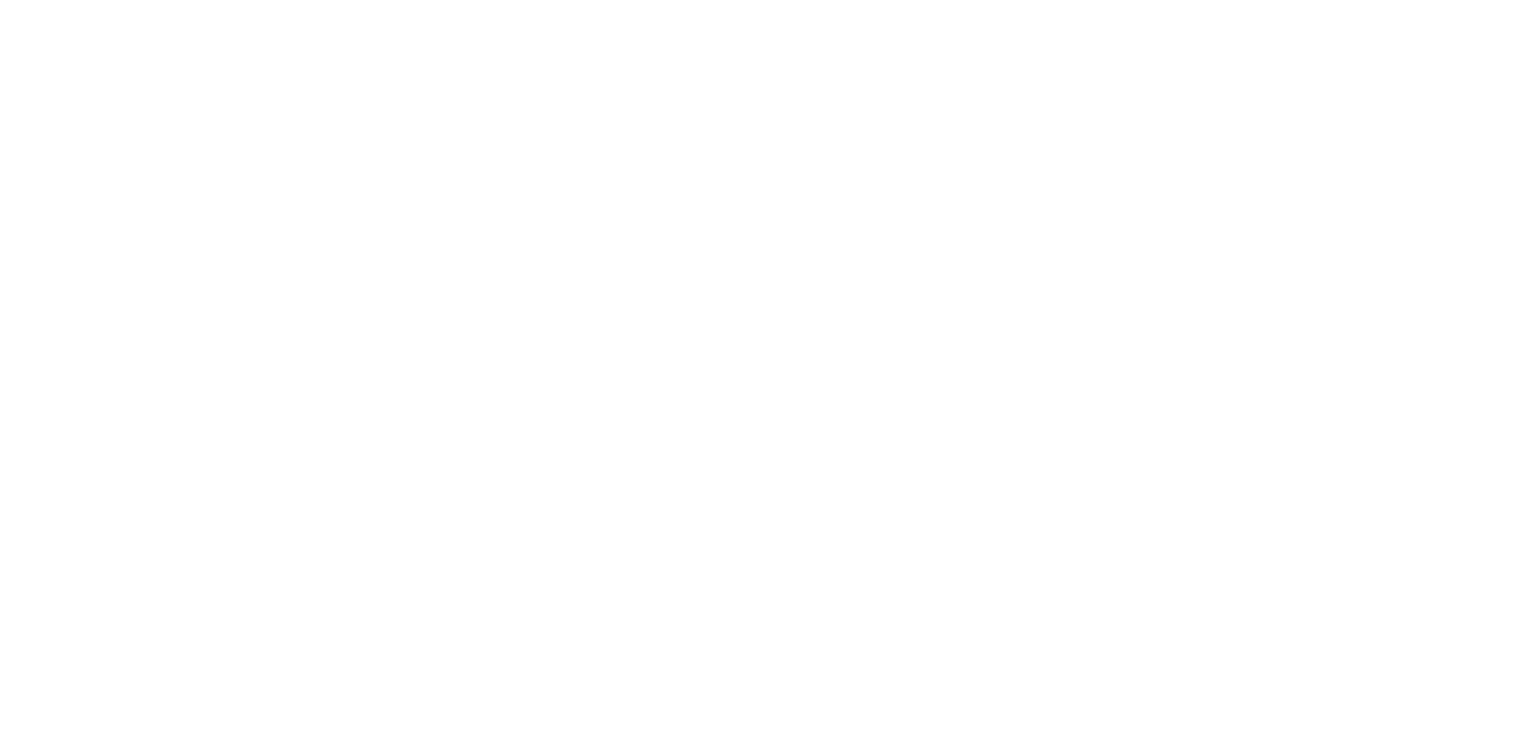 scroll, scrollTop: 0, scrollLeft: 0, axis: both 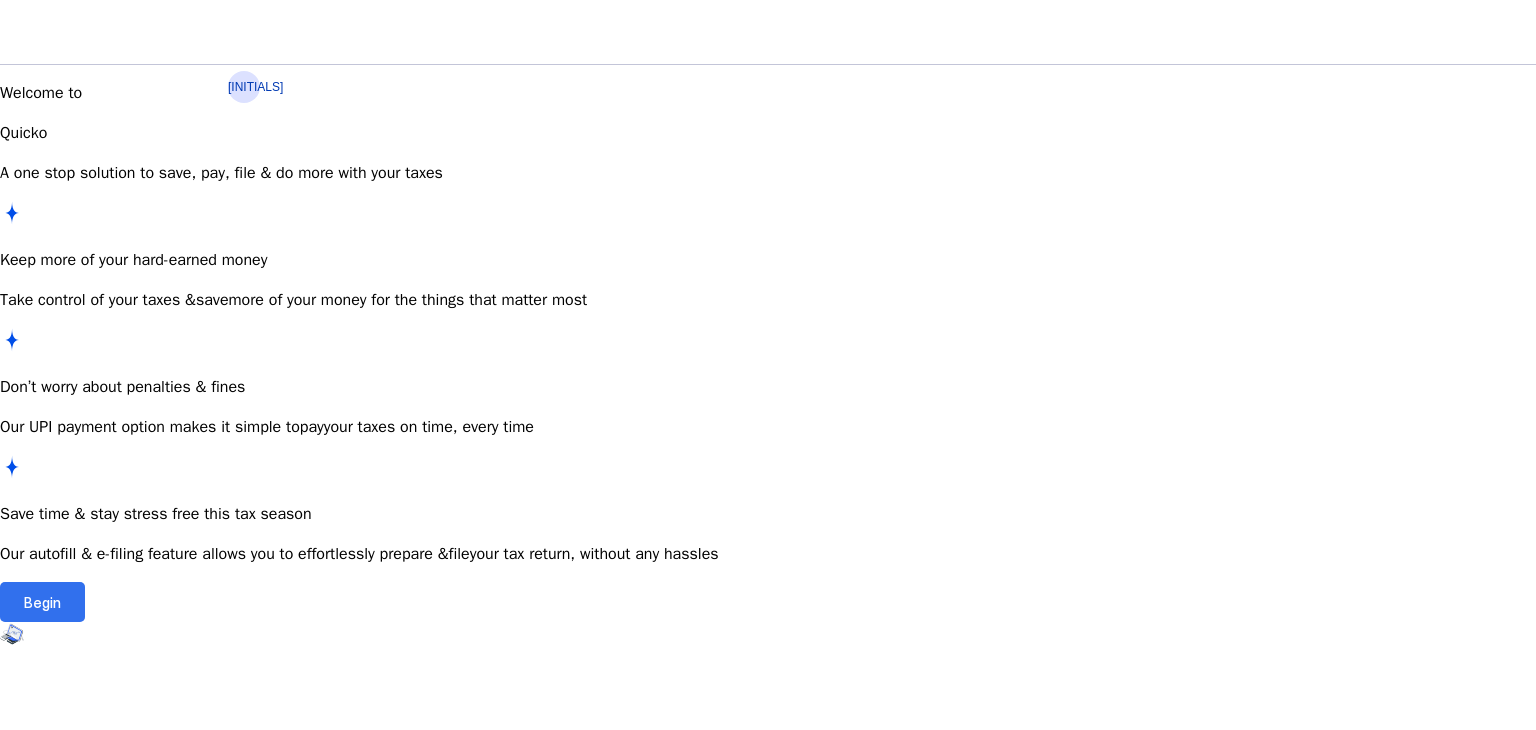 click on "Begin" at bounding box center (42, 602) 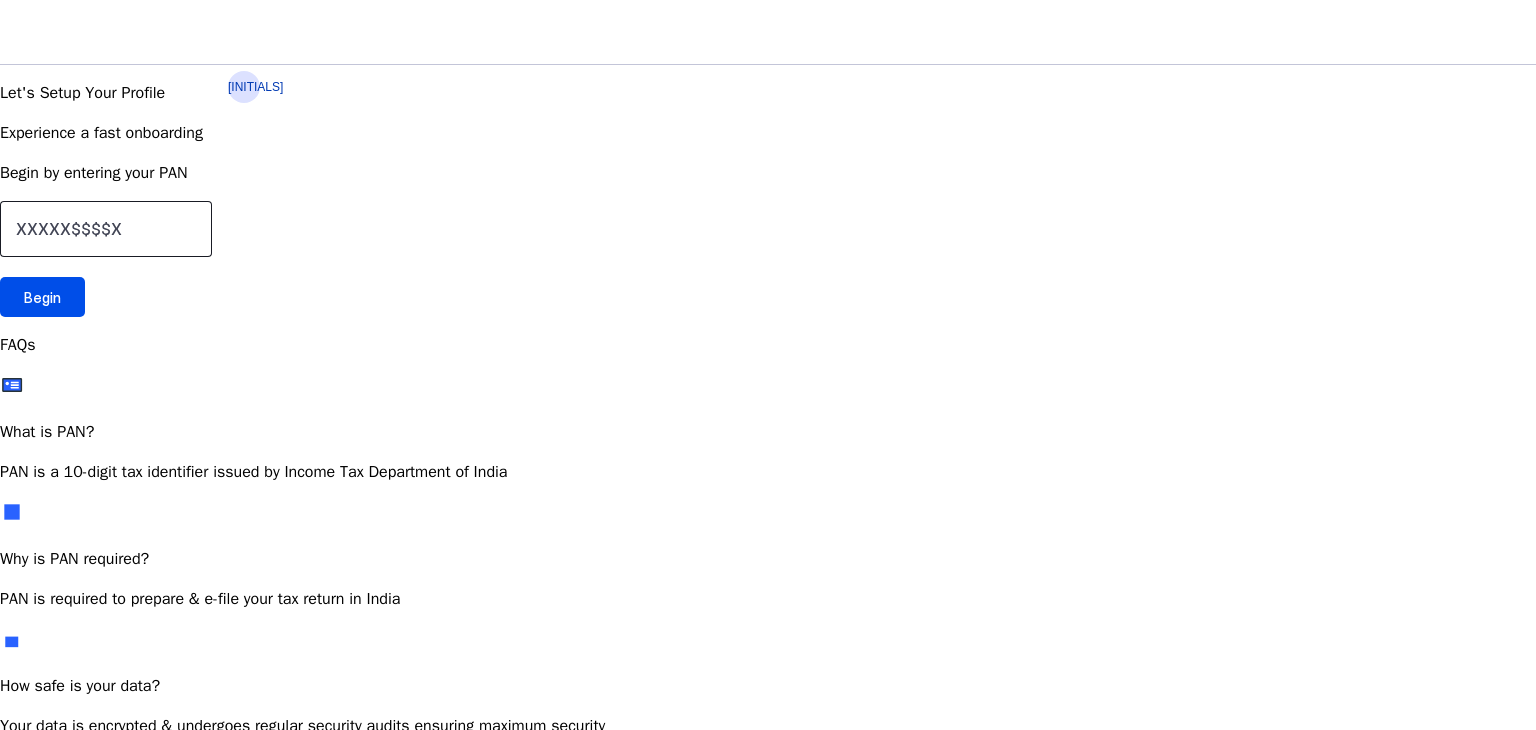 click at bounding box center (106, 229) 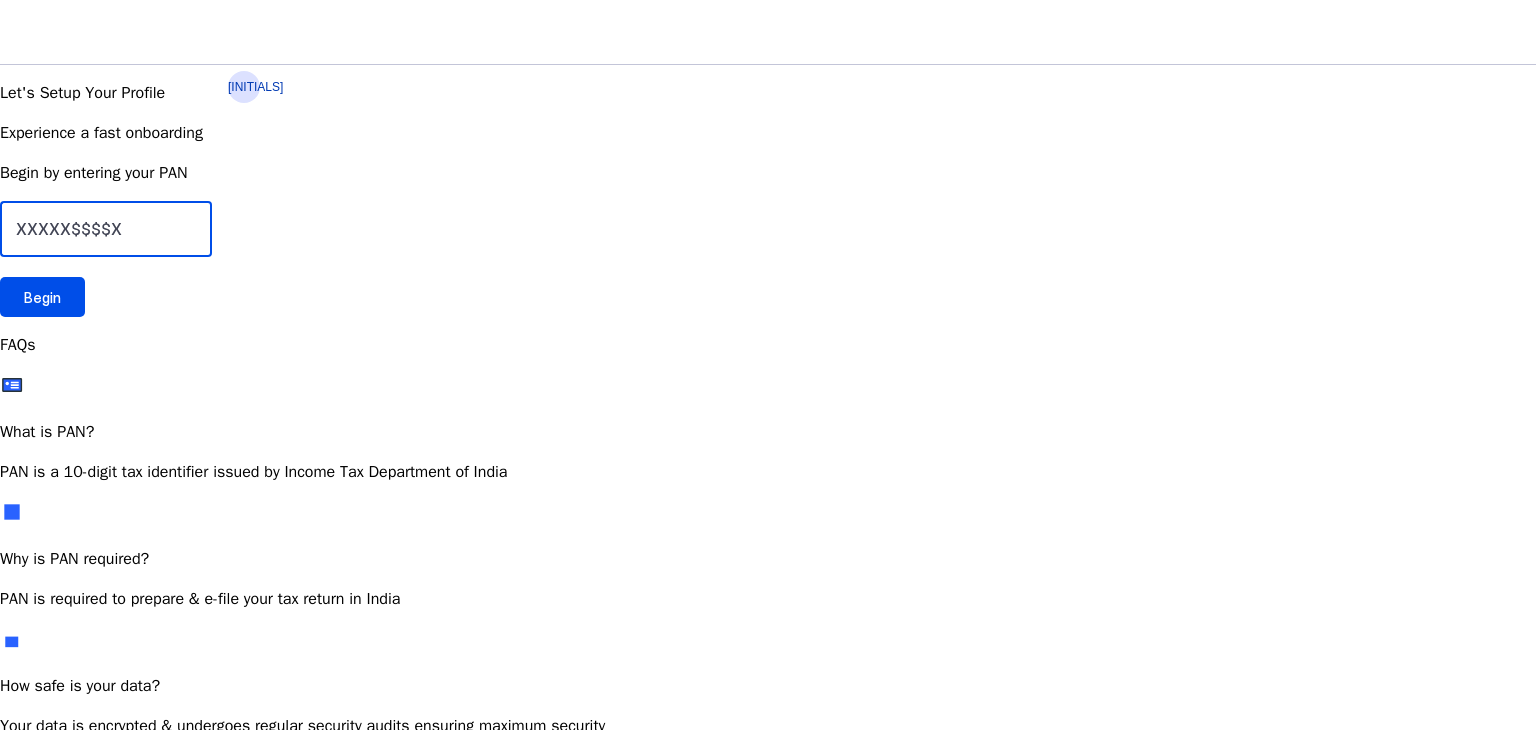 click at bounding box center (106, 229) 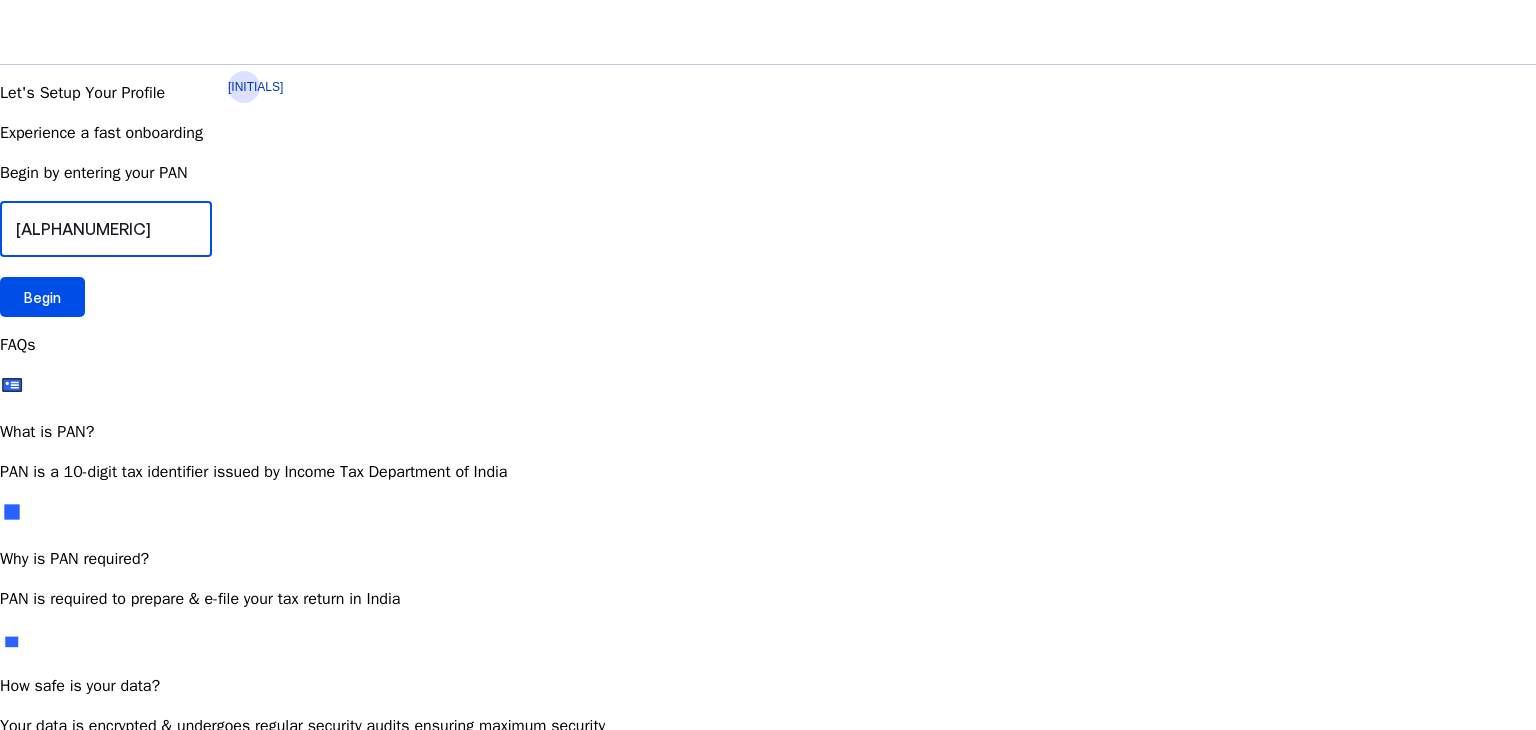 click on "[ALPHANUMERIC]" at bounding box center [106, 229] 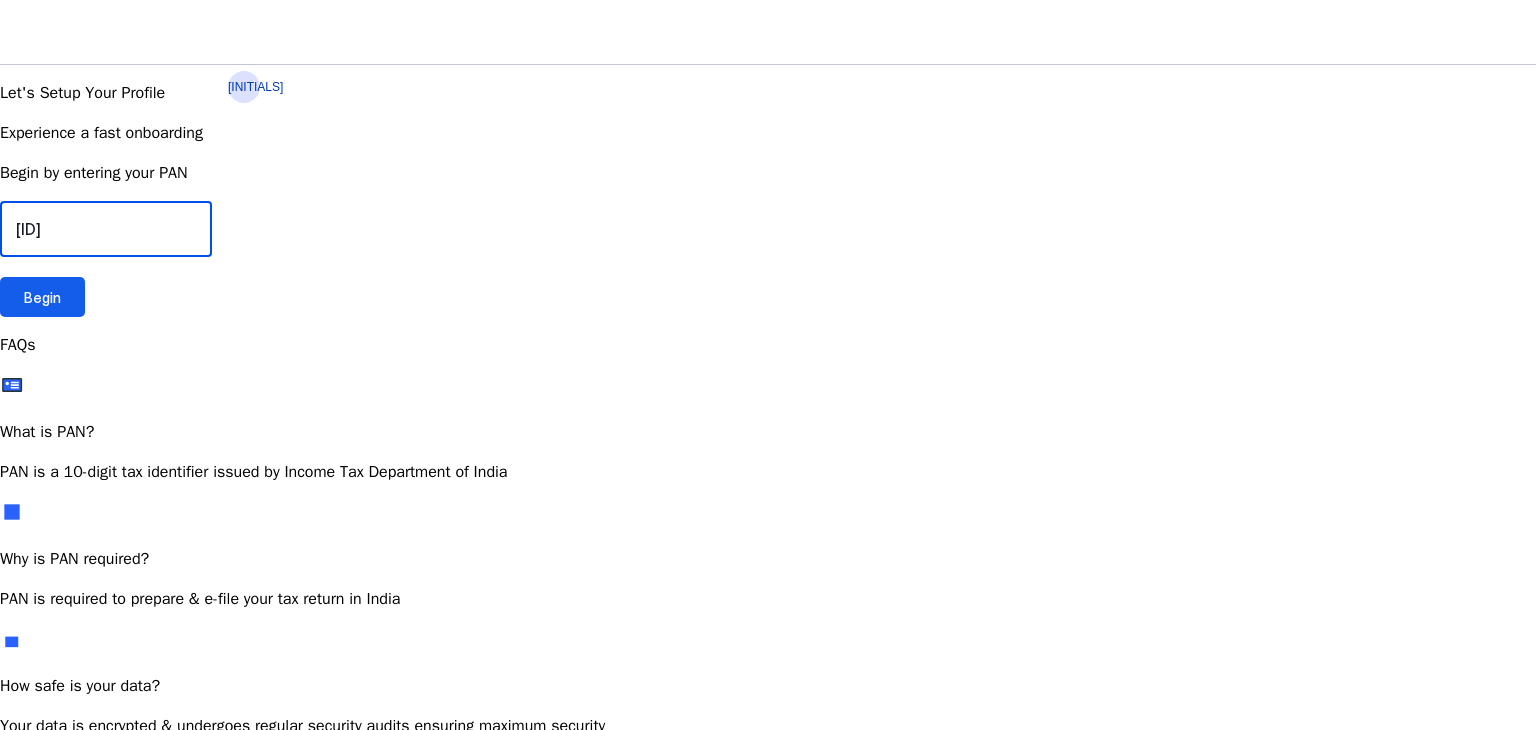 type on "[ID]" 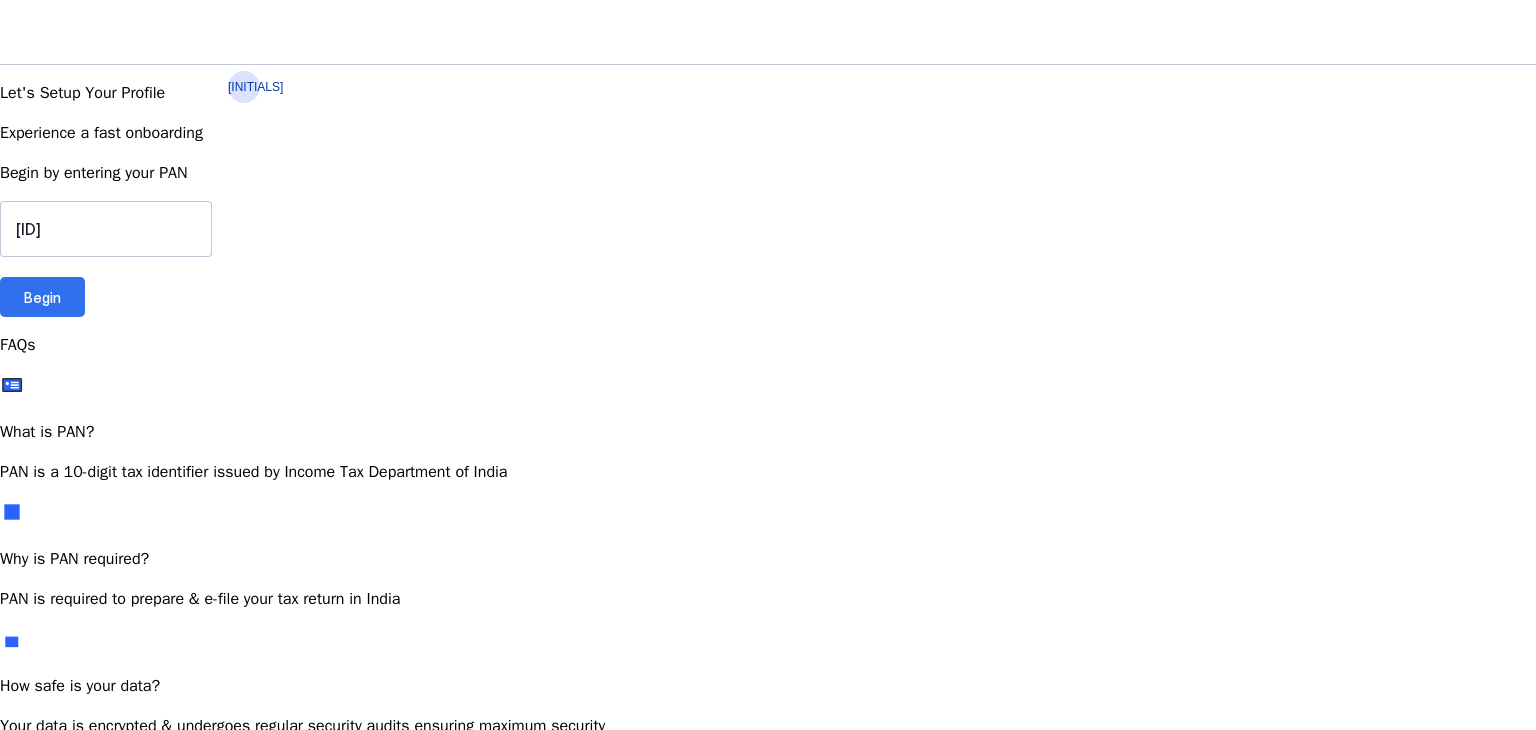 click on "Begin" at bounding box center [42, 297] 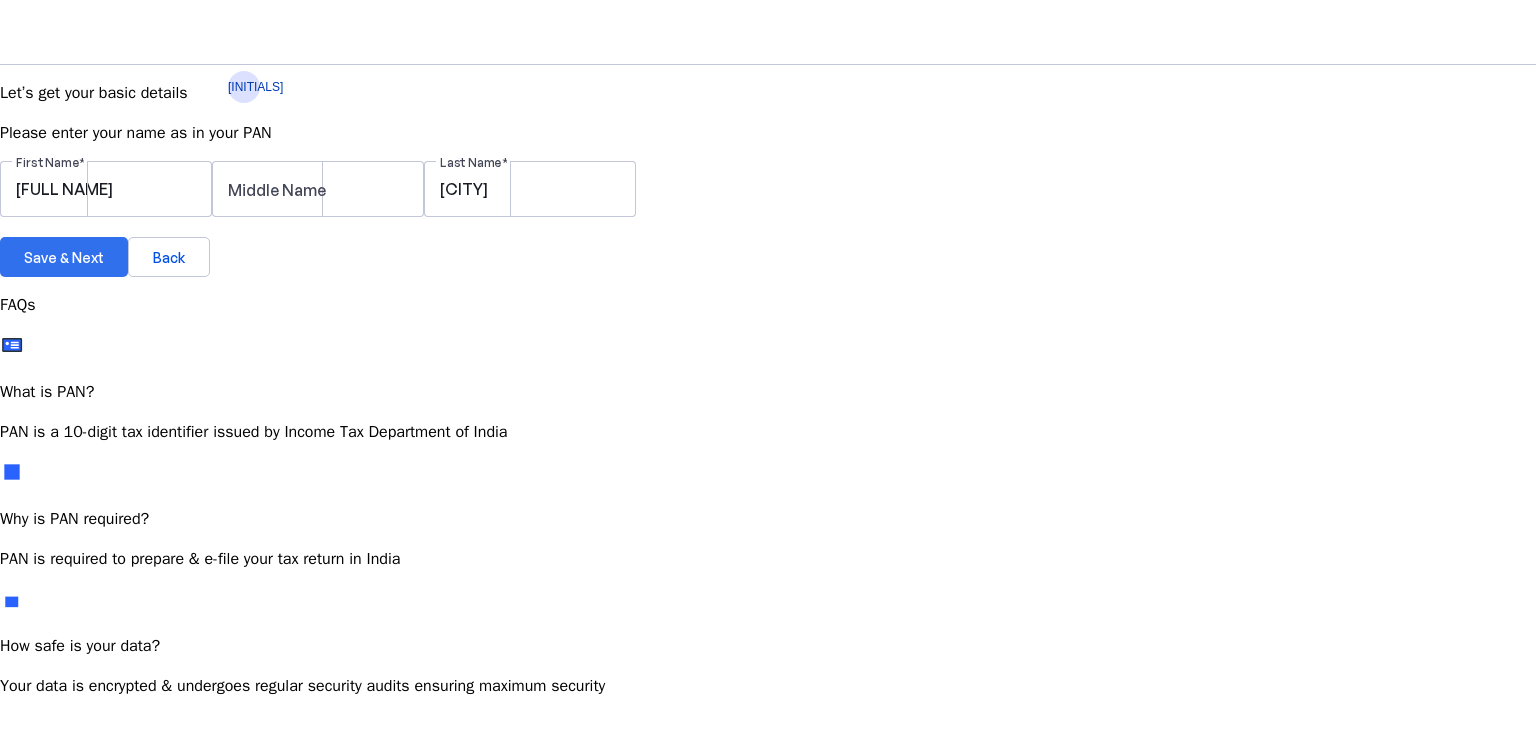 click on "Save & Next" at bounding box center (64, 257) 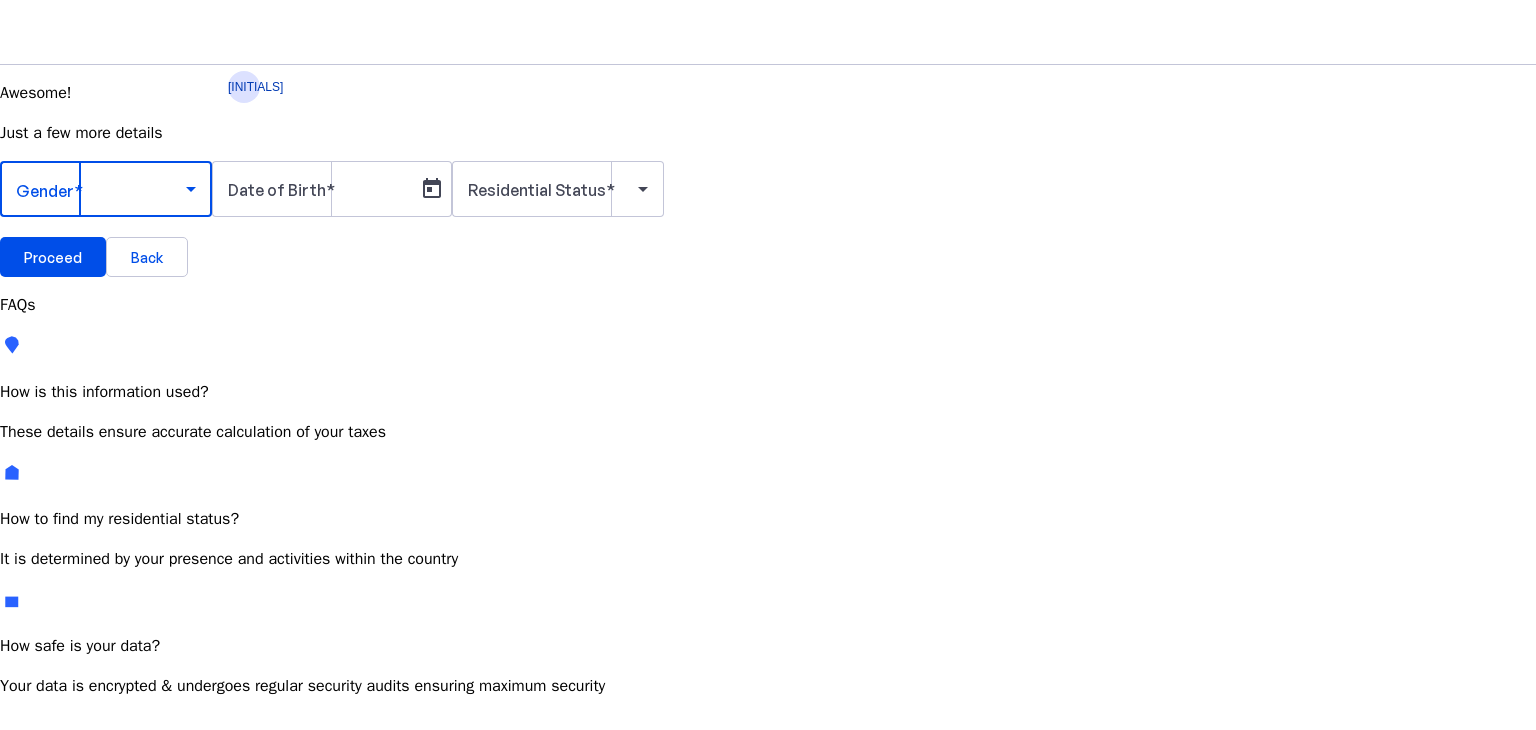 click at bounding box center (101, 189) 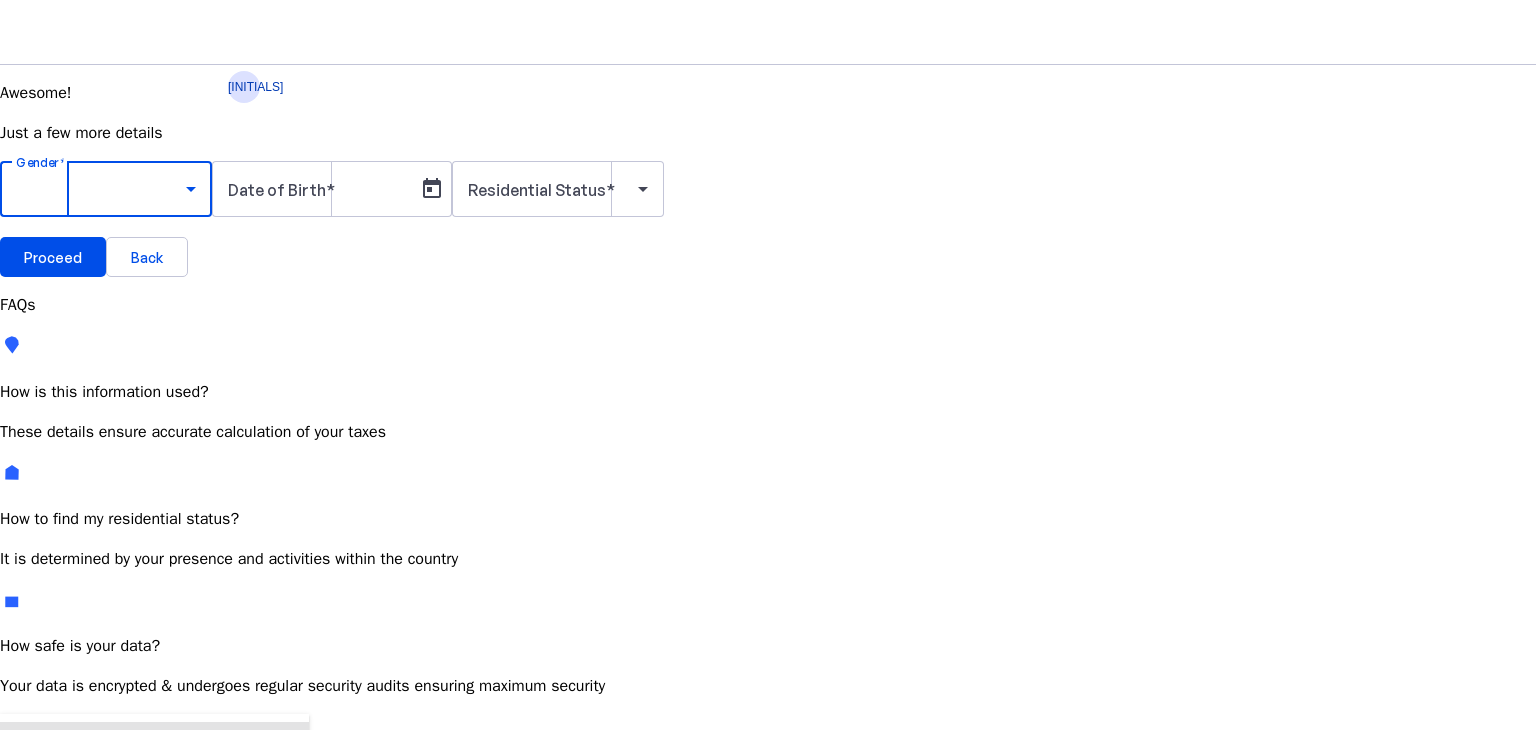 click on "Male" at bounding box center [154, 746] 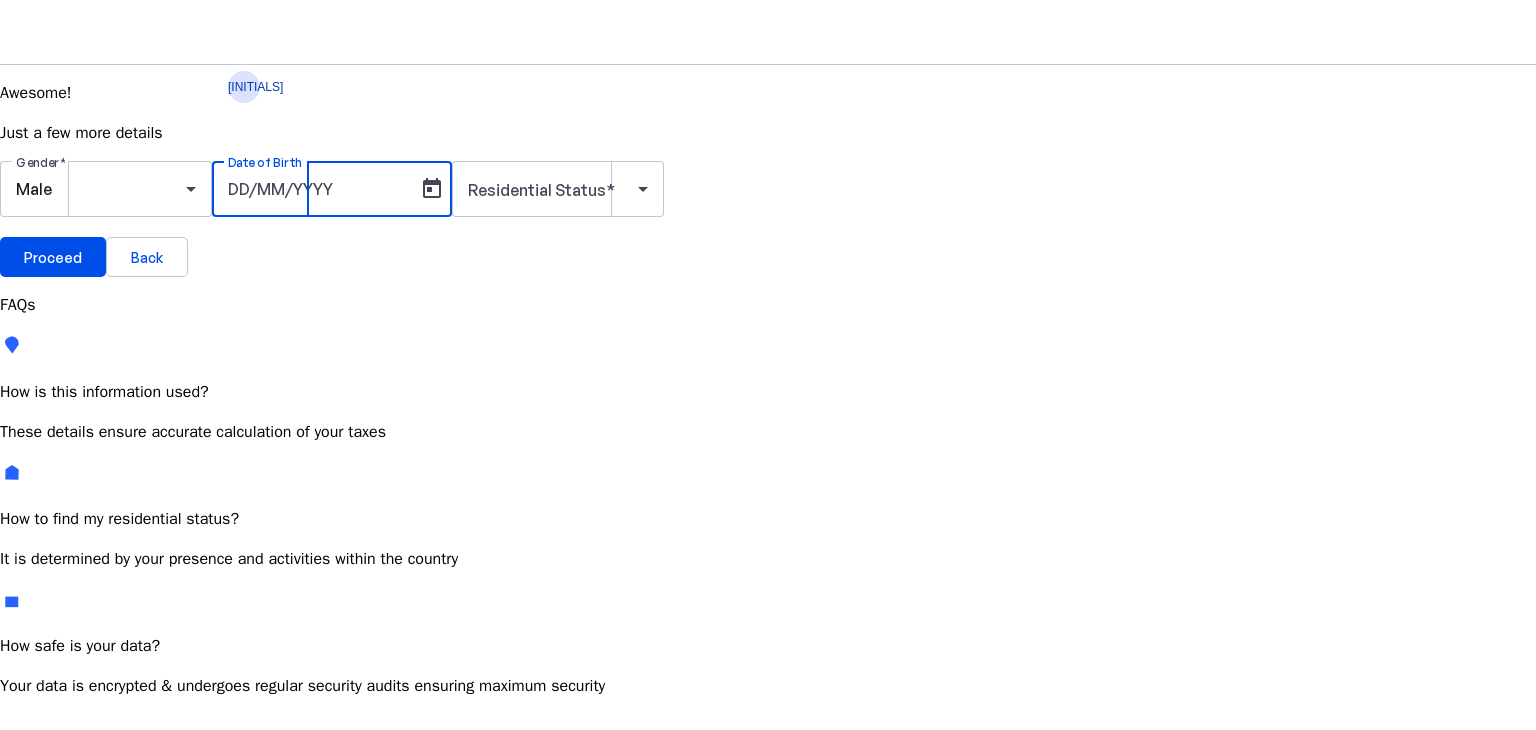 click on "Date of Birth" at bounding box center [318, 189] 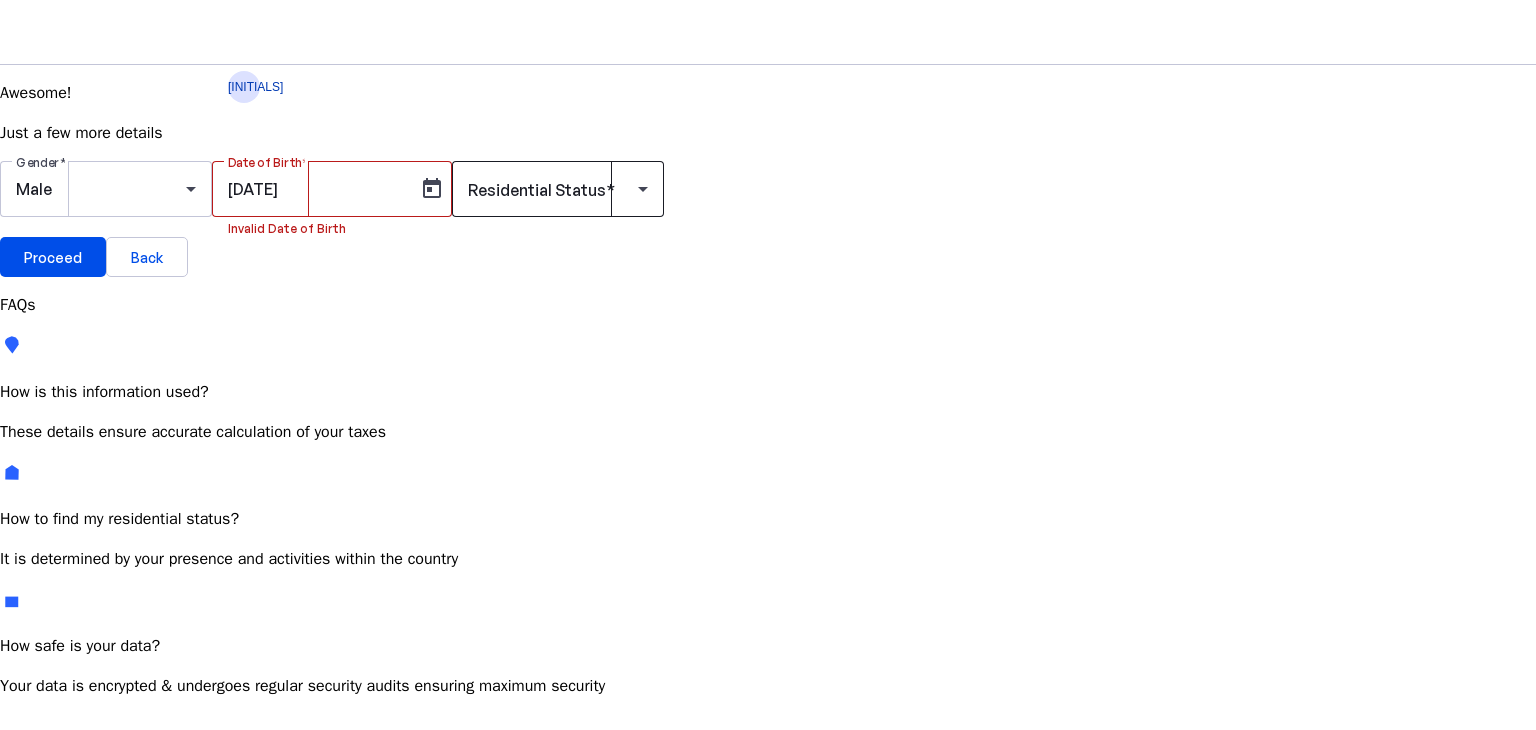 click at bounding box center [558, 189] 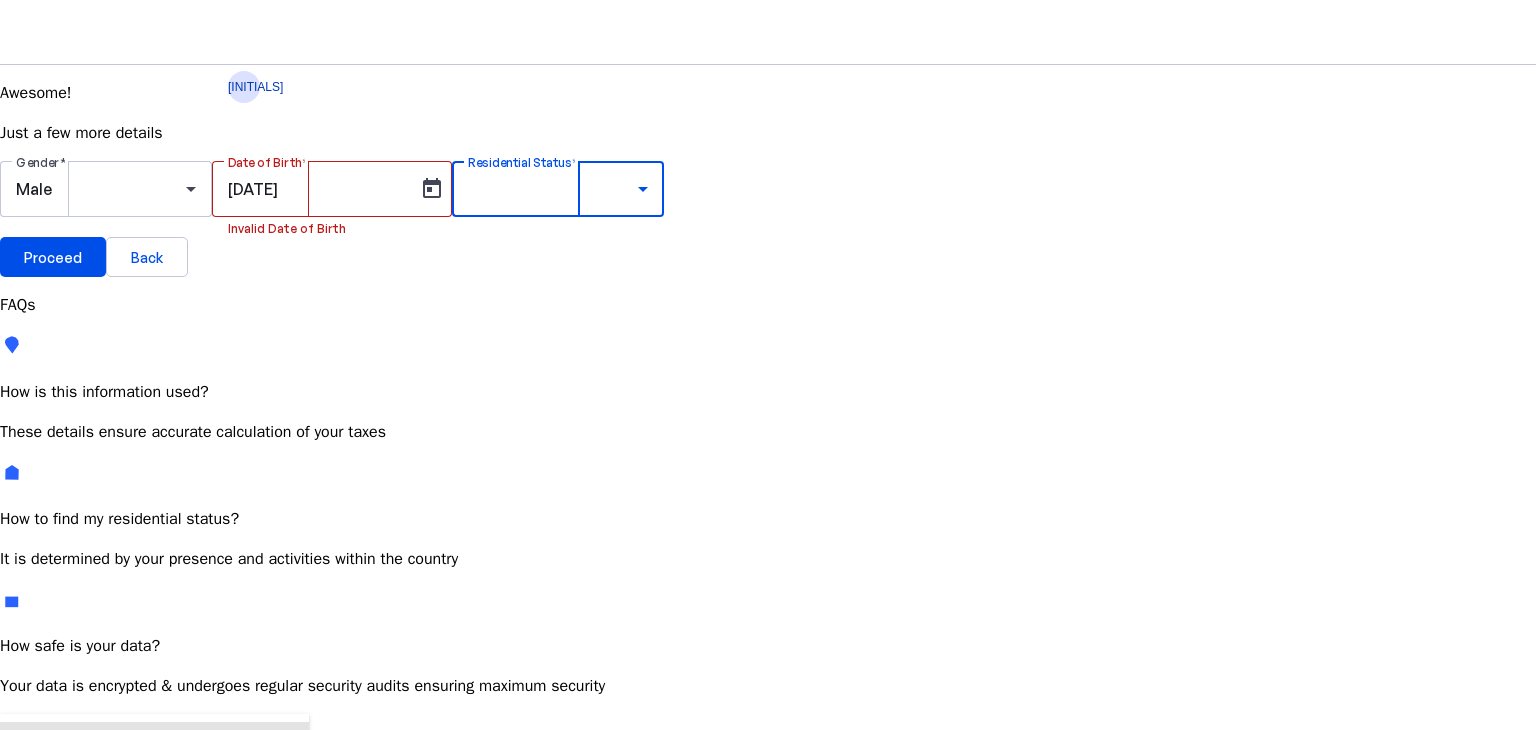 click at bounding box center [768, 714] 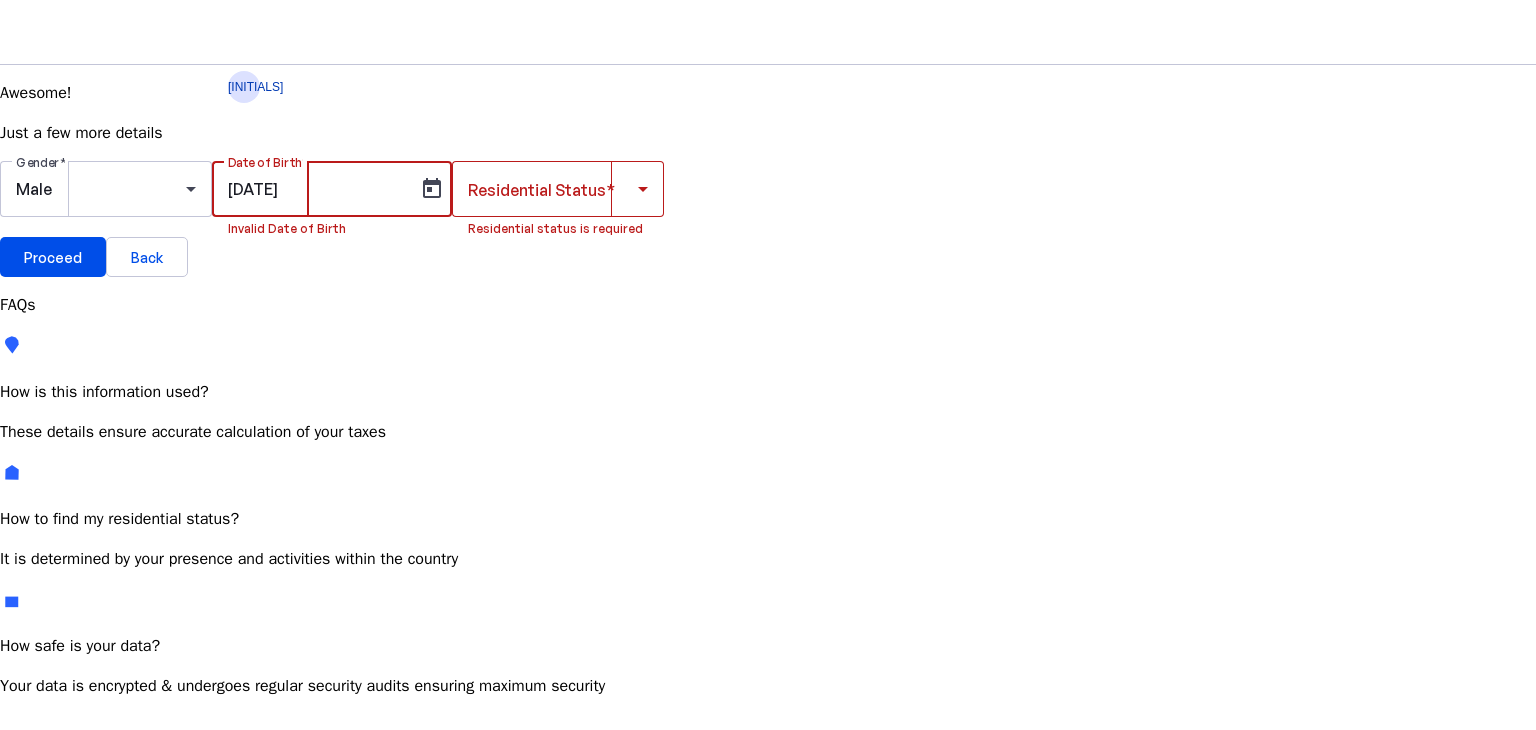 click on "[DATE]" at bounding box center [318, 189] 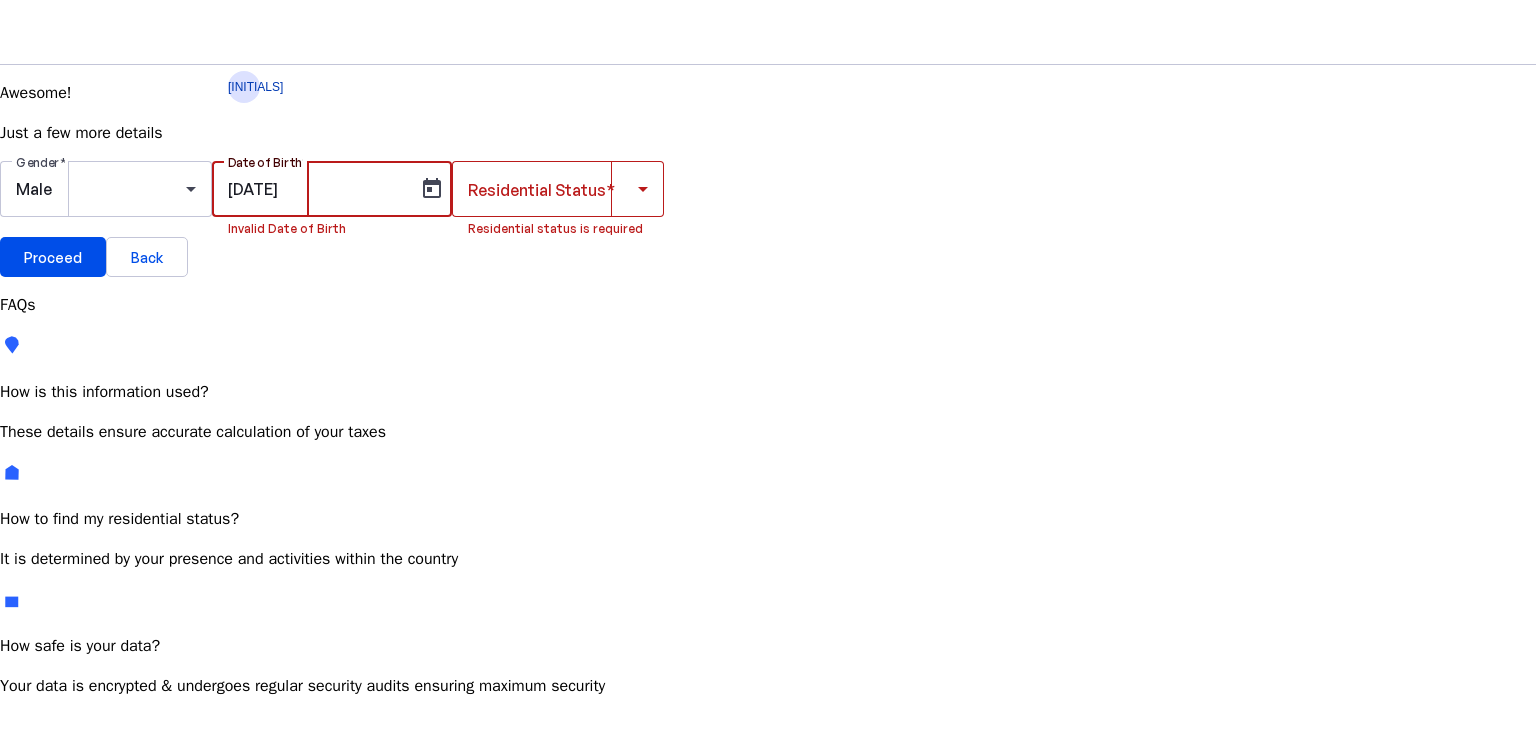 click on "[DATE]" at bounding box center [318, 189] 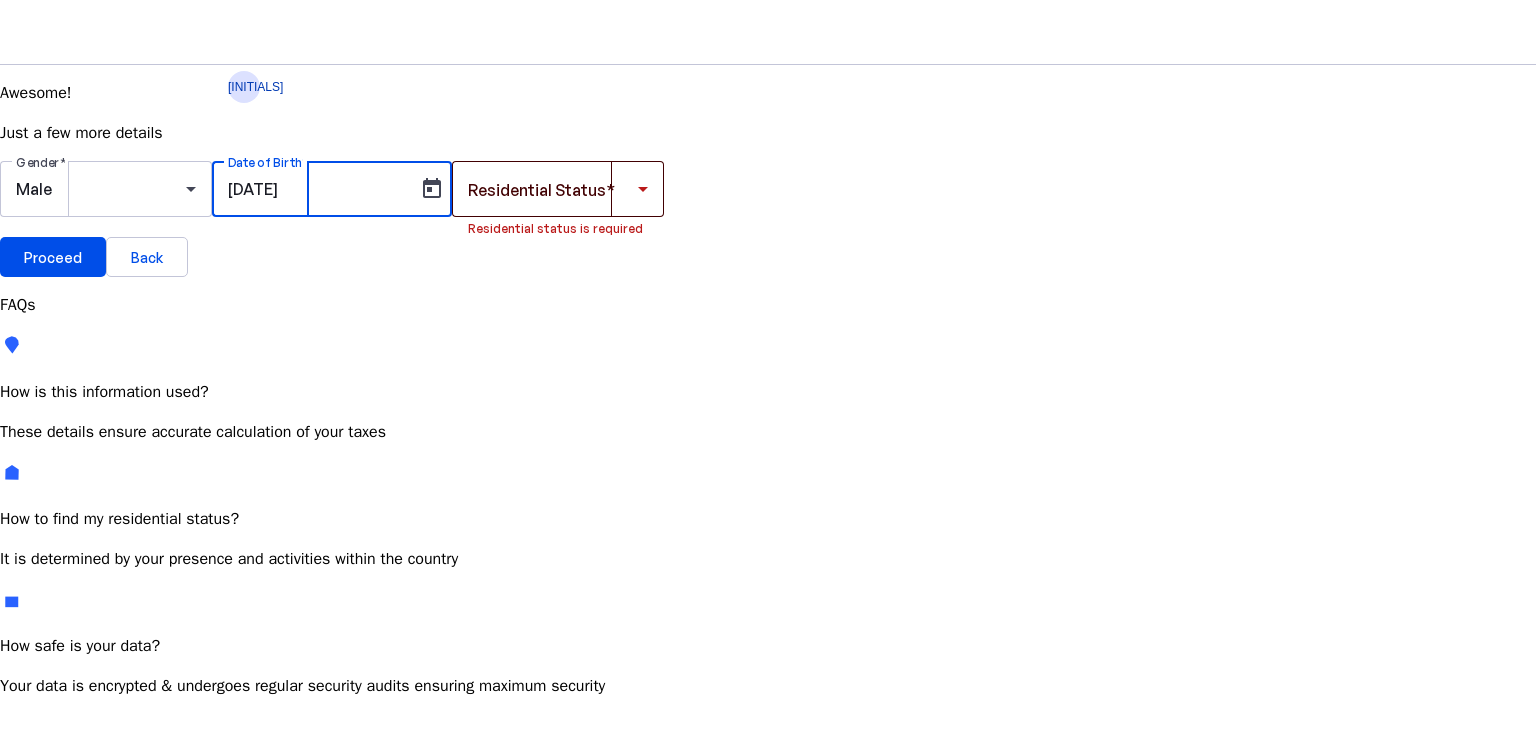 type on "[DATE]" 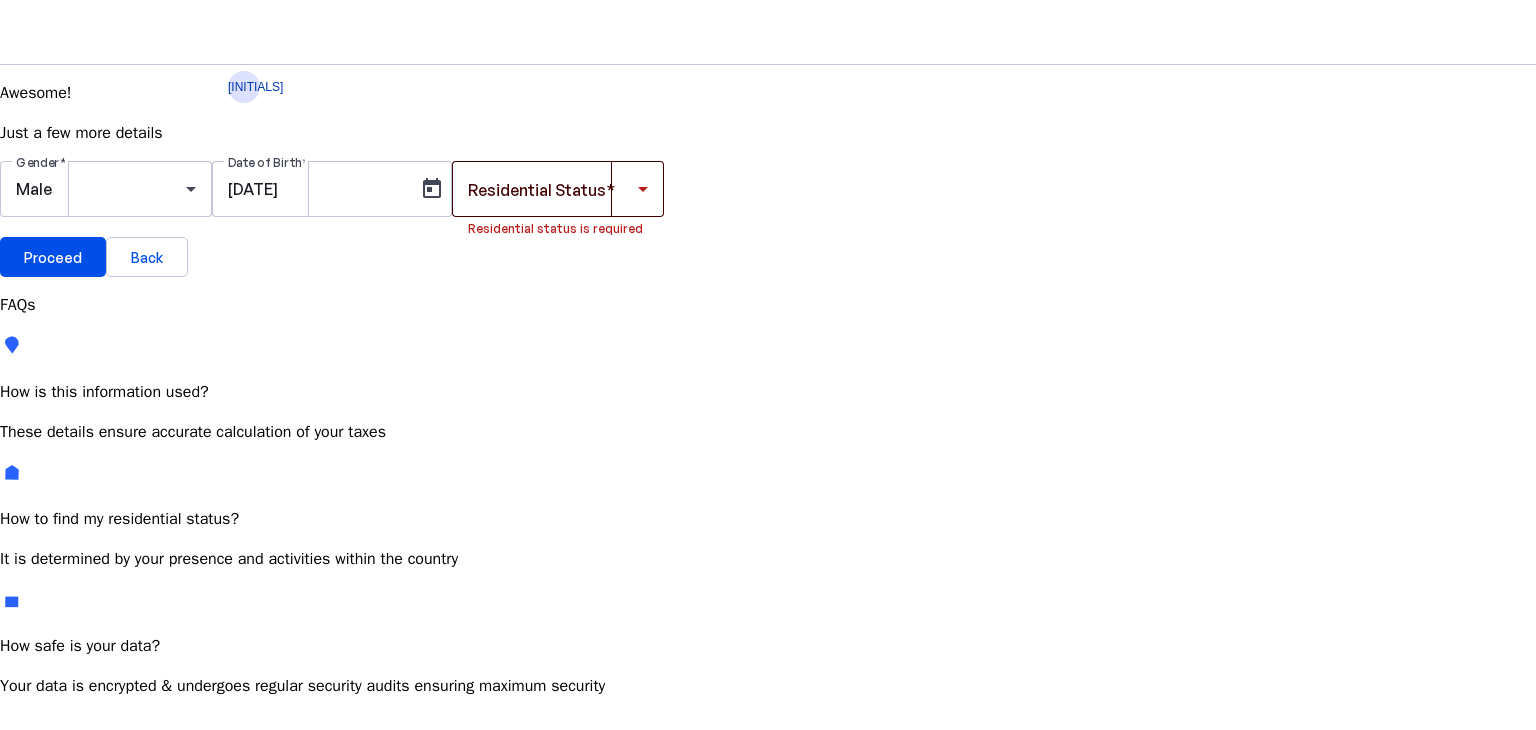 click at bounding box center [610, 190] 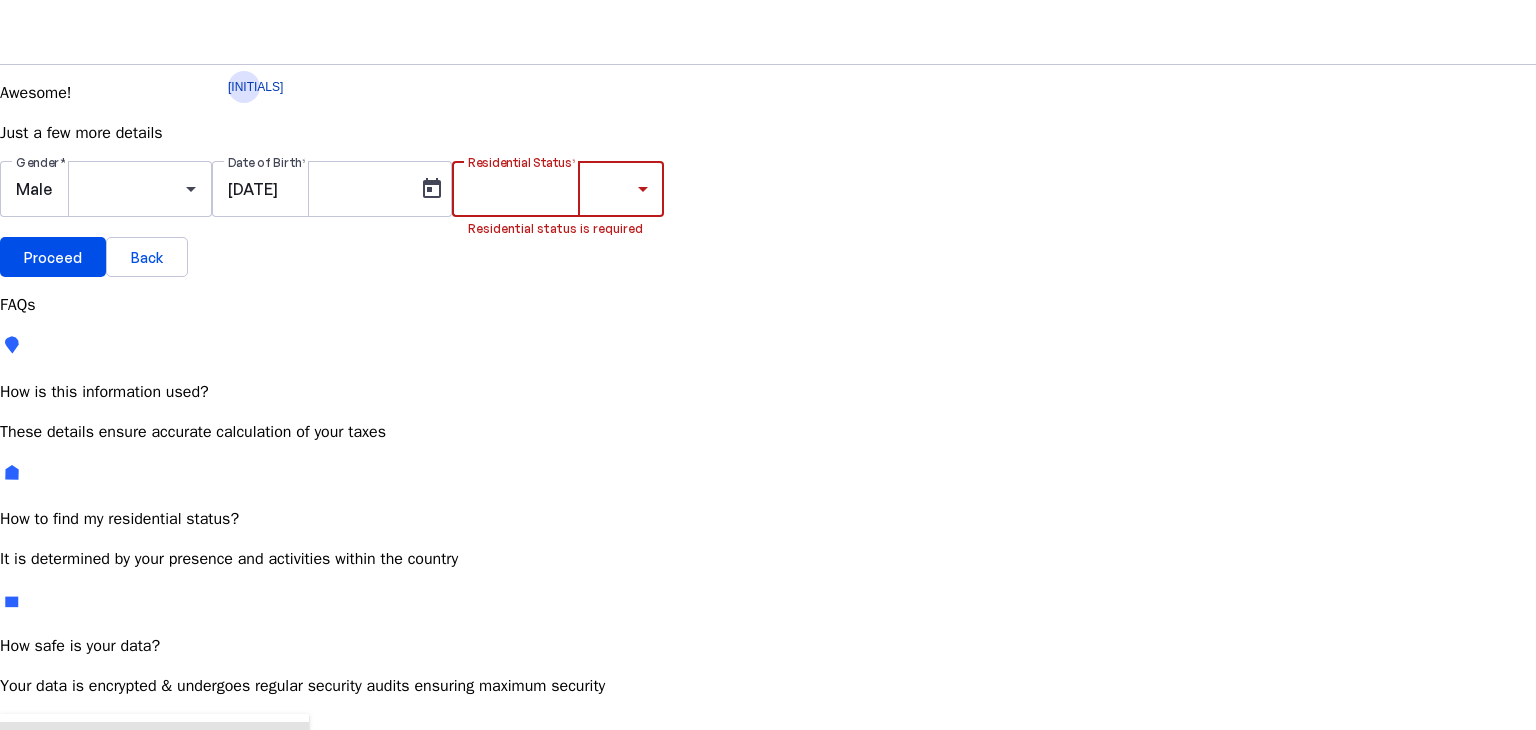 click on "Resident Most Common" at bounding box center (72, 766) 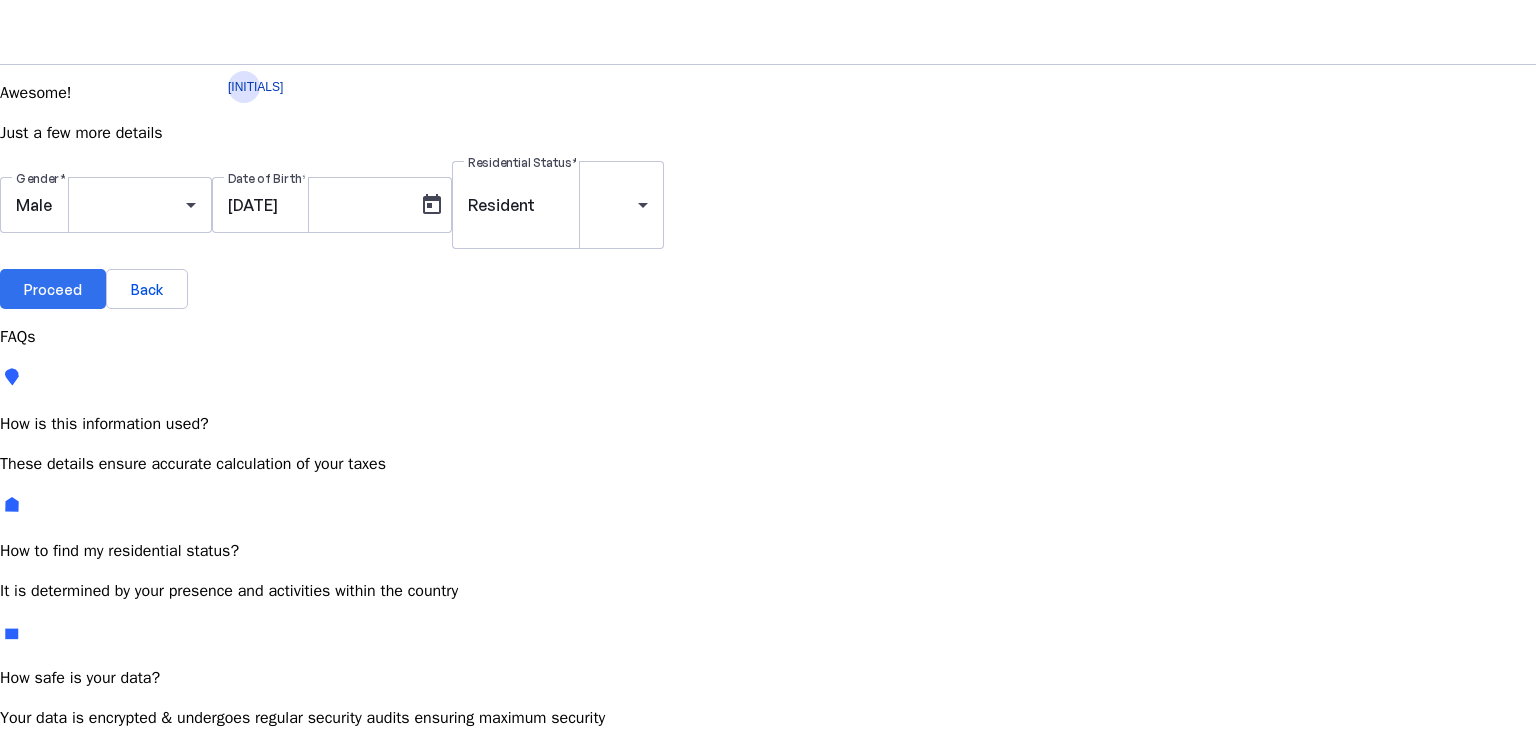 click on "Proceed" at bounding box center (53, 289) 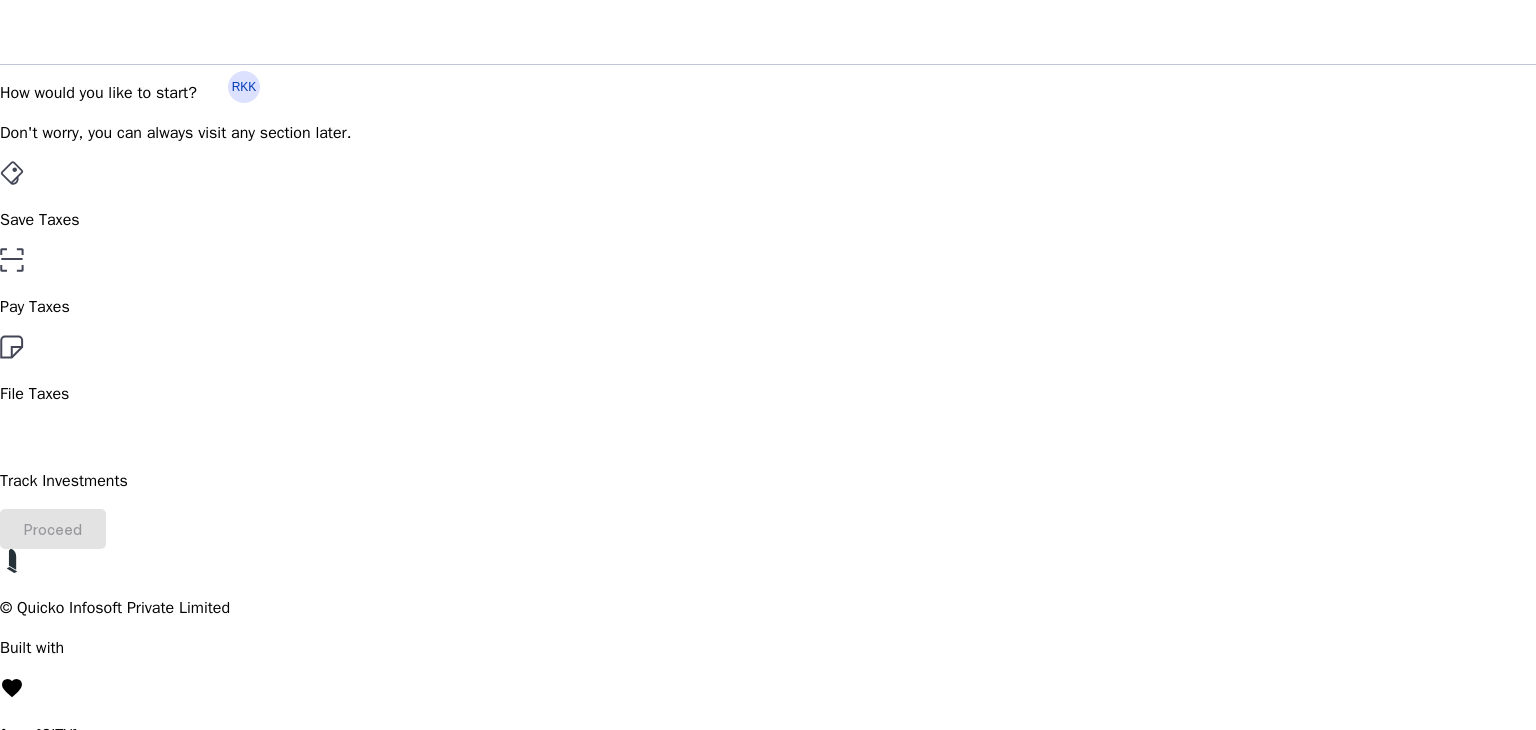 click on "Save Taxes" at bounding box center (768, 220) 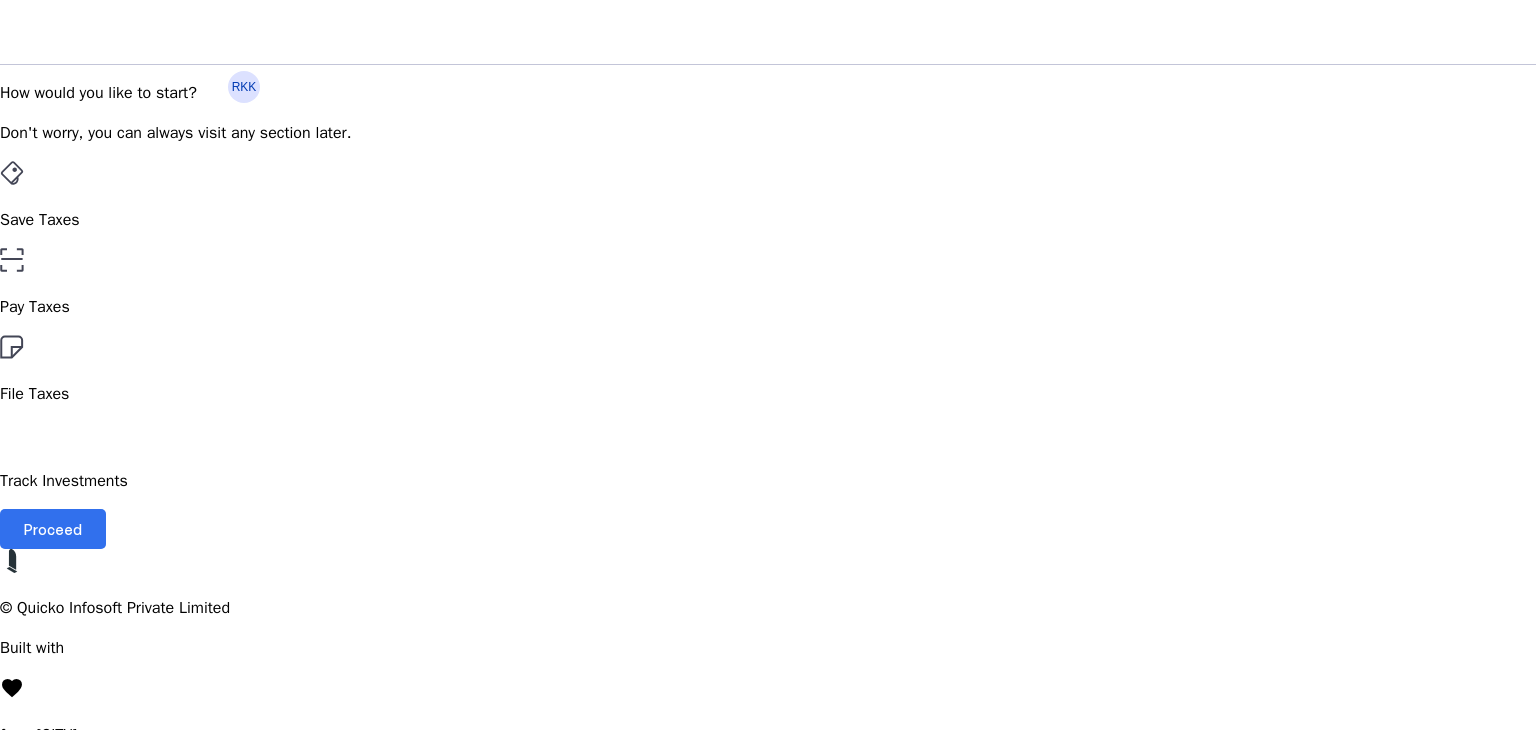click on "Proceed" at bounding box center (53, 529) 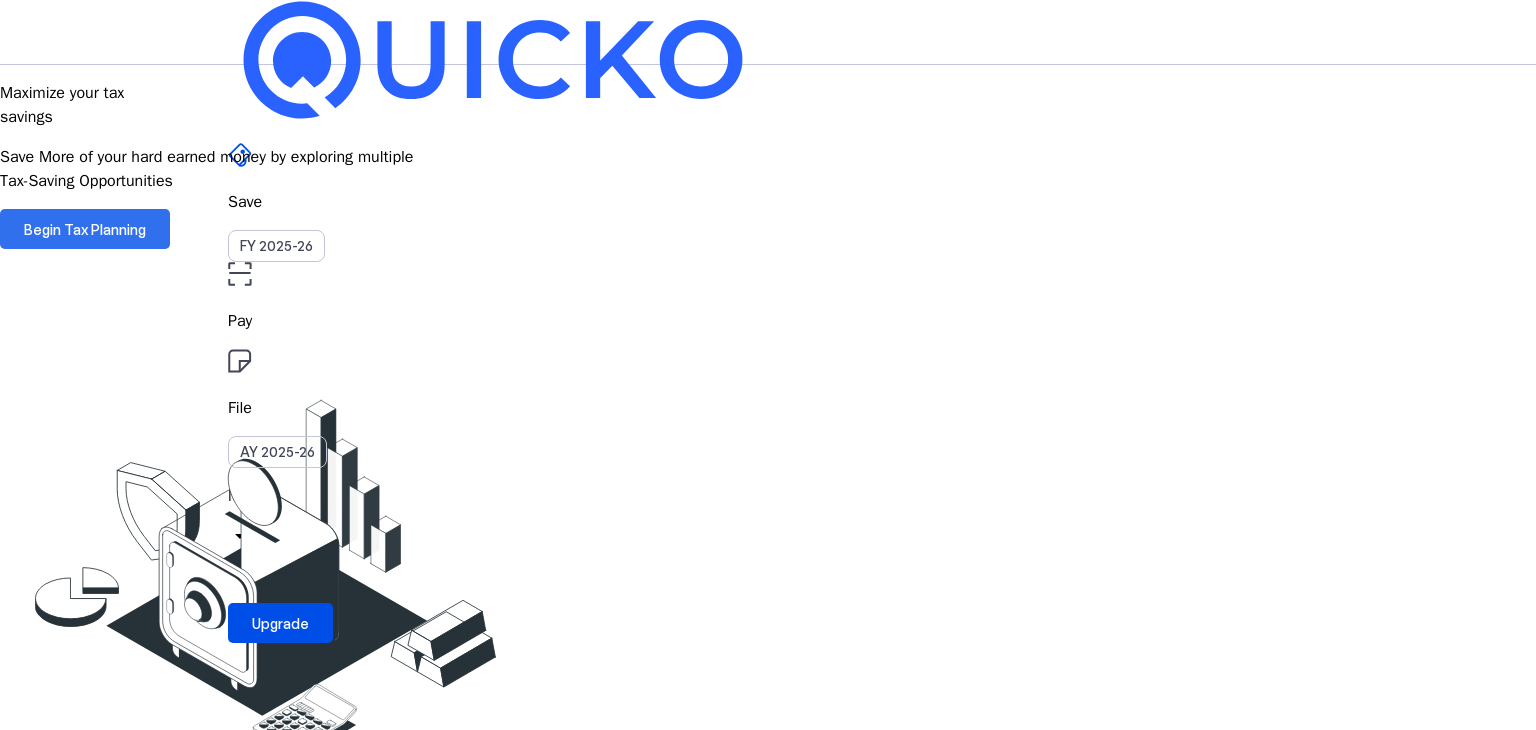 click on "Begin Tax Planning" at bounding box center (85, 229) 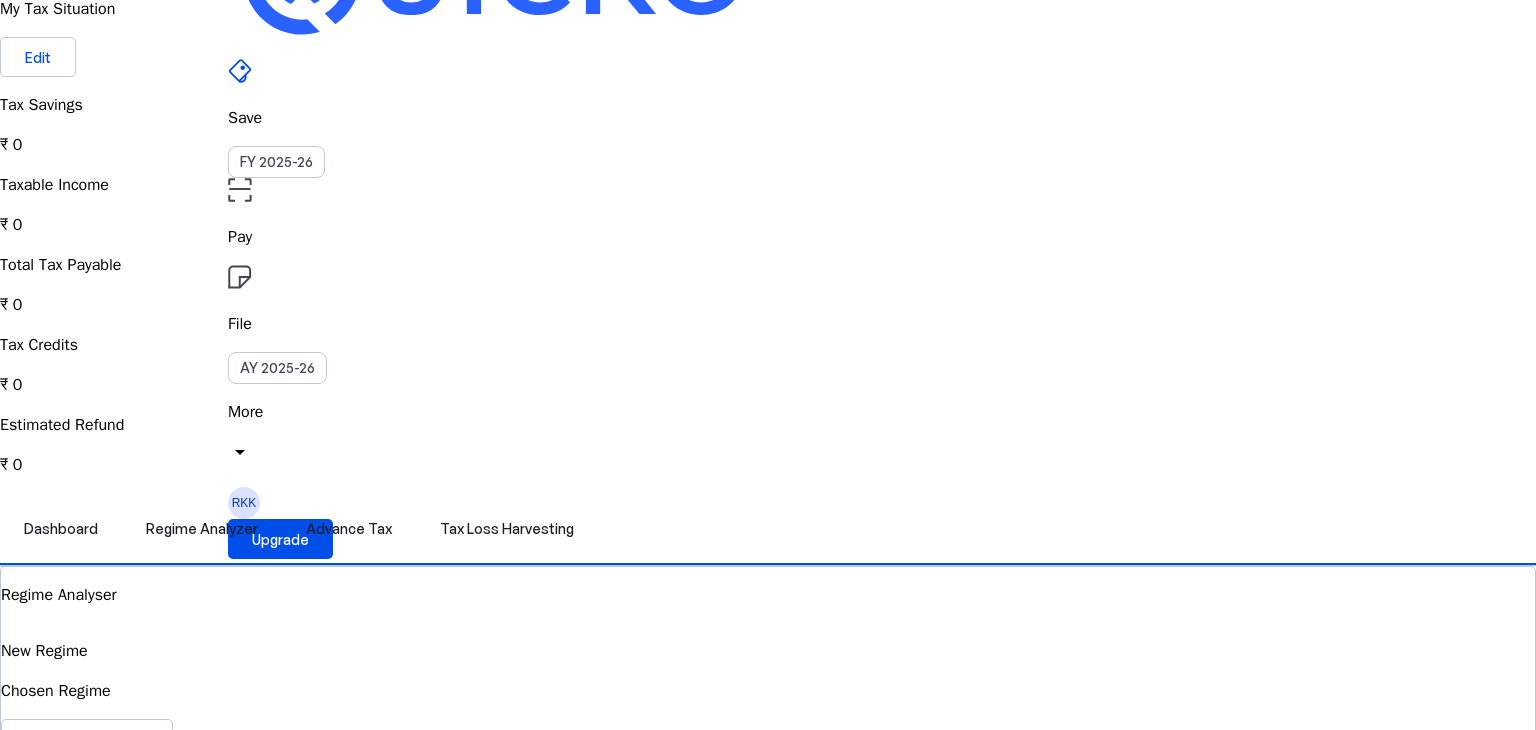 scroll, scrollTop: 83, scrollLeft: 0, axis: vertical 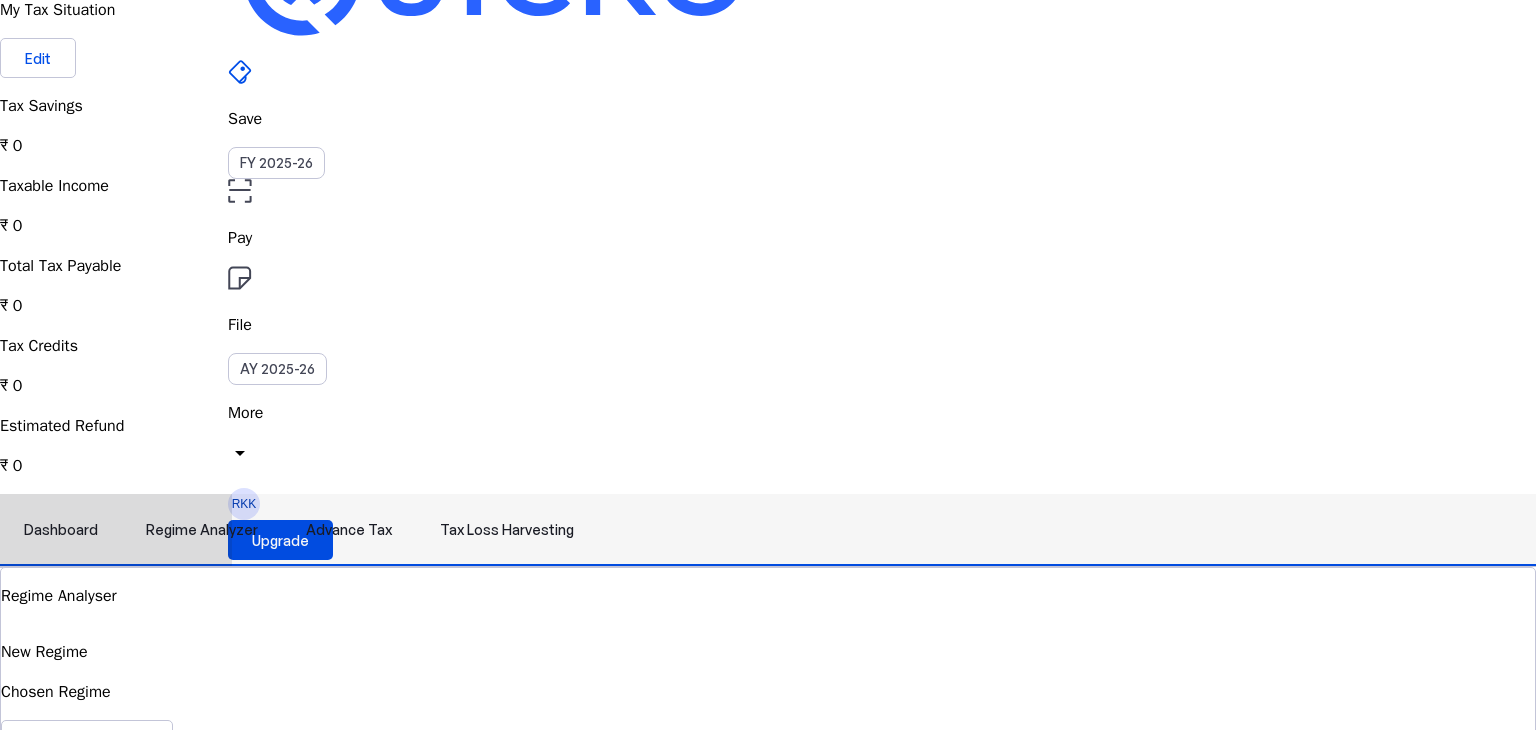 click on "Regime Analyzer" at bounding box center [202, 530] 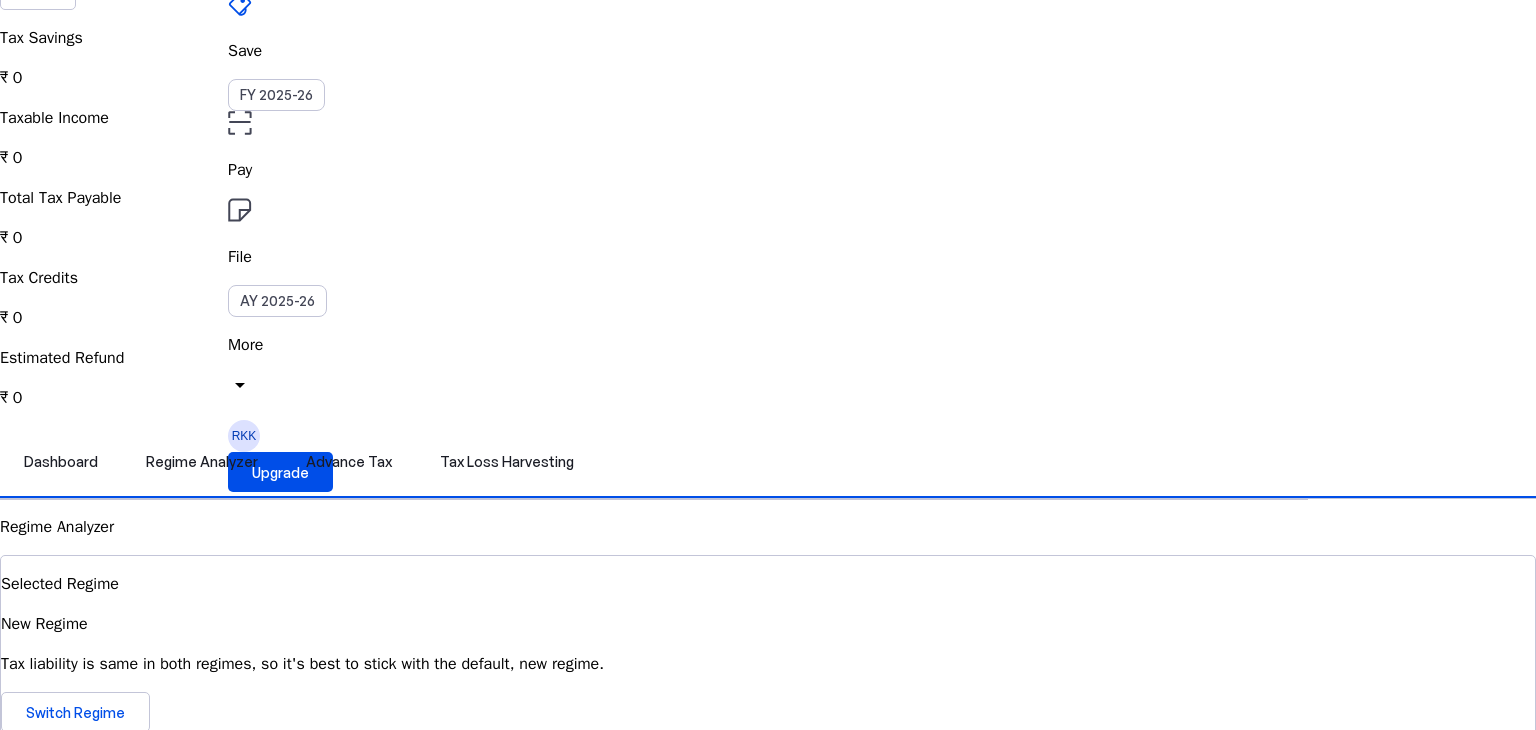 scroll, scrollTop: 0, scrollLeft: 0, axis: both 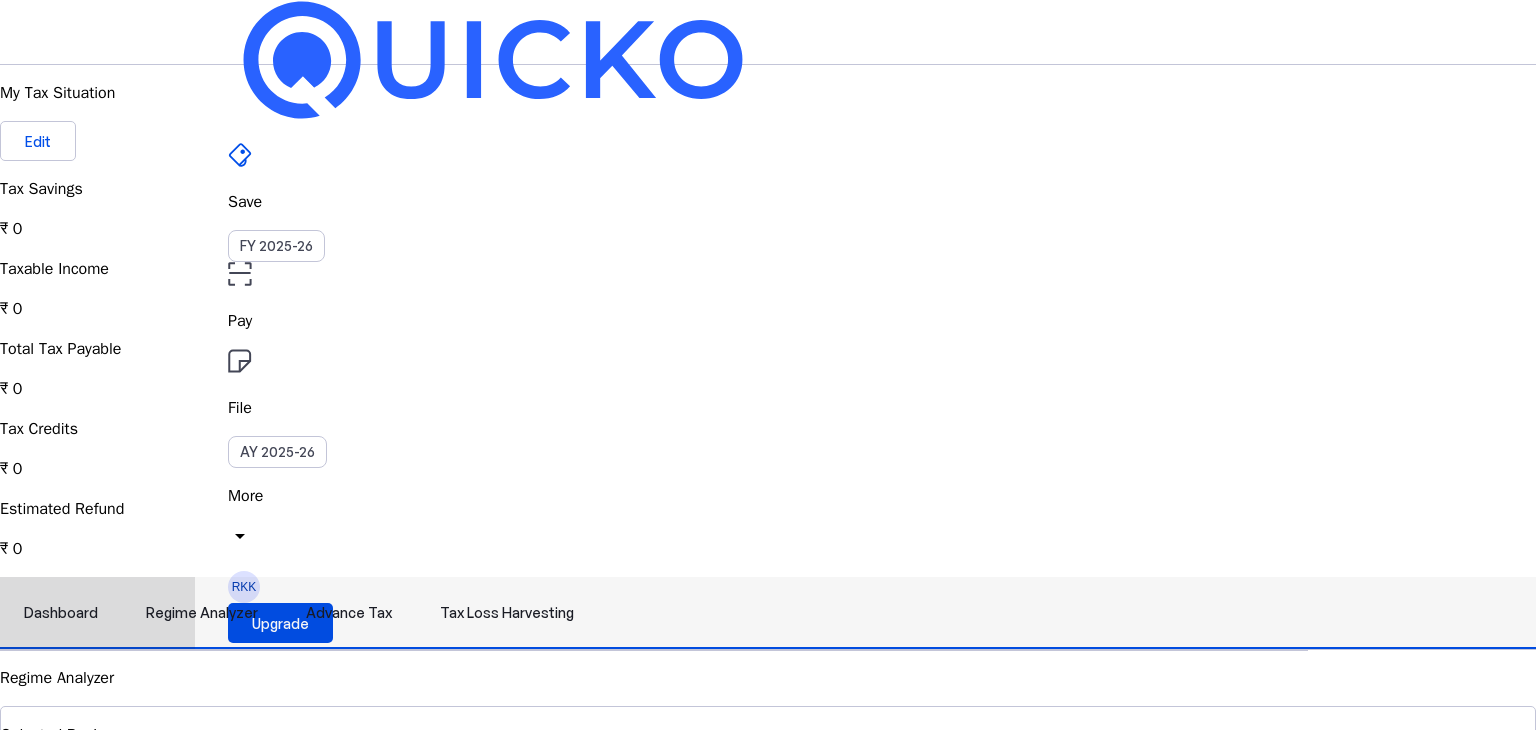 click on "Advance Tax" at bounding box center (349, 613) 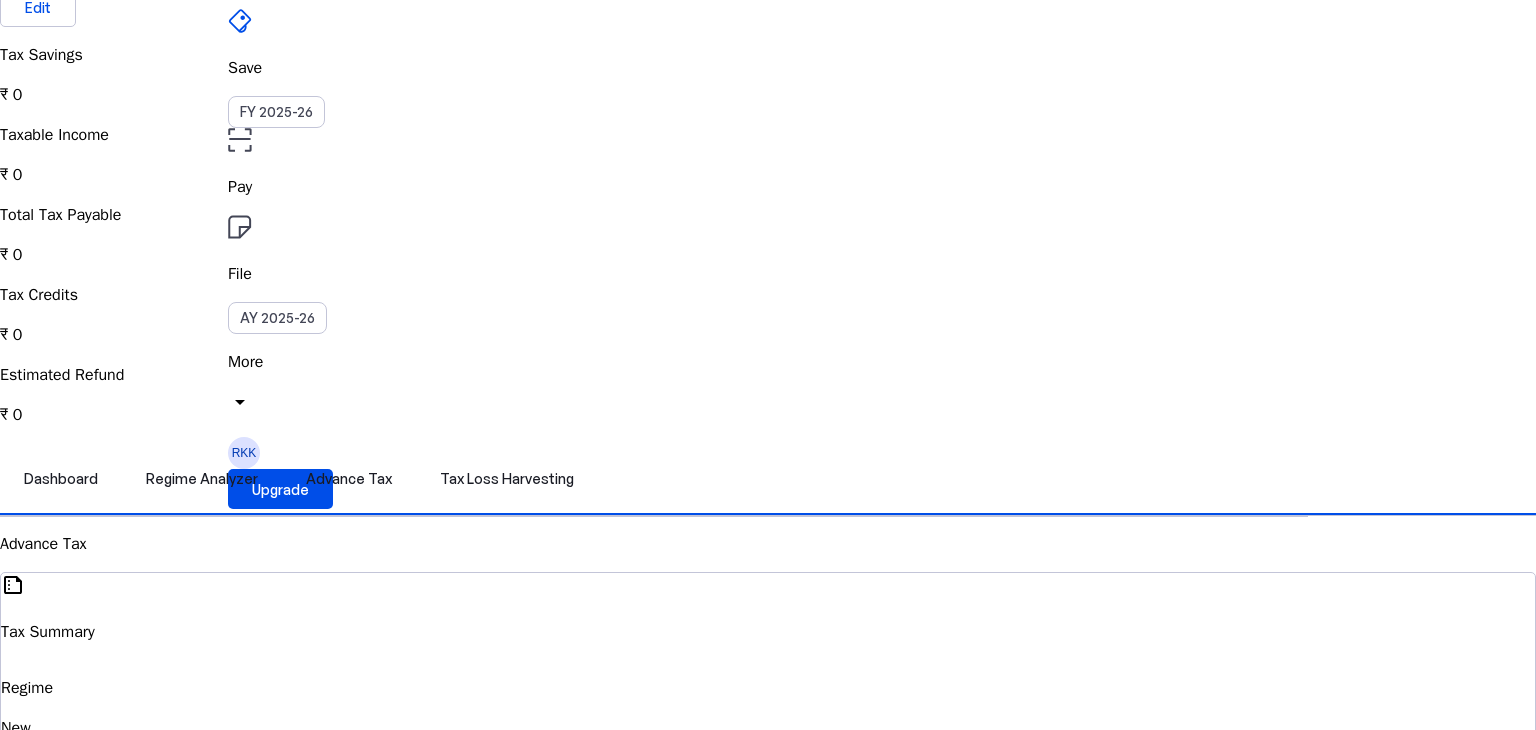 scroll, scrollTop: 0, scrollLeft: 0, axis: both 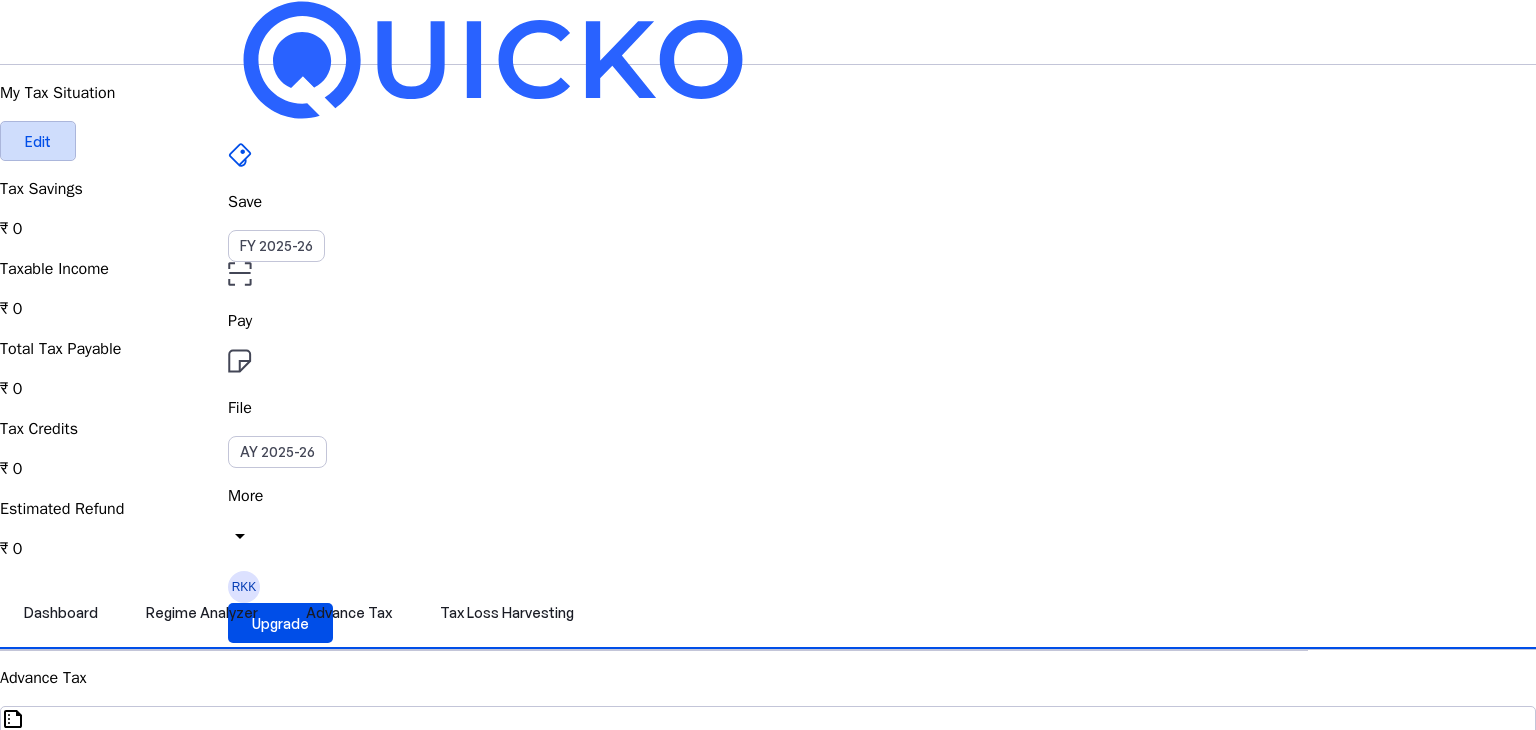 click on "Edit" at bounding box center [38, 141] 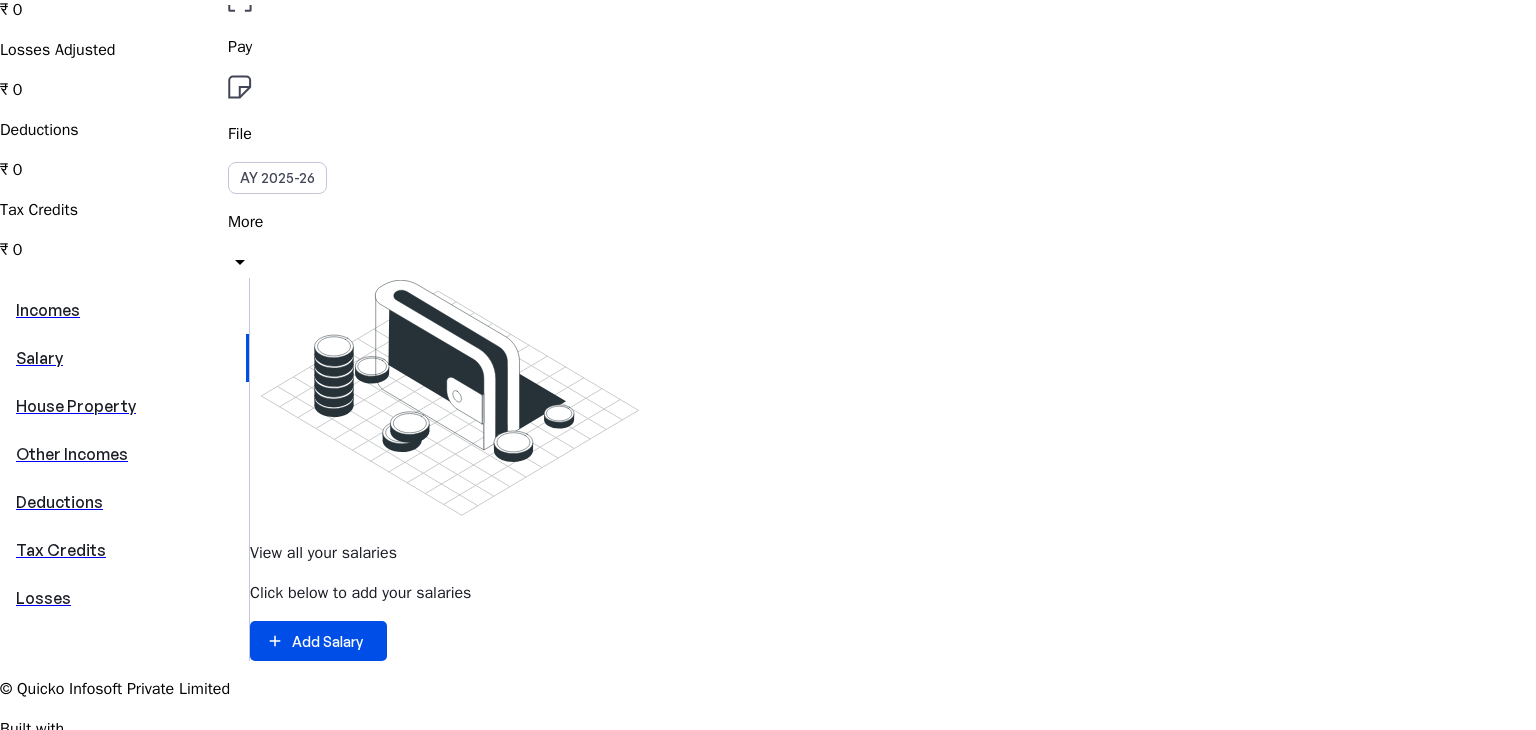 scroll, scrollTop: 264, scrollLeft: 0, axis: vertical 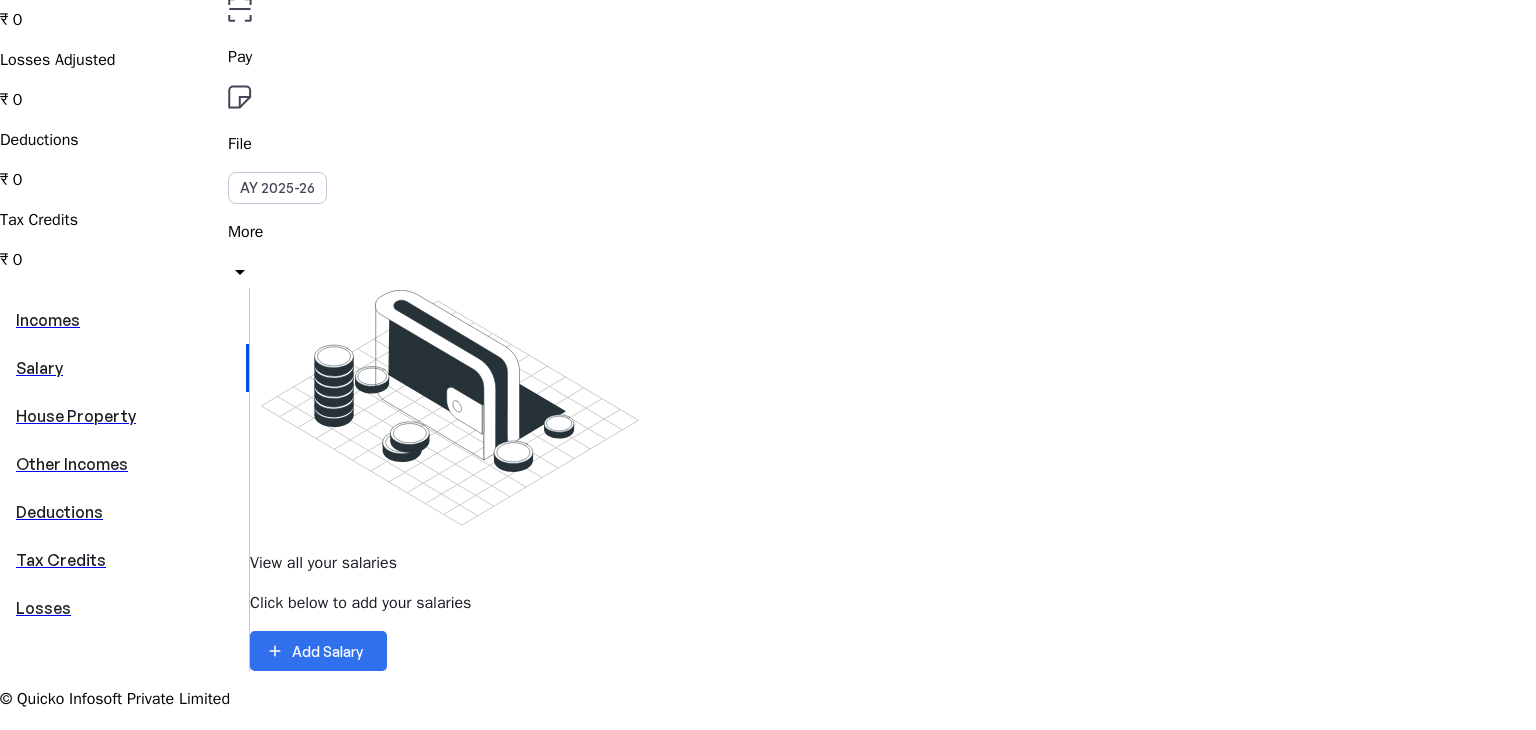 click on "Add Salary" at bounding box center (327, 651) 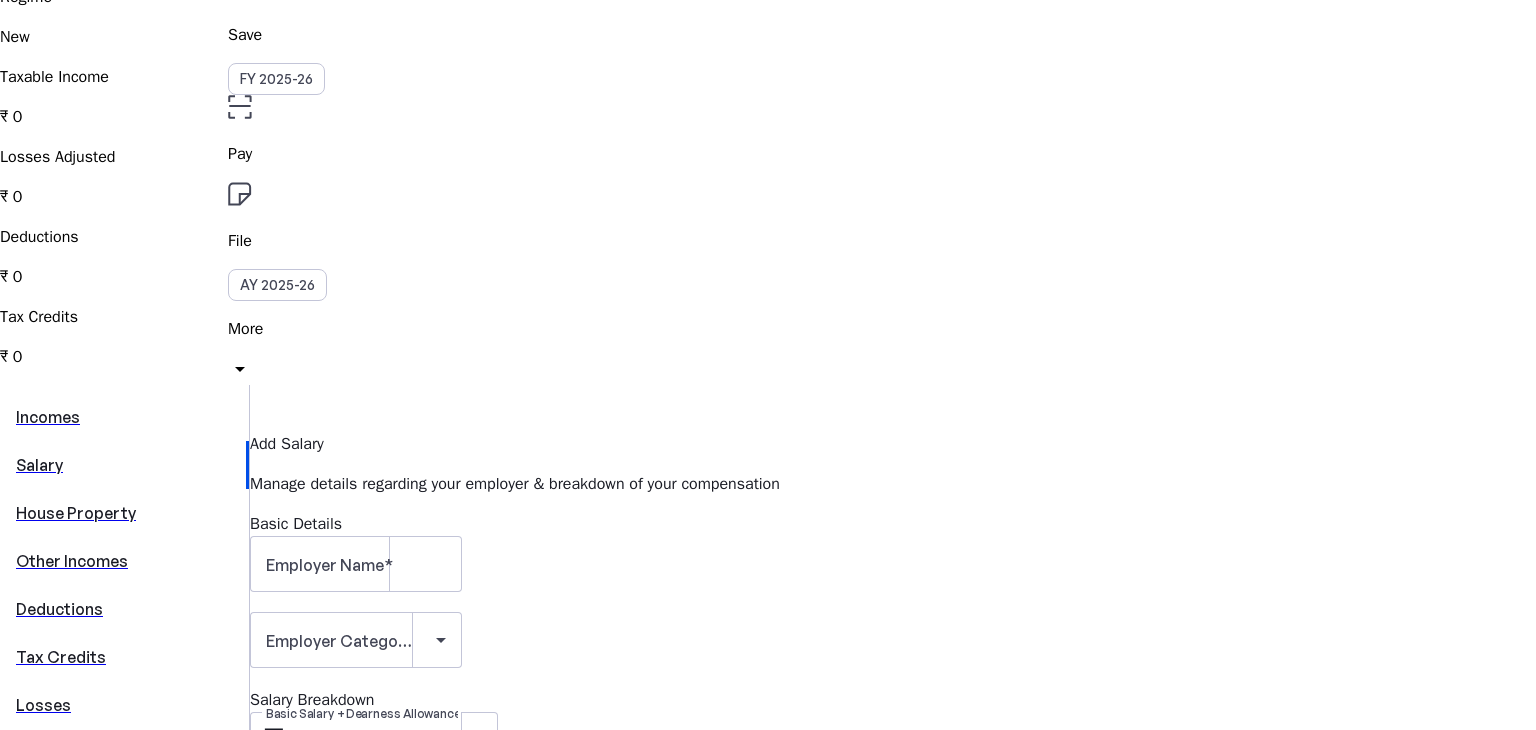 scroll, scrollTop: 168, scrollLeft: 0, axis: vertical 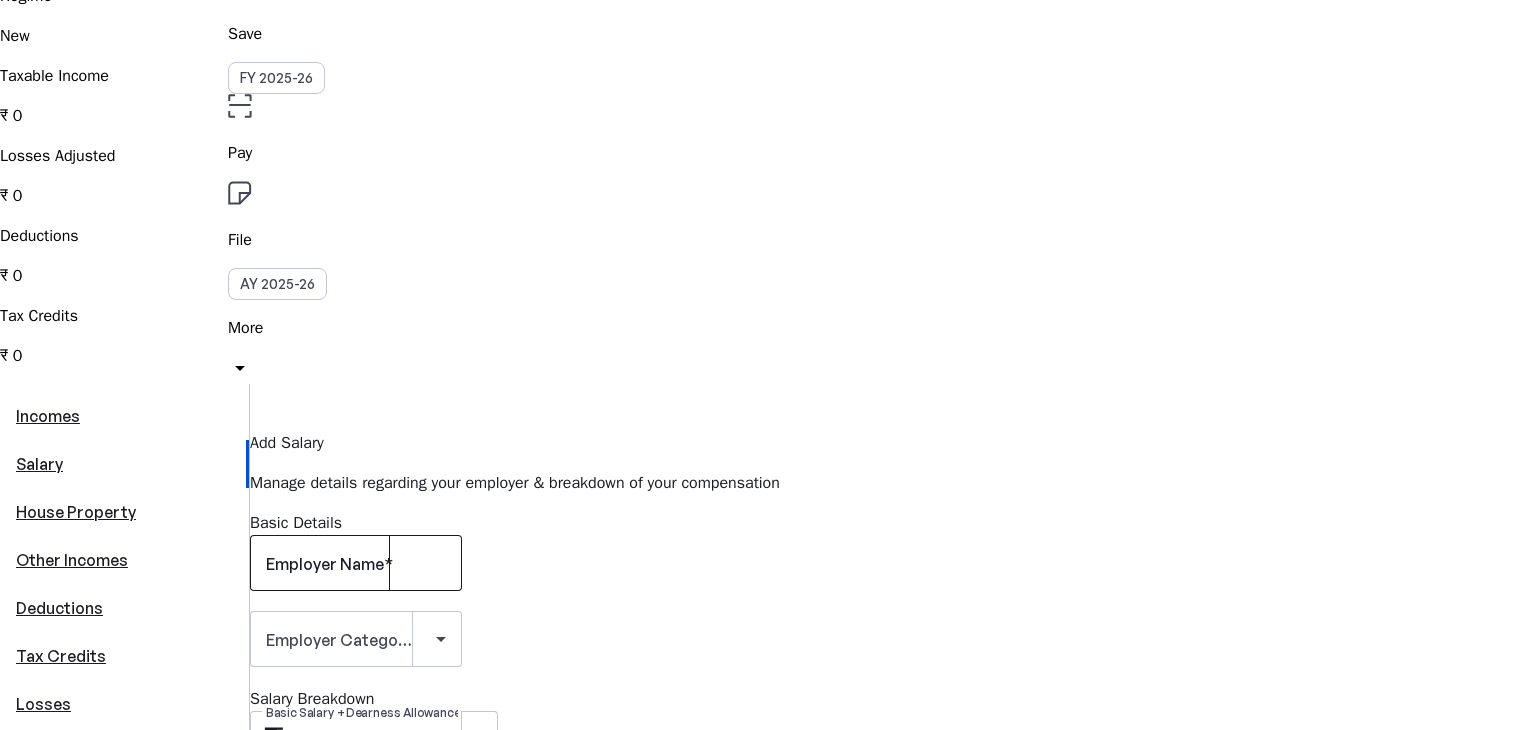 click at bounding box center (356, 563) 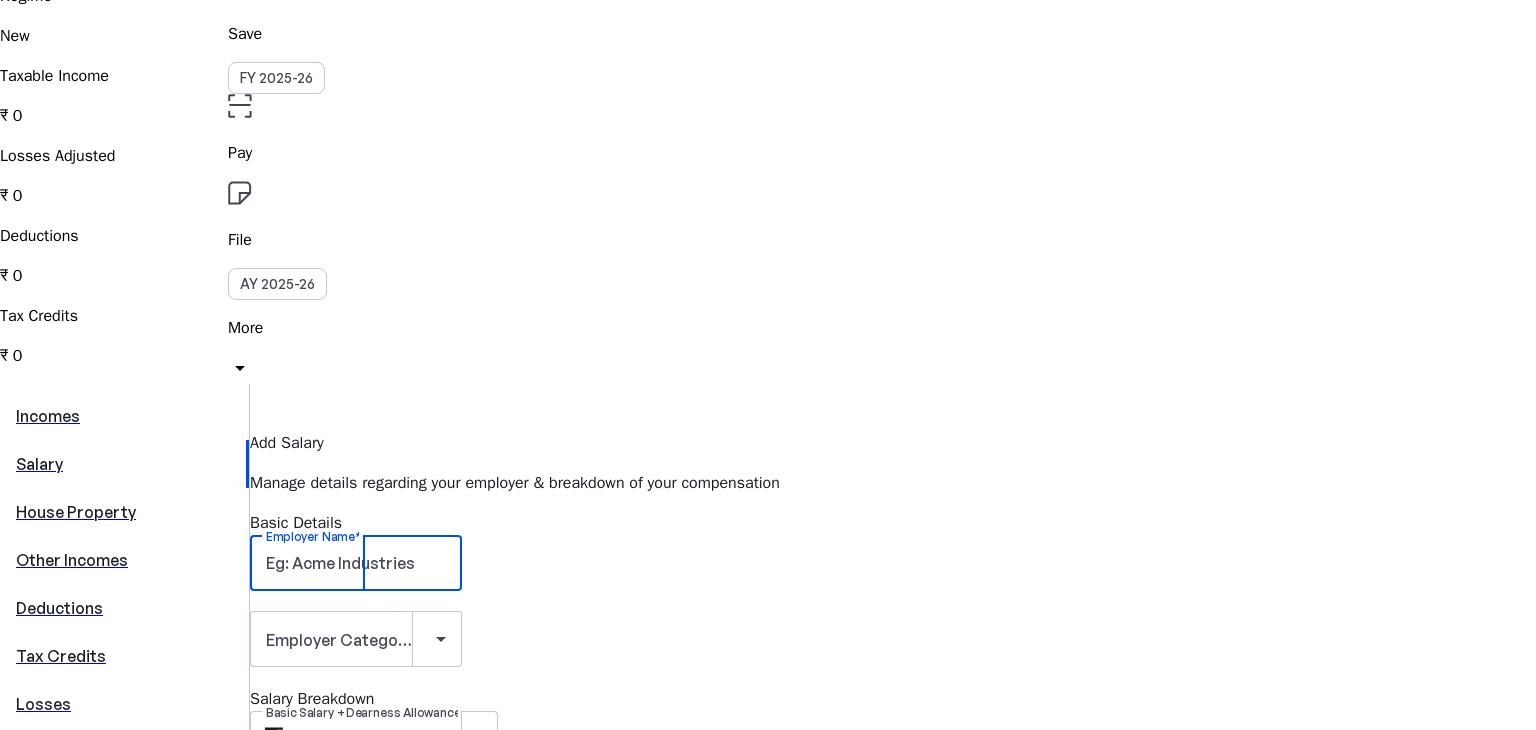 click on "Employer Name" at bounding box center [356, 563] 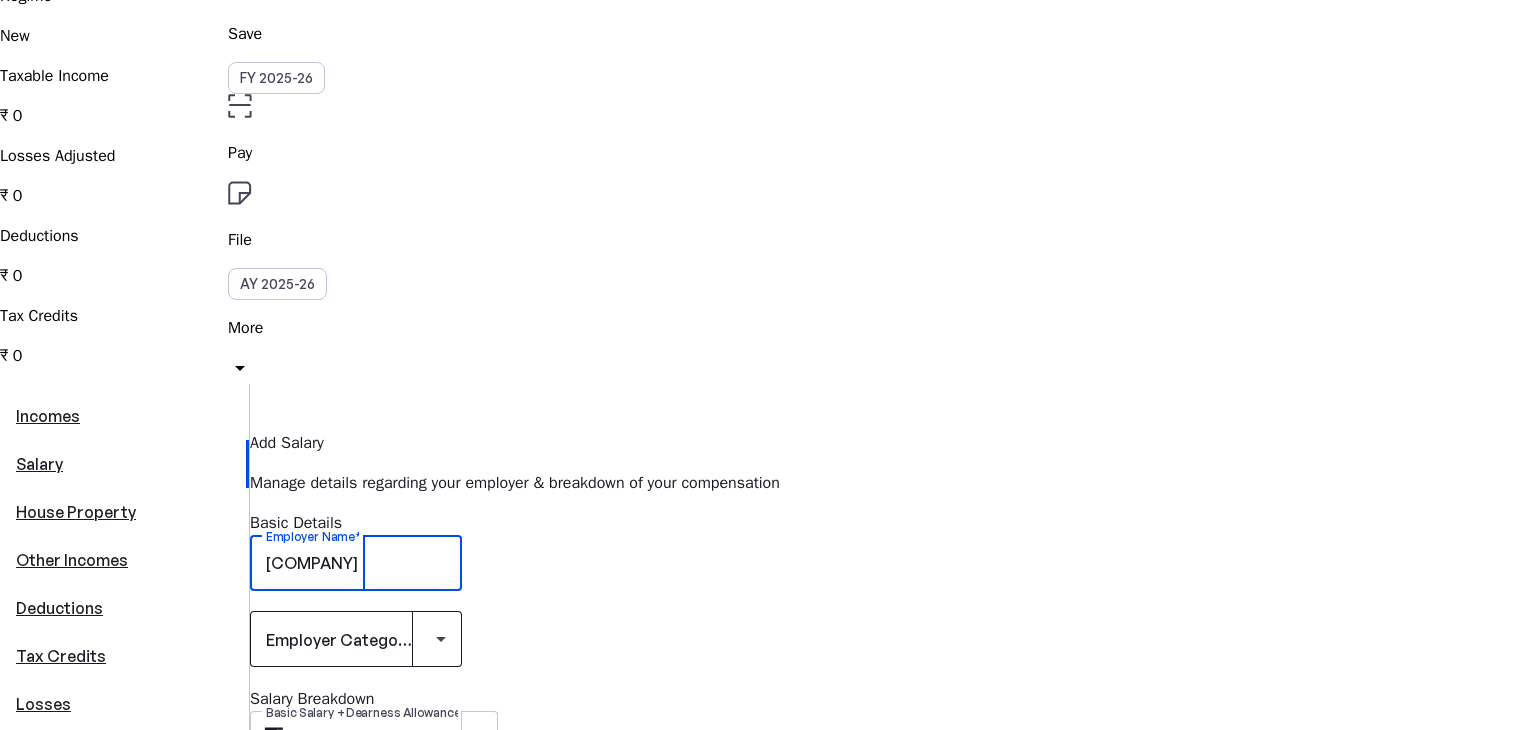 type on "[COMPANY]" 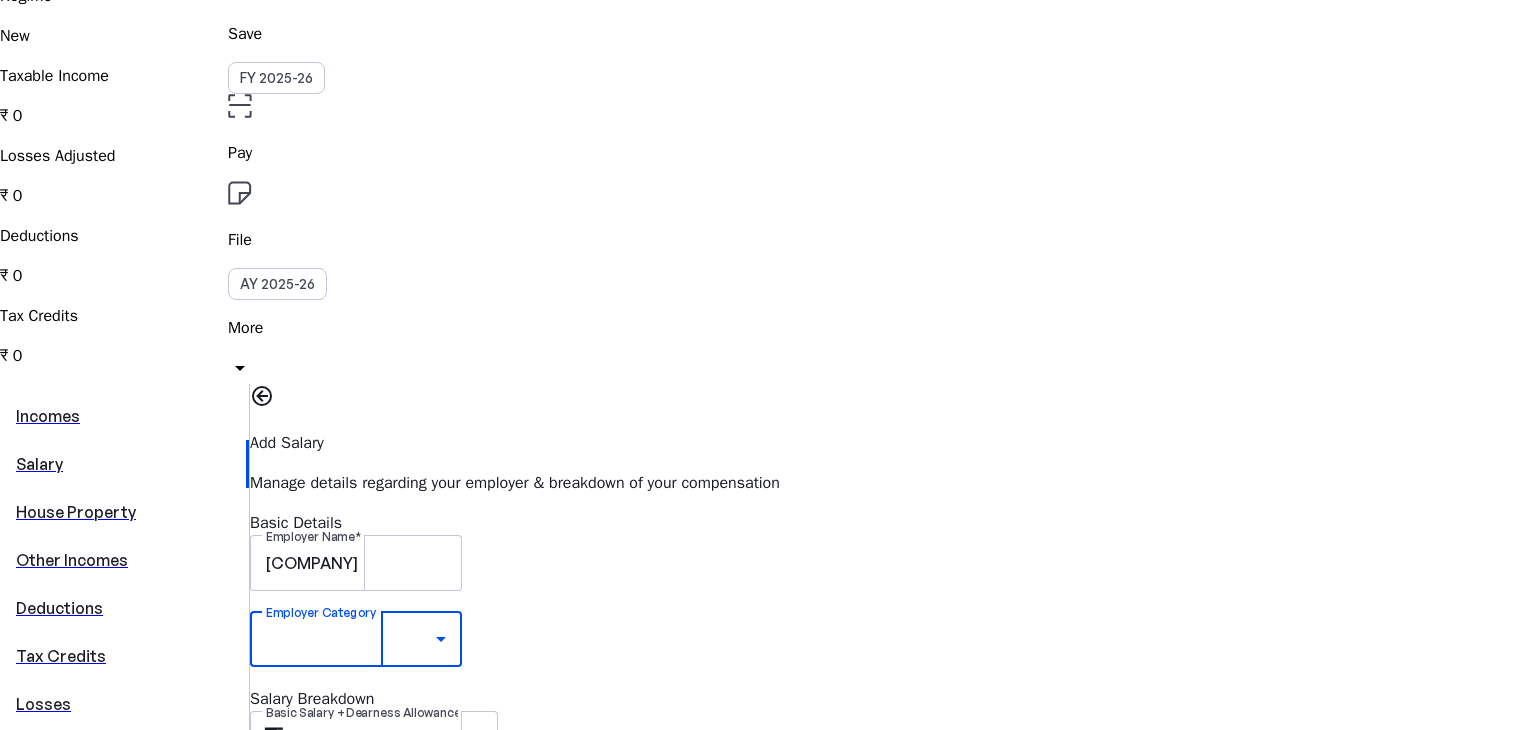 click on "Other" at bounding box center [156, 1990] 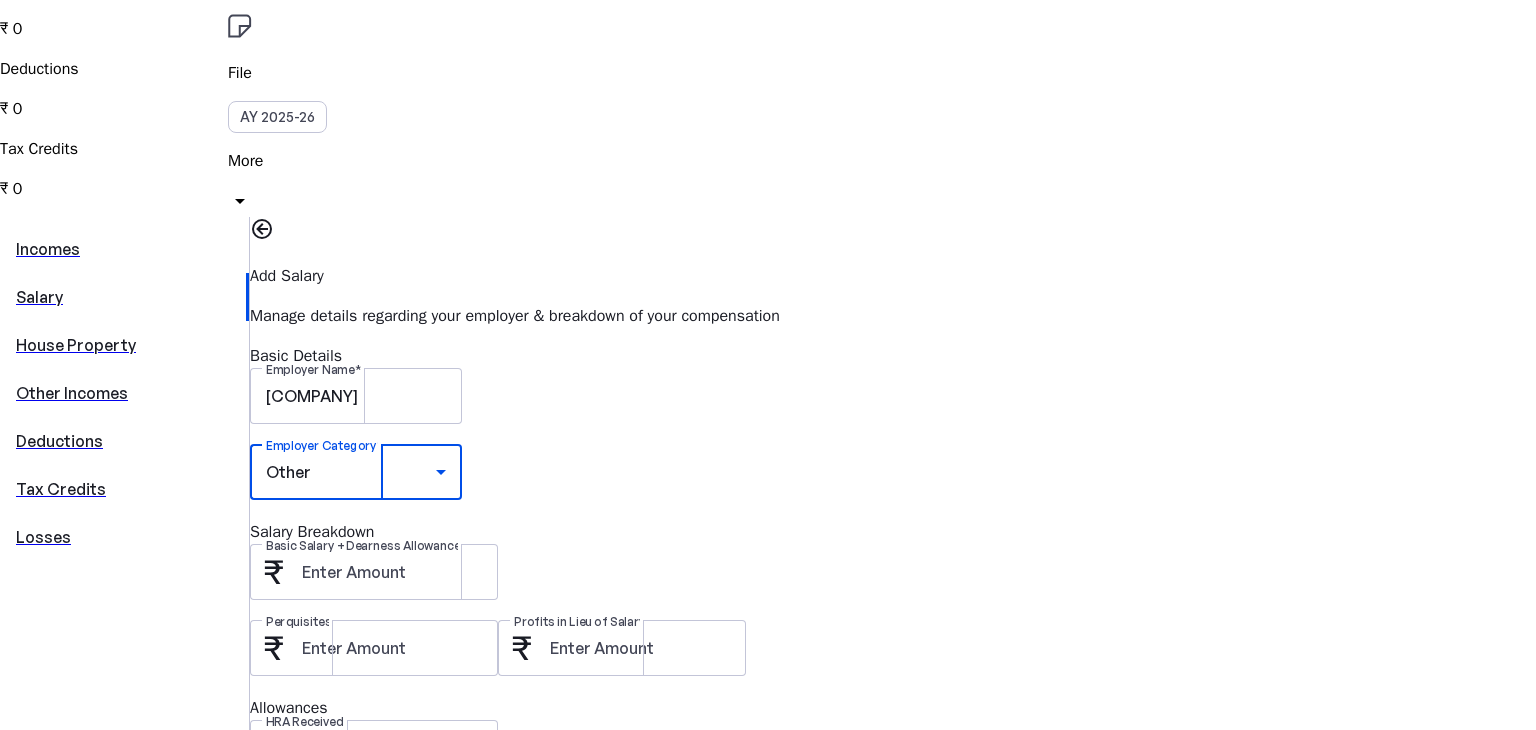 scroll, scrollTop: 332, scrollLeft: 0, axis: vertical 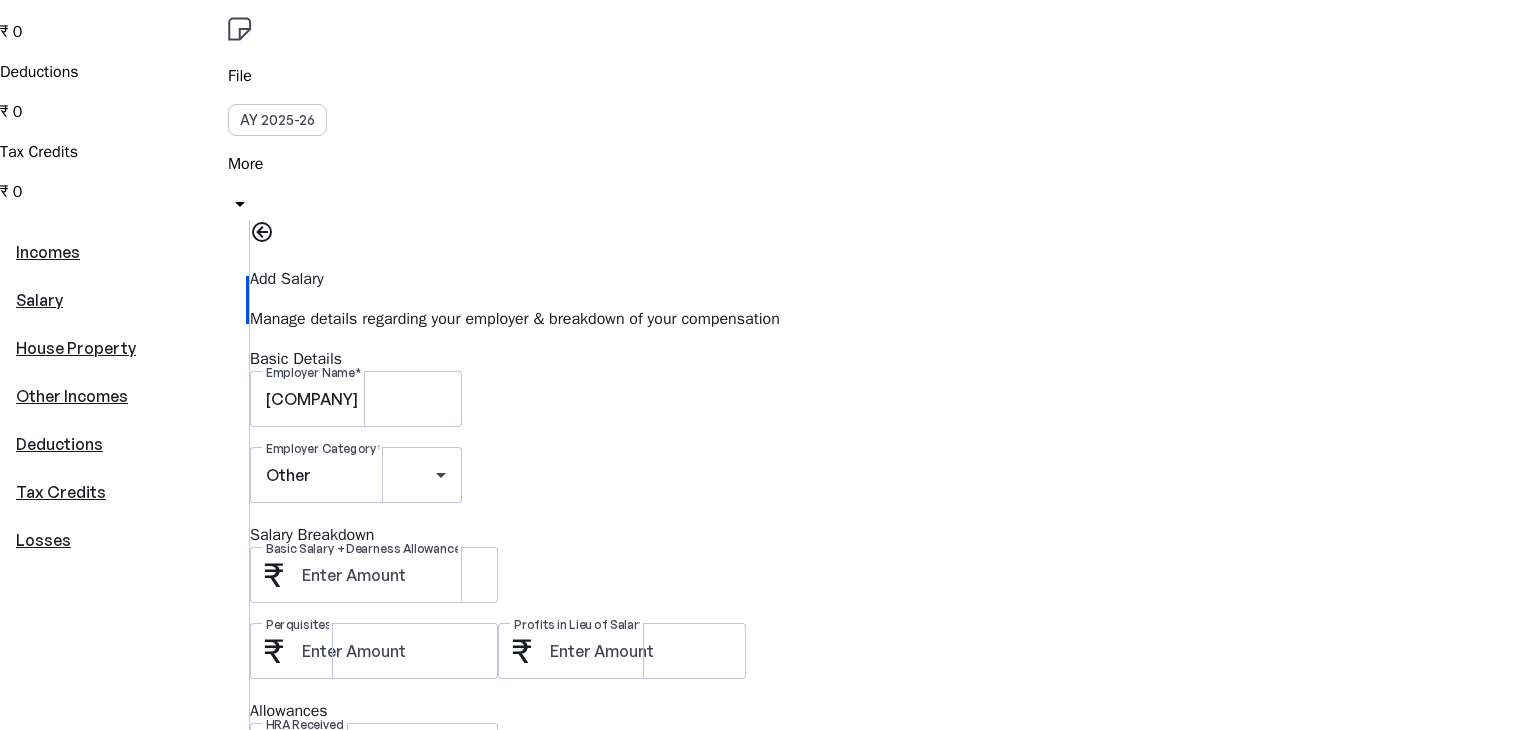 click on "Salary Breakdown" at bounding box center [893, 535] 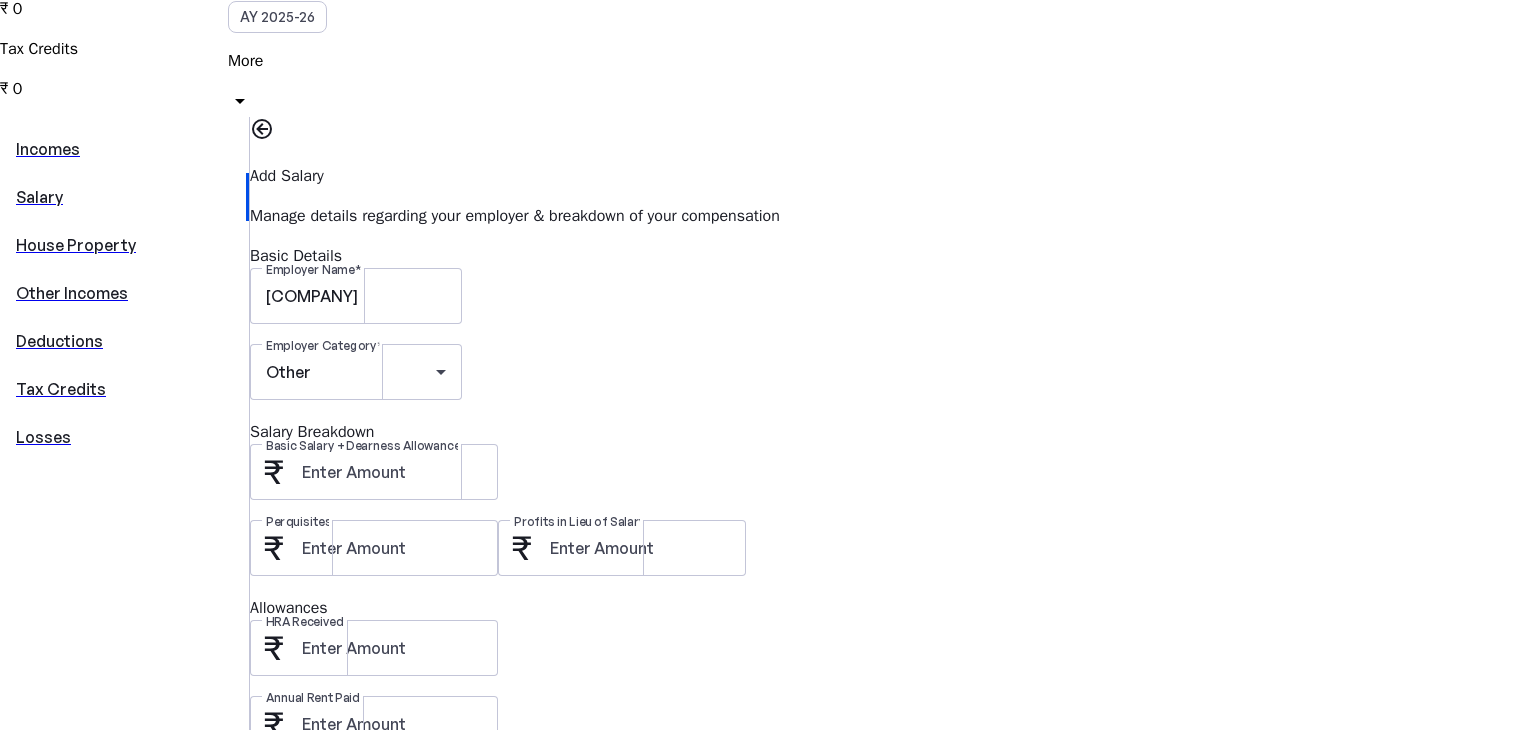 scroll, scrollTop: 433, scrollLeft: 0, axis: vertical 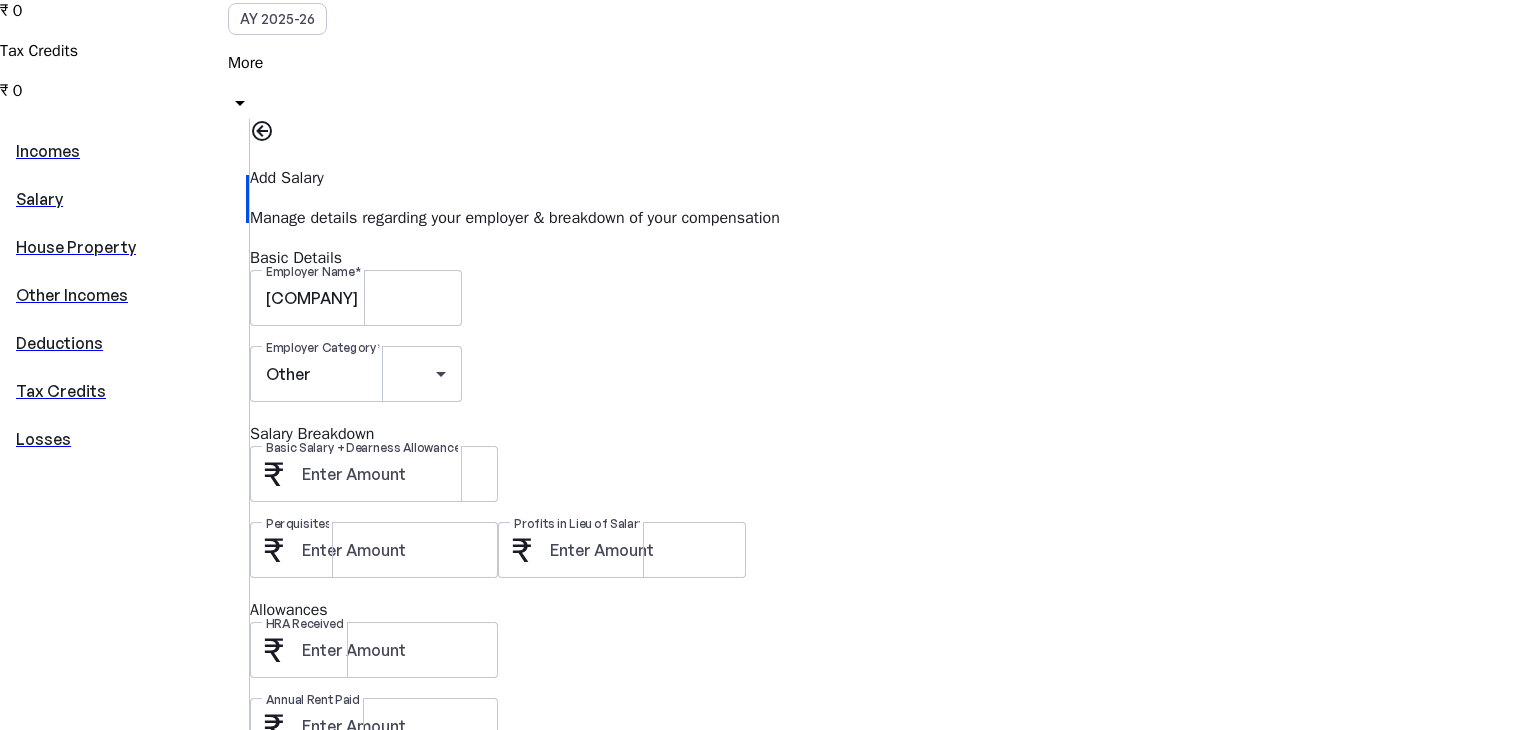 click on "Employer Category Other" at bounding box center (893, 384) 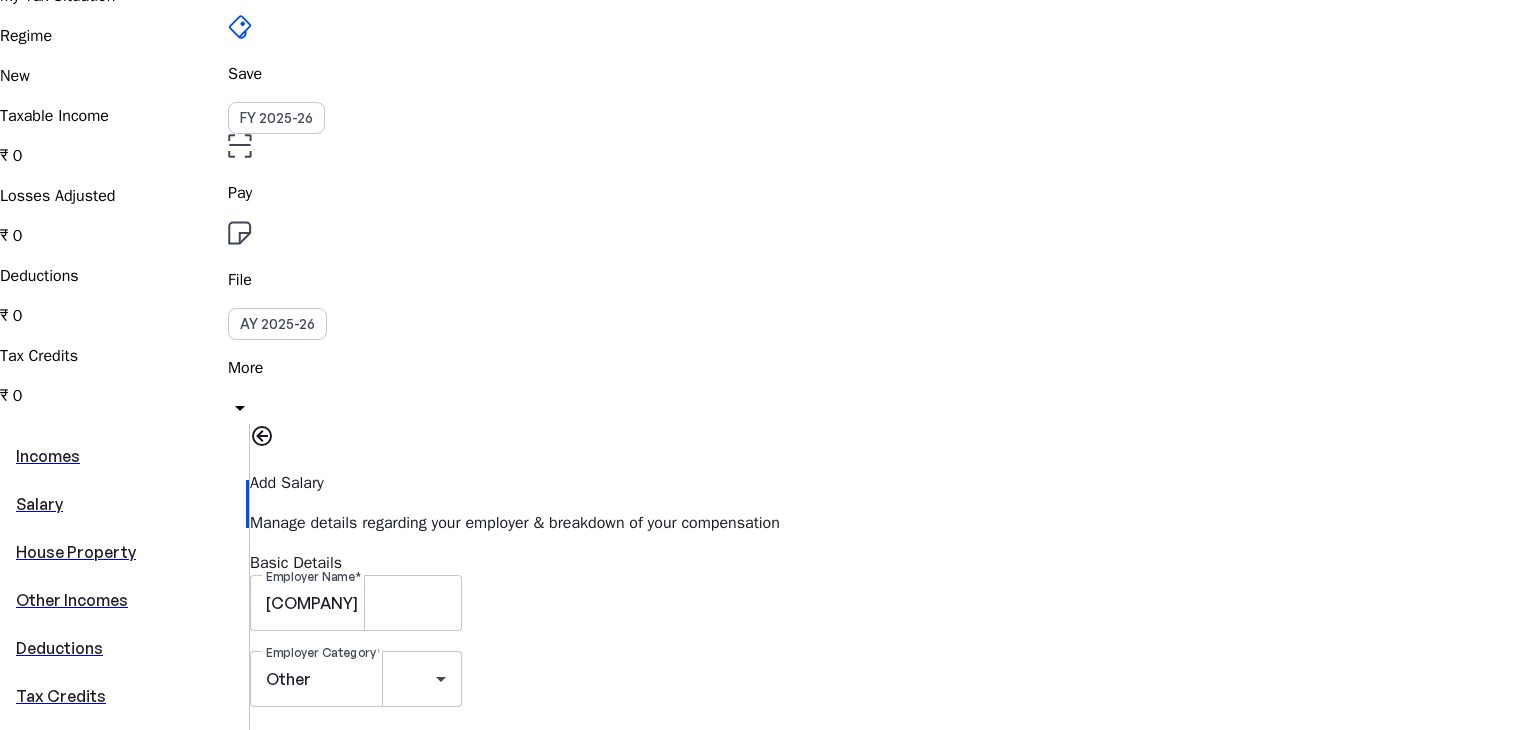 scroll, scrollTop: 131, scrollLeft: 0, axis: vertical 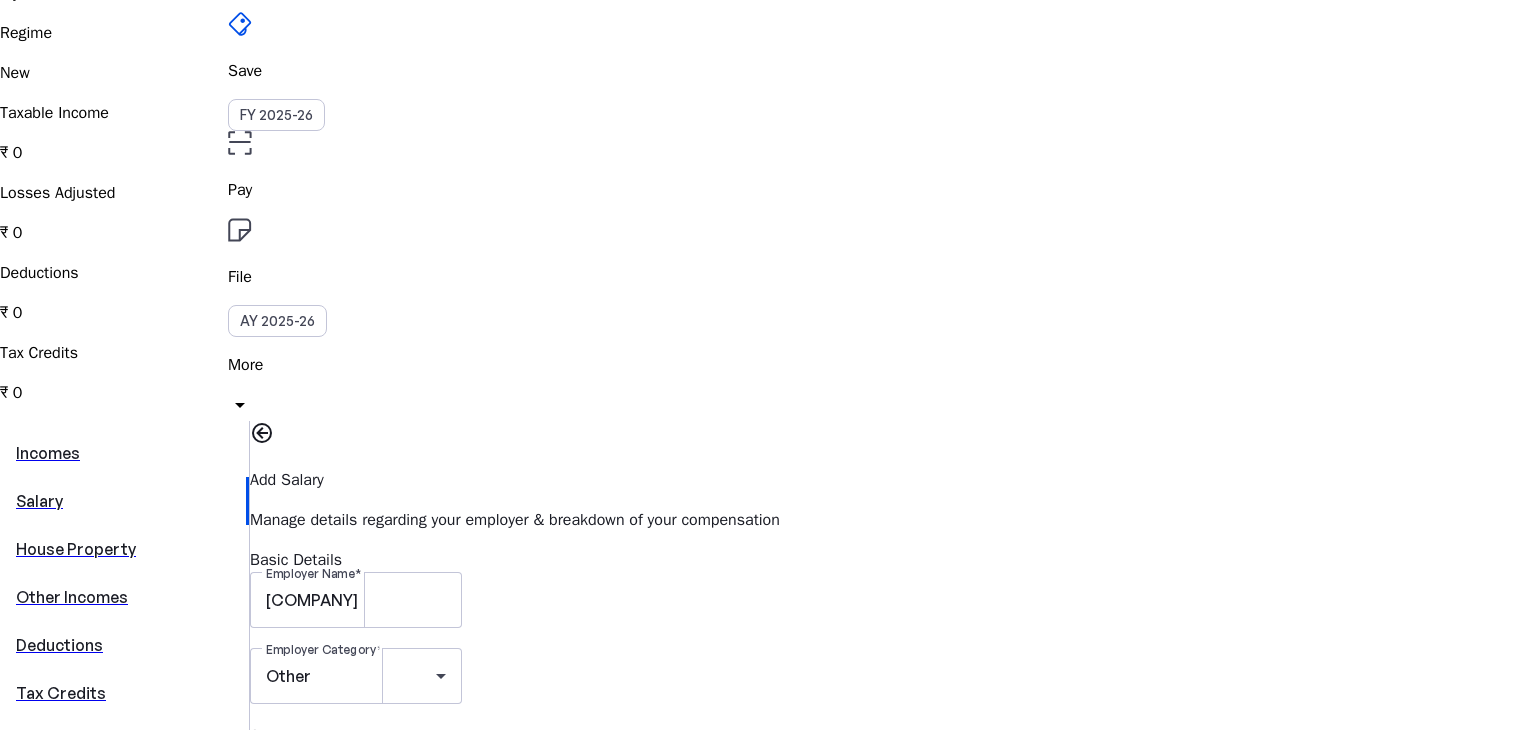 click on "Save FY [YEAR]-[YEAR] Pay File AY [YEAR]-[YEAR] More arrow_drop_down RKK Upgrade My Tax Situation Regime New Taxable Income ₹ [NUMBER] Losses Adjusted ₹ 0 Deductions ₹ 0 Tax Credits ₹ [NUMBER] Incomes Salary House Property Other Incomes Deductions Tax Credits Losses Add Salary Manage details regarding your employer & breakdown of your compensation Basic Details Employer Name Tech Mahindra Employer Category Other Salary Breakdown Basic Salary + Dearness Allowance Perquisites Profits in Lieu of Salary Allowances HRA Received Annual Rent Paid LTA Received Travel Expenses Other Taxable Allowances Deductions Entertainment Allowance Professional Tax Tax Credit TDS on Salary Save Cancel © Quicko Infosoft Private Limited Built with favorite from [CITY]" at bounding box center (768, 828) 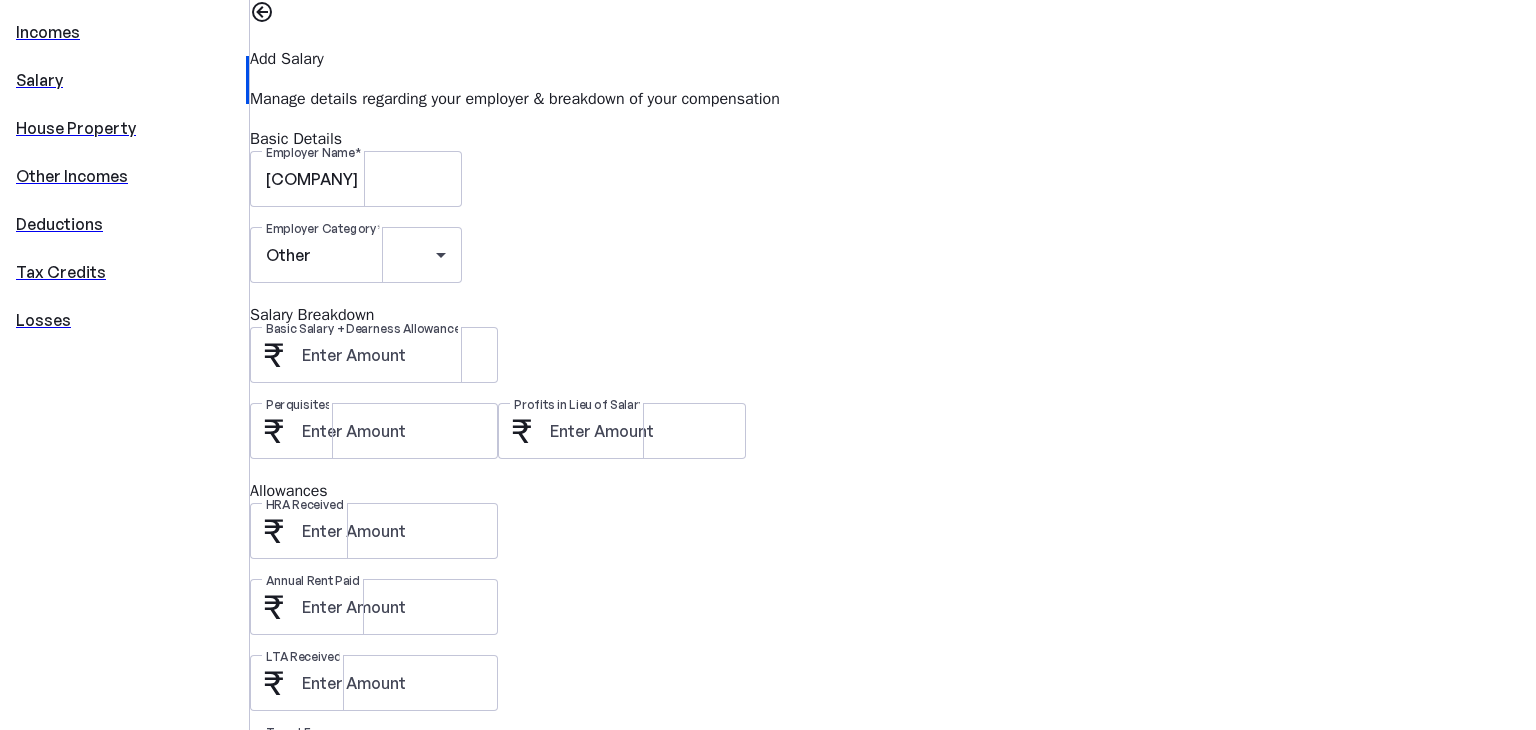 scroll, scrollTop: 551, scrollLeft: 0, axis: vertical 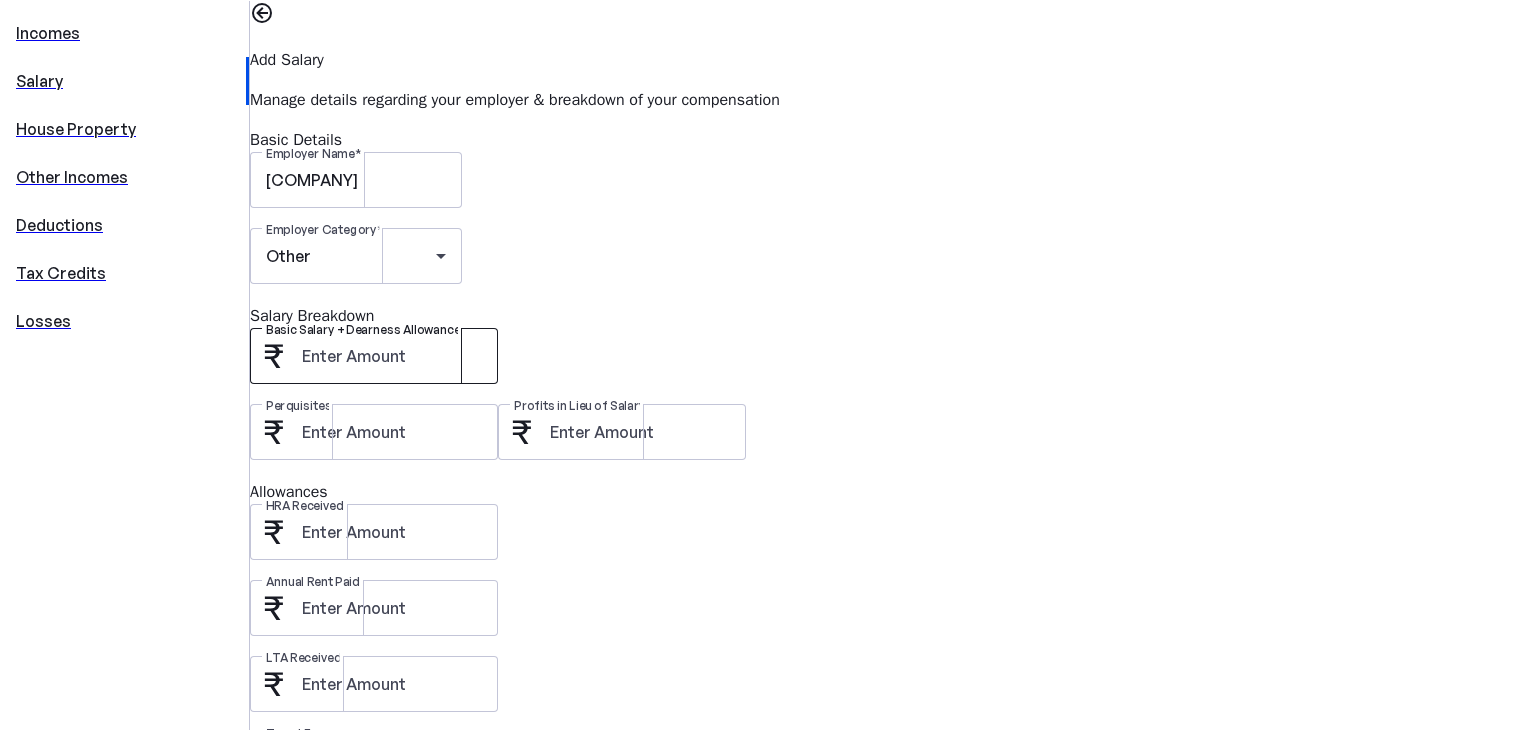 click at bounding box center (392, 356) 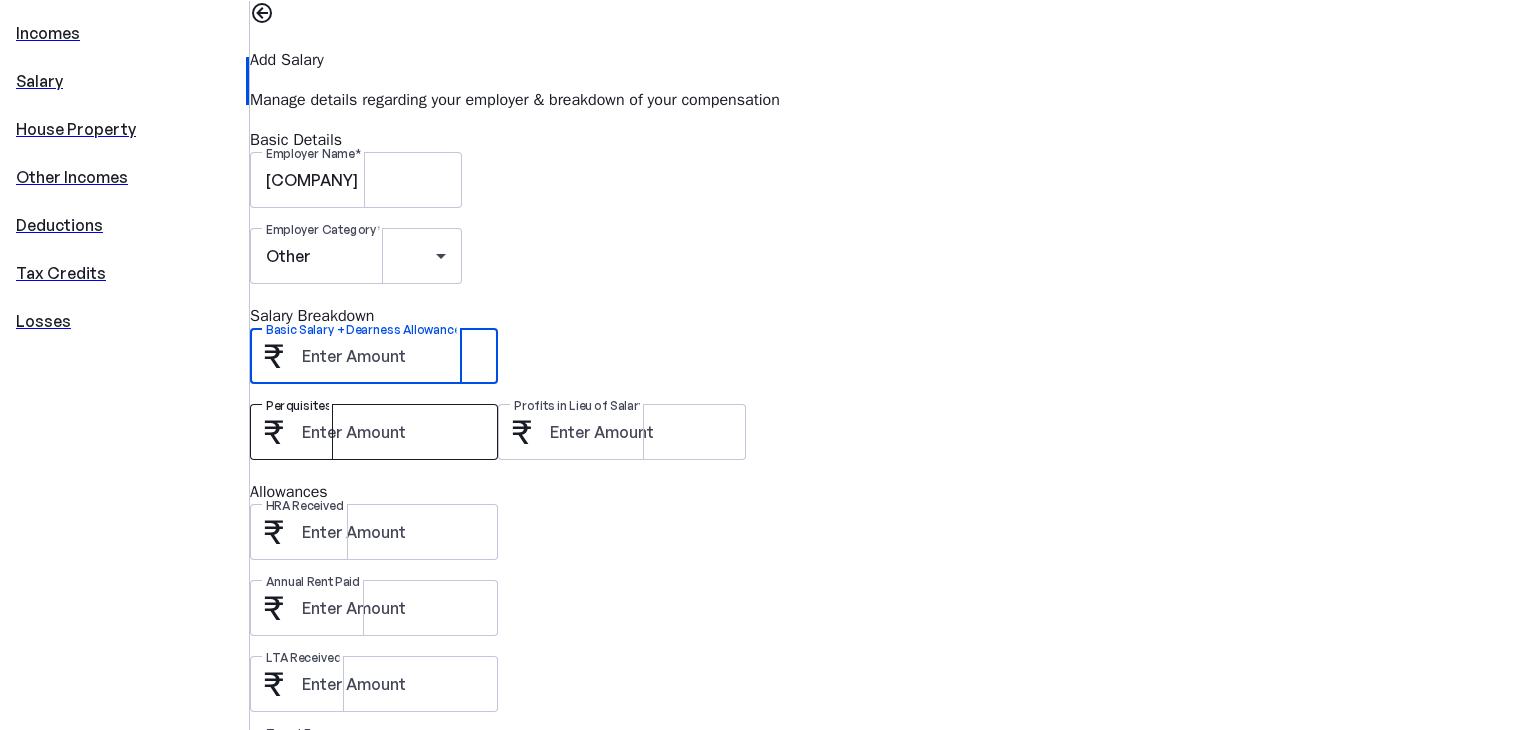type on "[NUMBER]" 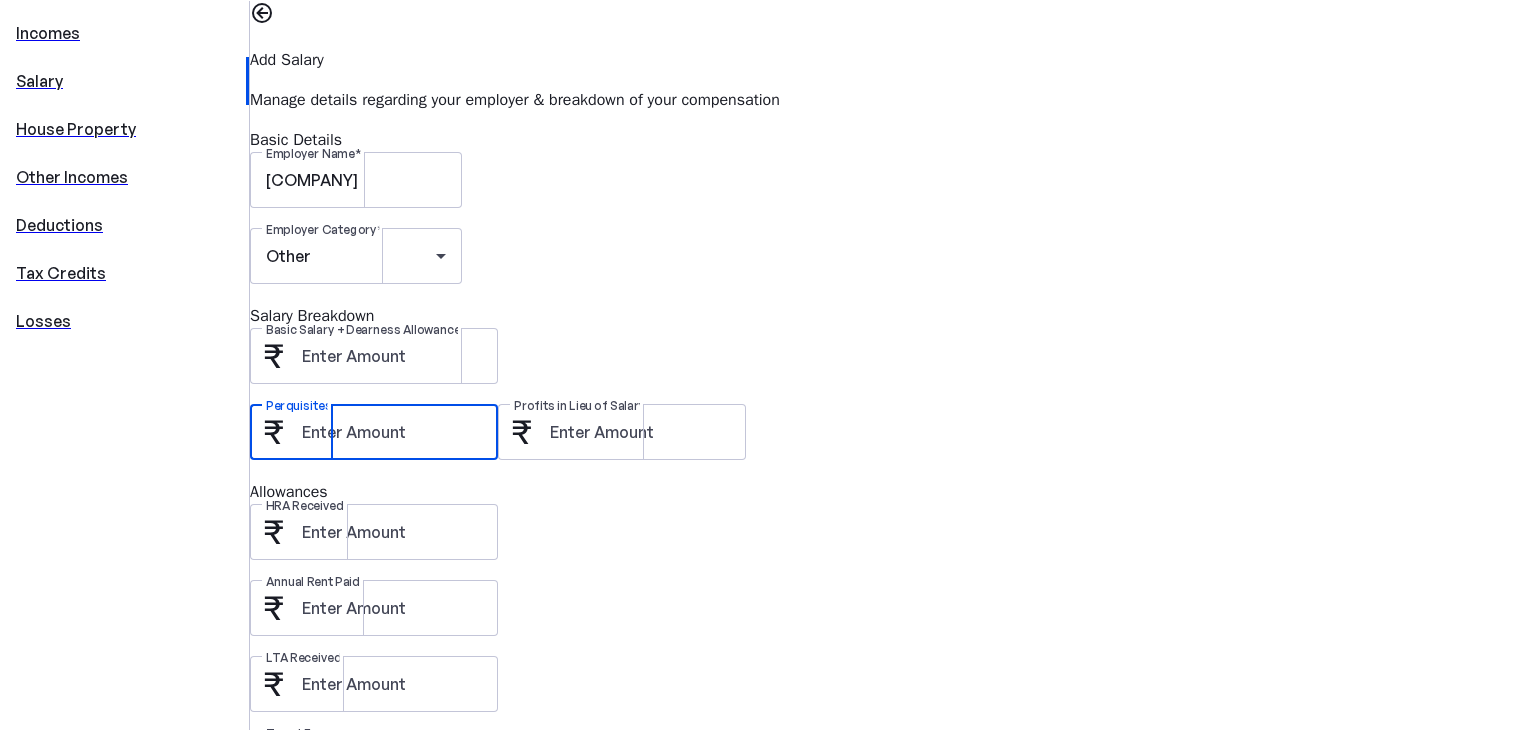 click on "Perquisites" at bounding box center (392, 432) 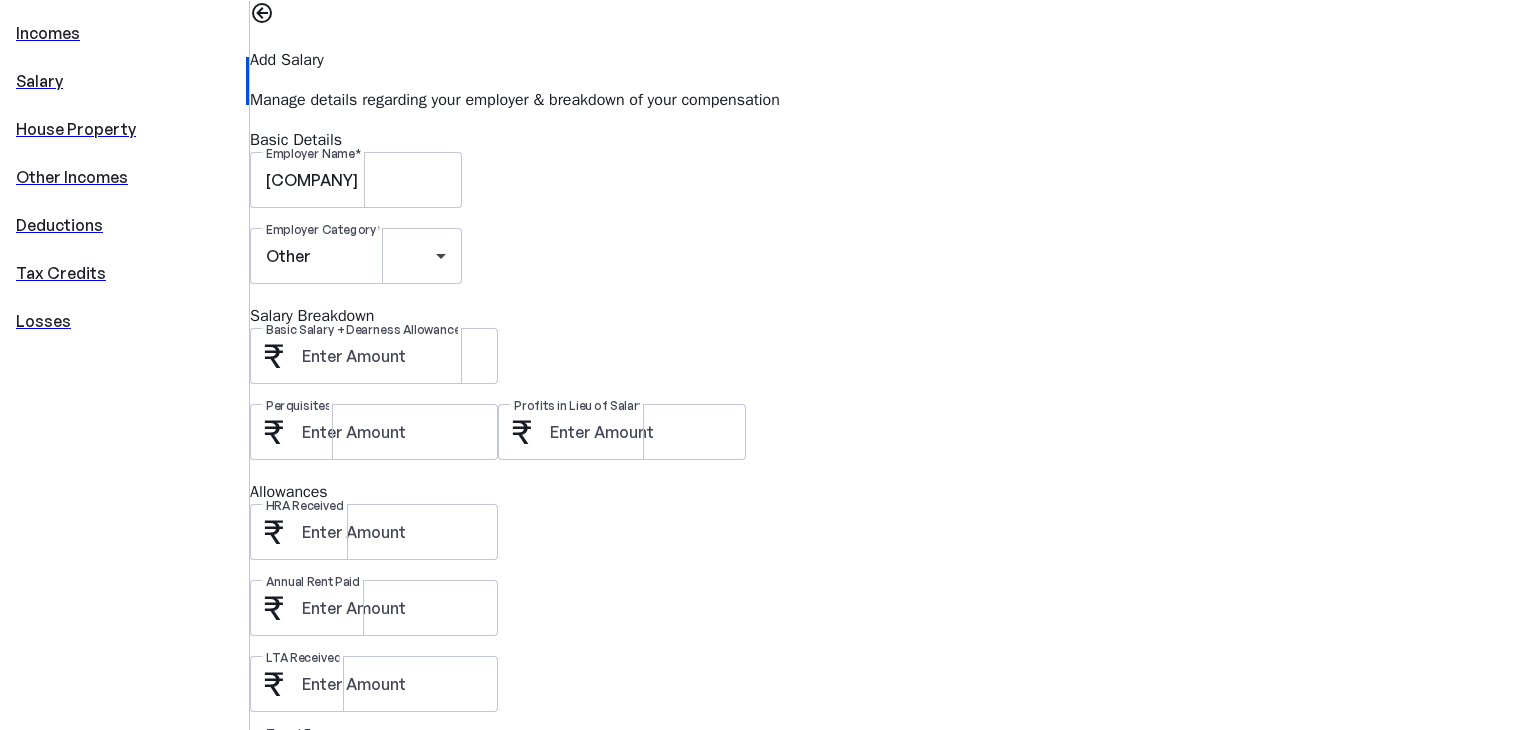 click on "Basic Salary + Dearness Allowance [AMOUNT]" at bounding box center [893, 366] 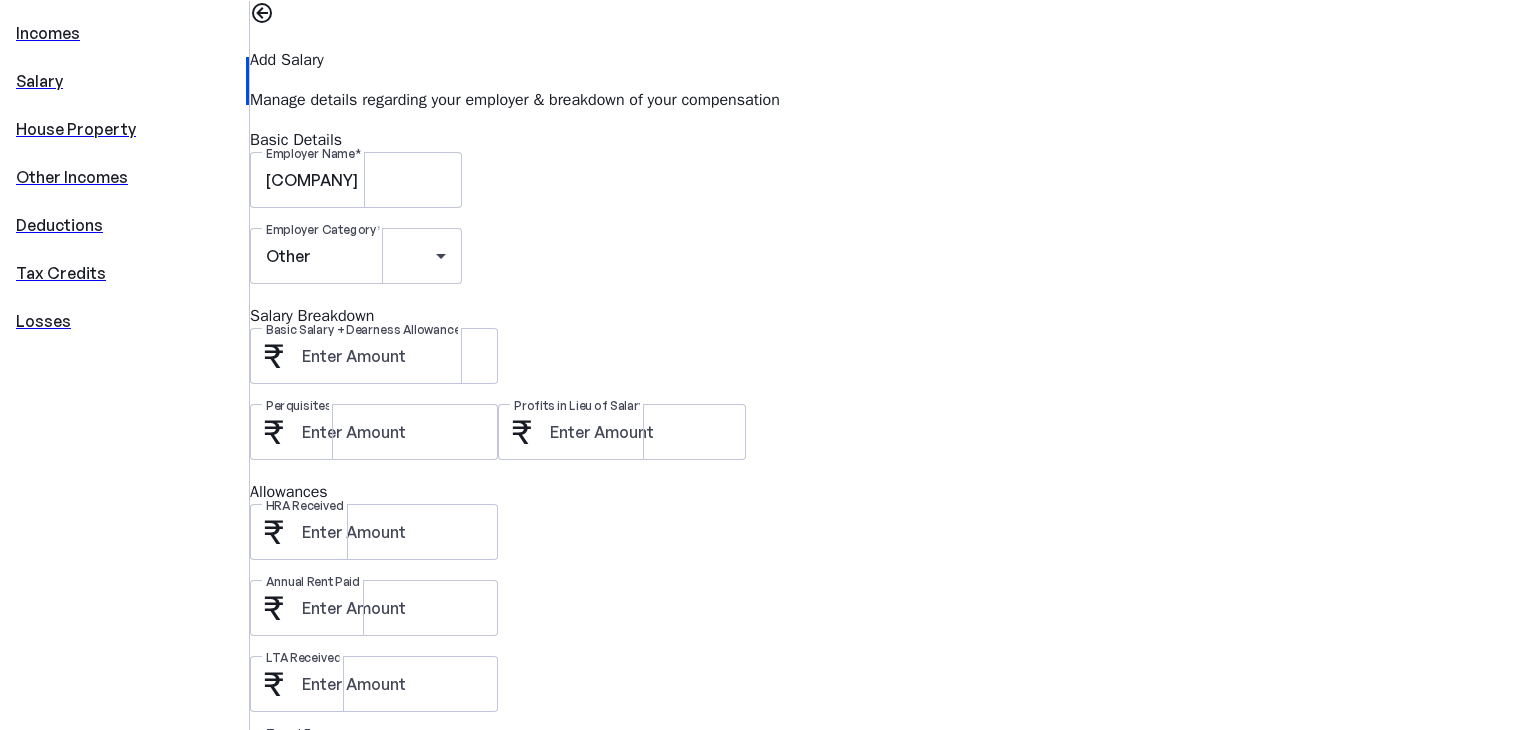 click on "Basic Salary + Dearness Allowance [AMOUNT]" at bounding box center [893, 366] 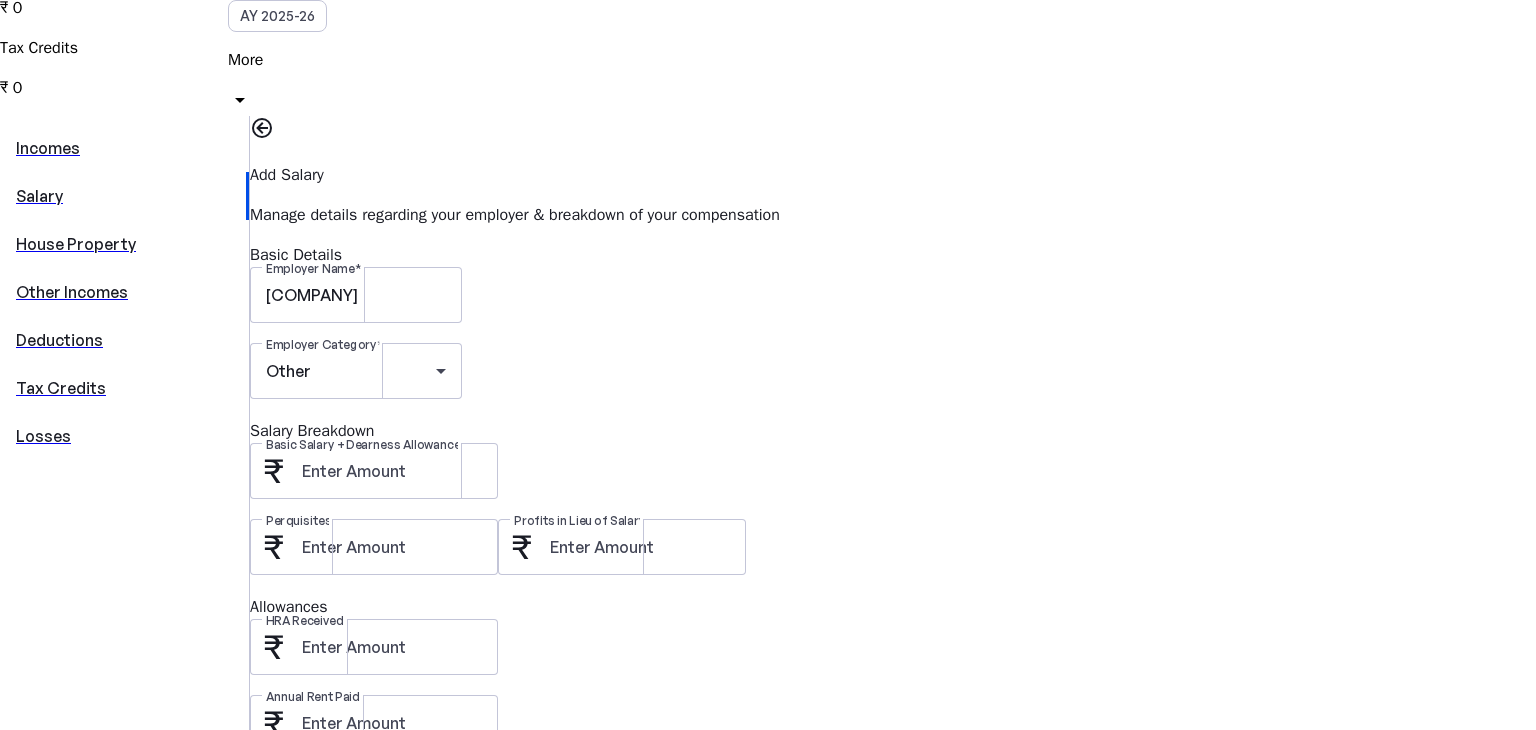 scroll, scrollTop: 605, scrollLeft: 0, axis: vertical 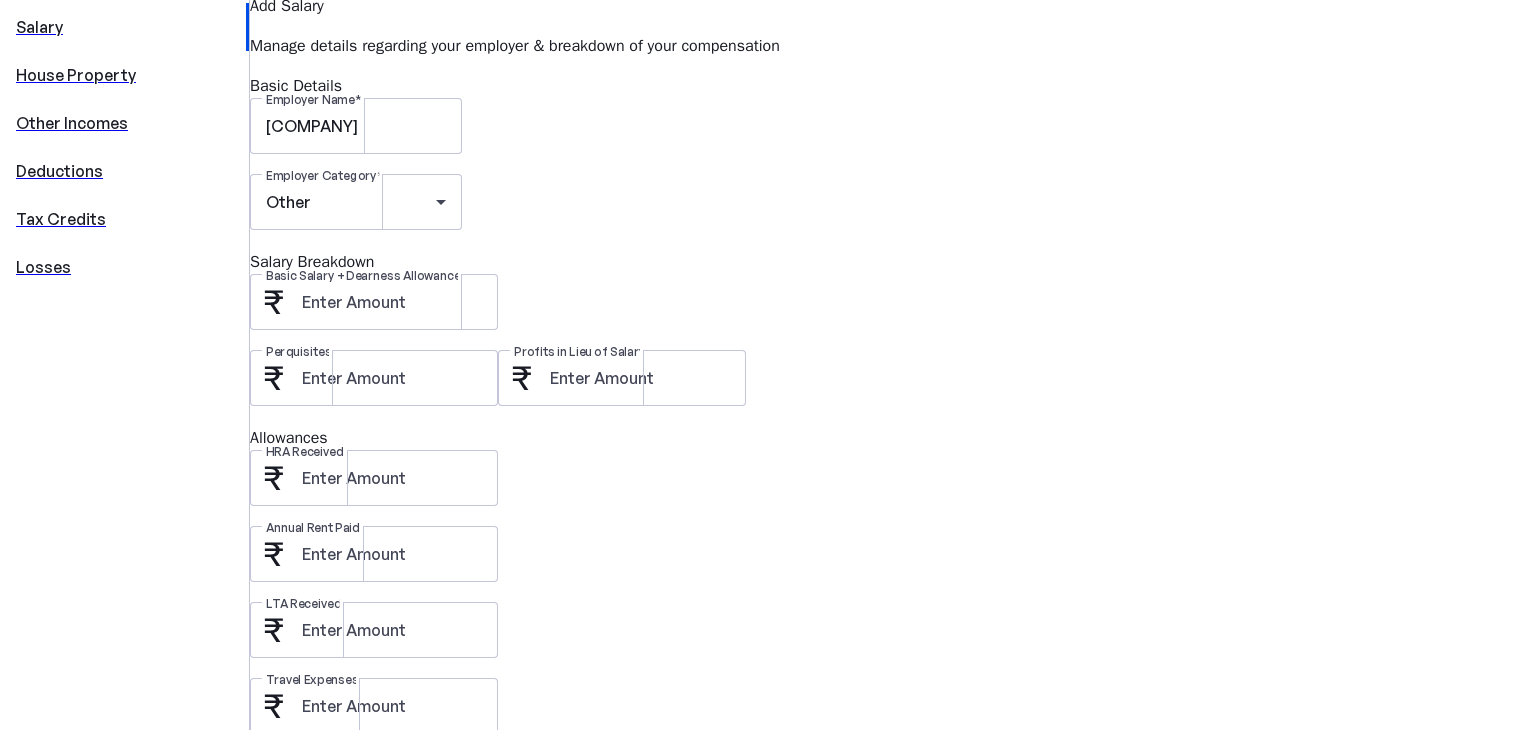 click on "Perquisites Profits in Lieu of Salary" at bounding box center (893, 388) 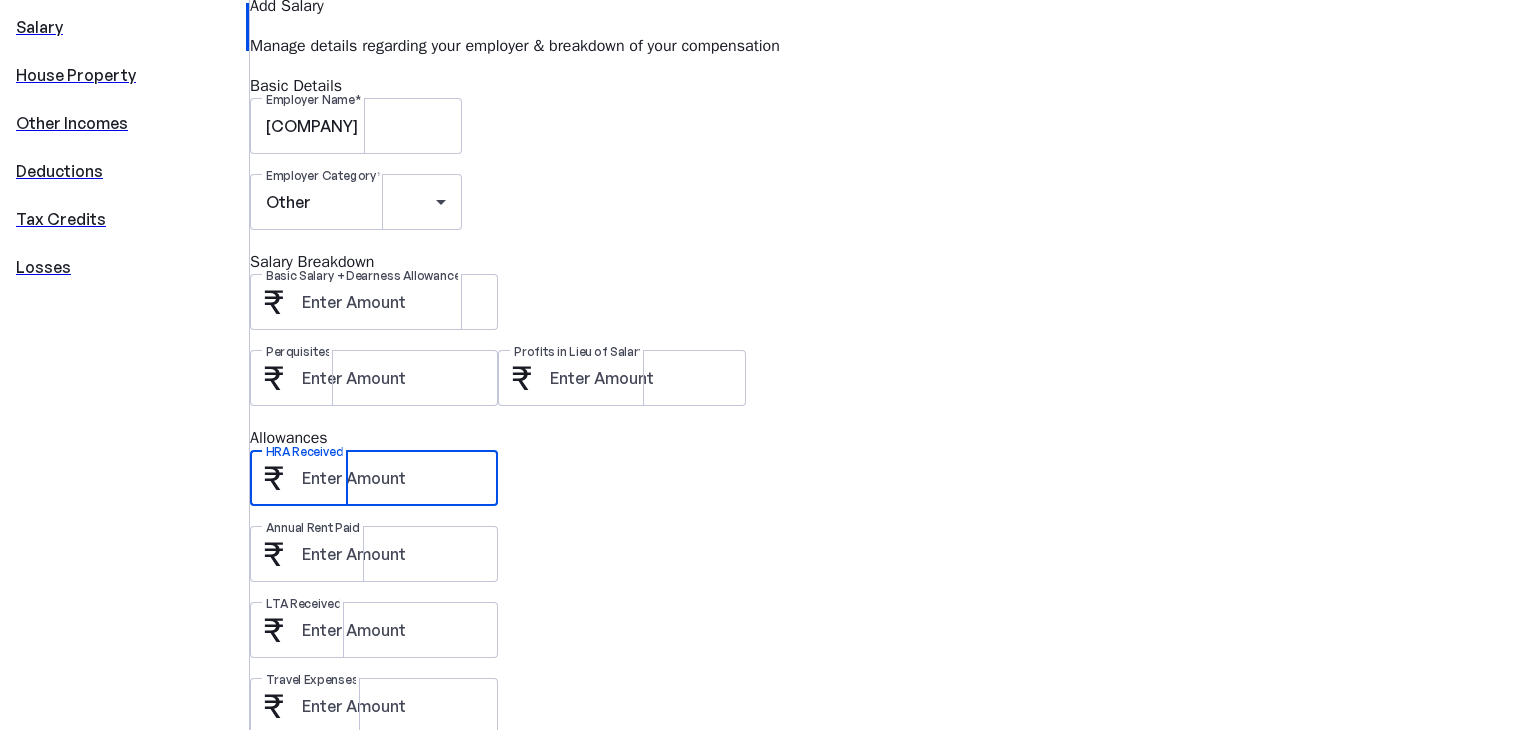 click on "HRA Received" at bounding box center (392, 478) 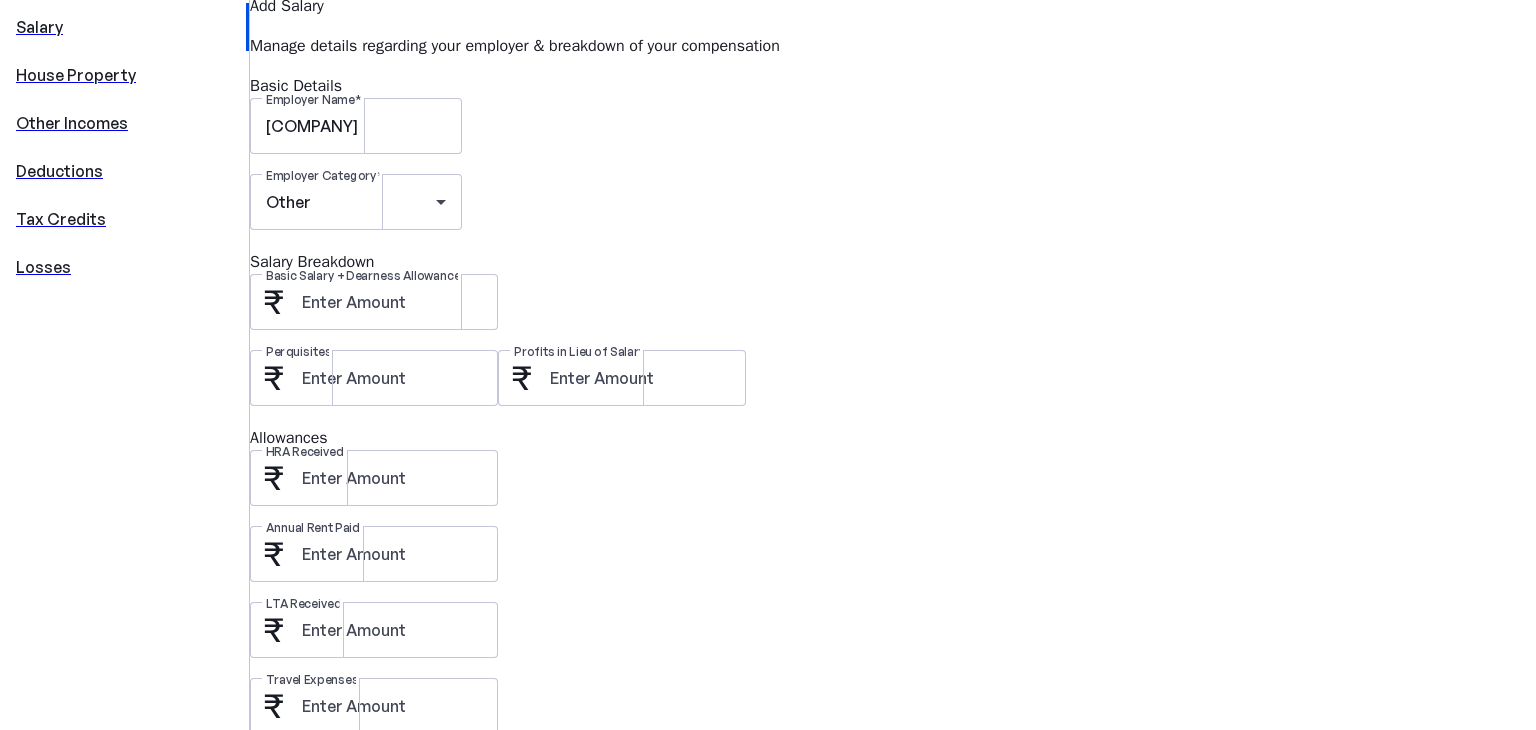 click on "Allowances" at bounding box center (893, 438) 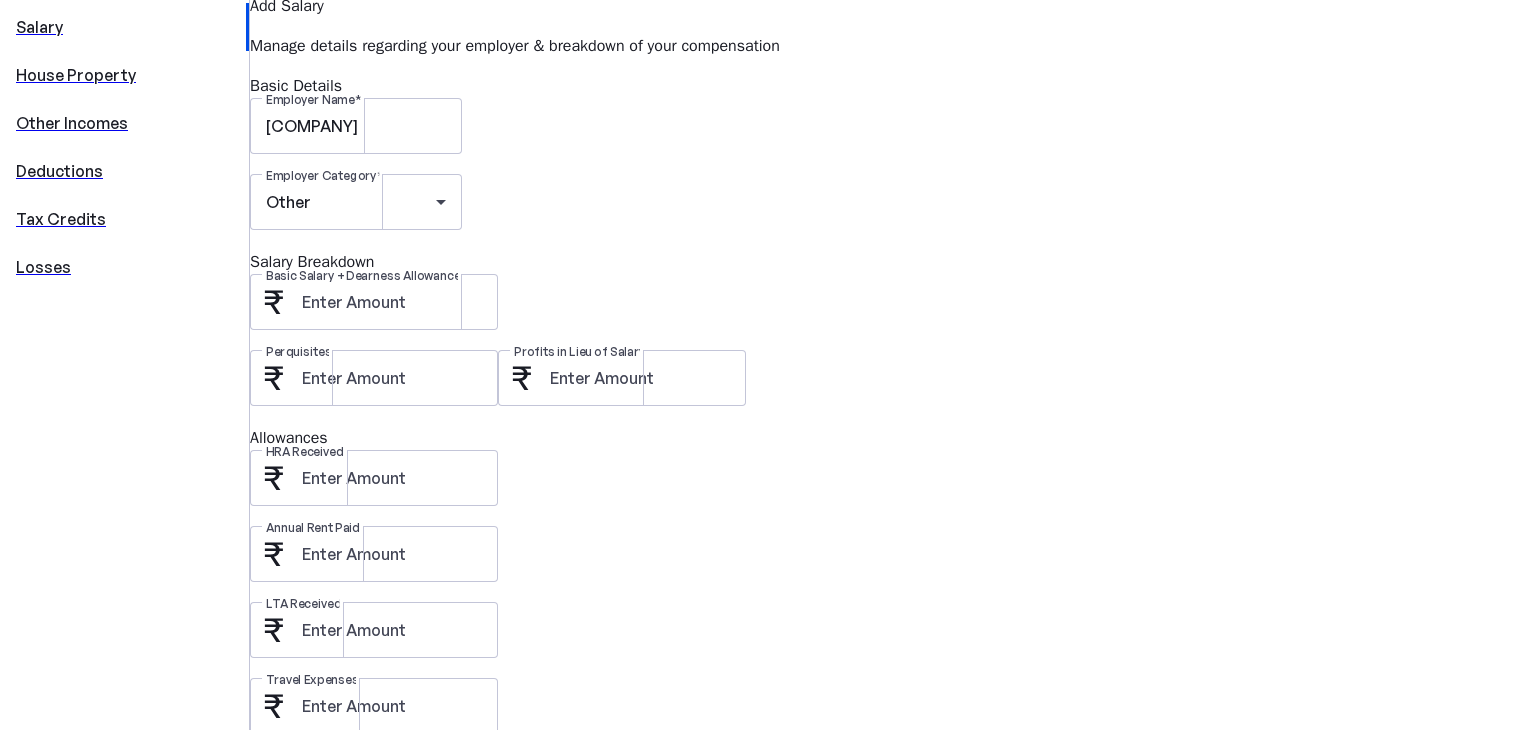 click on "Allowances" at bounding box center (893, 438) 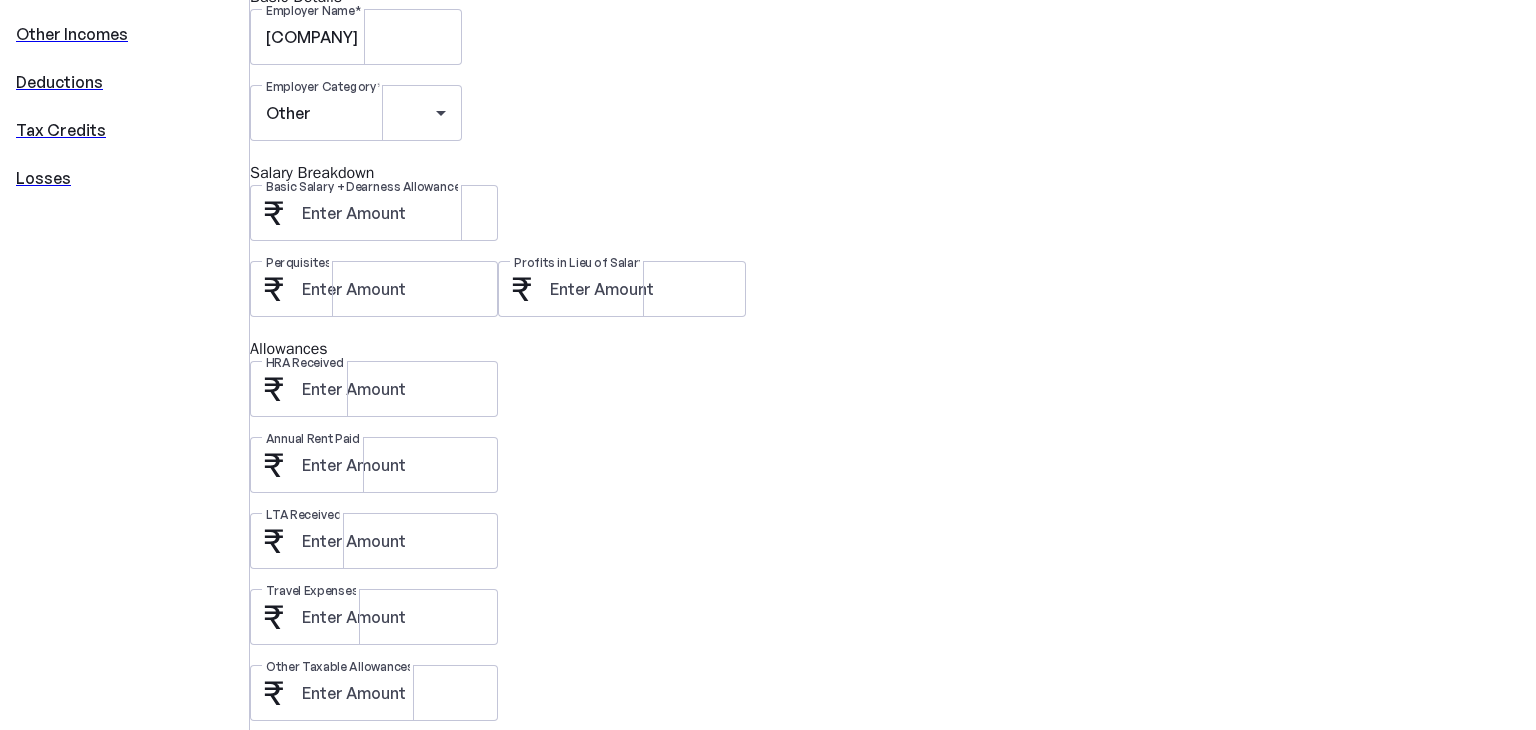 scroll, scrollTop: 693, scrollLeft: 0, axis: vertical 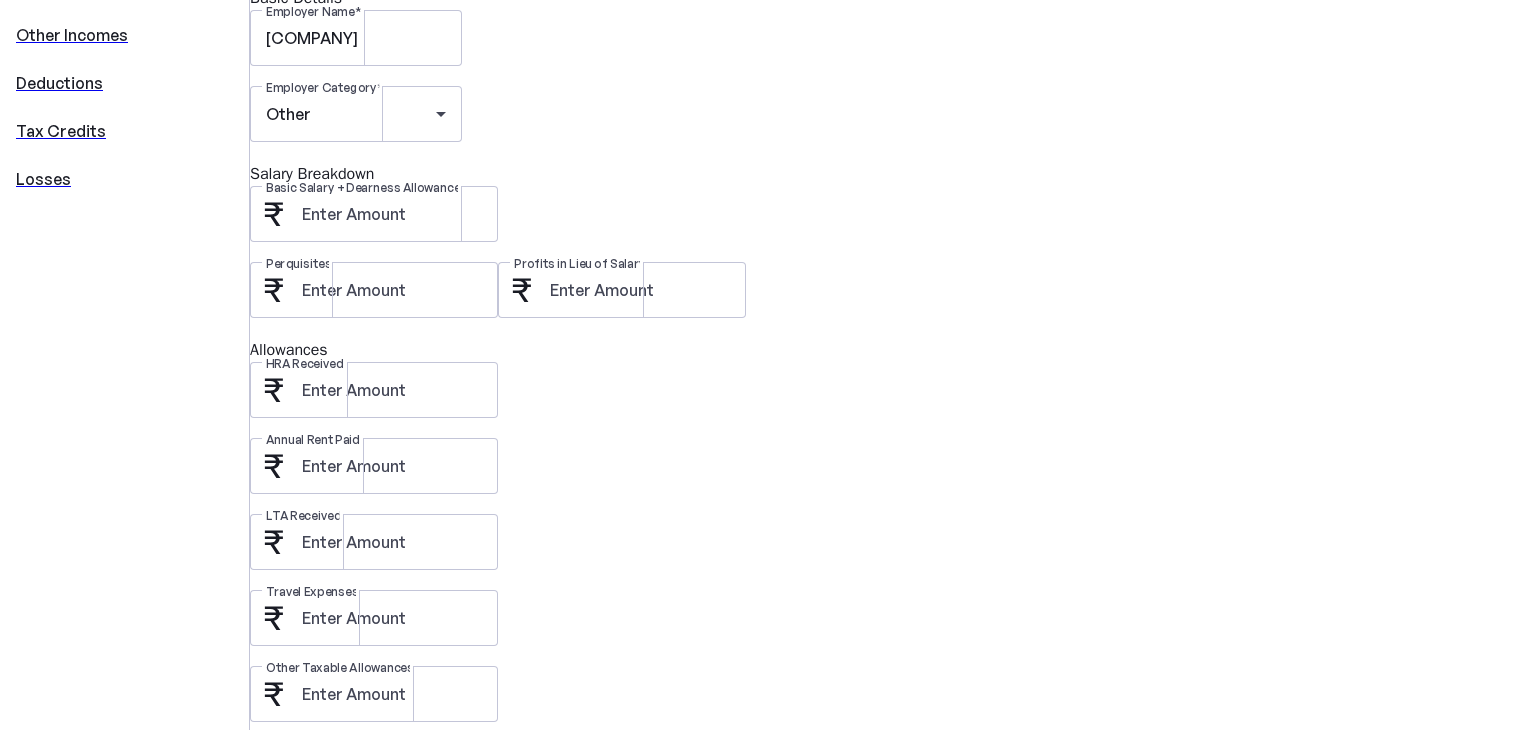 click on "Other Taxable Allowances" at bounding box center [893, 704] 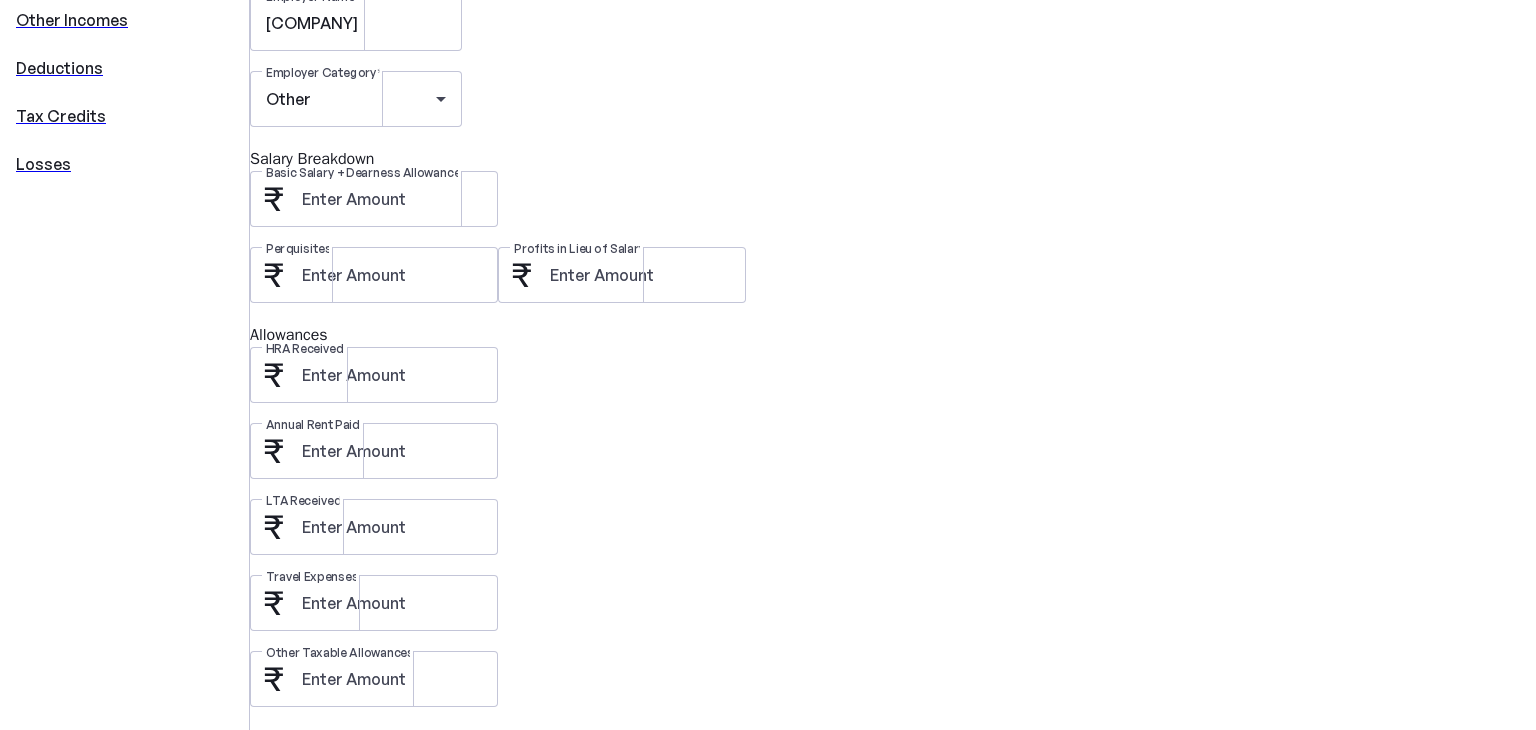 scroll, scrollTop: 707, scrollLeft: 0, axis: vertical 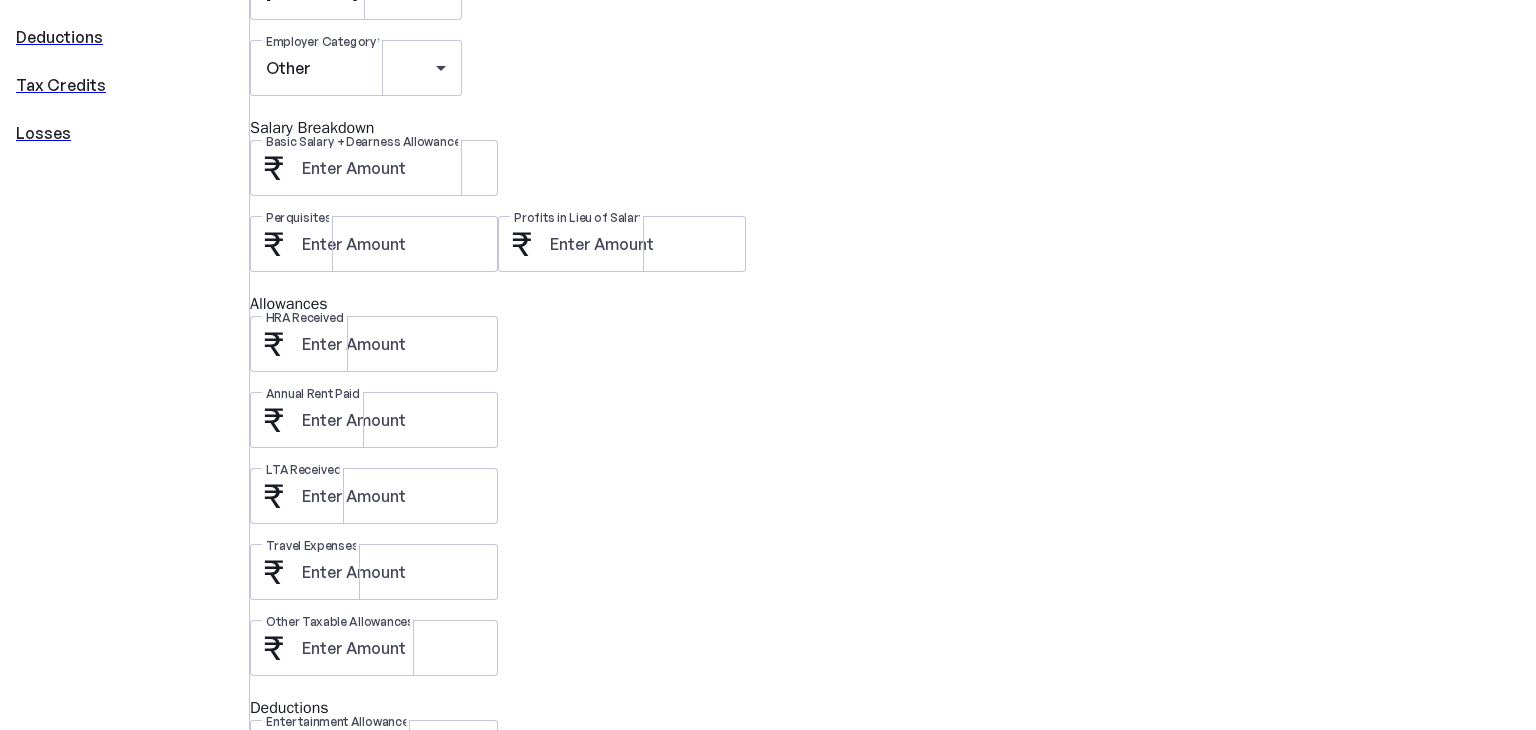 click on "Other Taxable Allowances" at bounding box center (893, 658) 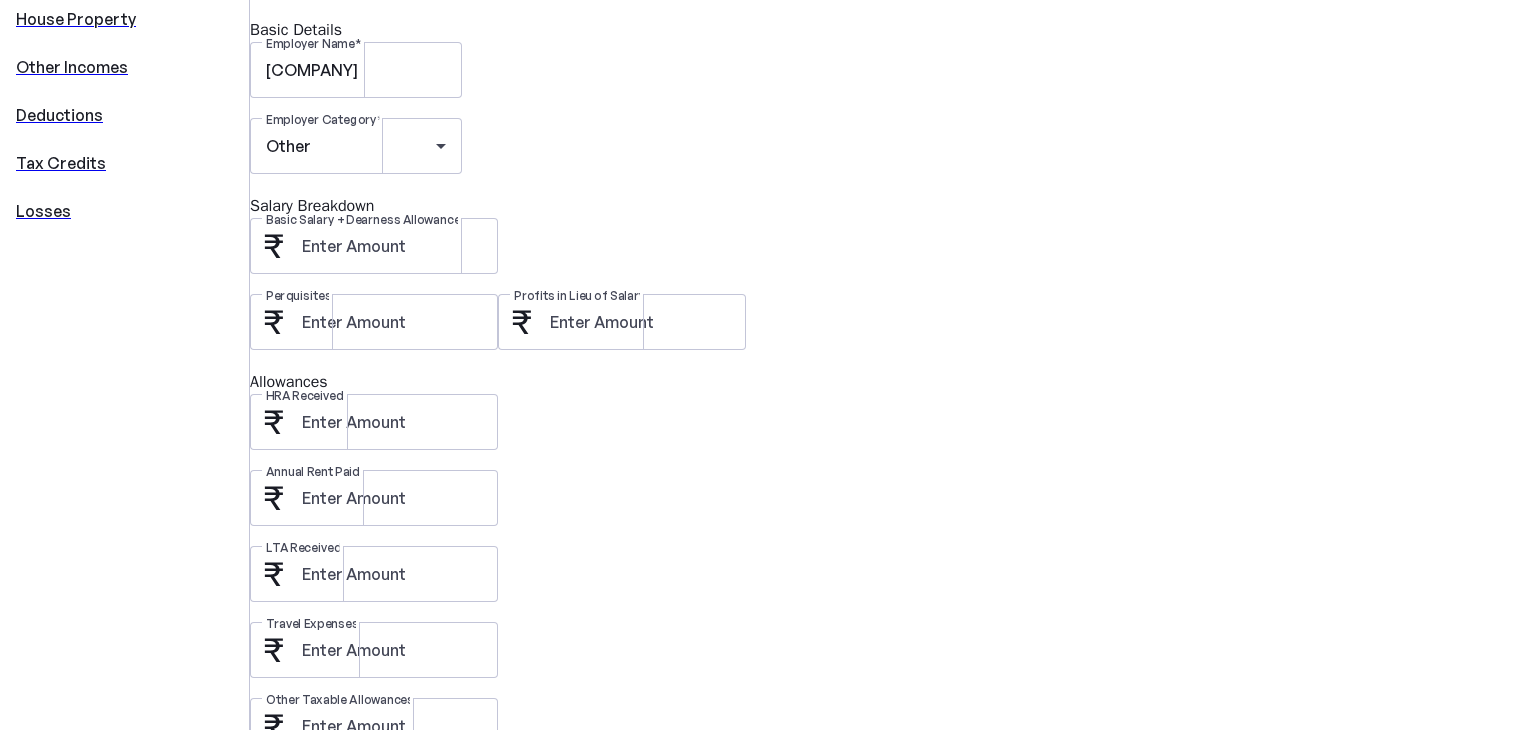 scroll, scrollTop: 684, scrollLeft: 0, axis: vertical 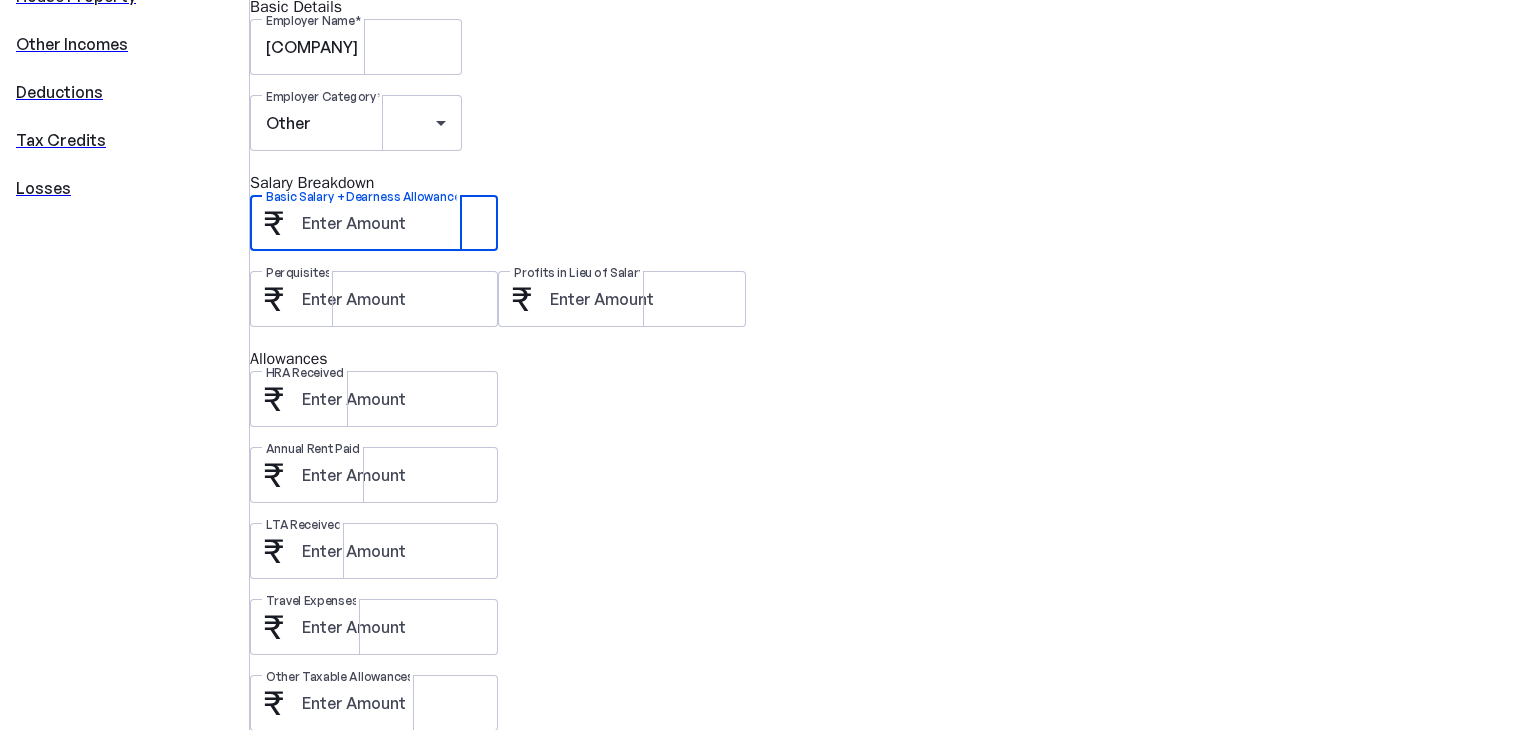 drag, startPoint x: 652, startPoint y: 81, endPoint x: 482, endPoint y: 77, distance: 170.04706 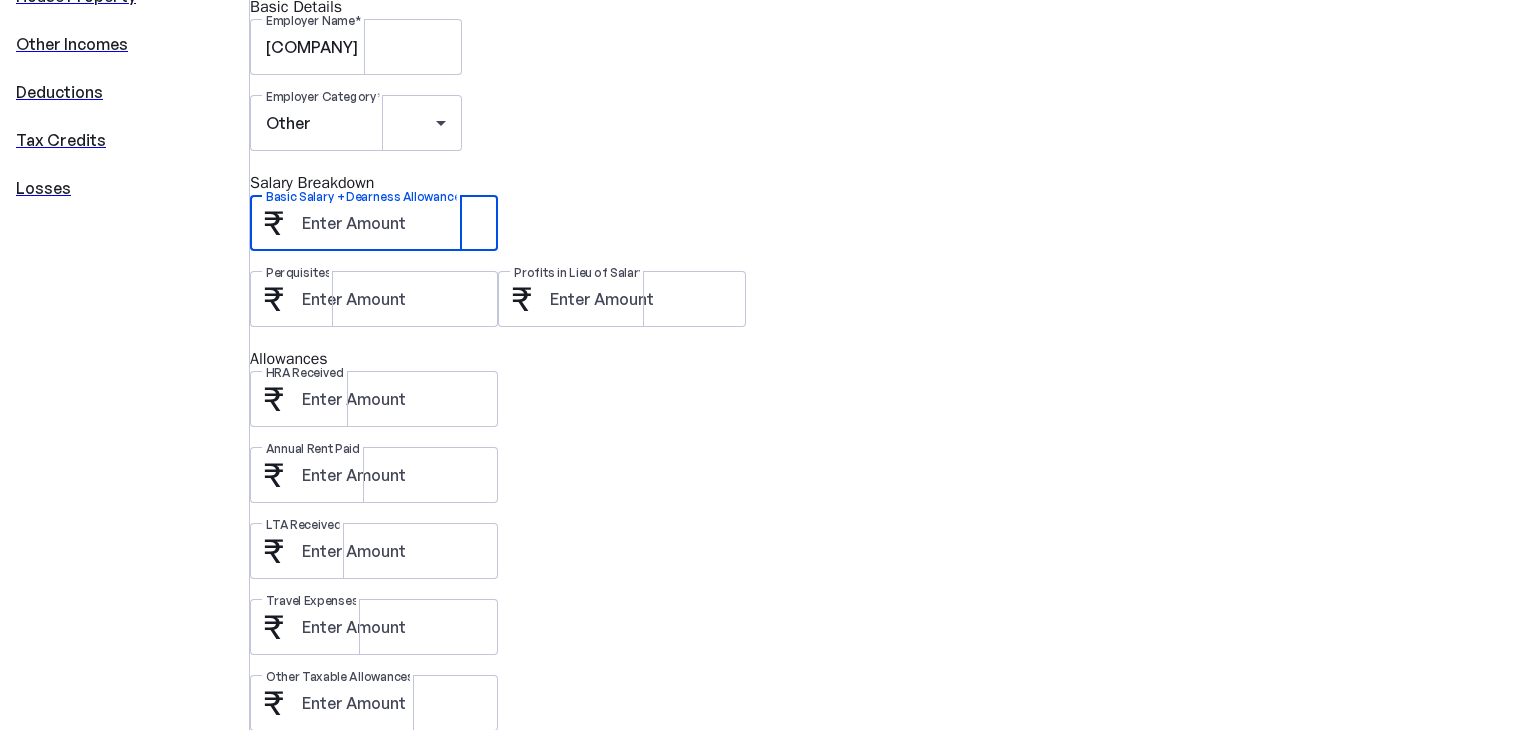click on "Add Salary Manage details regarding your employer & breakdown of your compensation Basic Details Employer Name [COMPANY] Employer Category Other Salary Breakdown Basic Salary + Dearness Allowance [AMOUNT] Perquisites Profits in Lieu of Salary Allowances HRA Received [AMOUNT] Annual Rent Paid LTA Received Travel Expenses Other Taxable Allowances Deductions Entertainment Allowance Professional Tax Tax Credit TDS on Salary Save Cancel" at bounding box center (893, 467) 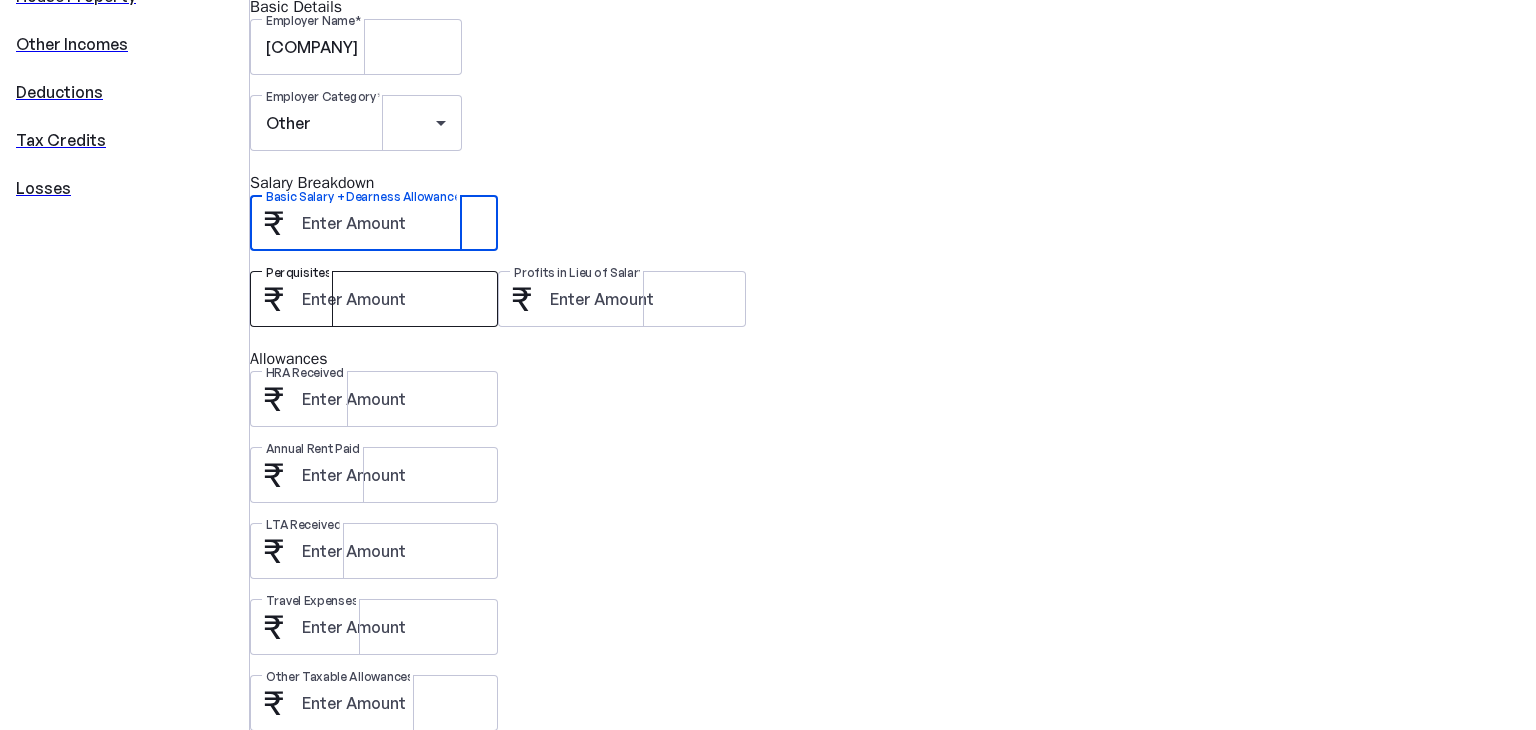 type on "[NUMBER]" 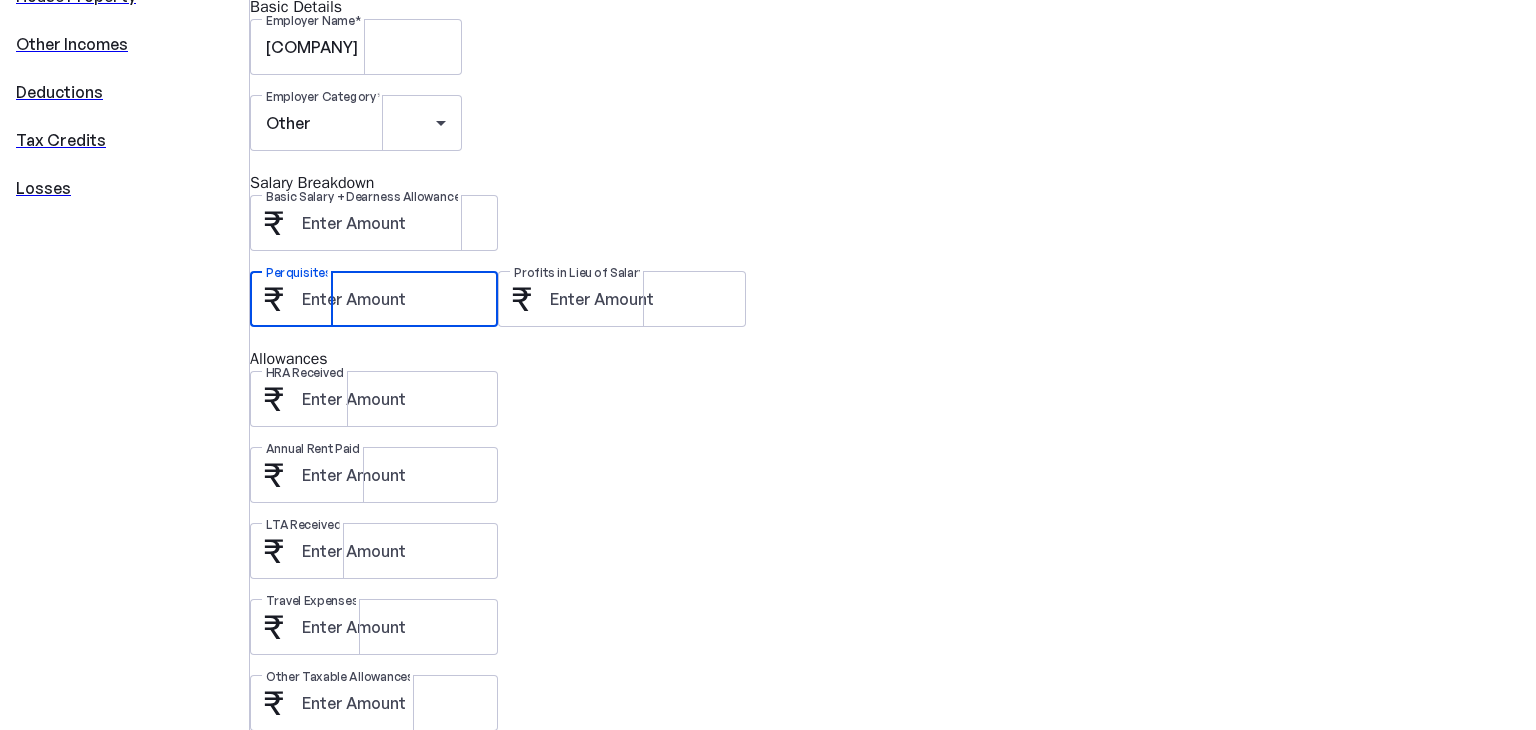 click on "Perquisites" at bounding box center [392, 299] 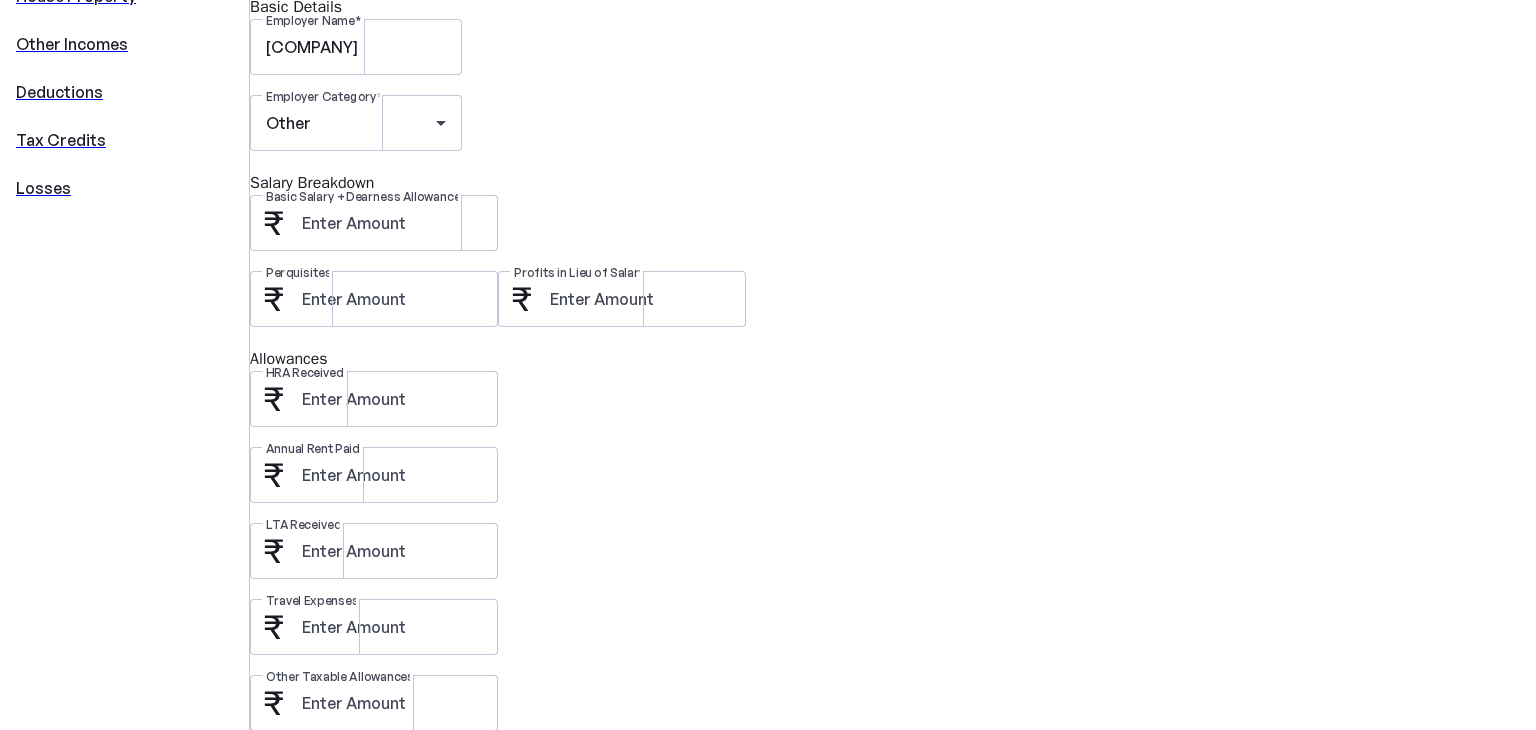 click on "Allowances" at bounding box center [893, 359] 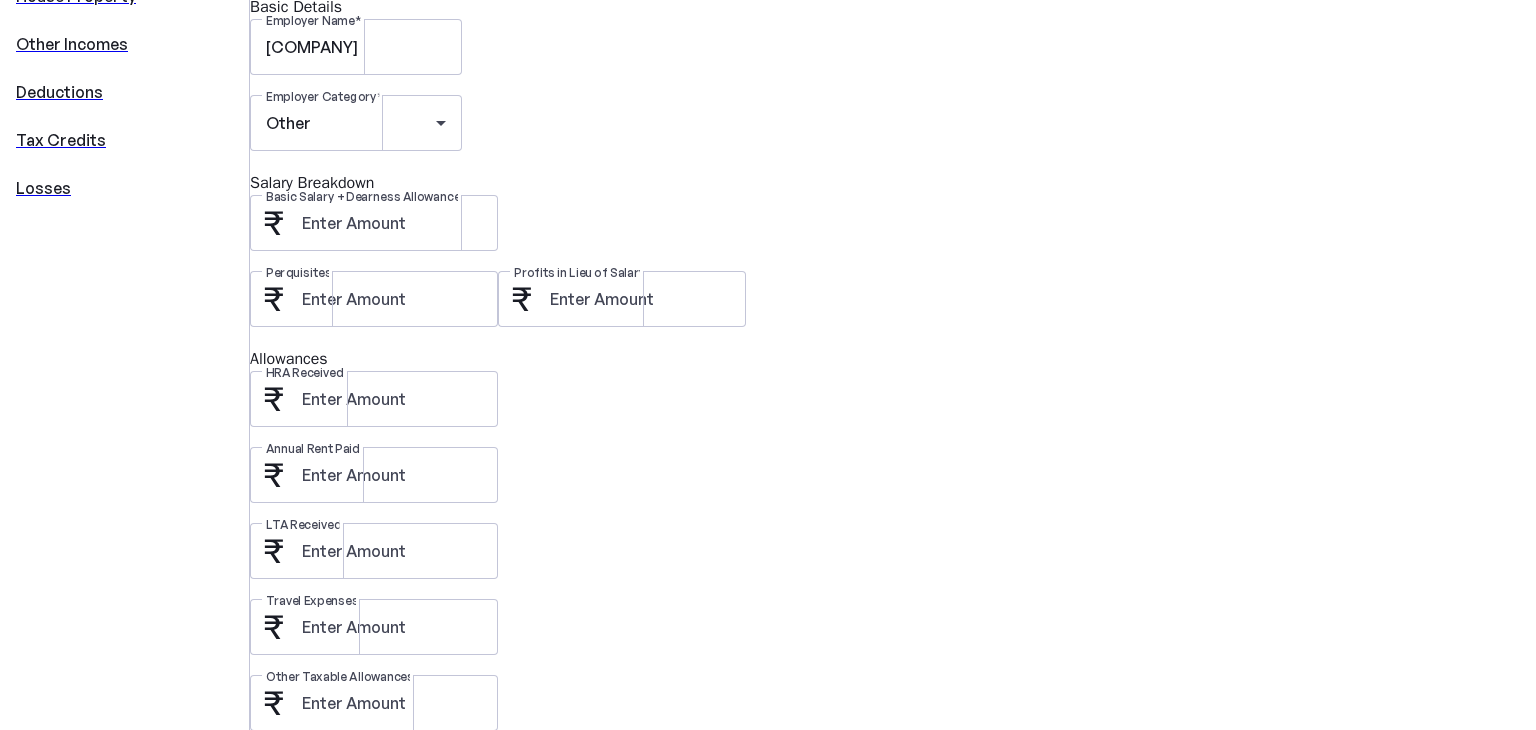 click on "Employer Name [COMPANY] Employer Category Other Salary Breakdown Basic Salary + Dearness Allowance [NUMBER] Perquisites Profits in Lieu of Salary Allowances HRA Received [NUMBER] Annual Rent Paid LTA Received Travel Expenses Other Taxable Allowances Deductions Entertainment Allowance Professional Tax Tax Credit TDS on Salary" at bounding box center (893, 523) 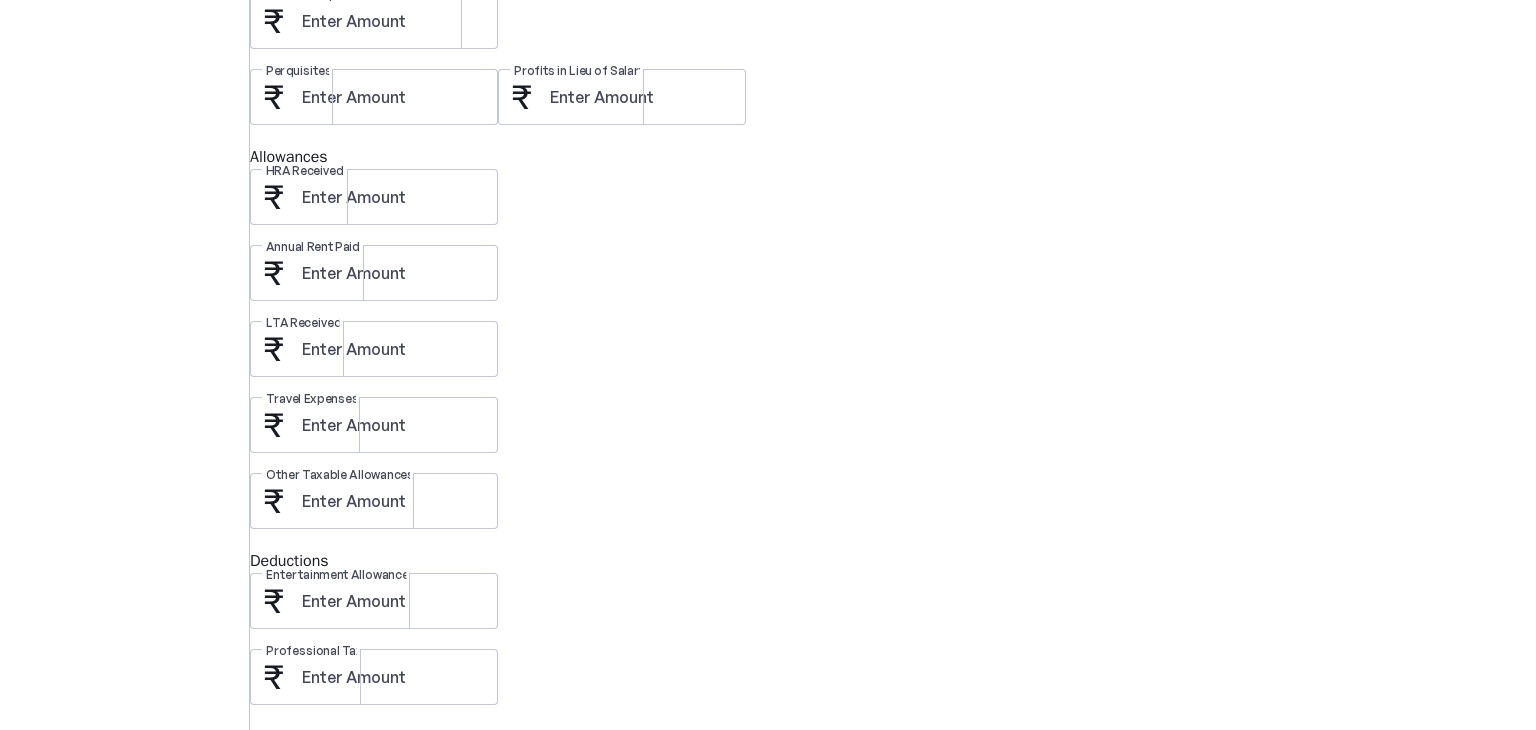 scroll, scrollTop: 887, scrollLeft: 0, axis: vertical 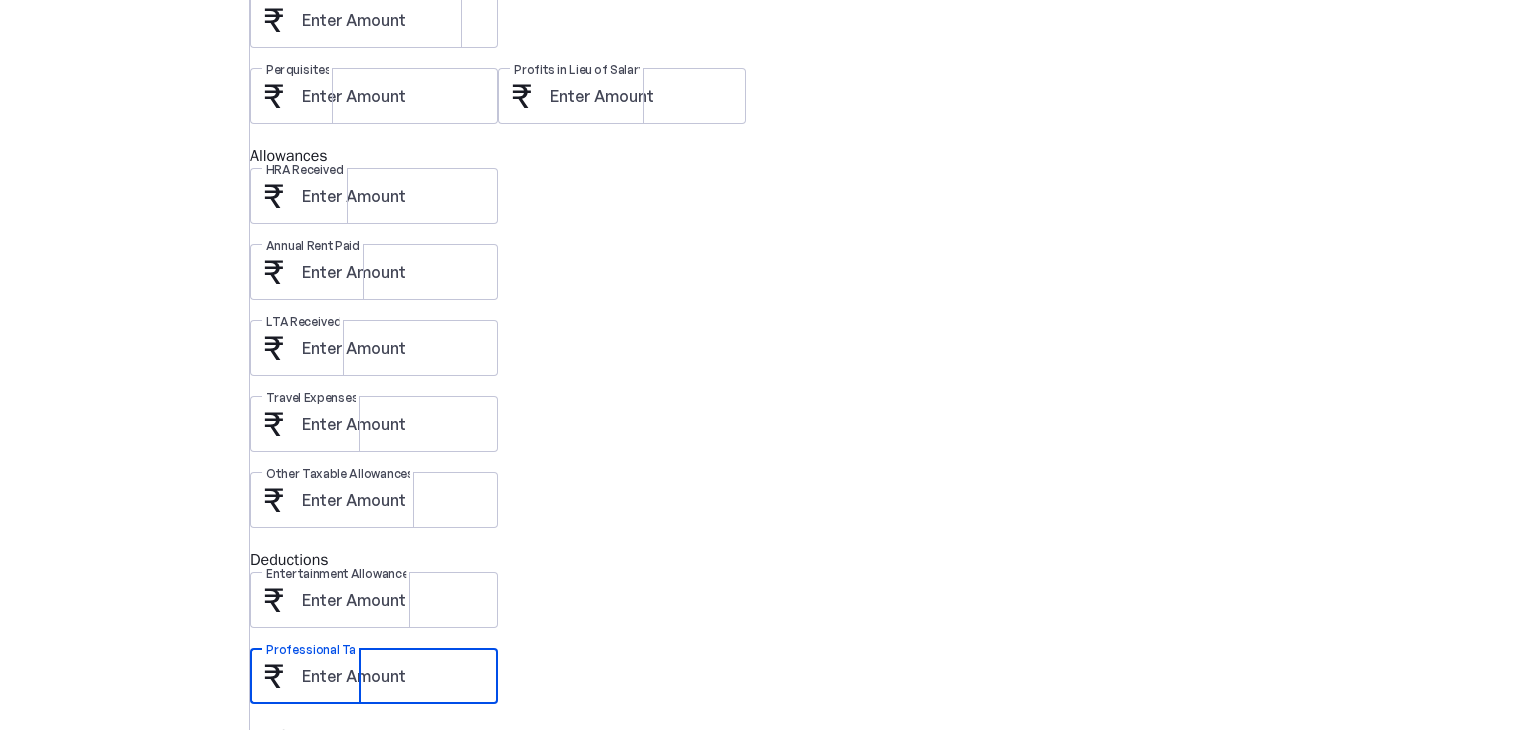 click on "Professional Tax" at bounding box center [392, 676] 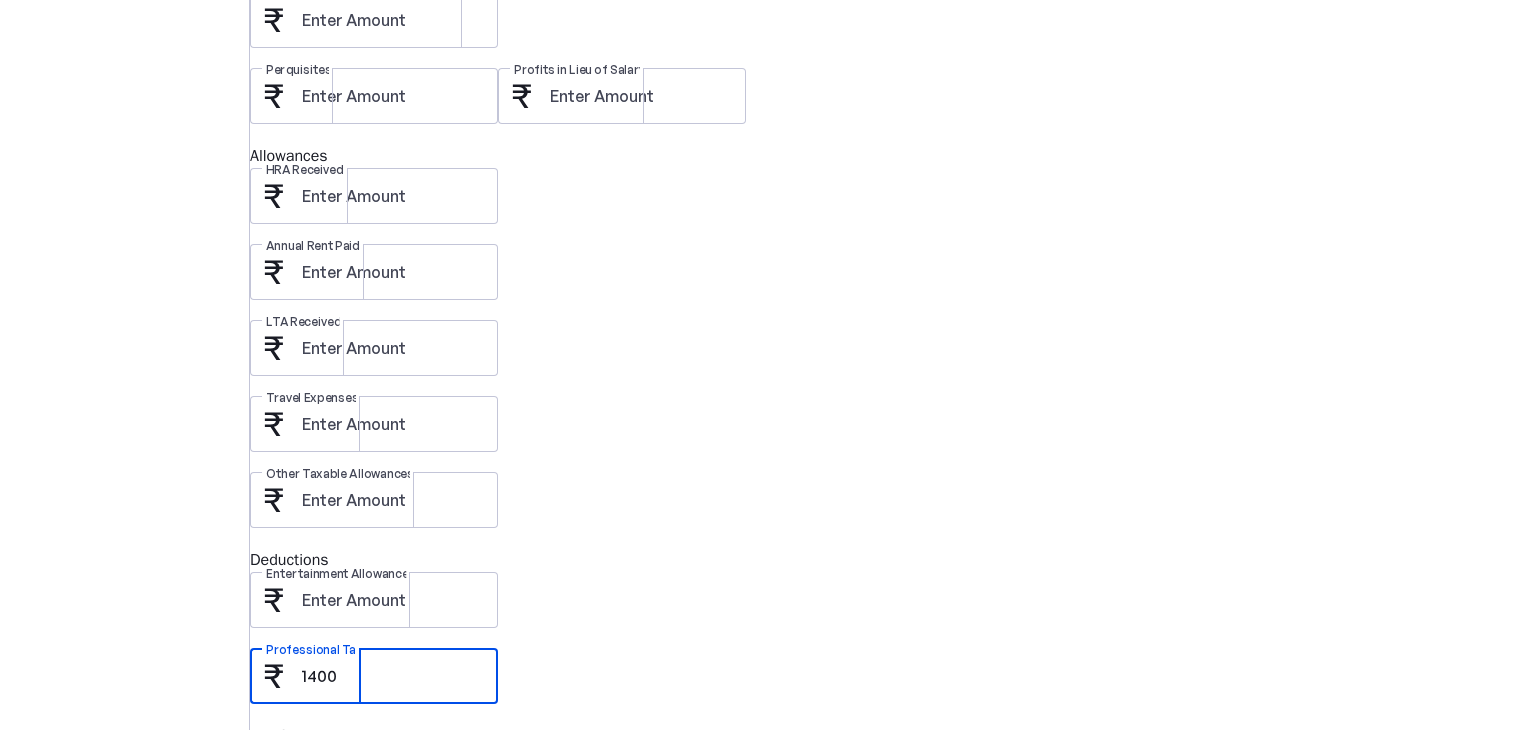 type on "1400" 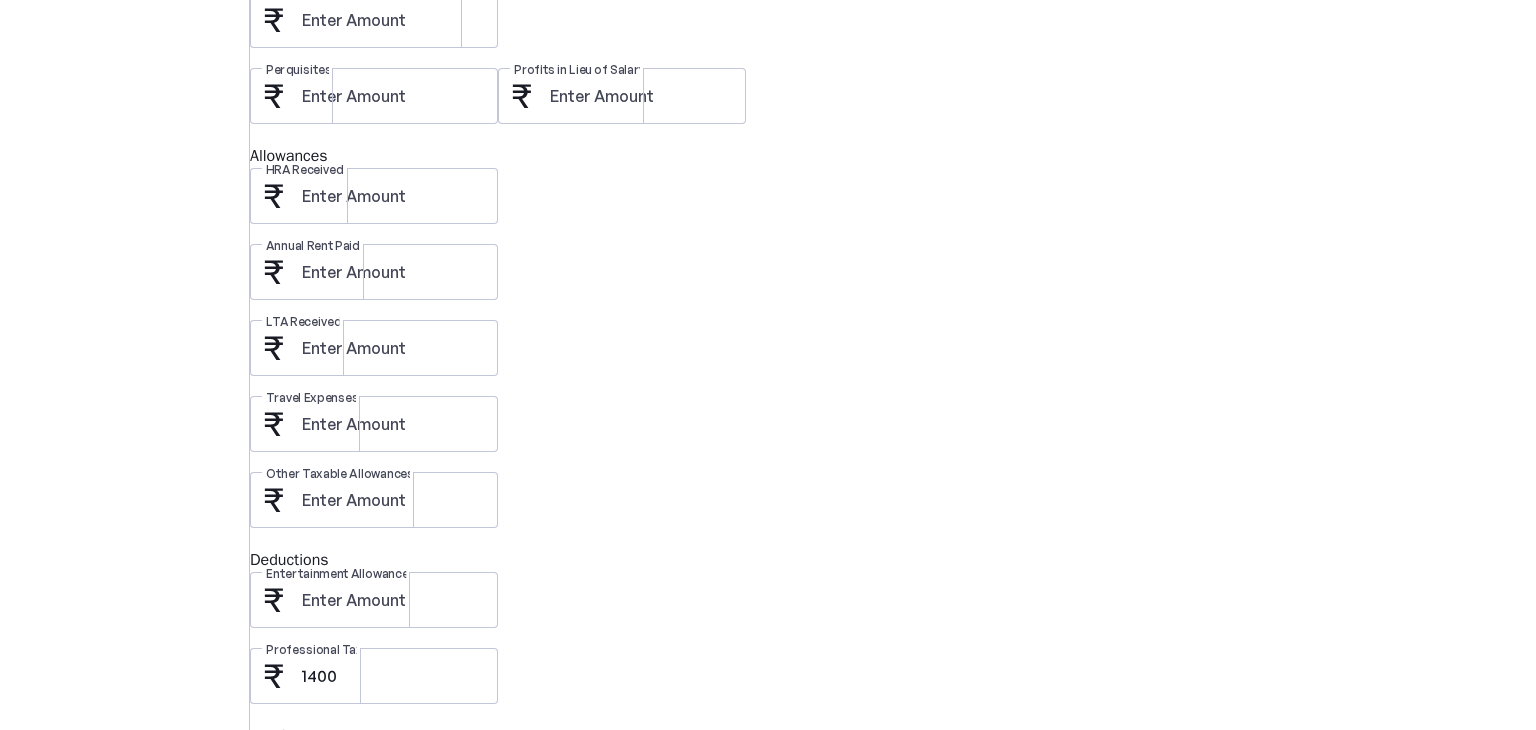 click on "Other Taxable Allowances" at bounding box center (893, 510) 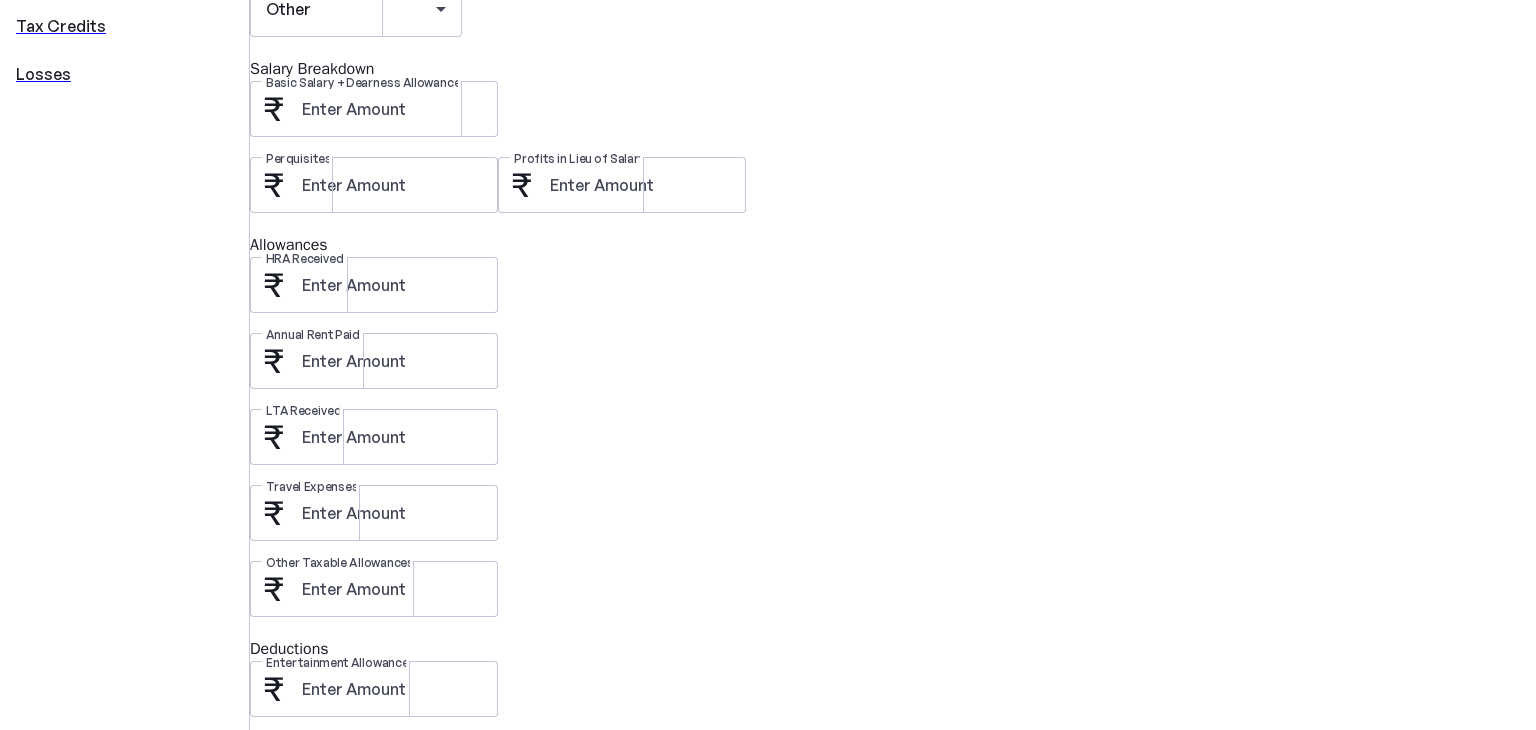 scroll, scrollTop: 795, scrollLeft: 0, axis: vertical 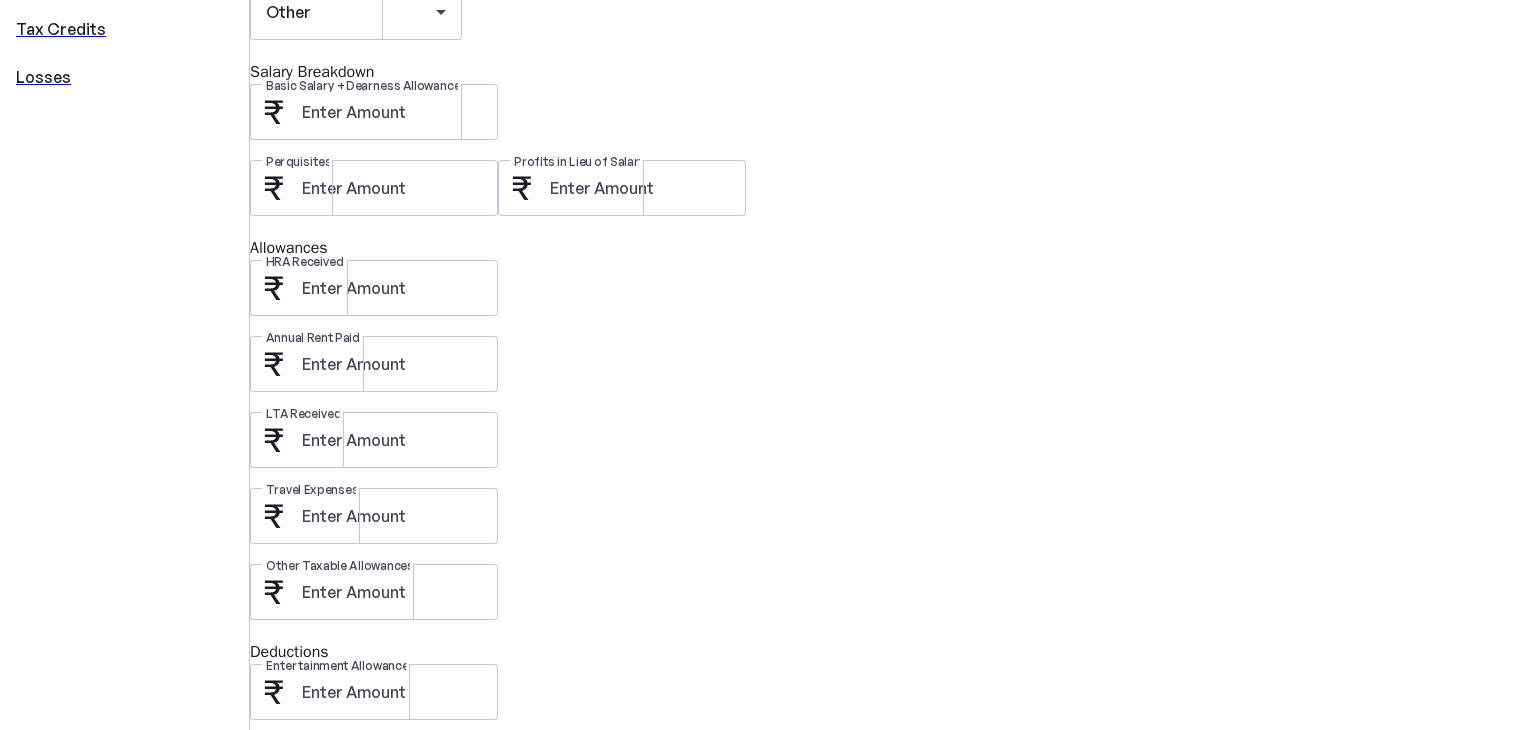click on "Other Taxable Allowances" at bounding box center (893, 602) 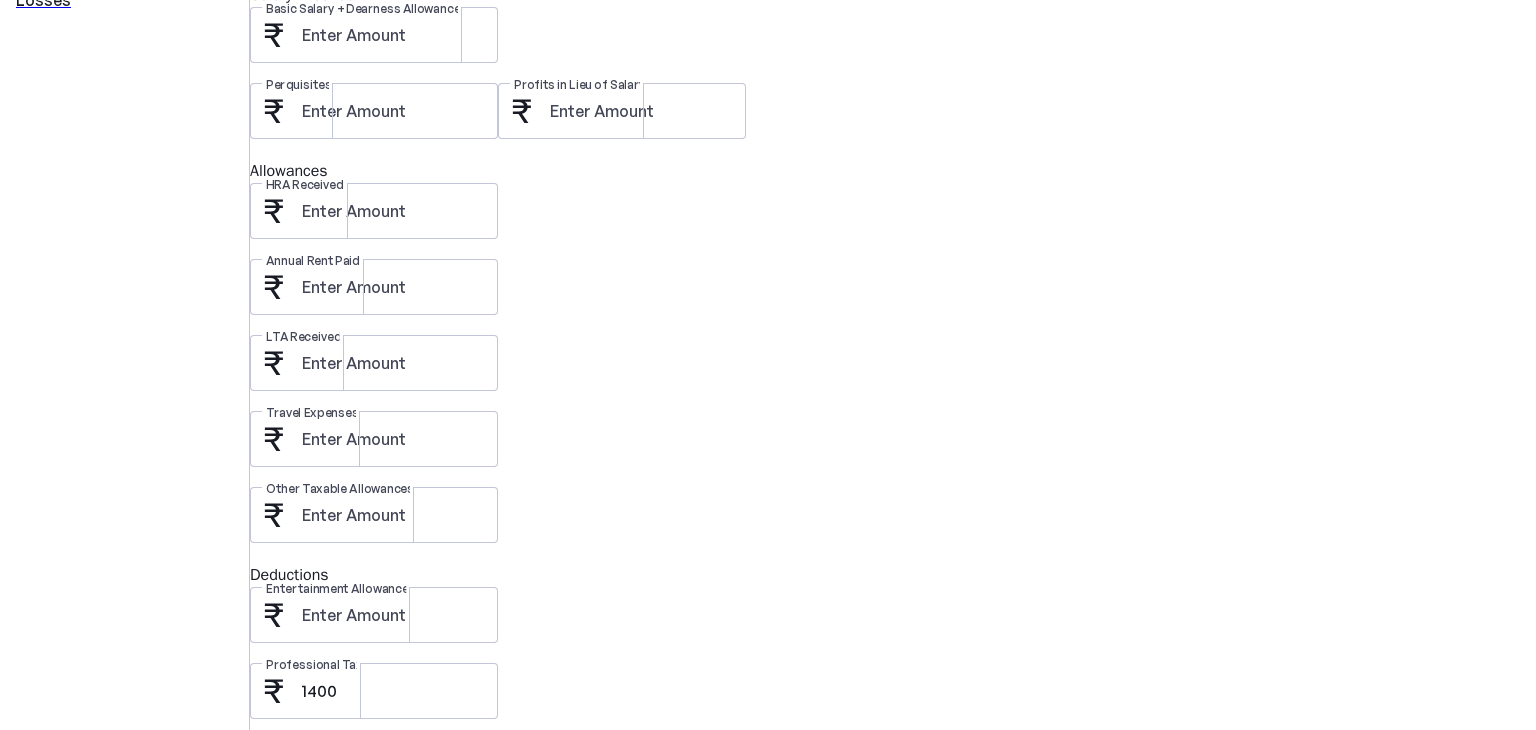 scroll, scrollTop: 881, scrollLeft: 0, axis: vertical 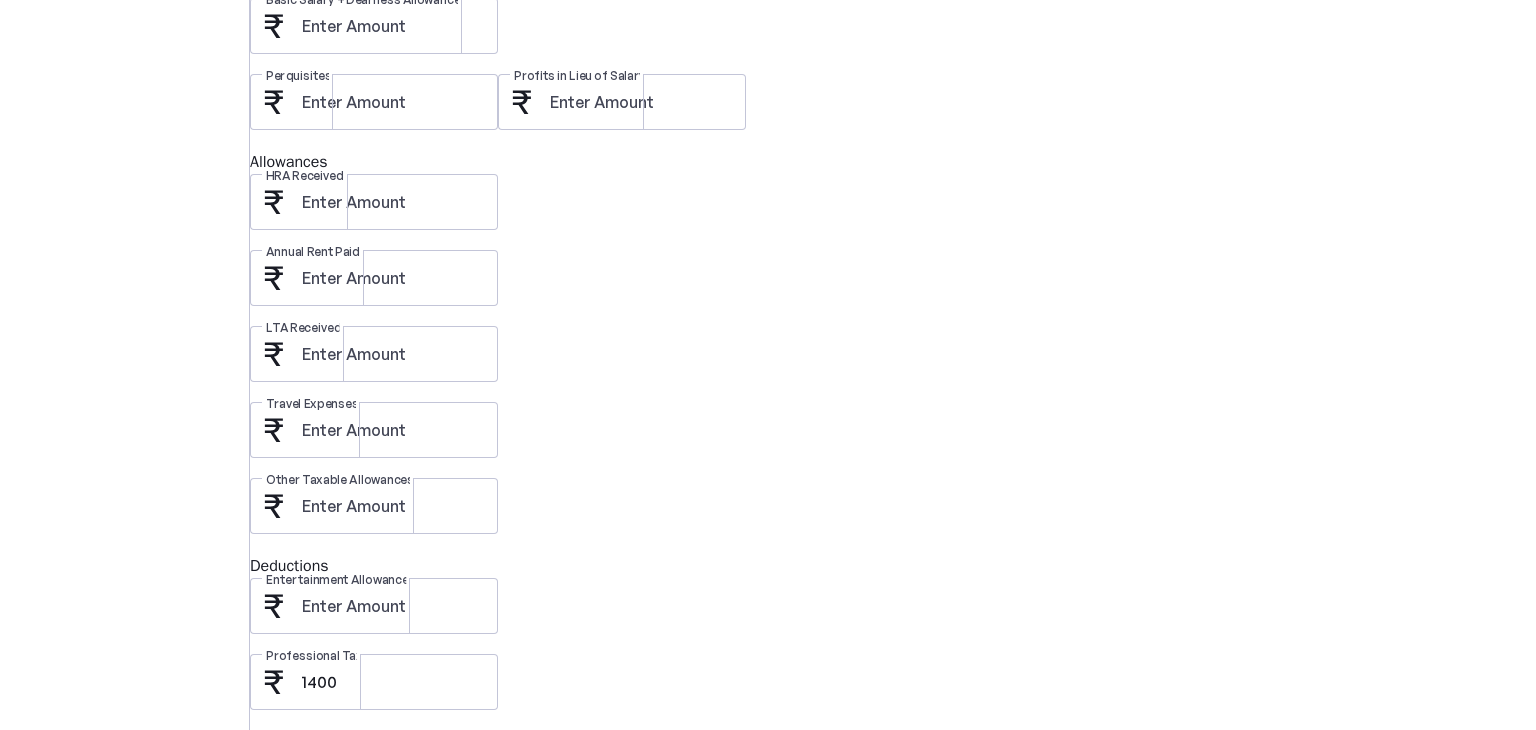 click on "Tax Credit" at bounding box center [893, 742] 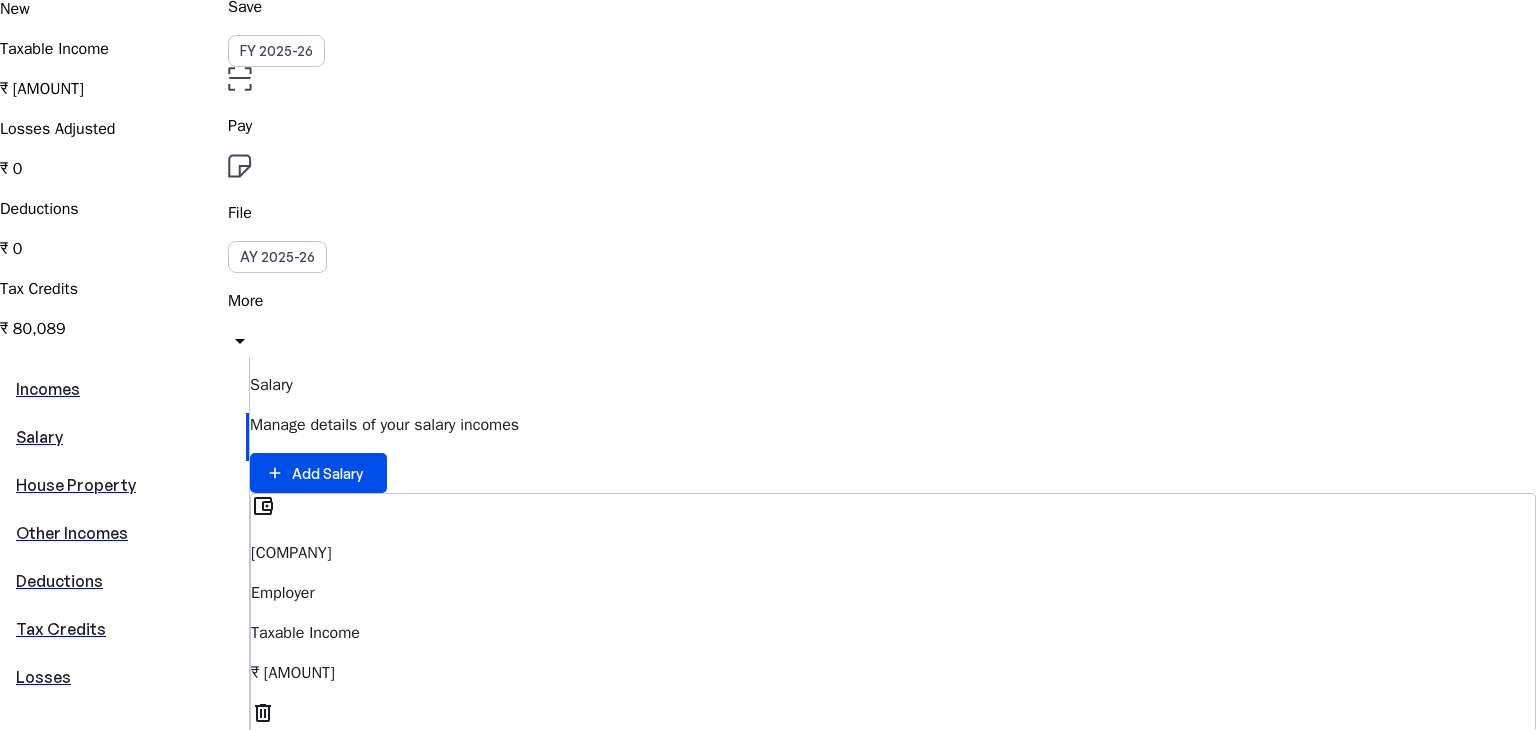 scroll, scrollTop: 196, scrollLeft: 0, axis: vertical 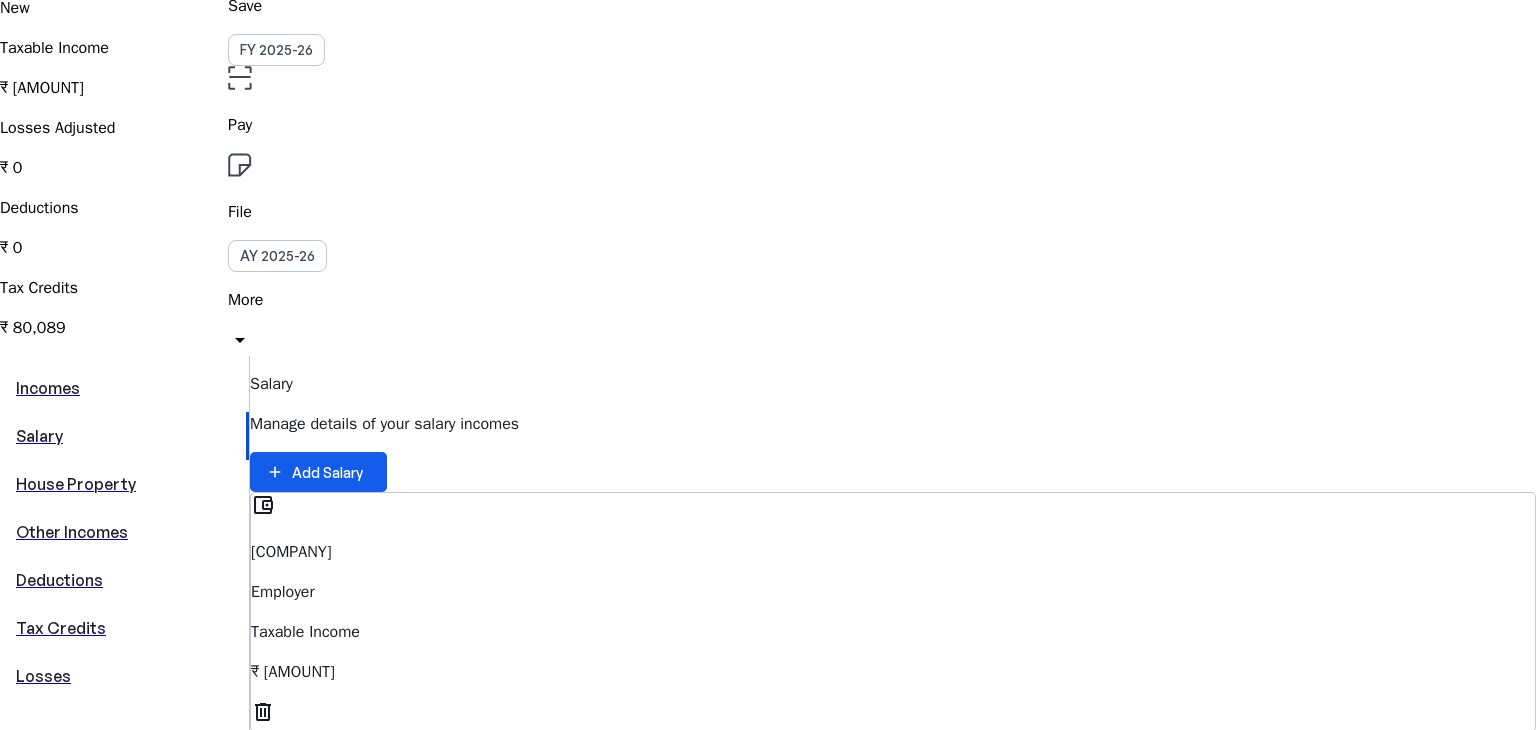 click on "Add Salary" at bounding box center (327, 472) 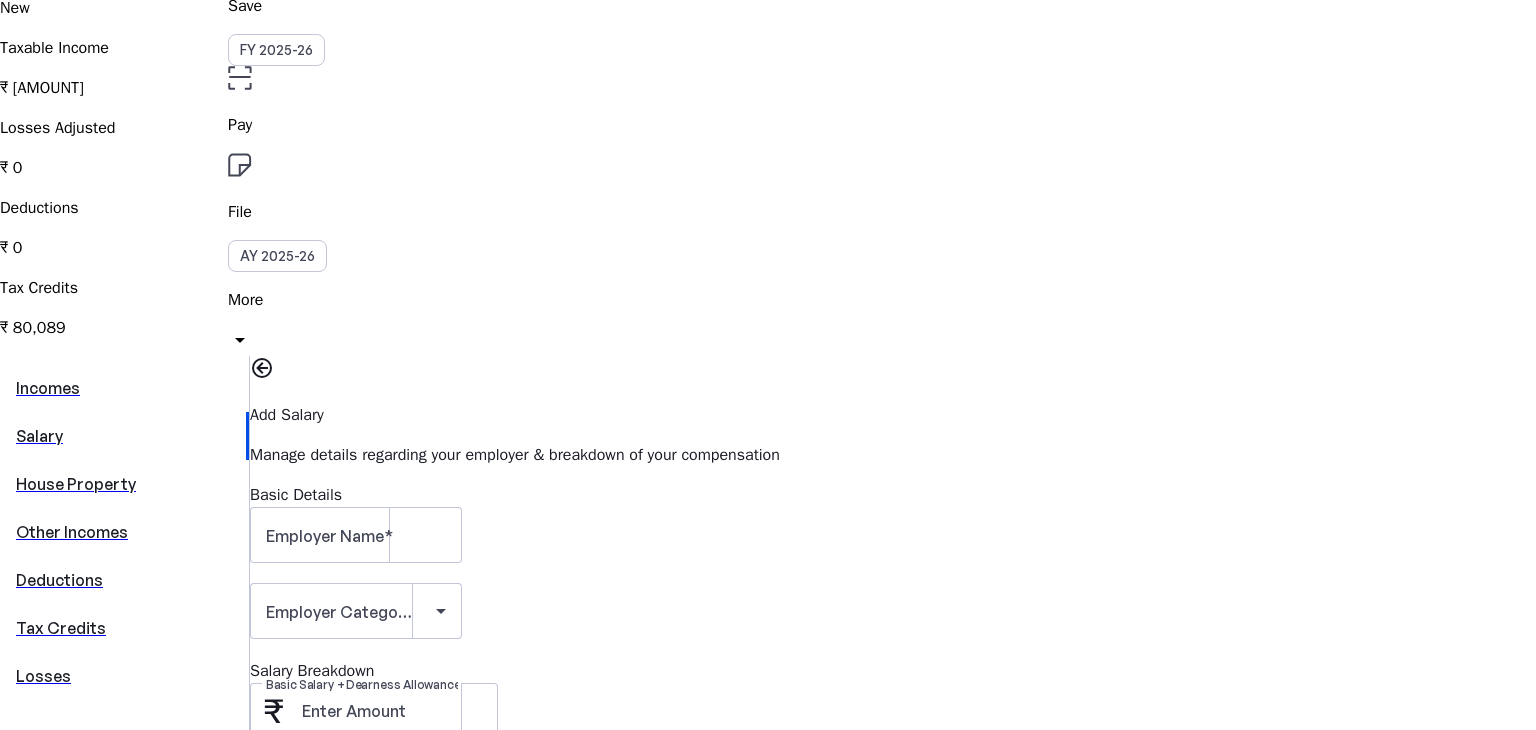 scroll, scrollTop: 0, scrollLeft: 0, axis: both 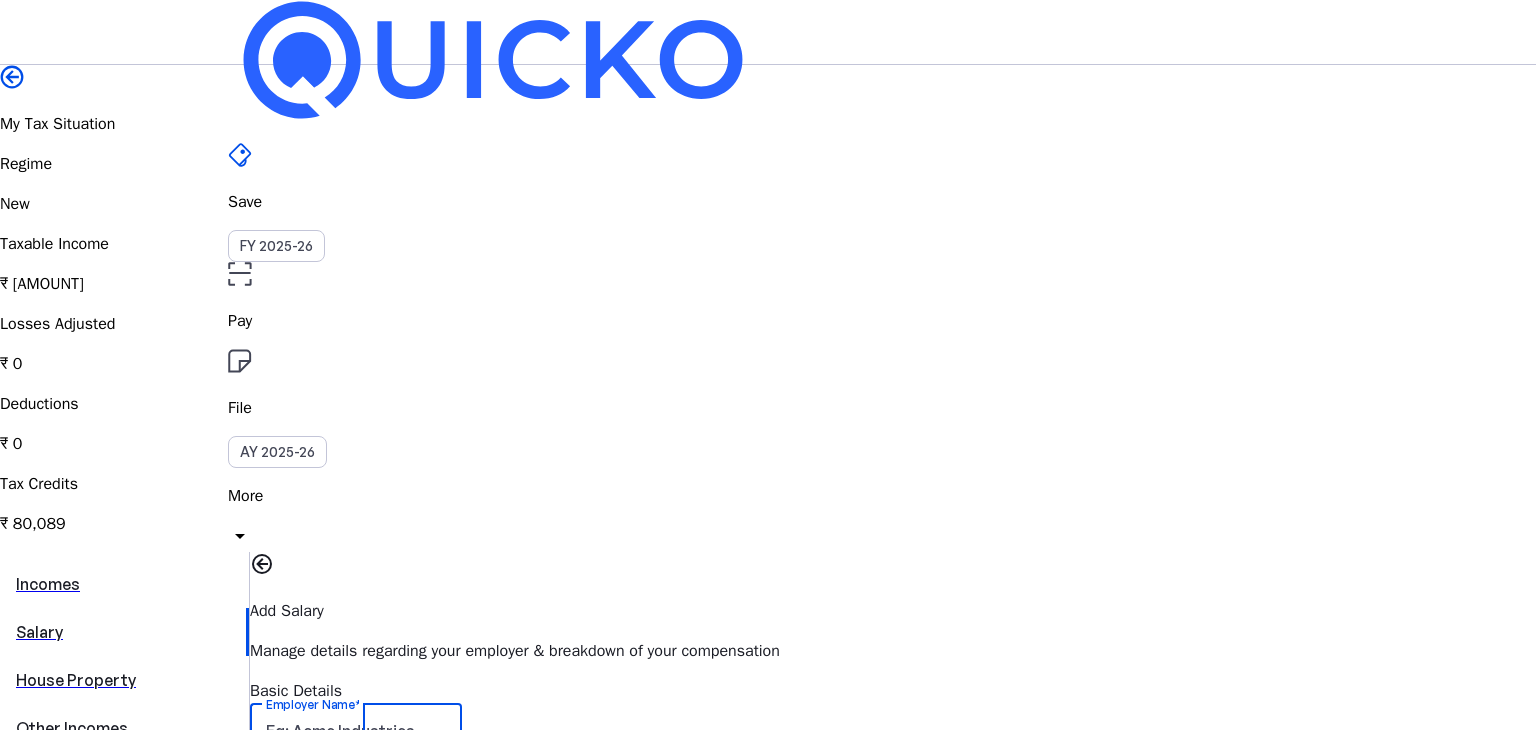 click on "Employer Name" at bounding box center [356, 731] 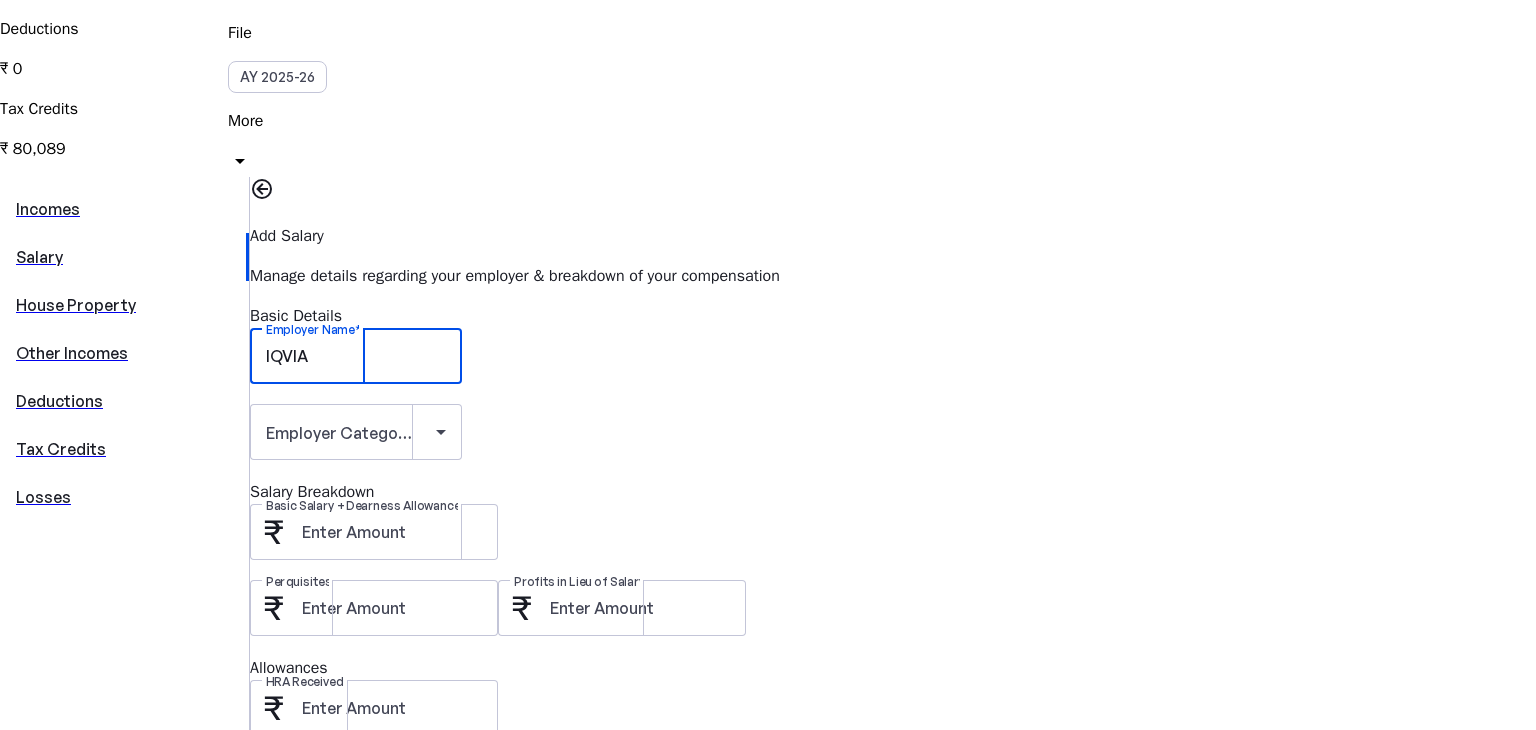scroll, scrollTop: 376, scrollLeft: 0, axis: vertical 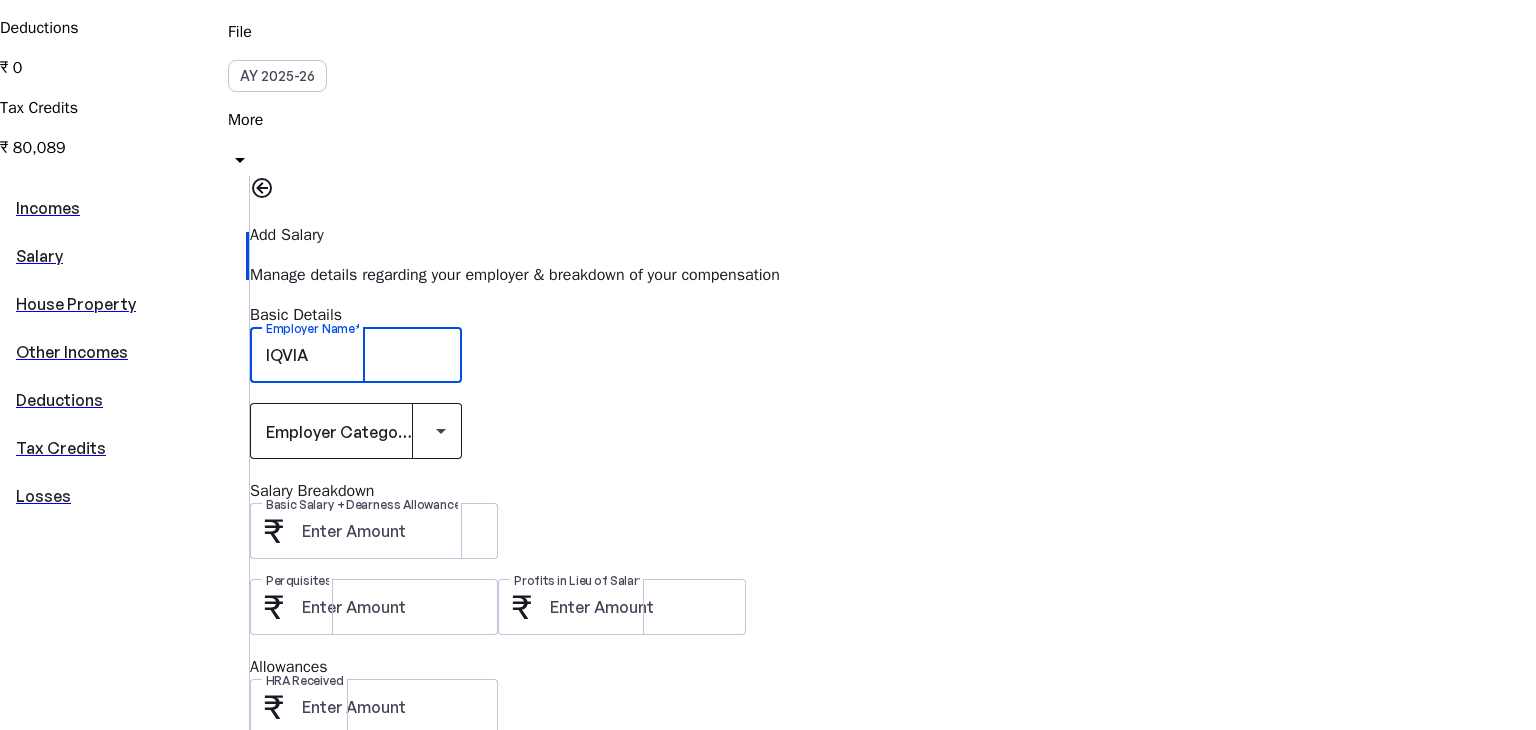 type on "IQVIA" 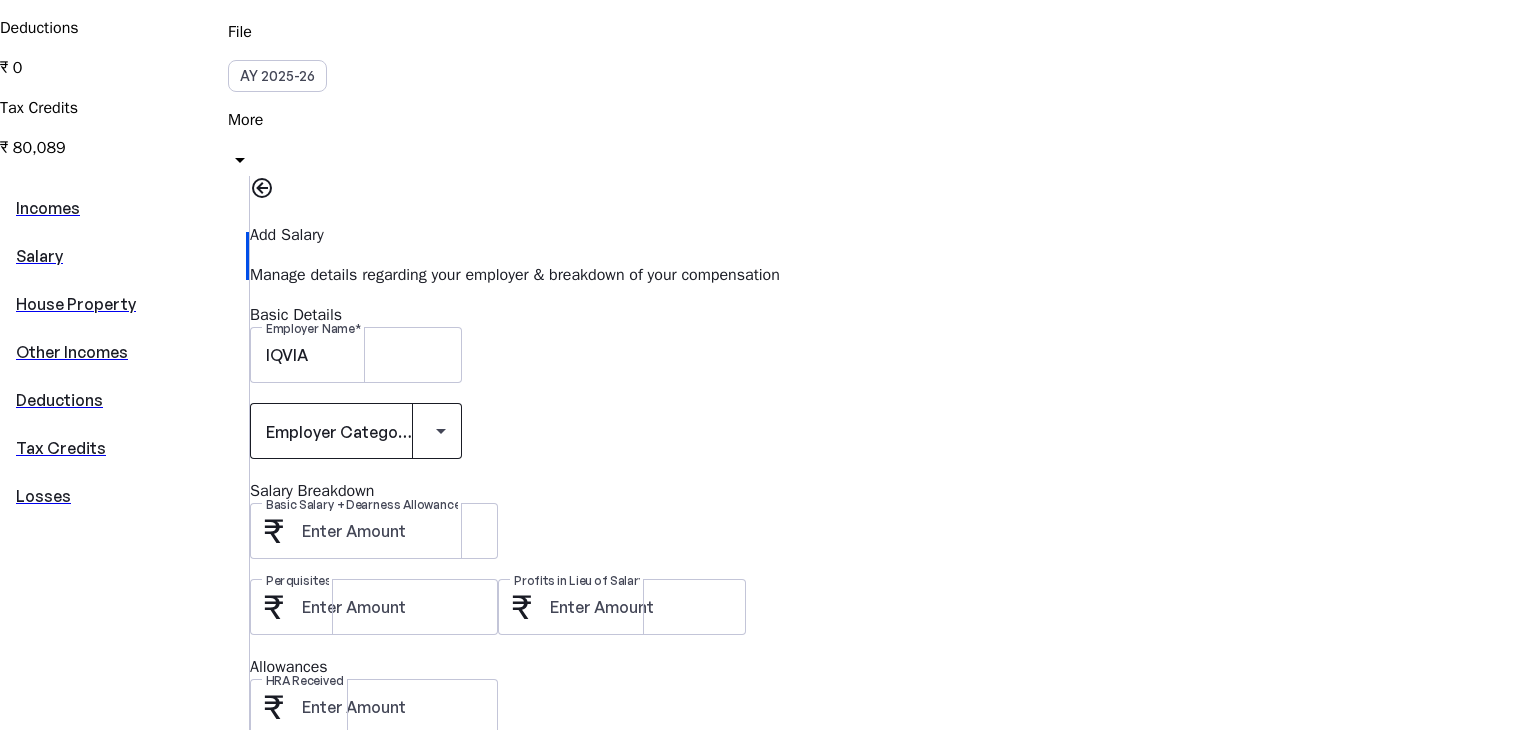 click at bounding box center [356, 431] 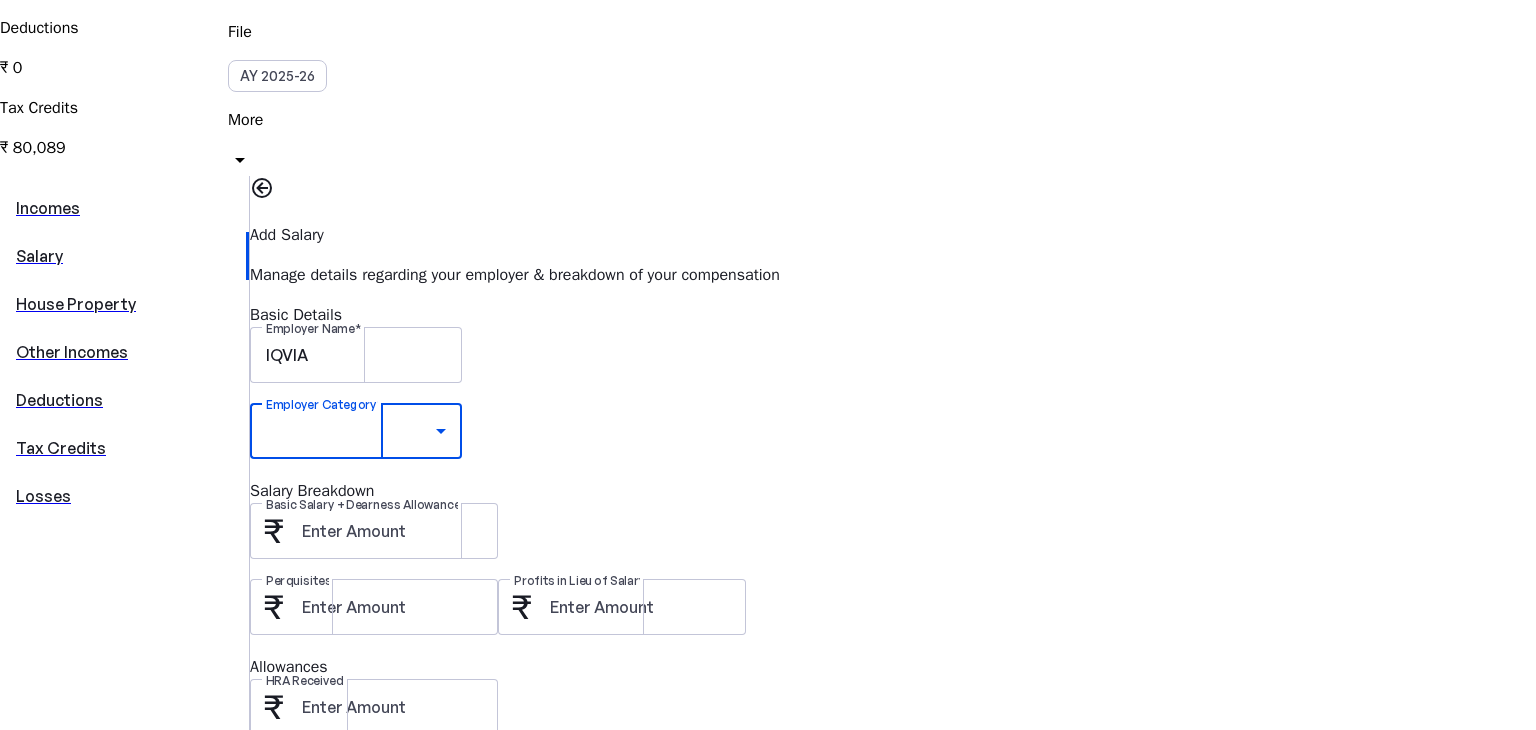 click on "Other" at bounding box center [156, 1782] 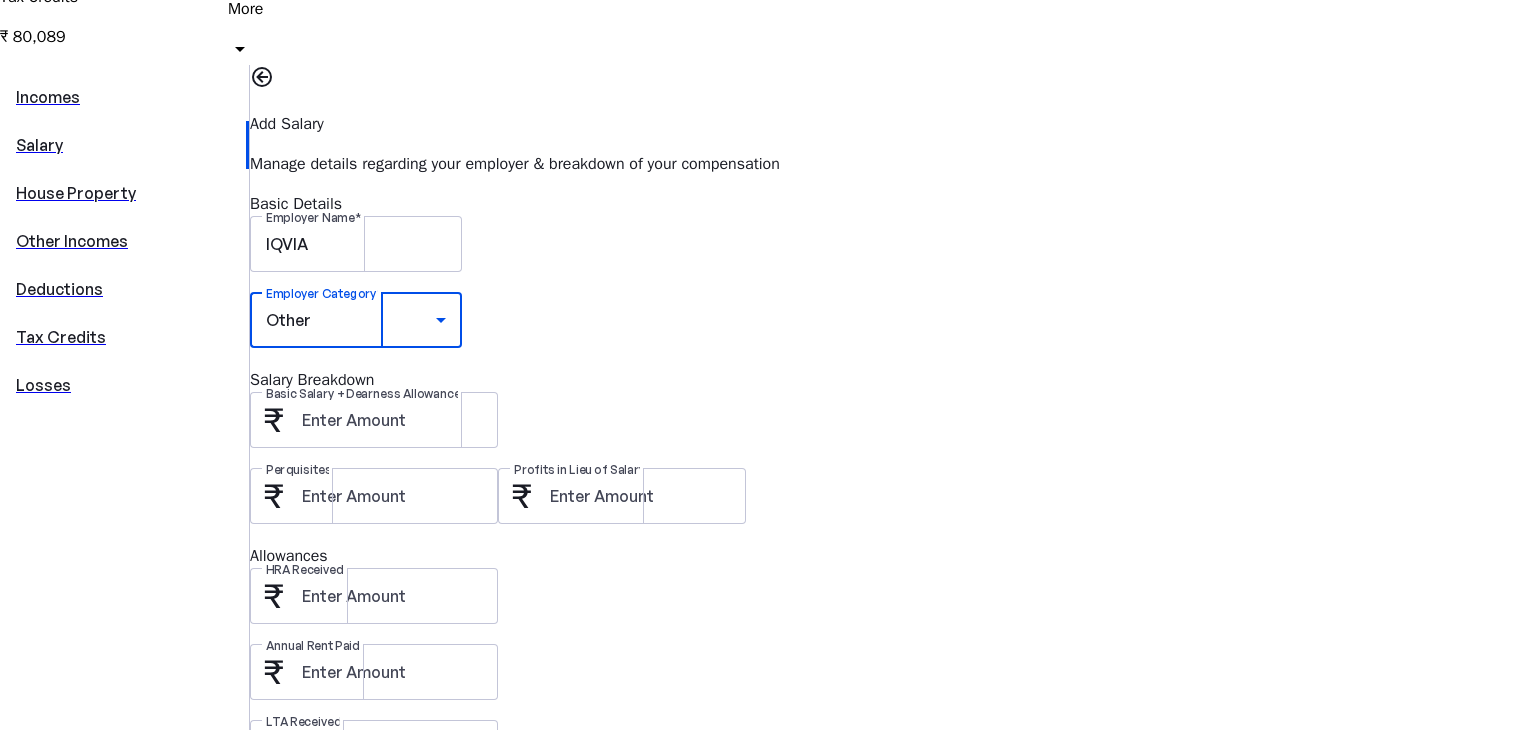 scroll, scrollTop: 488, scrollLeft: 0, axis: vertical 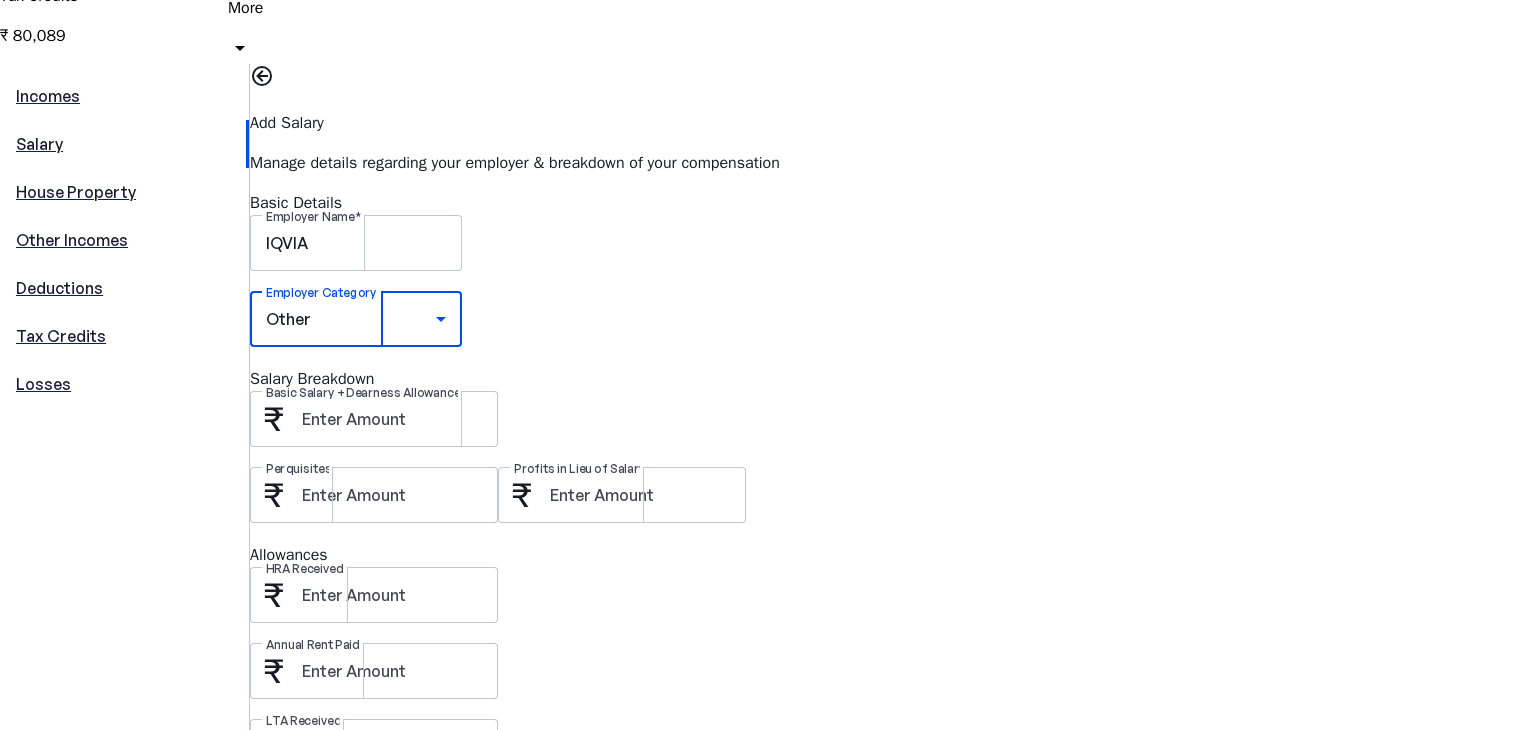 click on "Salary Breakdown" at bounding box center [893, 379] 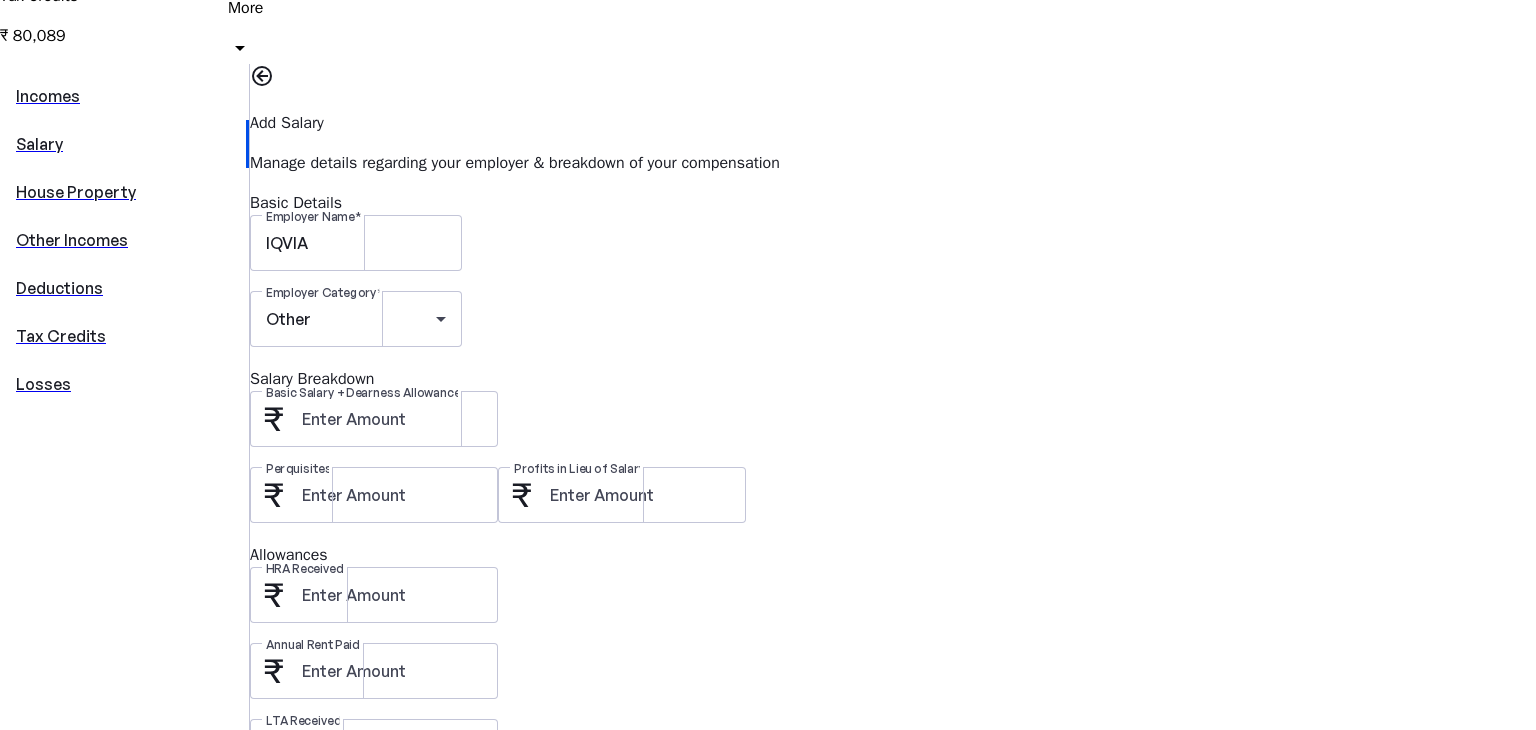 click on "Save FY [YEAR]  Pay   File AY [YEAR]  More  arrow_drop_down  RKK   Upgrade  My Tax Situation Regime New Taxable Income ₹ [AMOUNT] Losses Adjusted ₹ [NUMBER] Deductions ₹ [NUMBER] Tax Credits ₹ [AMOUNT]  Incomes   Salary   House Property   Other Incomes   Deductions   Tax Credits   Losses  Add Salary Manage details regarding your employer & breakdown of your compensation Basic Details Employer Name [COMPANY] Employer Category Other Salary Breakdown Basic Salary + Dearness Allowance Perquisites Profits in Lieu of Salary Allowances HRA Received Annual Rent Paid LTA Received Travel Expenses Other Taxable Allowances Deductions Entertainment Allowance Professional Tax Tax Credit TDS on Salary Save Cancel © Quicko Infosoft Private Limited Built with favorite from [CITY]" at bounding box center [768, 471] 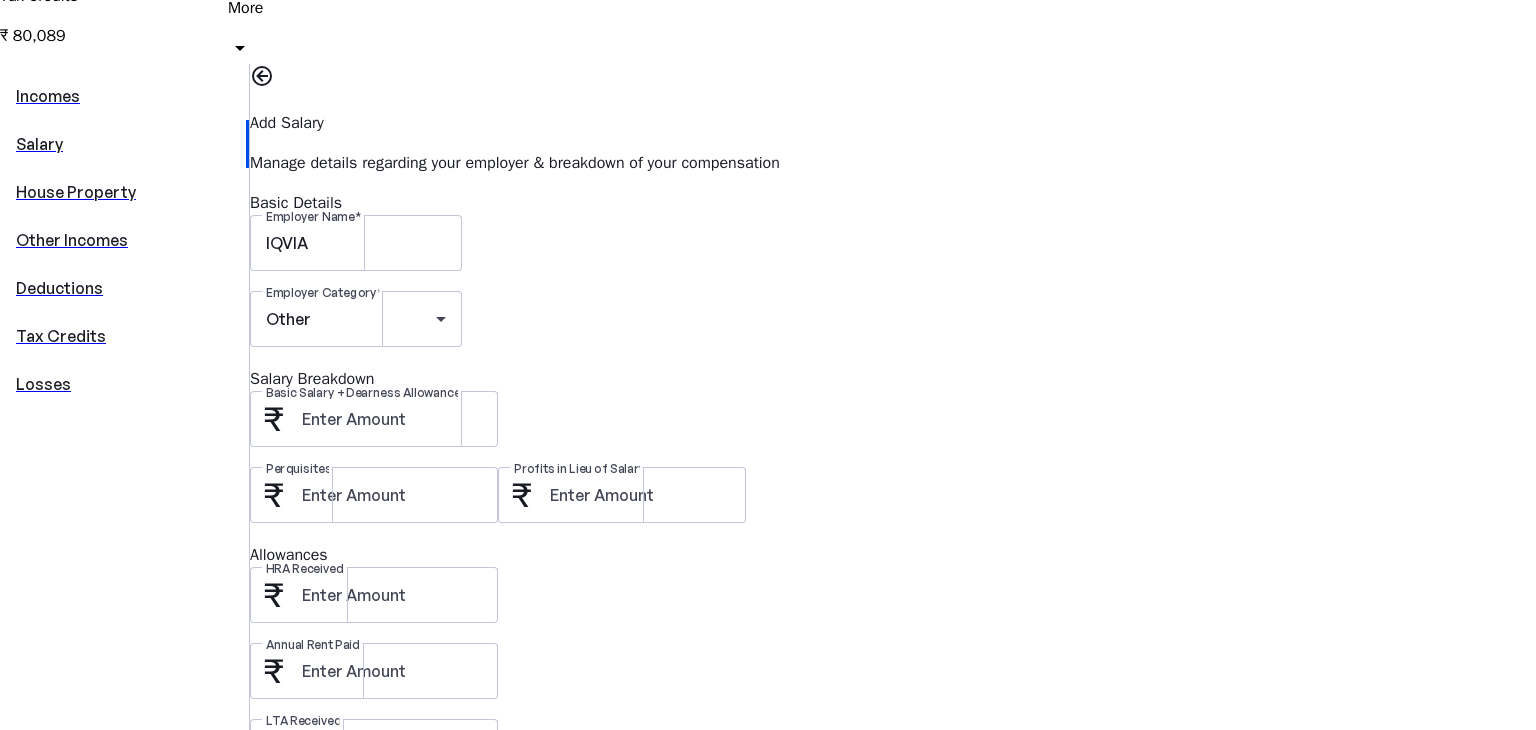 click on "Perquisites Profits in Lieu of Salary" at bounding box center (893, 505) 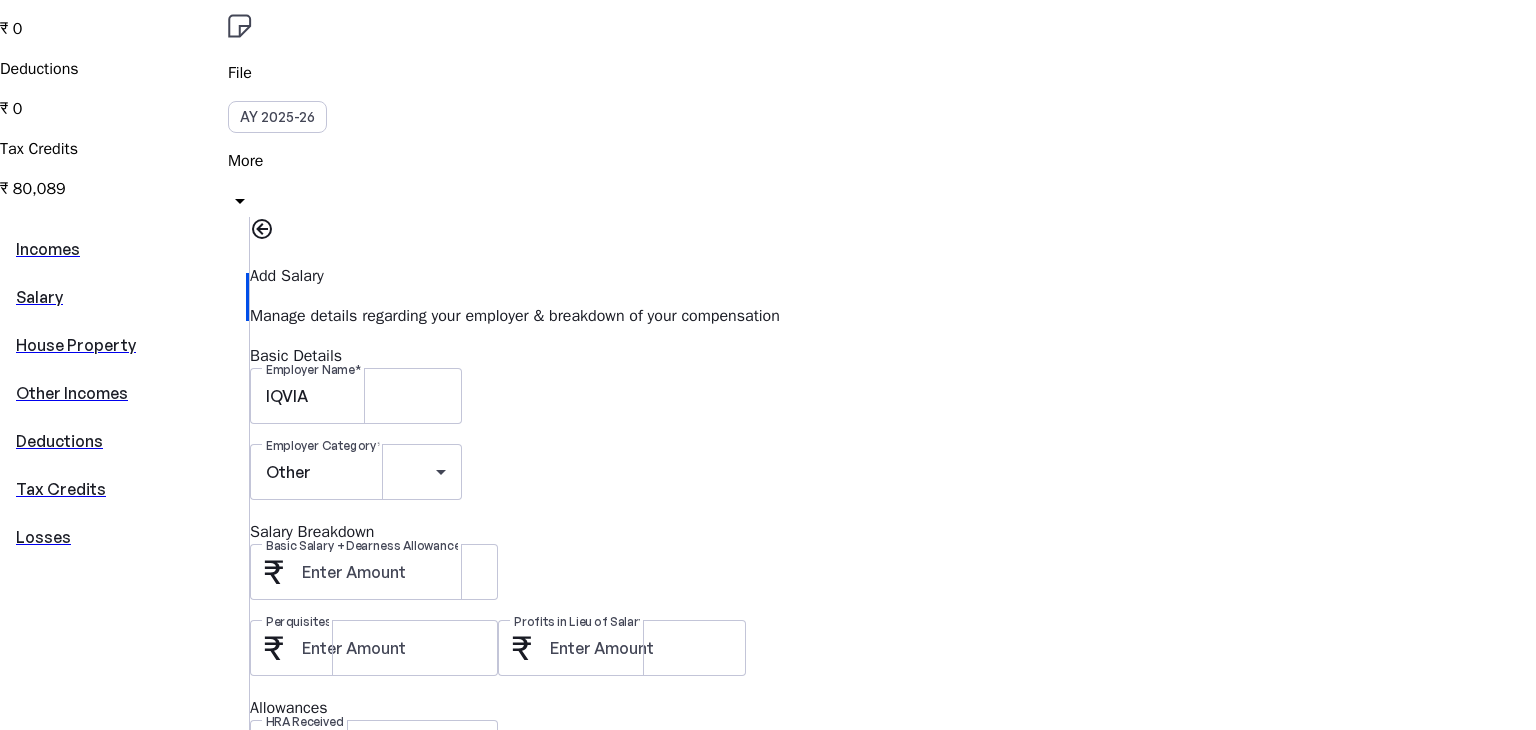 scroll, scrollTop: 355, scrollLeft: 0, axis: vertical 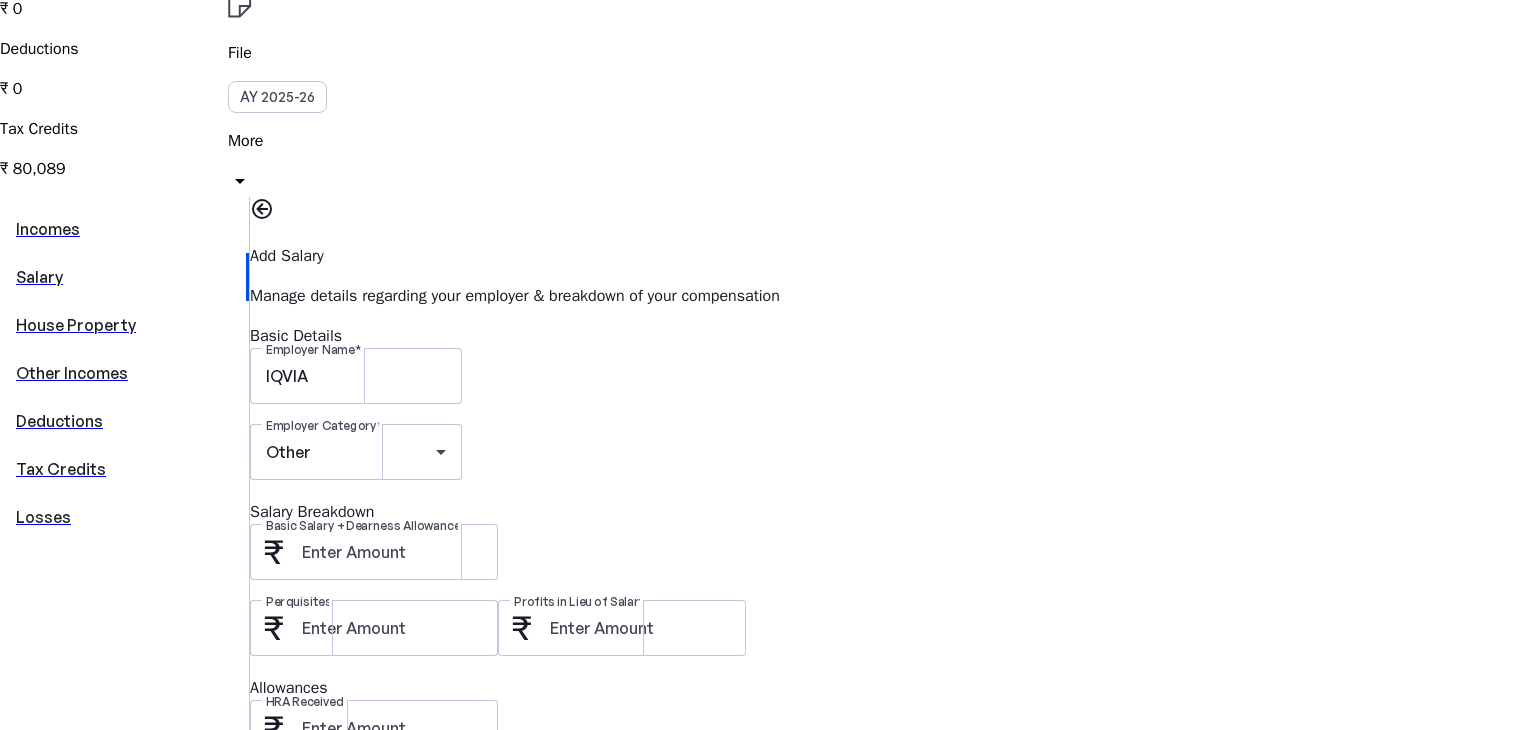 click on "Salary Breakdown" at bounding box center (893, 512) 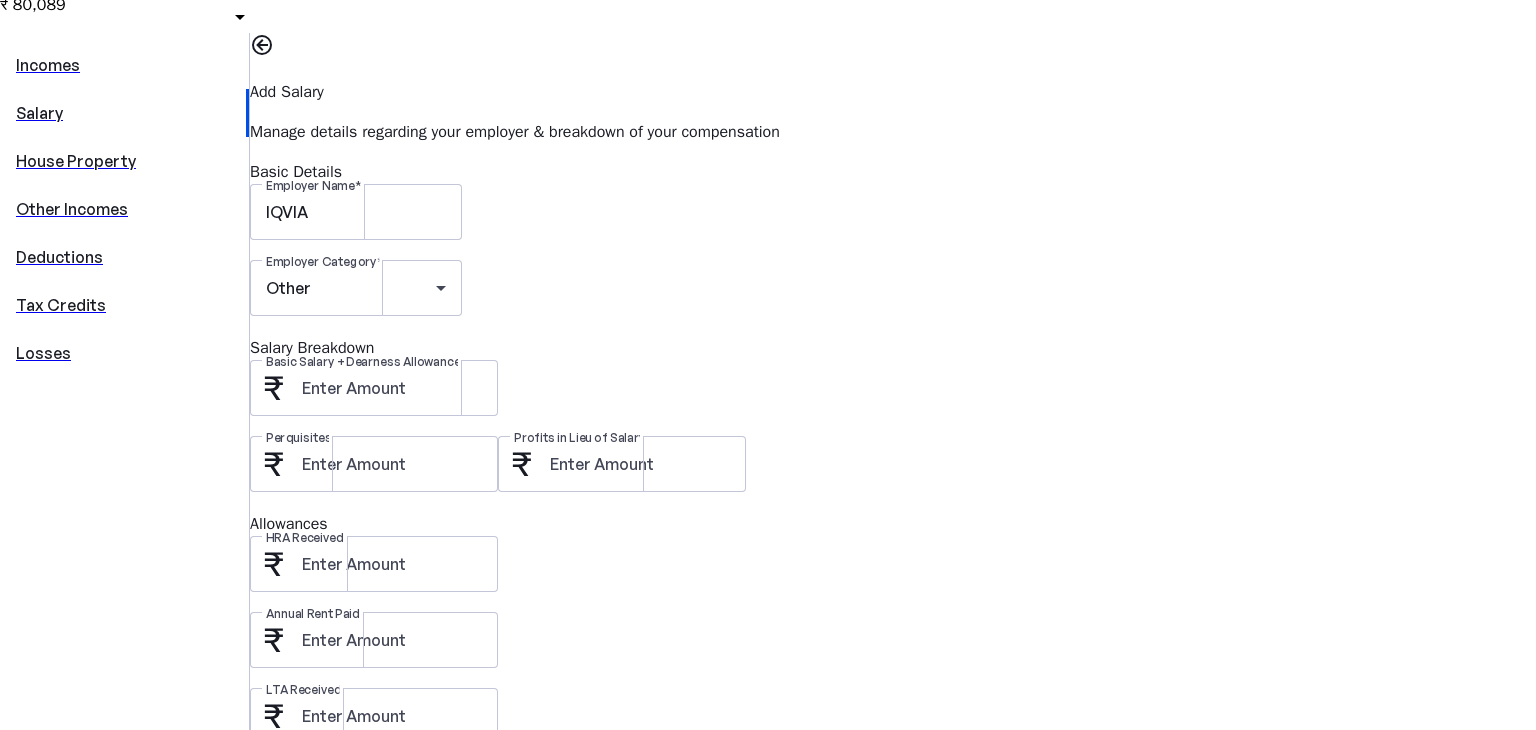 scroll, scrollTop: 520, scrollLeft: 0, axis: vertical 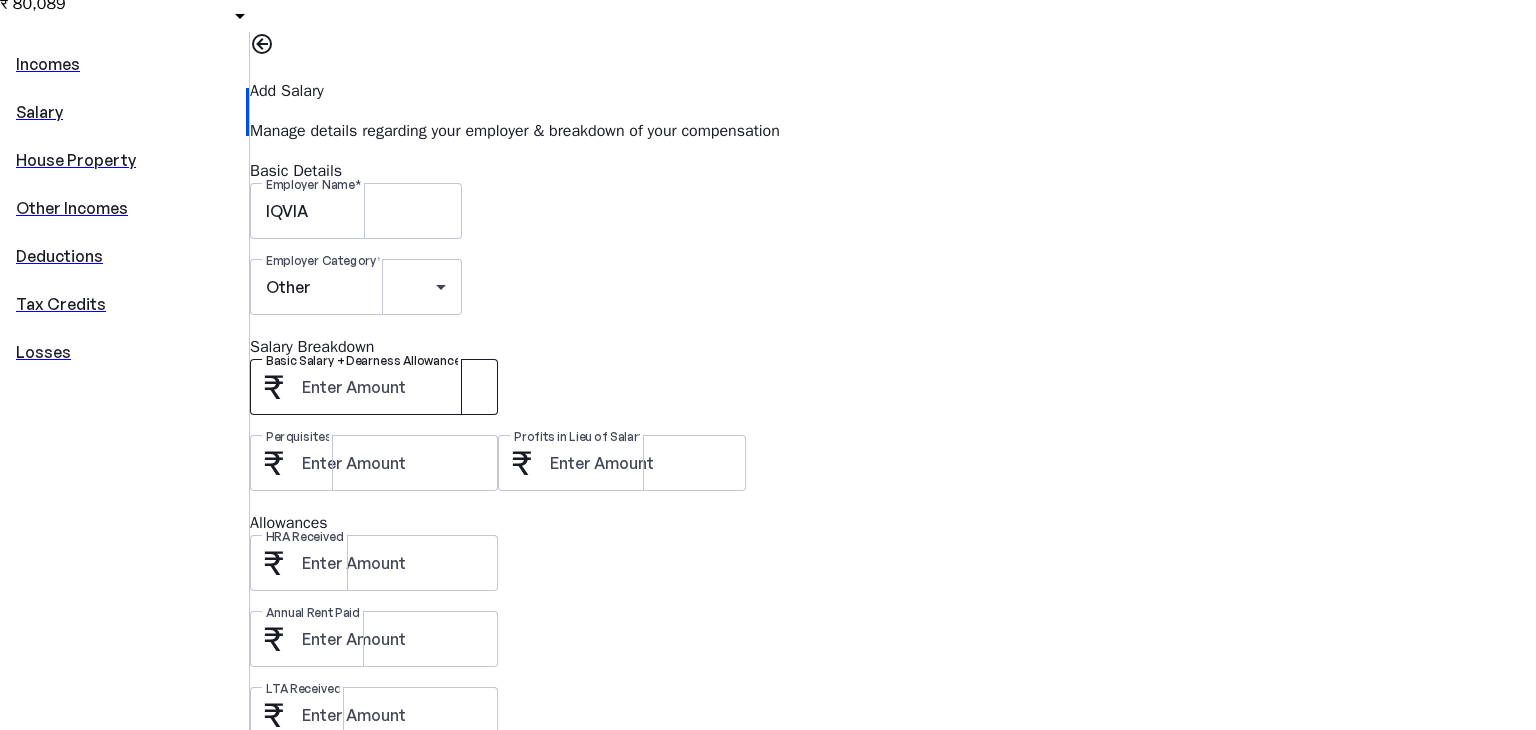 click at bounding box center (392, 387) 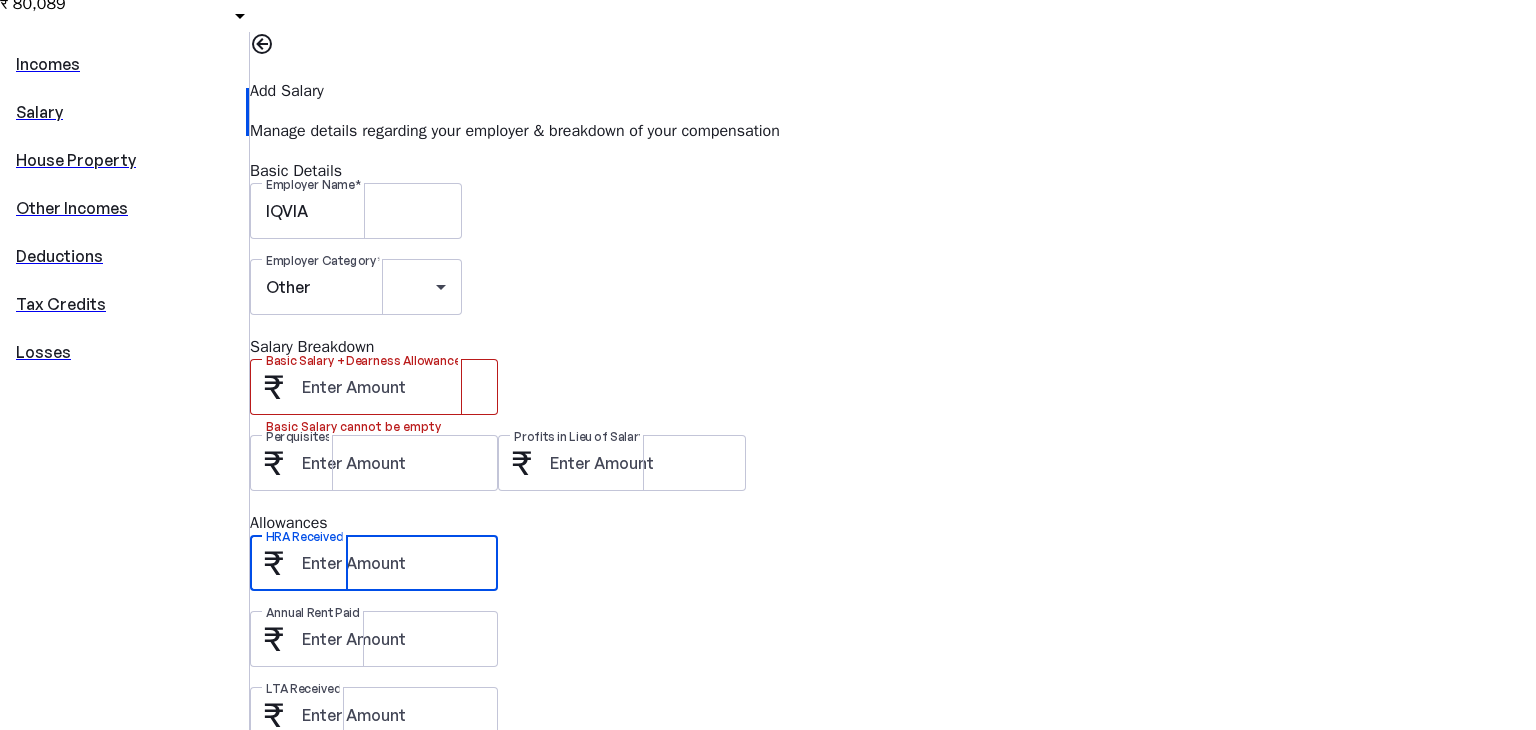 click on "HRA Received" at bounding box center (392, 563) 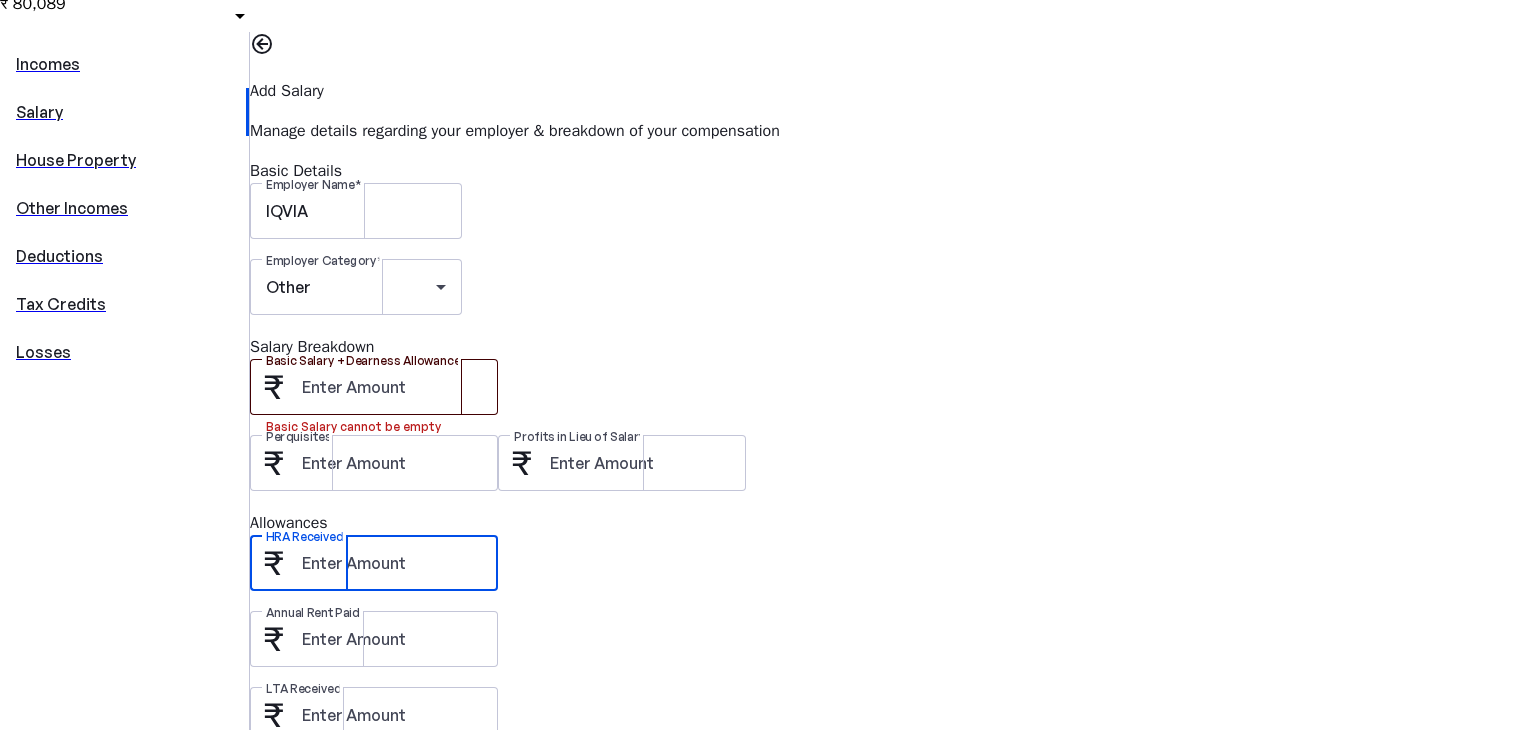 type on "[NUMBER]" 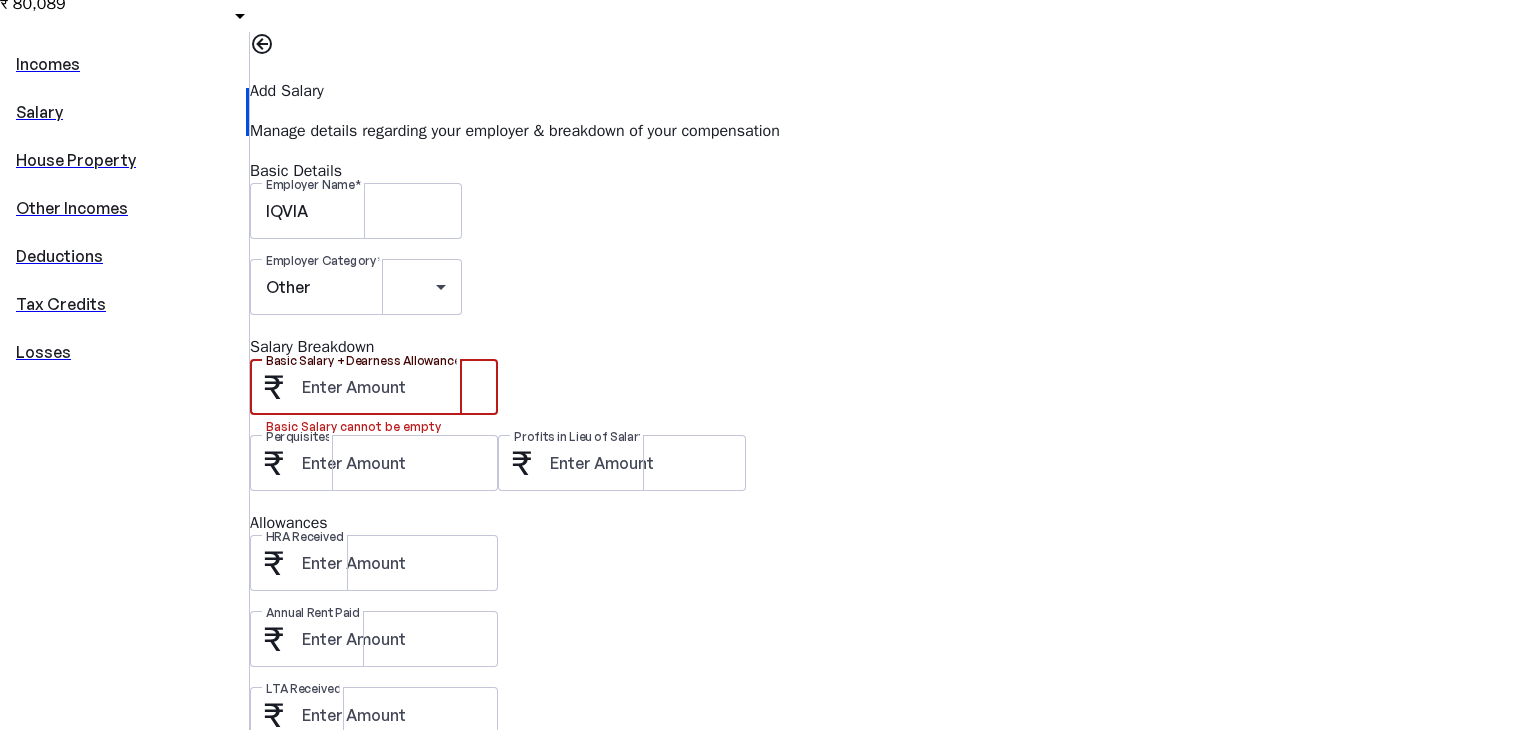 click on "Basic Salary + Dearness Allowance" at bounding box center [392, 387] 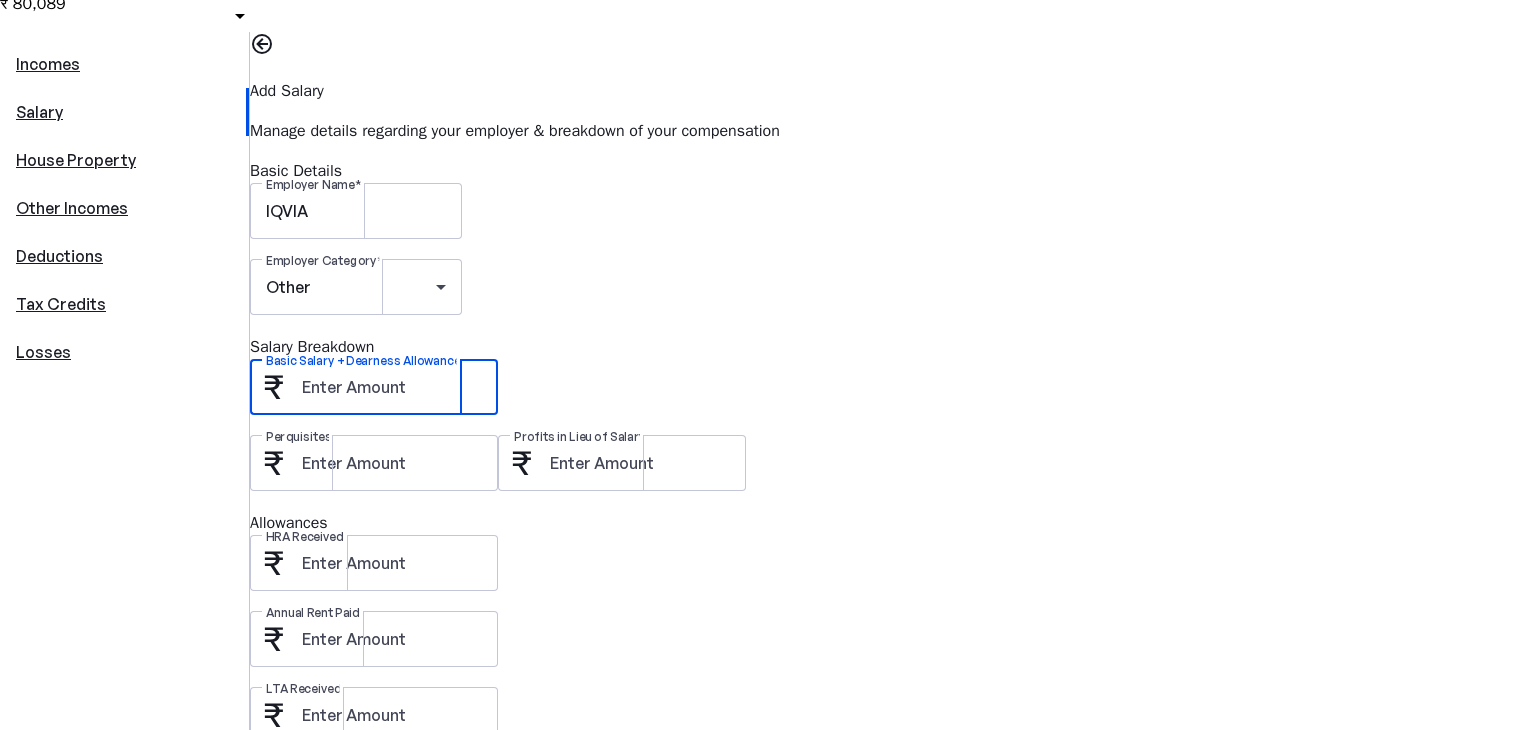 type on "[NUMBER]" 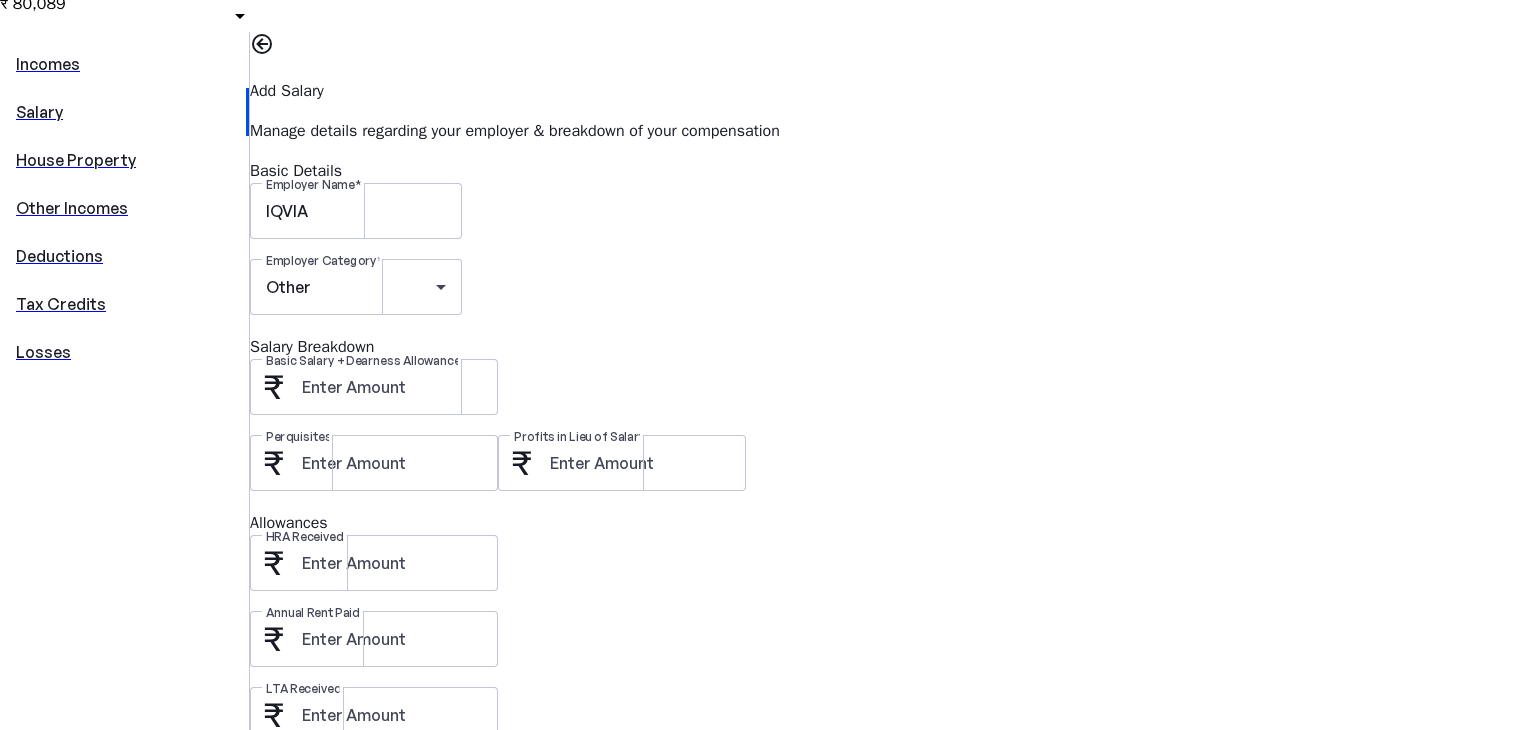 click on "Basic Salary + Dearness Allowance [NUMBER]" at bounding box center (893, 397) 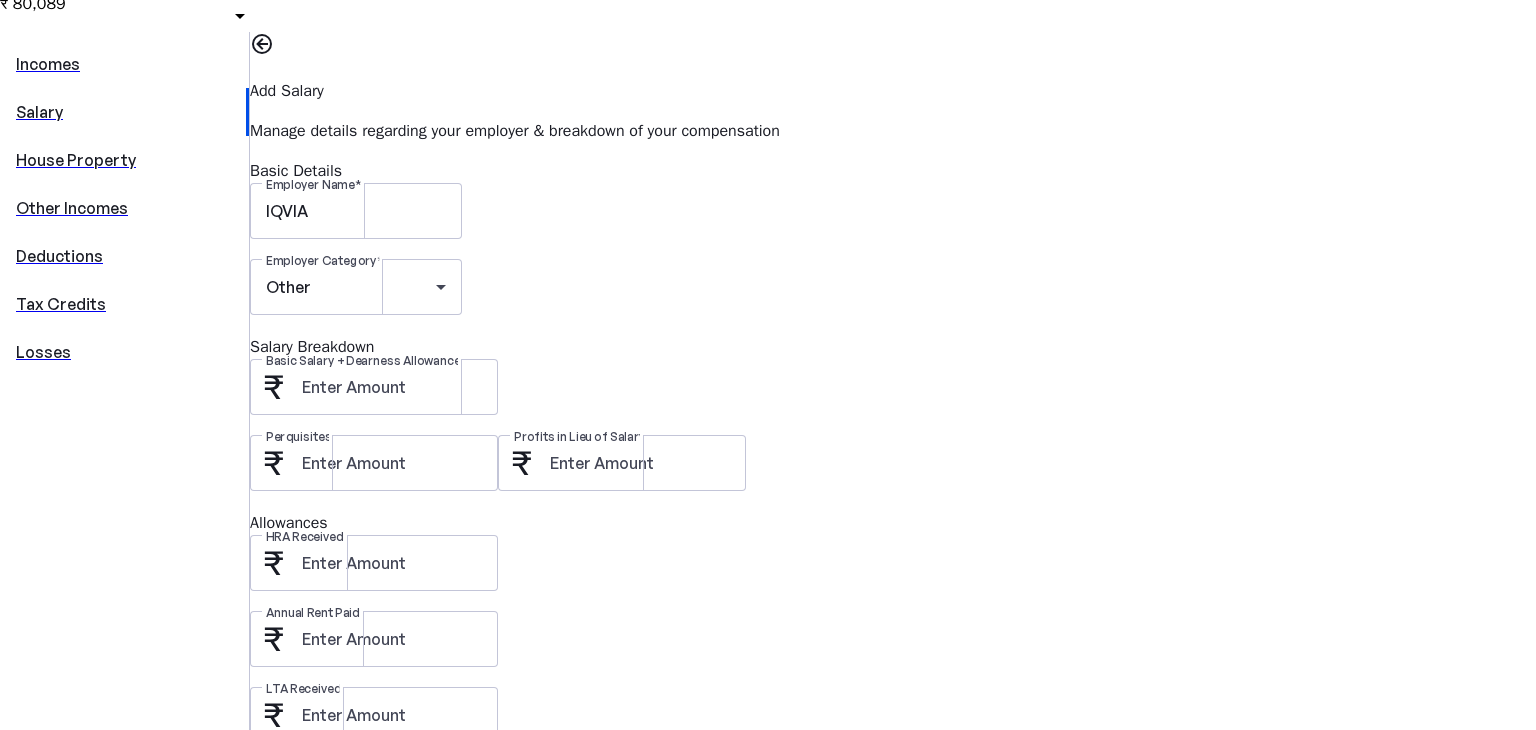click on "Basic Salary + Dearness Allowance [NUMBER]" at bounding box center (893, 397) 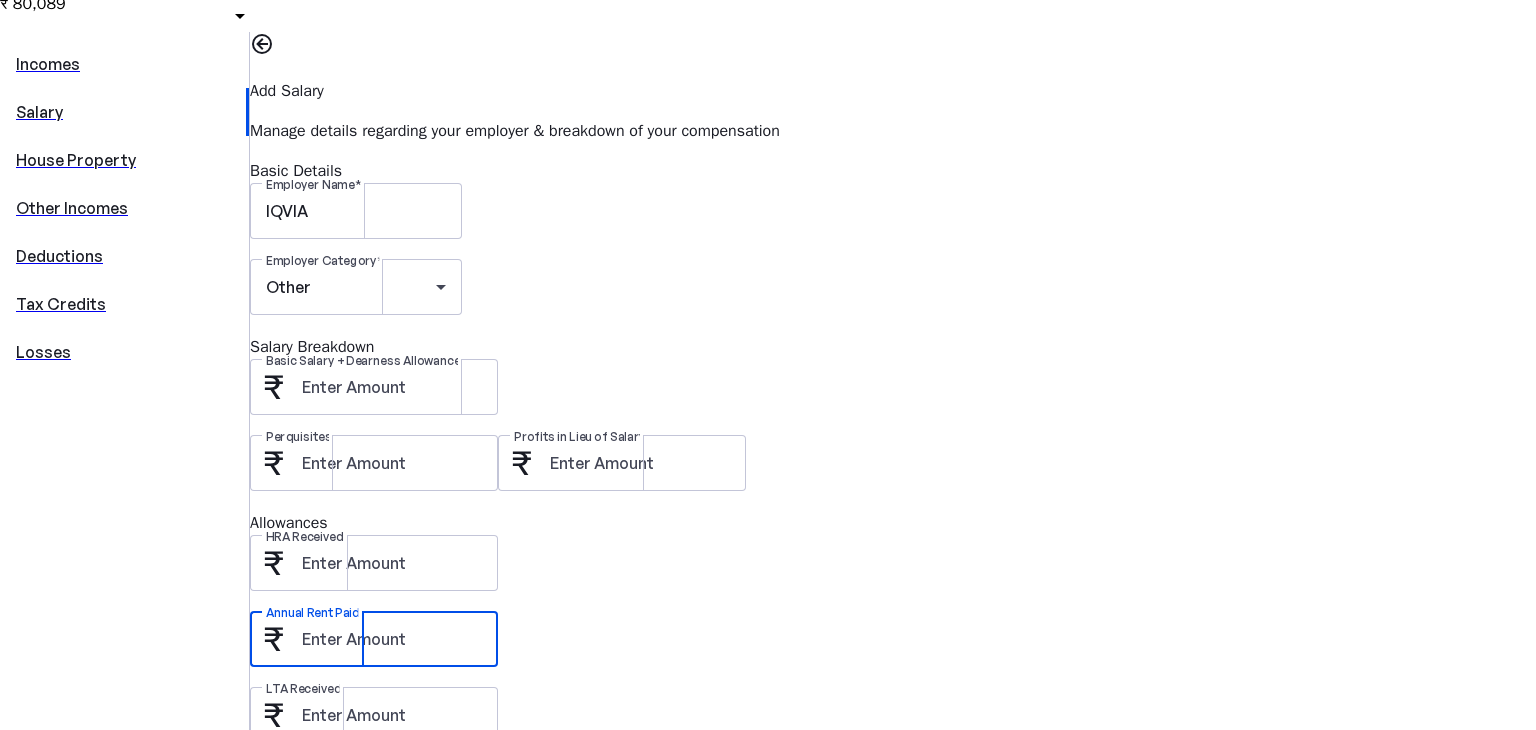 click on "Annual Rent Paid" at bounding box center (392, 639) 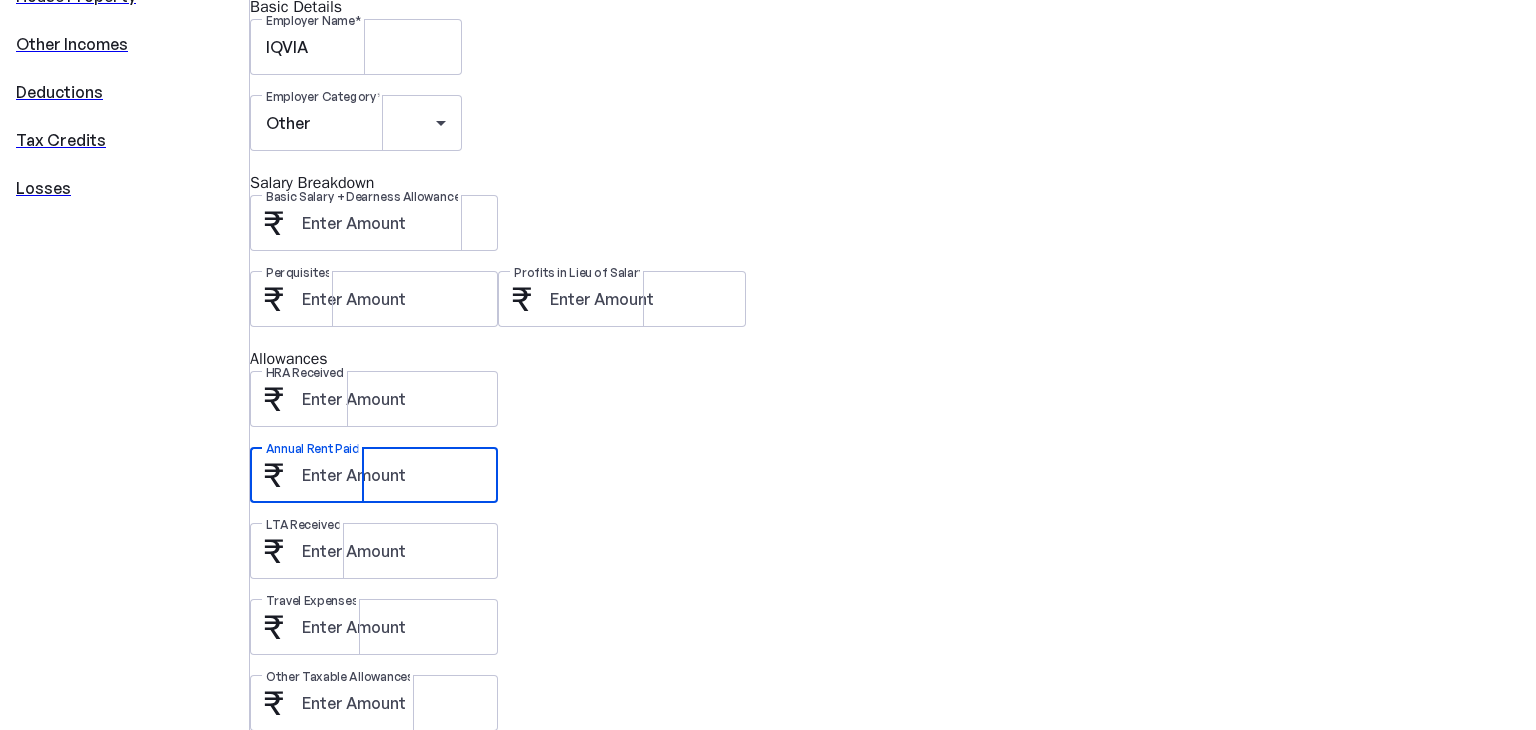 scroll, scrollTop: 748, scrollLeft: 0, axis: vertical 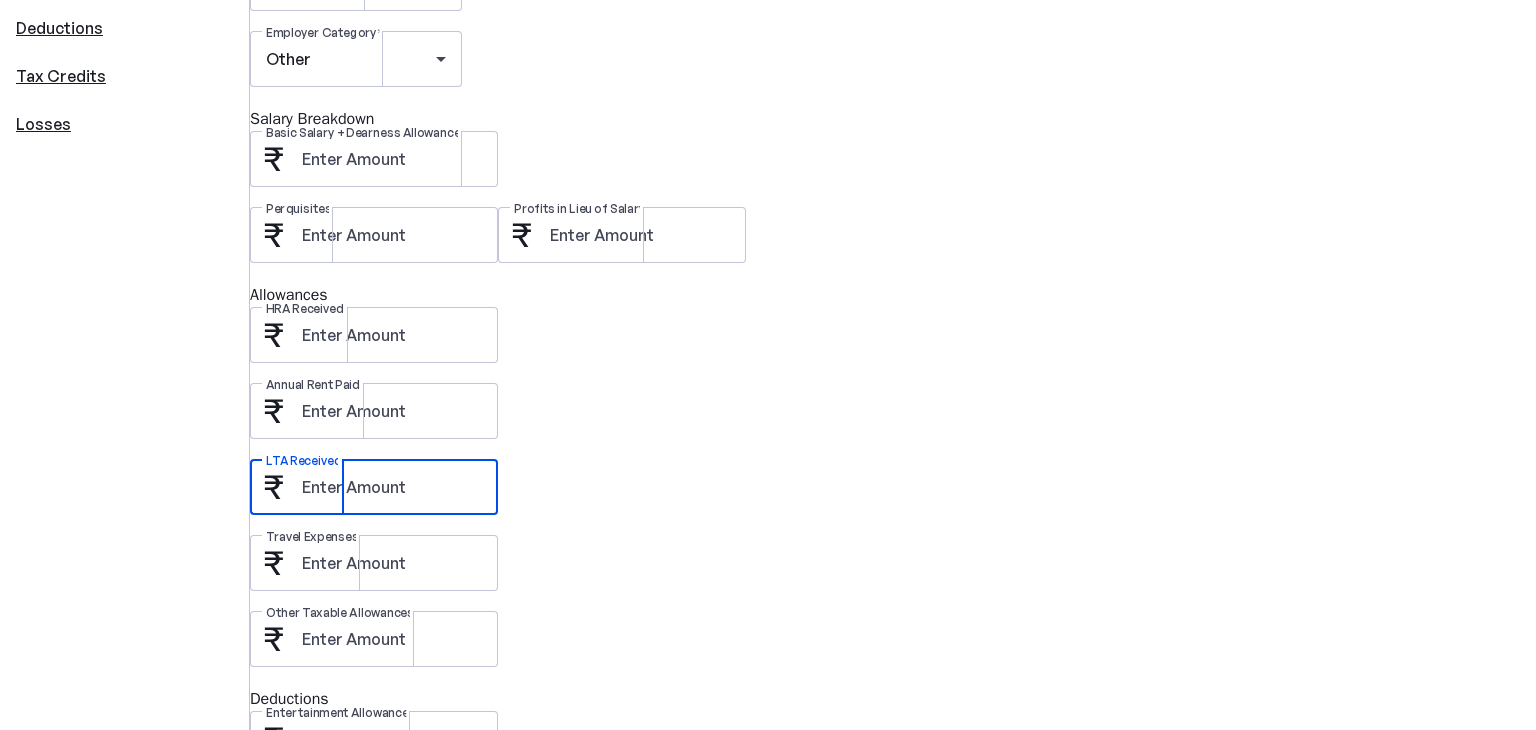 click on "LTA Received" at bounding box center (392, 487) 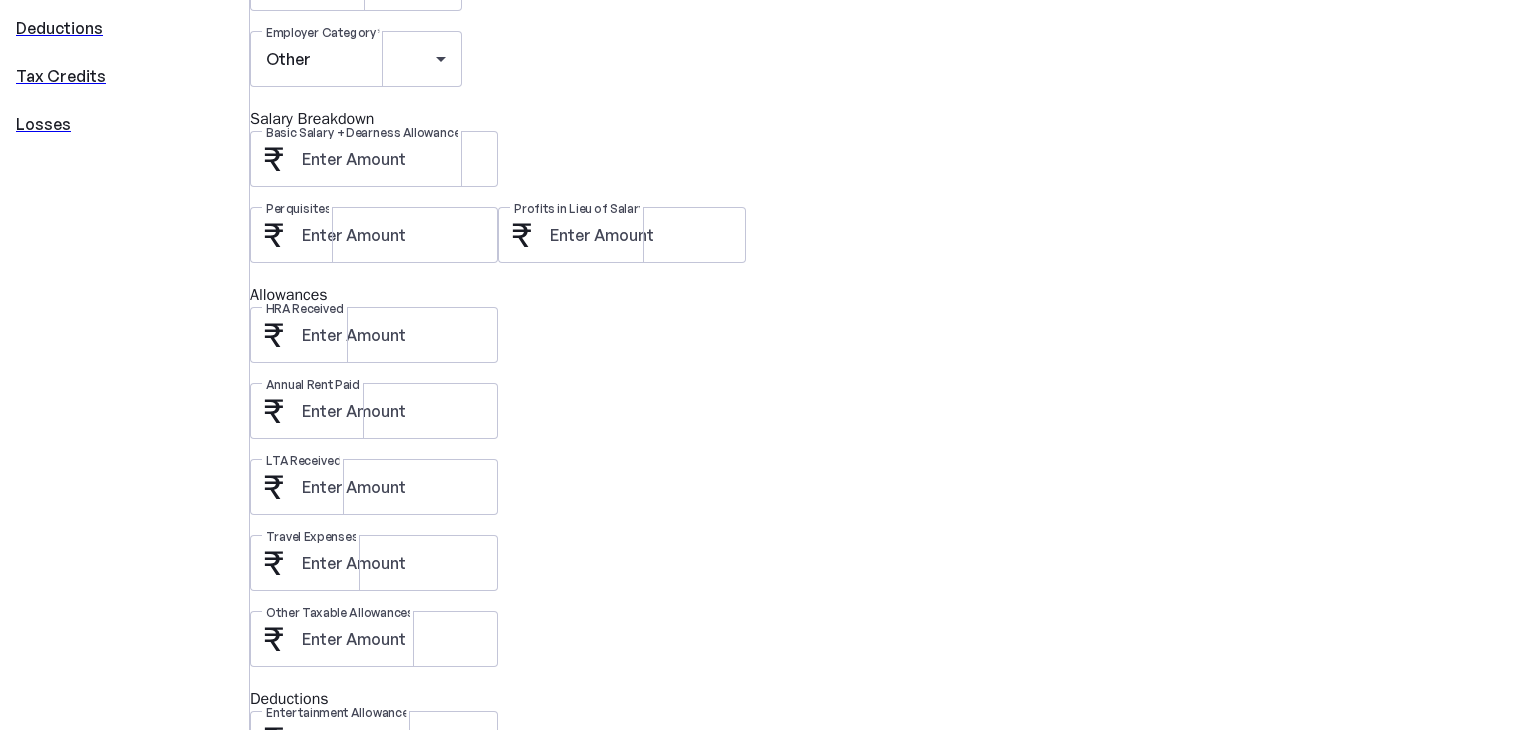 click on "Other Taxable Allowances" at bounding box center (893, 649) 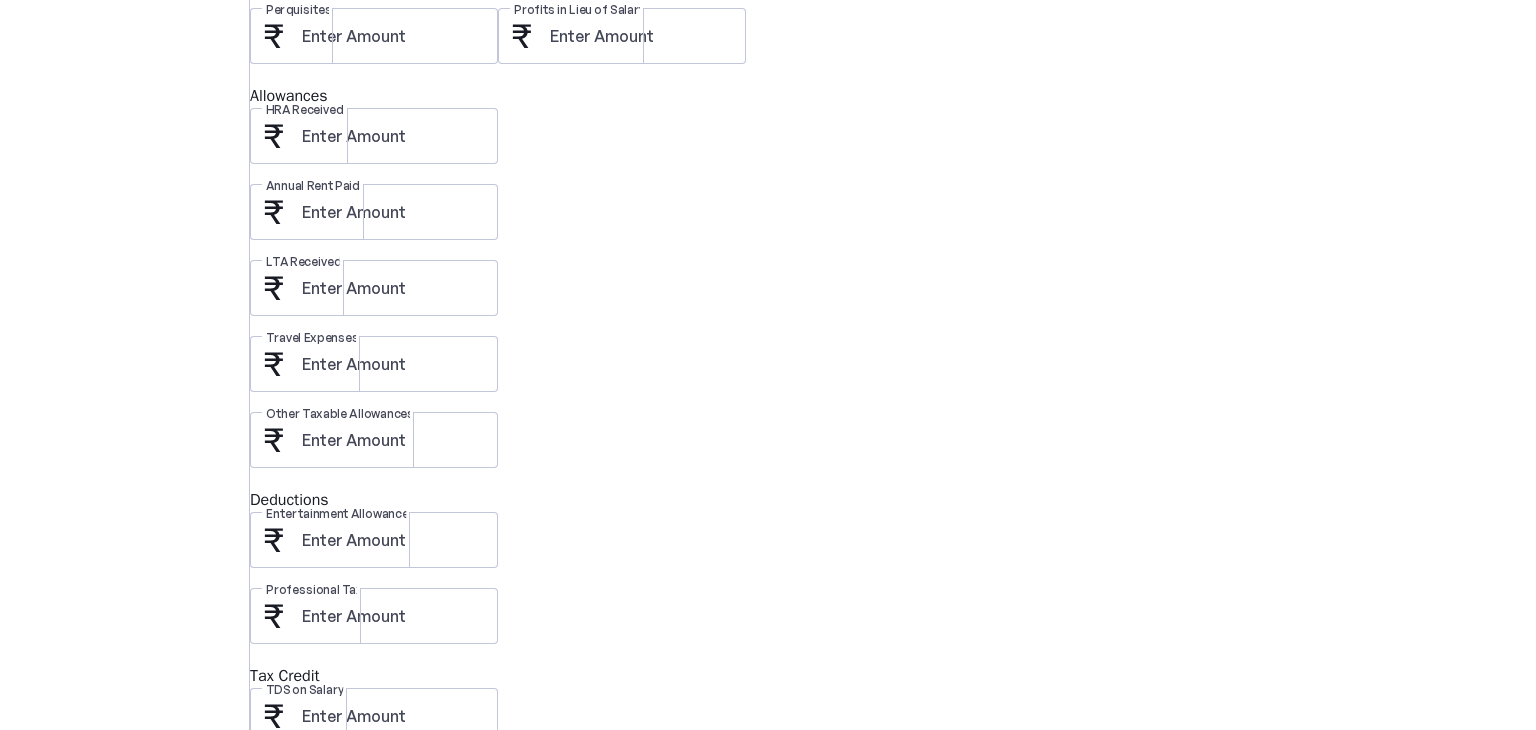 scroll, scrollTop: 946, scrollLeft: 0, axis: vertical 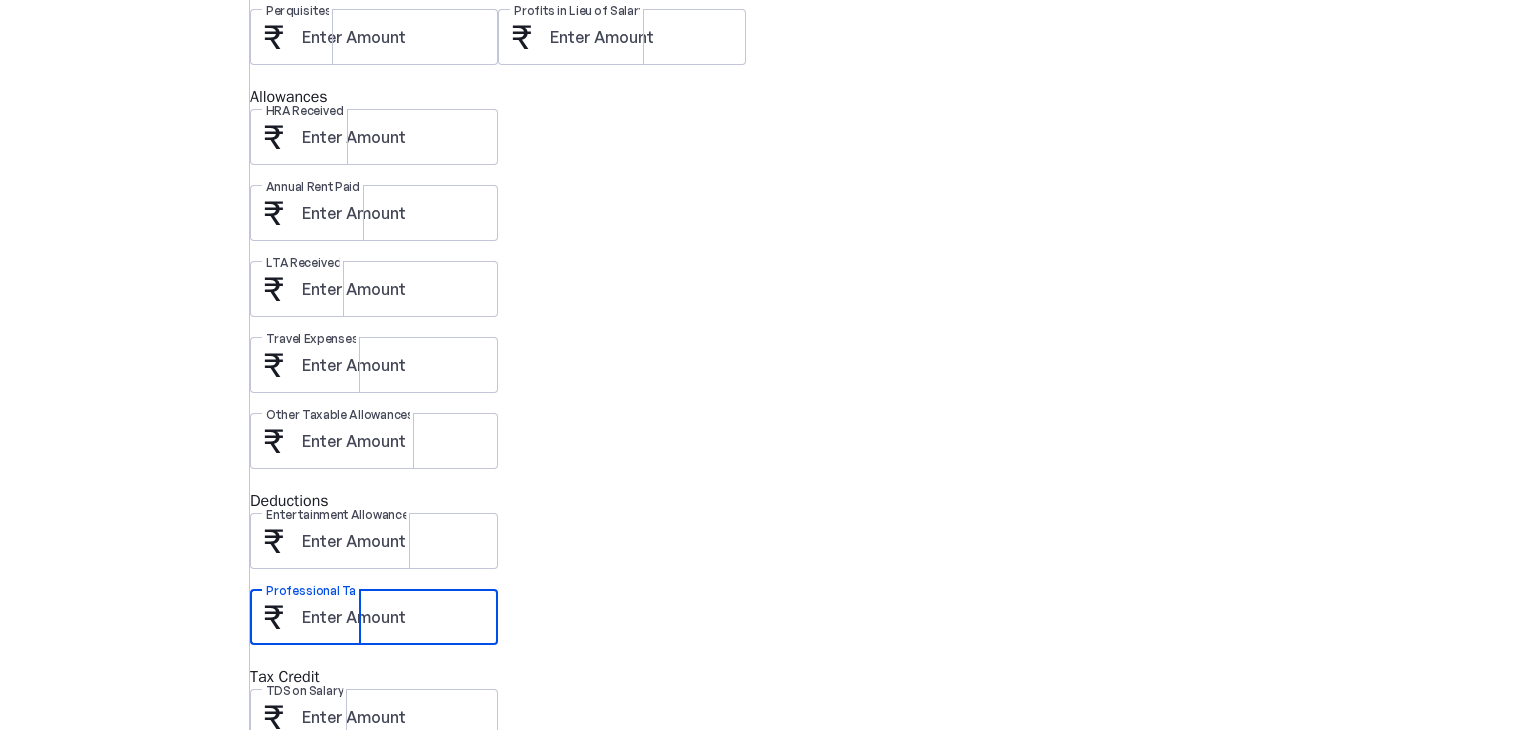 click on "Professional Tax" at bounding box center [392, 617] 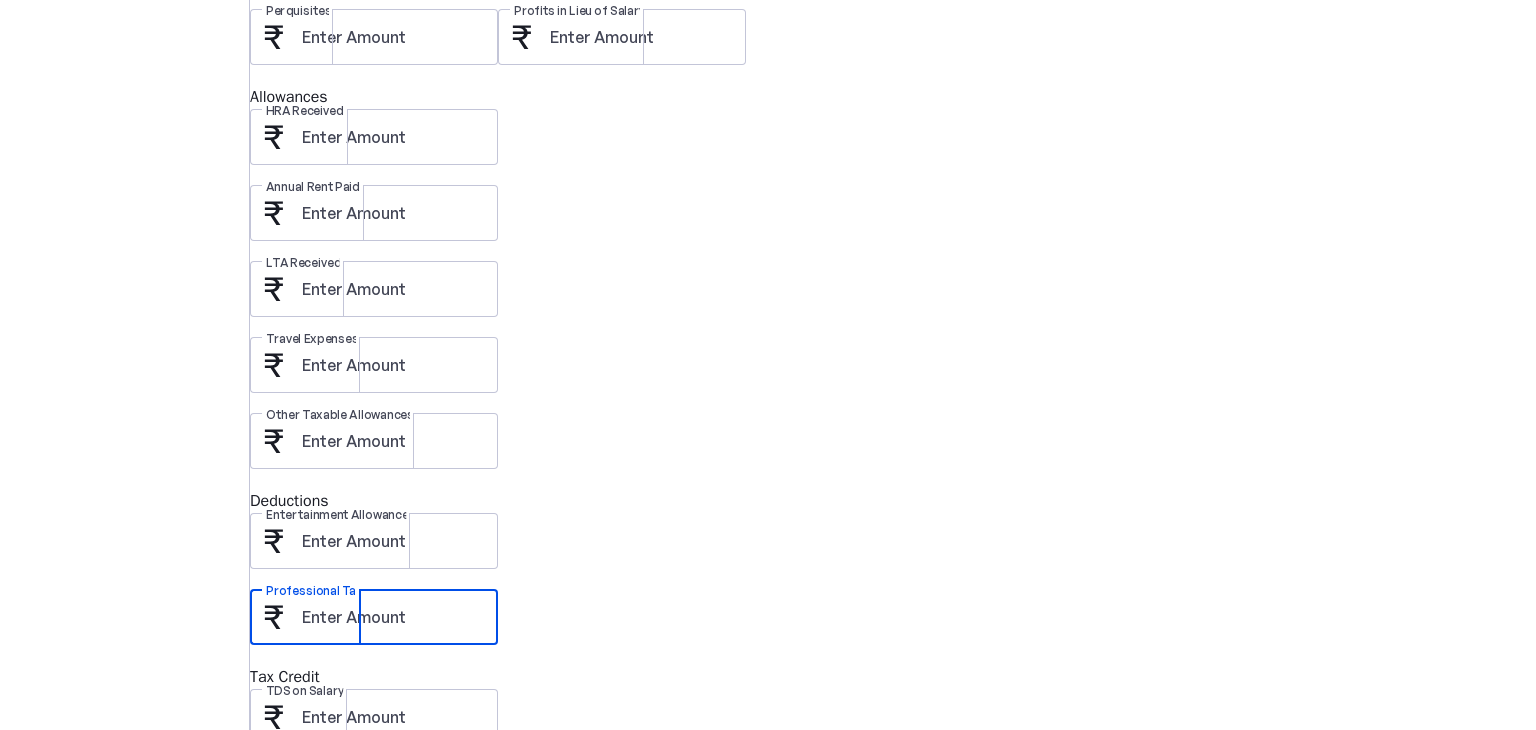 type on "[AMOUNT]" 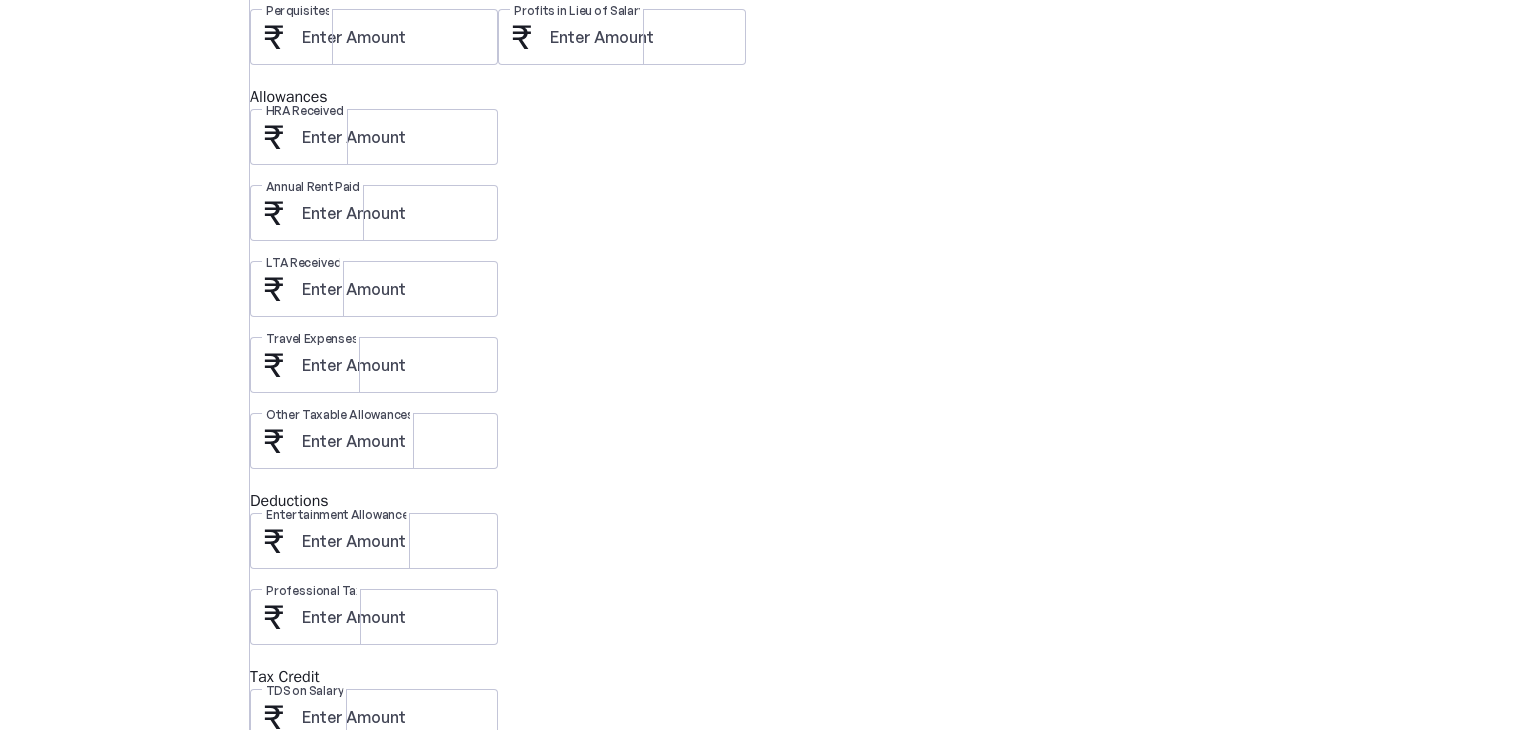 click on "TDS on Salary" at bounding box center (893, 727) 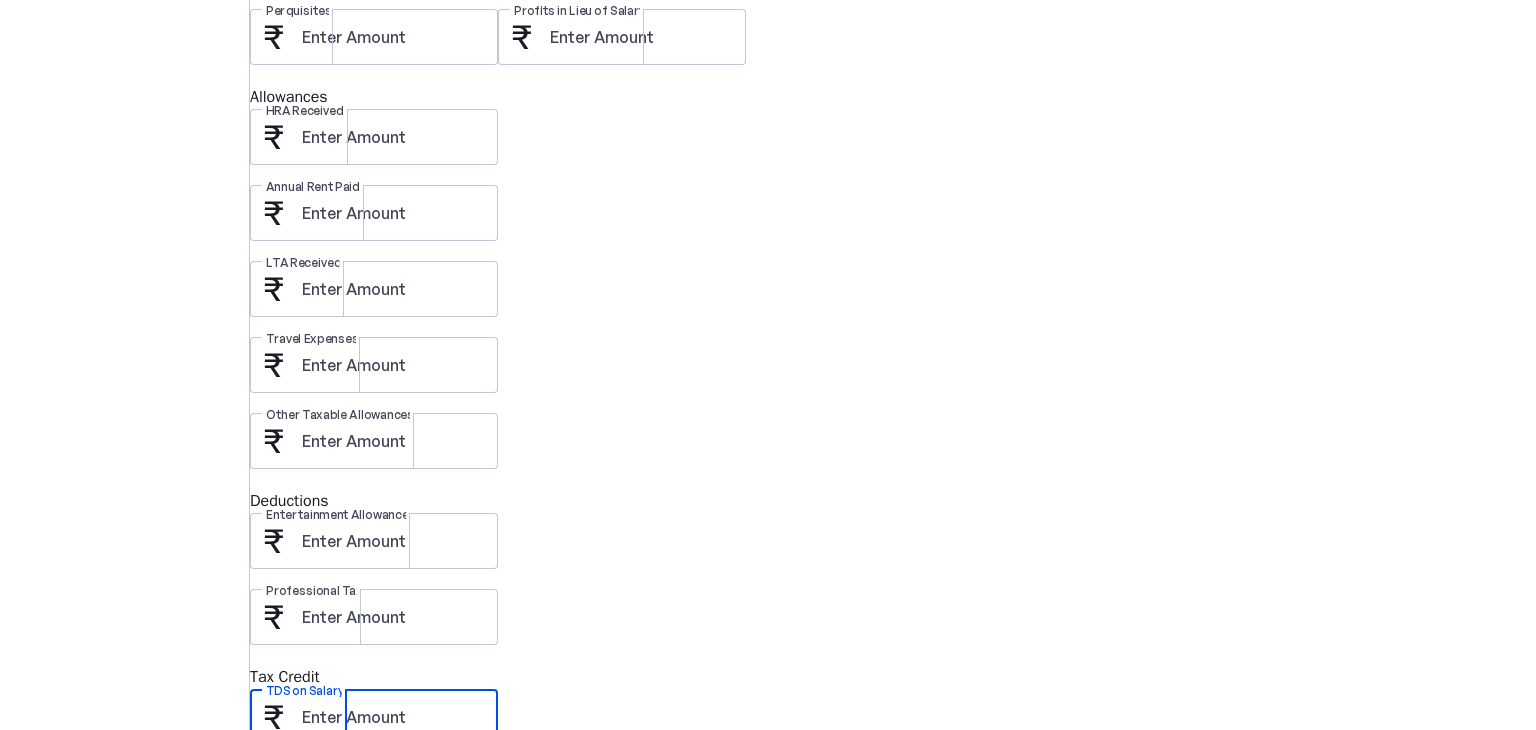 click on "TDS on Salary" at bounding box center [392, 717] 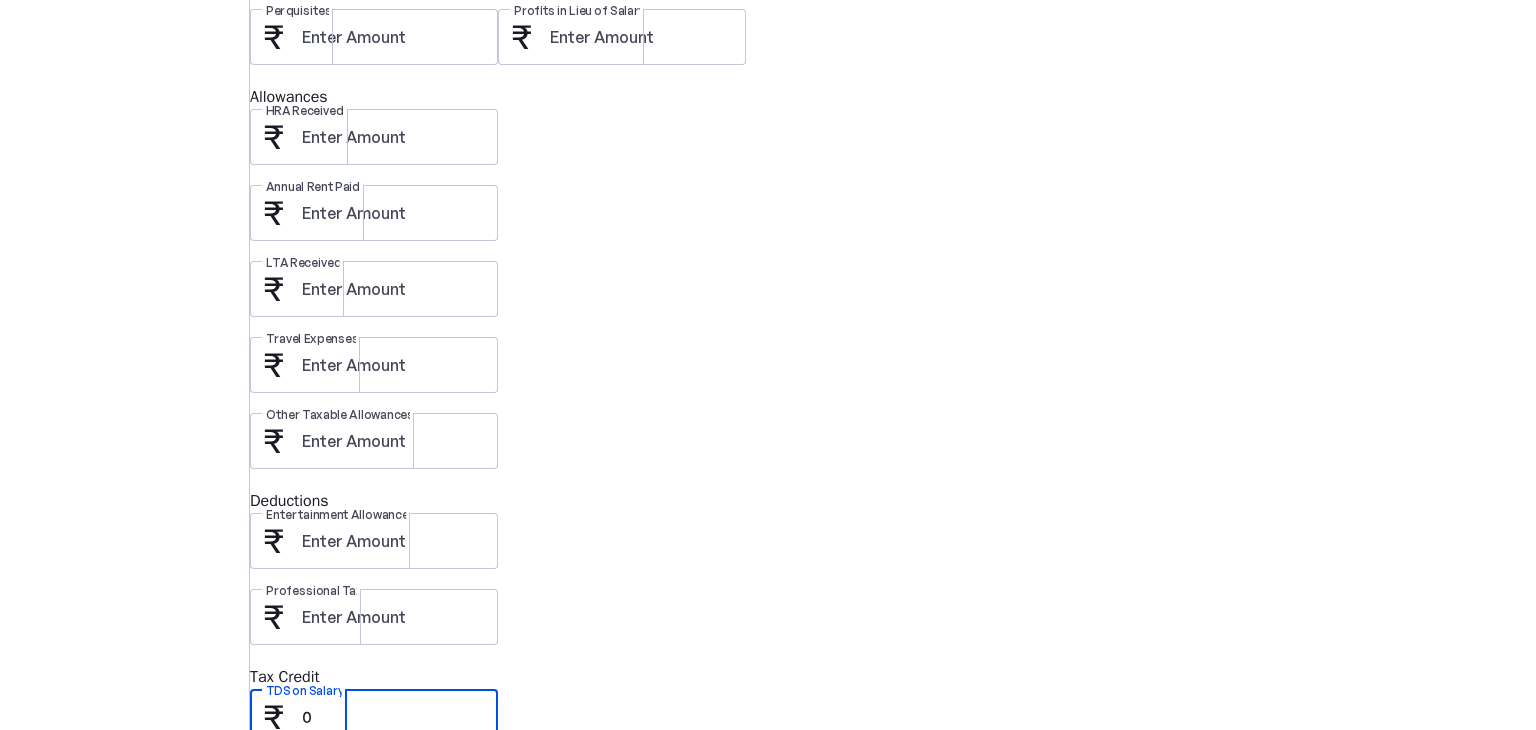 type on "0" 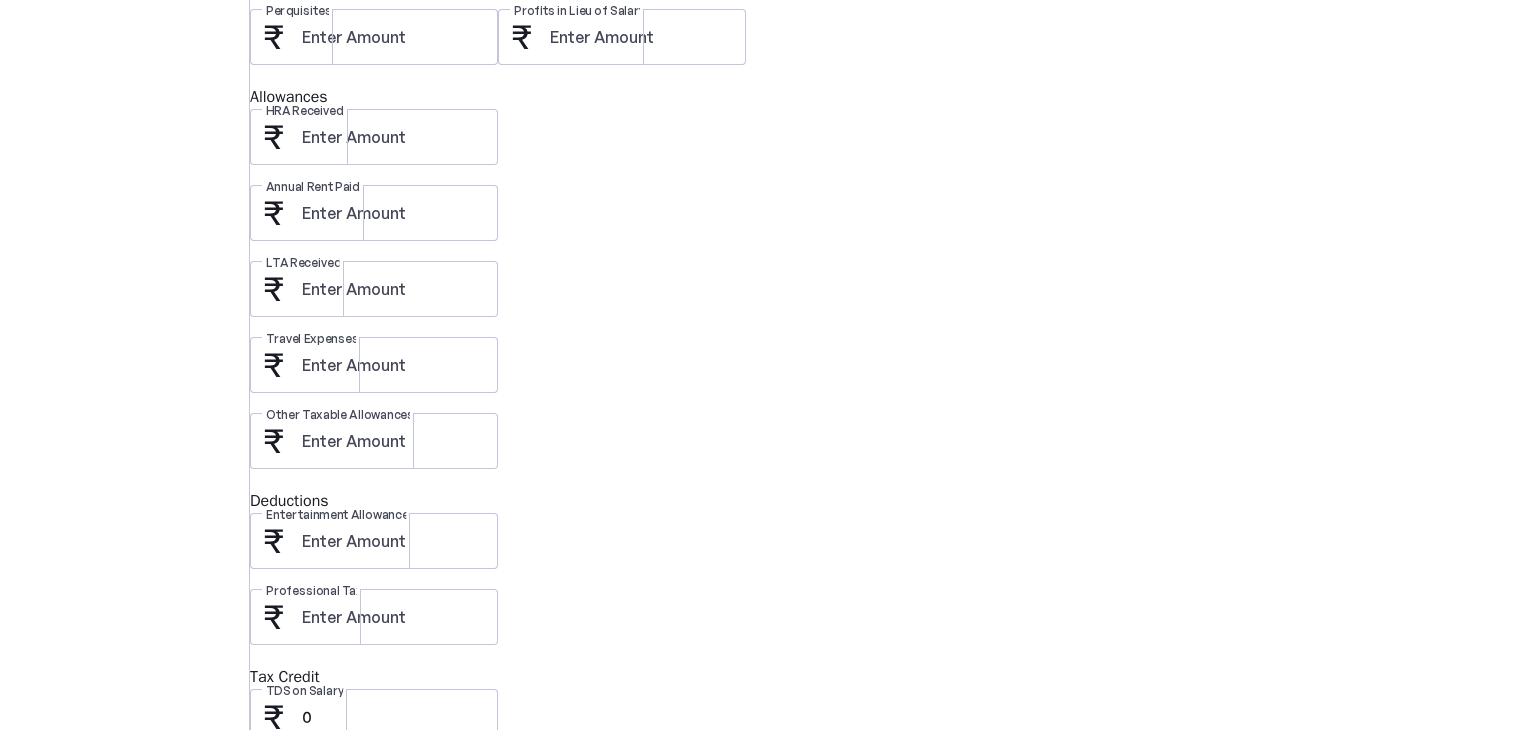 click on "Save" at bounding box center (290, 785) 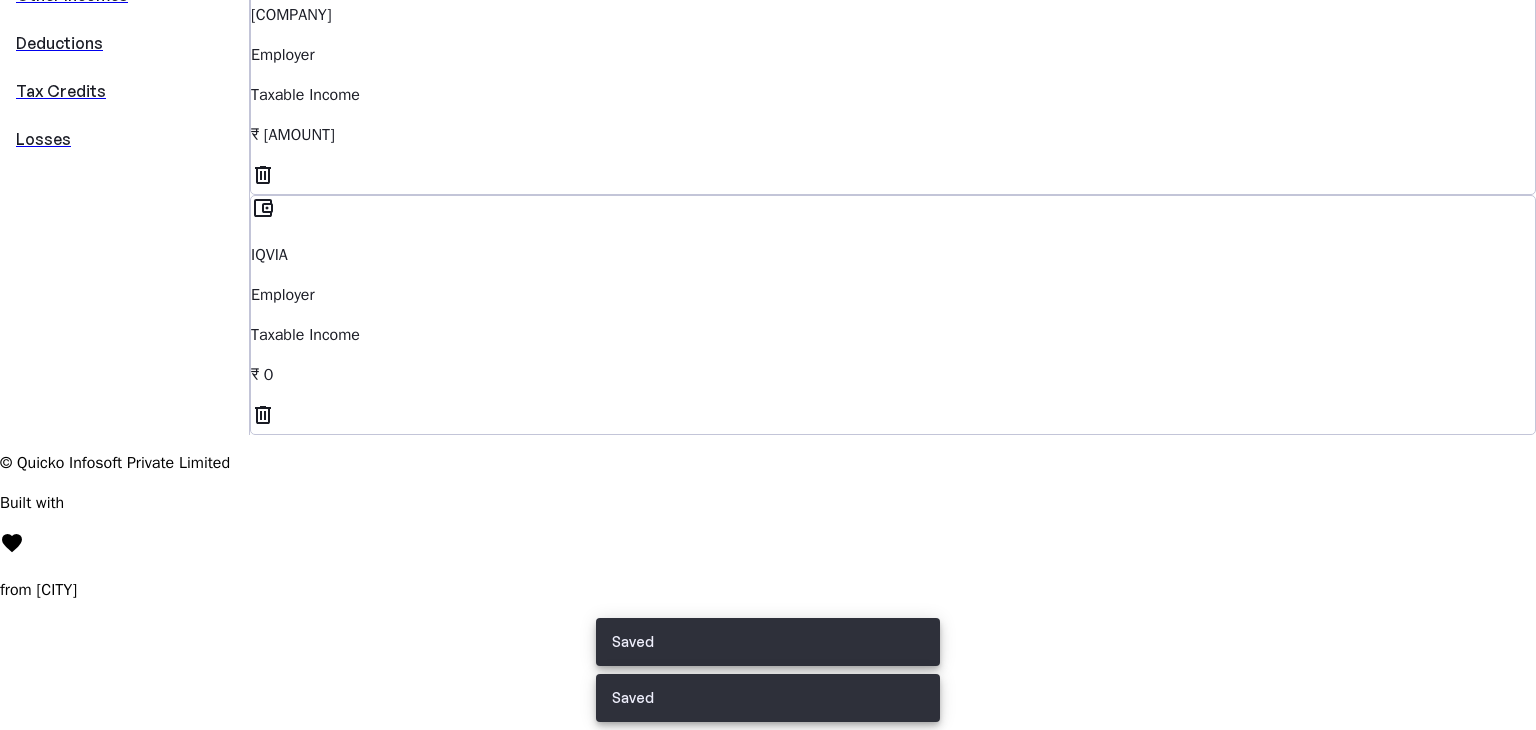 scroll, scrollTop: 0, scrollLeft: 0, axis: both 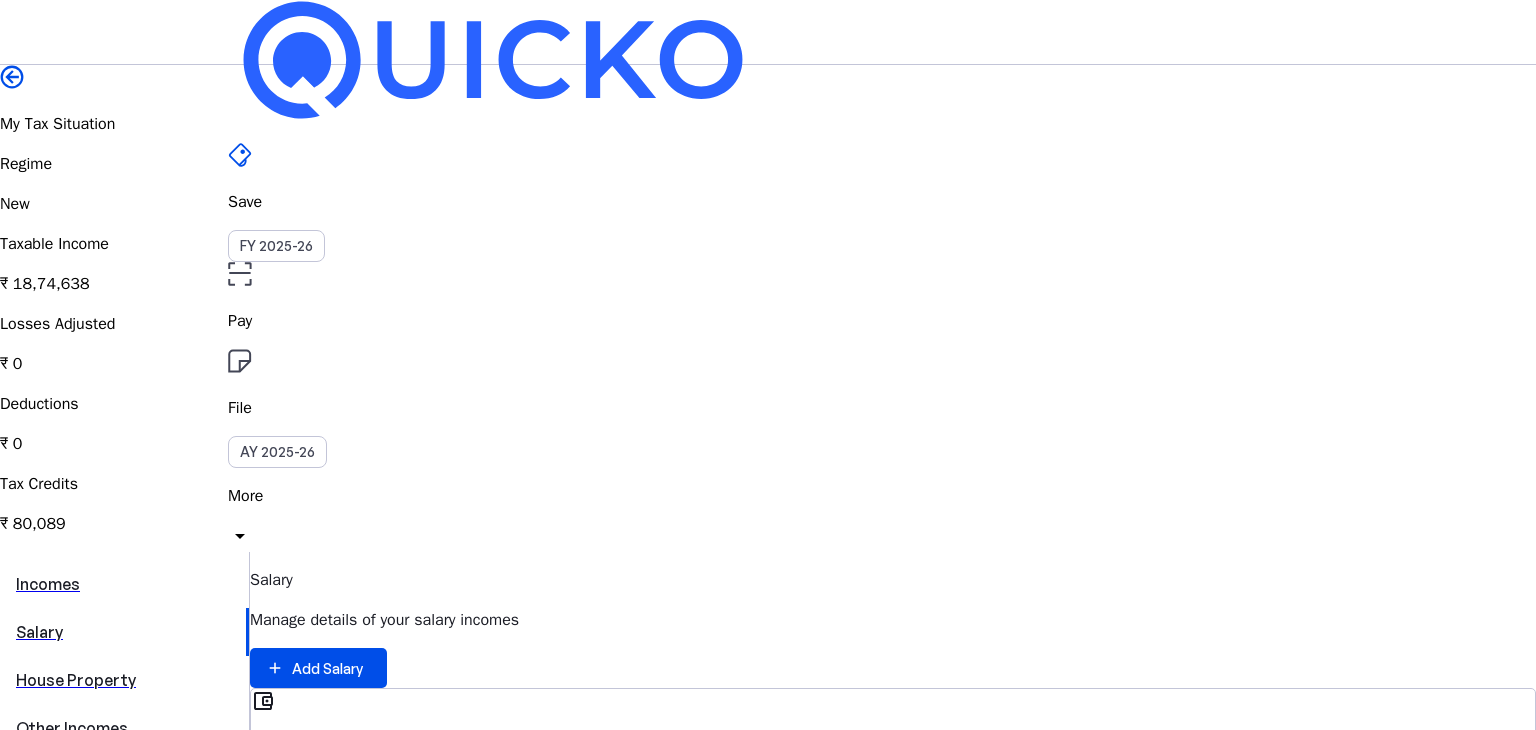 click on "Save FY [YEAR]-[YEAR] Pay File AY [YEAR]-[YEAR] More arrow_drop_down RKK Upgrade My Tax Situation Regime New Taxable Income ₹ [NUMBER] Losses Adjusted ₹ 0 Deductions ₹ 0 Tax Credits ₹ [NUMBER] Incomes Salary House Property Other Incomes Deductions Tax Credits Losses Salary Manage details of your salary incomes add Add Salary account_balance_wallet Tech Mahindra Employer Taxable Income ₹ [NUMBER] delete account_balance_wallet IQVIA Employer Taxable Income ₹ [NUMBER] delete © Quicko Infosoft Private Limited Built with favorite from [CITY]" at bounding box center (768, 667) 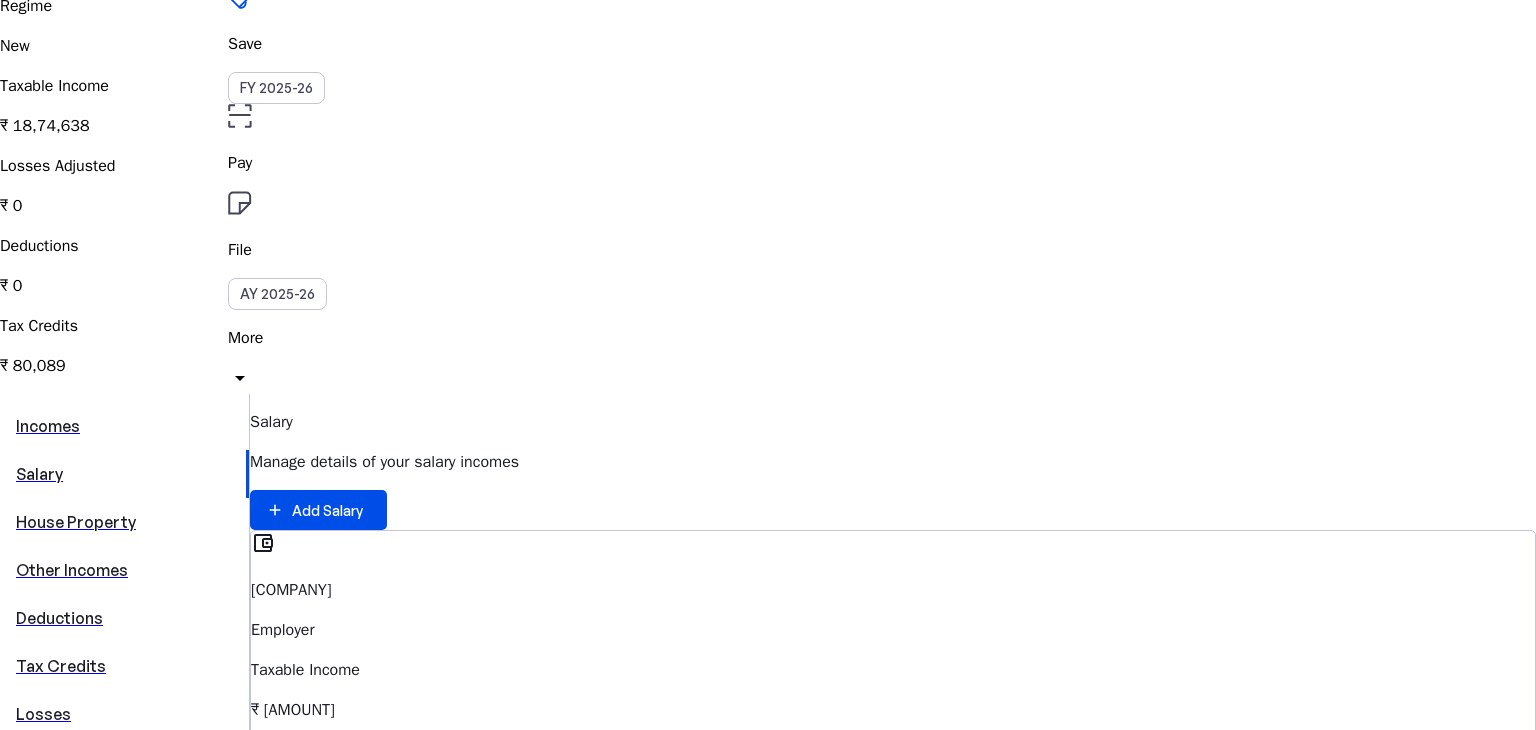 scroll, scrollTop: 172, scrollLeft: 0, axis: vertical 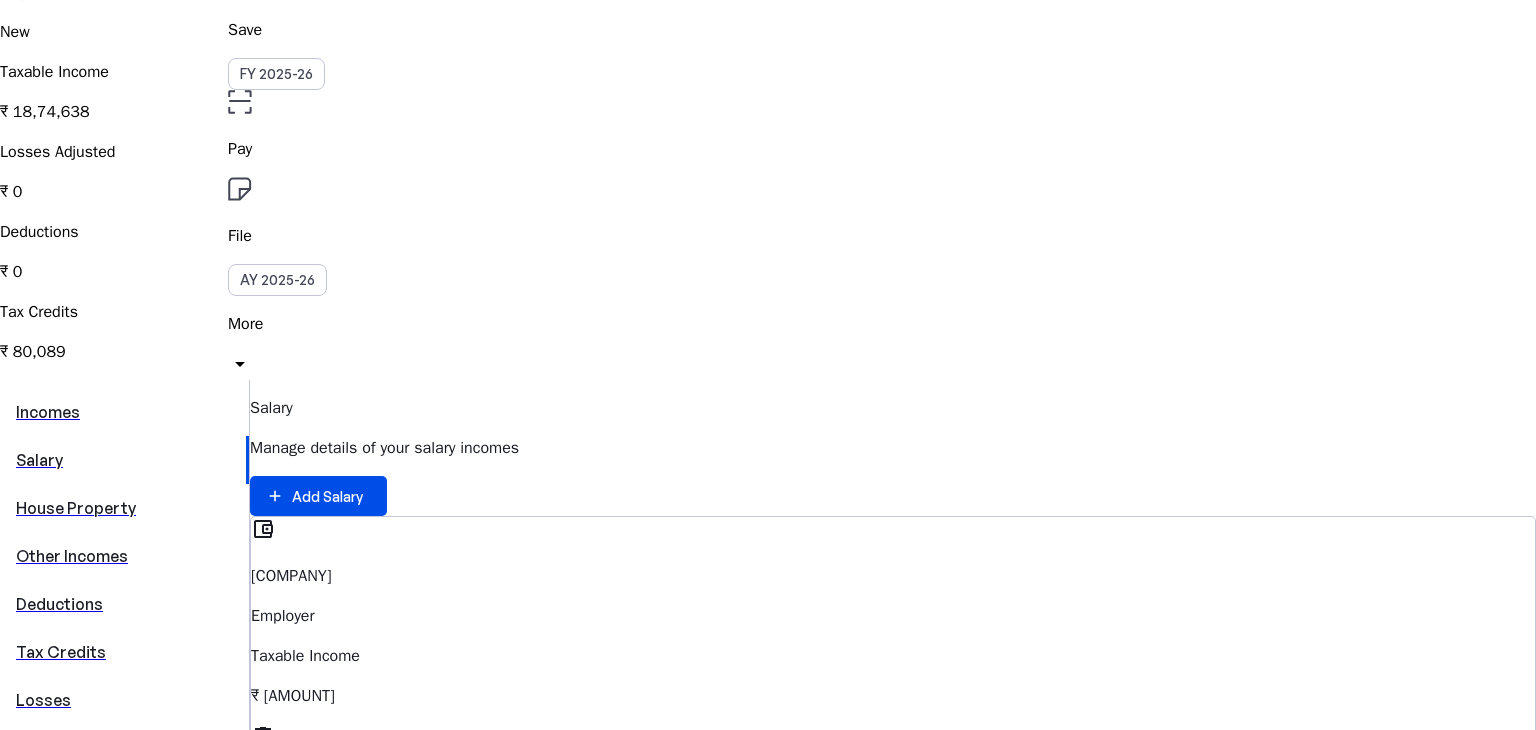 click on "Save FY [YEAR]-[YEAR] Pay File AY [YEAR]-[YEAR] More arrow_drop_down RKK Upgrade My Tax Situation Regime New Taxable Income ₹ [NUMBER] Losses Adjusted ₹ 0 Deductions ₹ 0 Tax Credits ₹ [NUMBER] Incomes Salary House Property Other Incomes Deductions Tax Credits Losses Salary Manage details of your salary incomes add Add Salary account_balance_wallet Tech Mahindra Employer Taxable Income ₹ [NUMBER] delete account_balance_wallet IQVIA Employer Taxable Income ₹ [NUMBER] delete © Quicko Infosoft Private Limited Built with favorite from [CITY]" at bounding box center [768, 495] 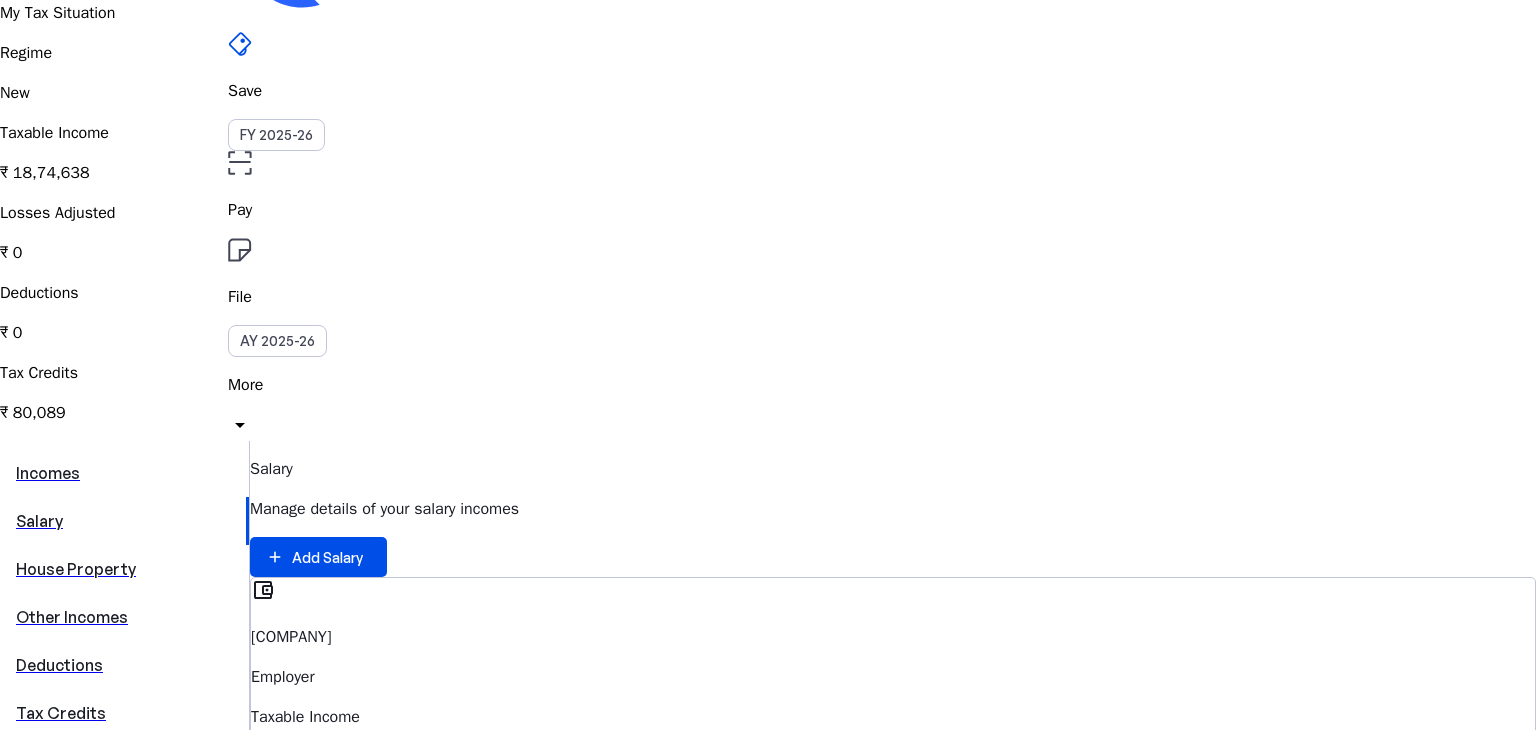 scroll, scrollTop: 110, scrollLeft: 0, axis: vertical 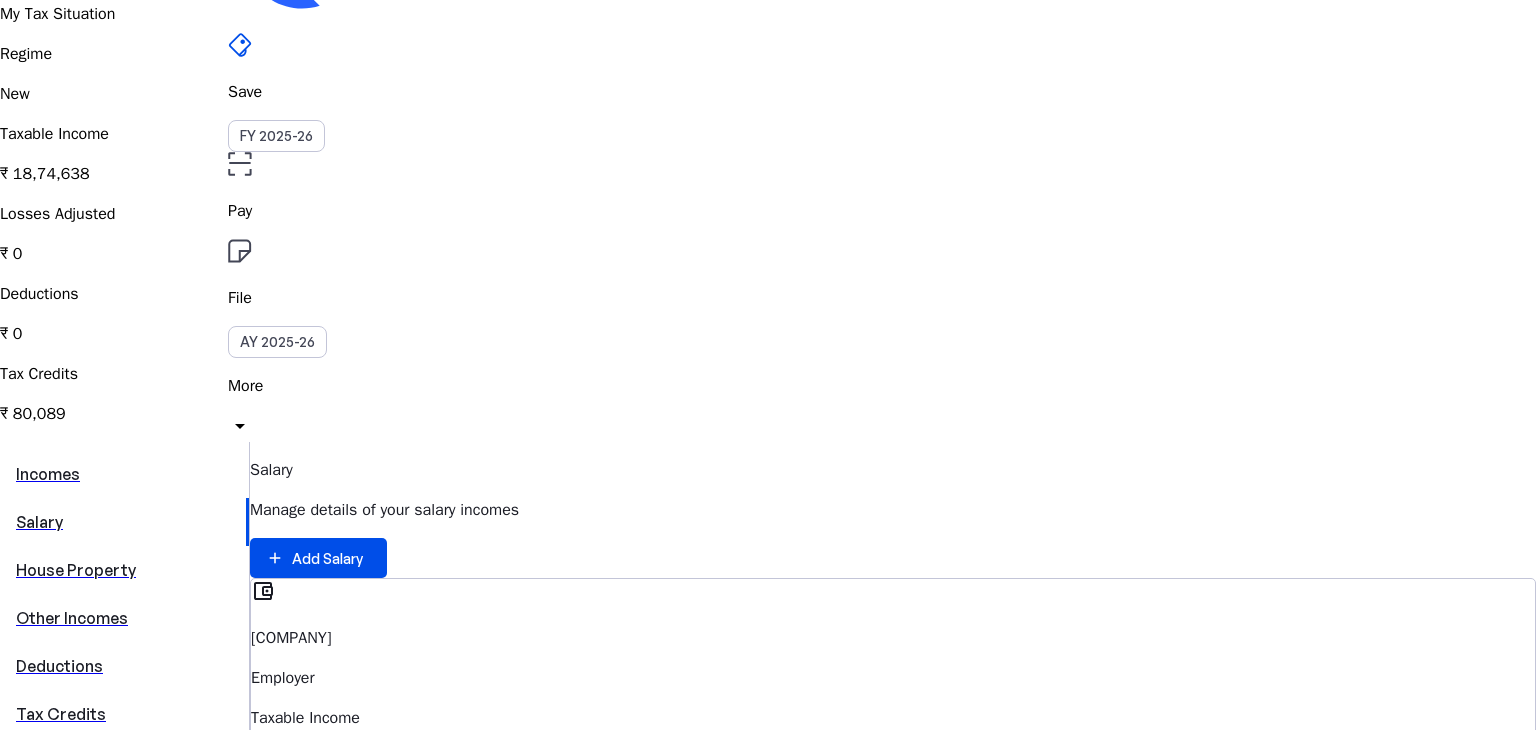 click on "account_balance_wallet [COMPANY] Employer Taxable Income ₹ 7,56,533 delete" at bounding box center [893, 938] 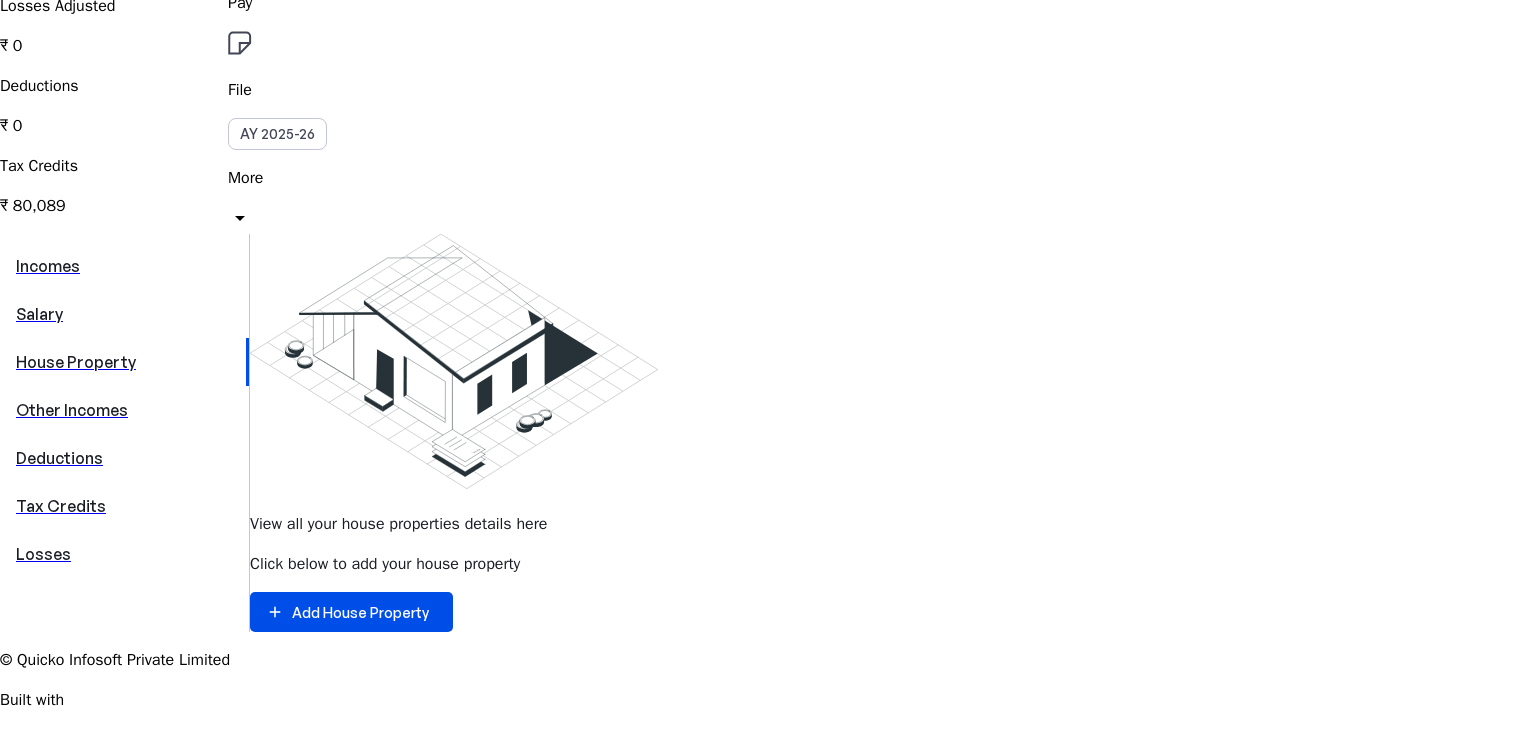 scroll, scrollTop: 320, scrollLeft: 0, axis: vertical 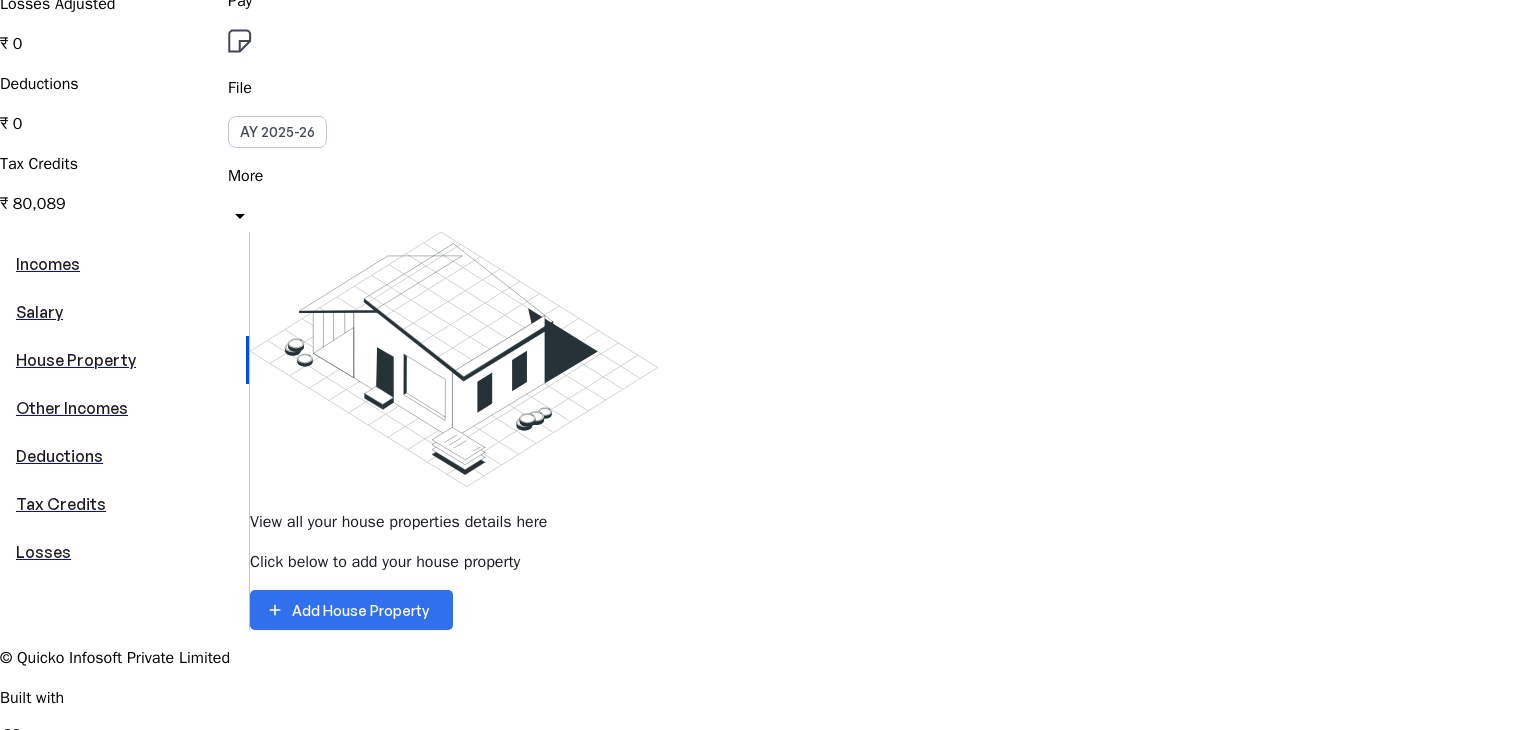 click on "Add House Property" at bounding box center [360, 610] 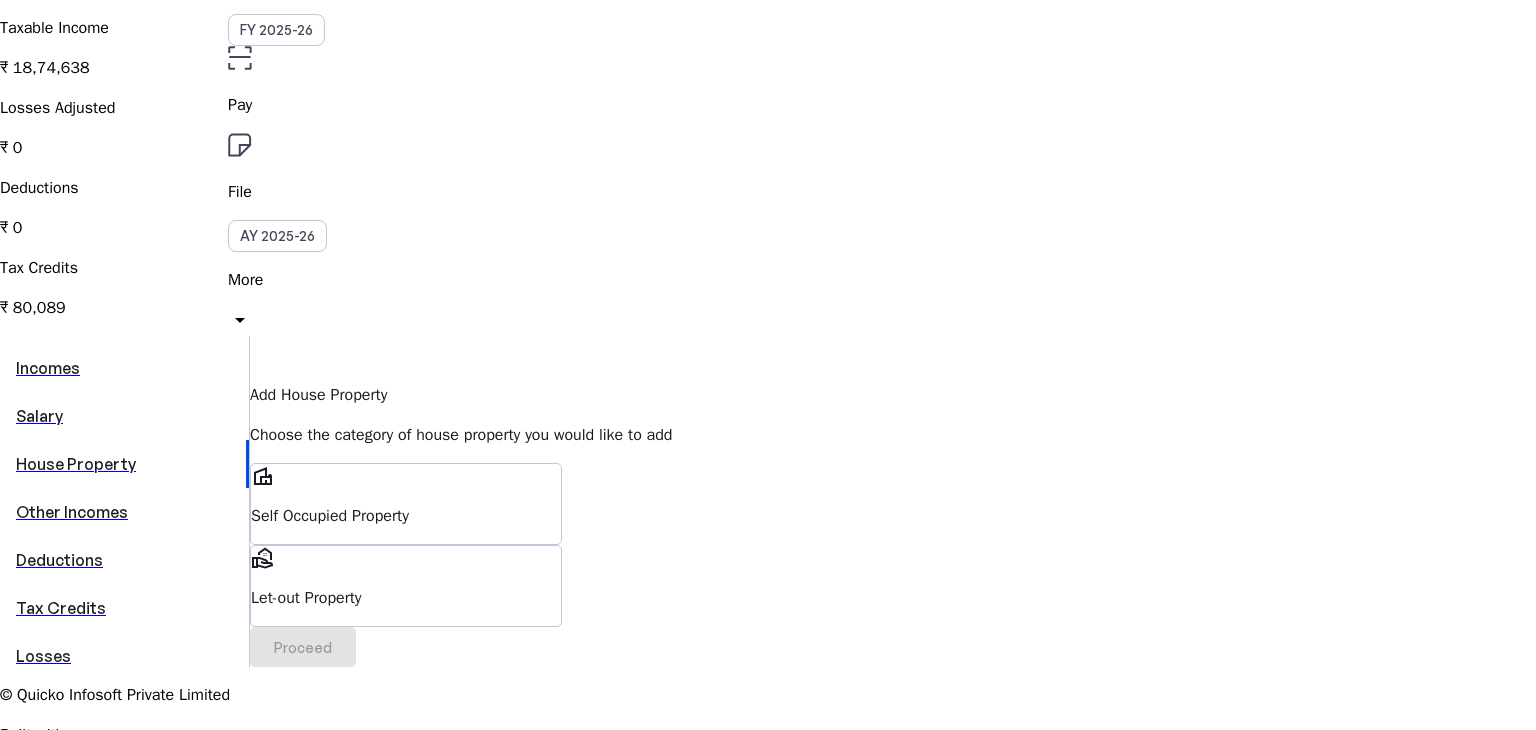 scroll, scrollTop: 220, scrollLeft: 0, axis: vertical 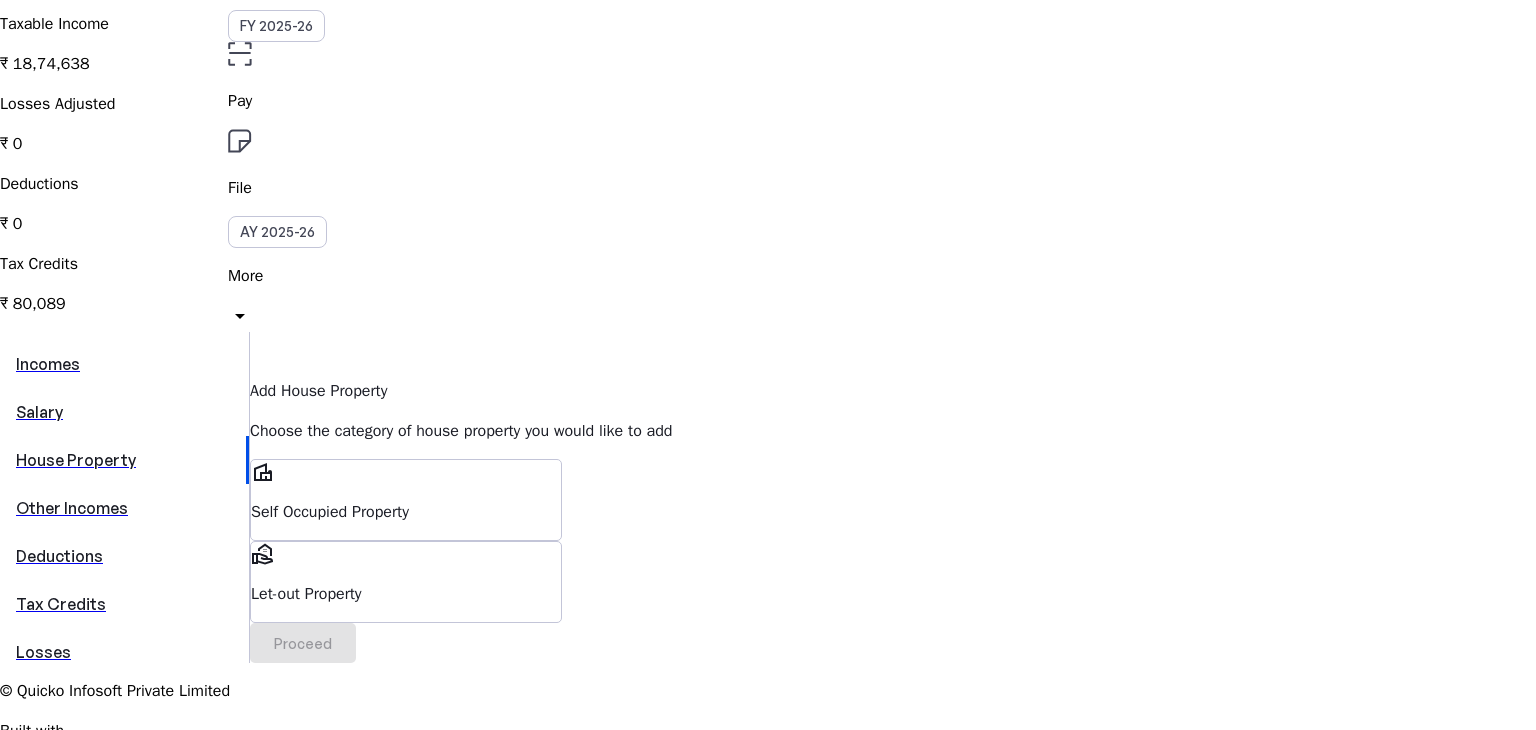 click on "Let-out Property" at bounding box center [406, 594] 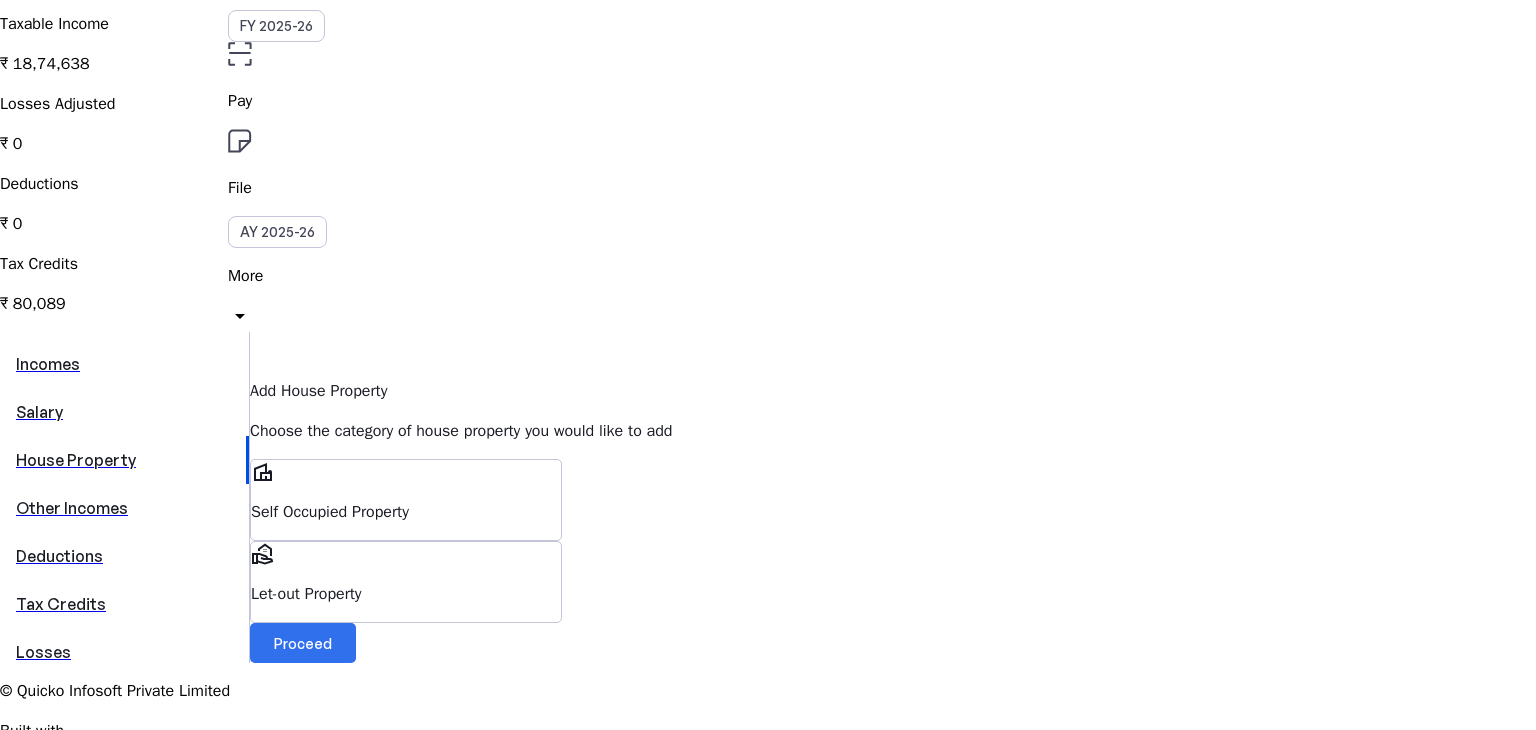 click on "Proceed" at bounding box center (303, 643) 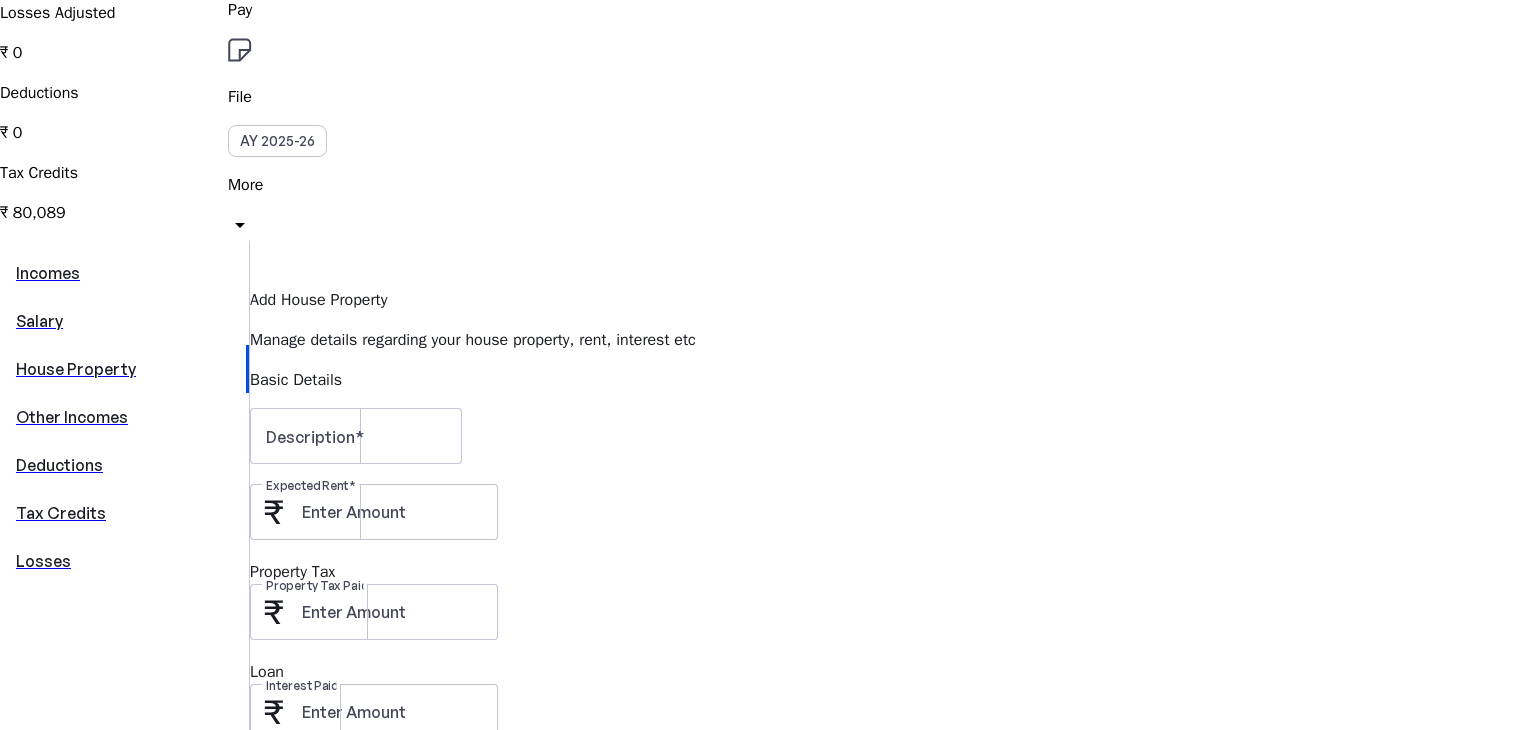 scroll, scrollTop: 312, scrollLeft: 0, axis: vertical 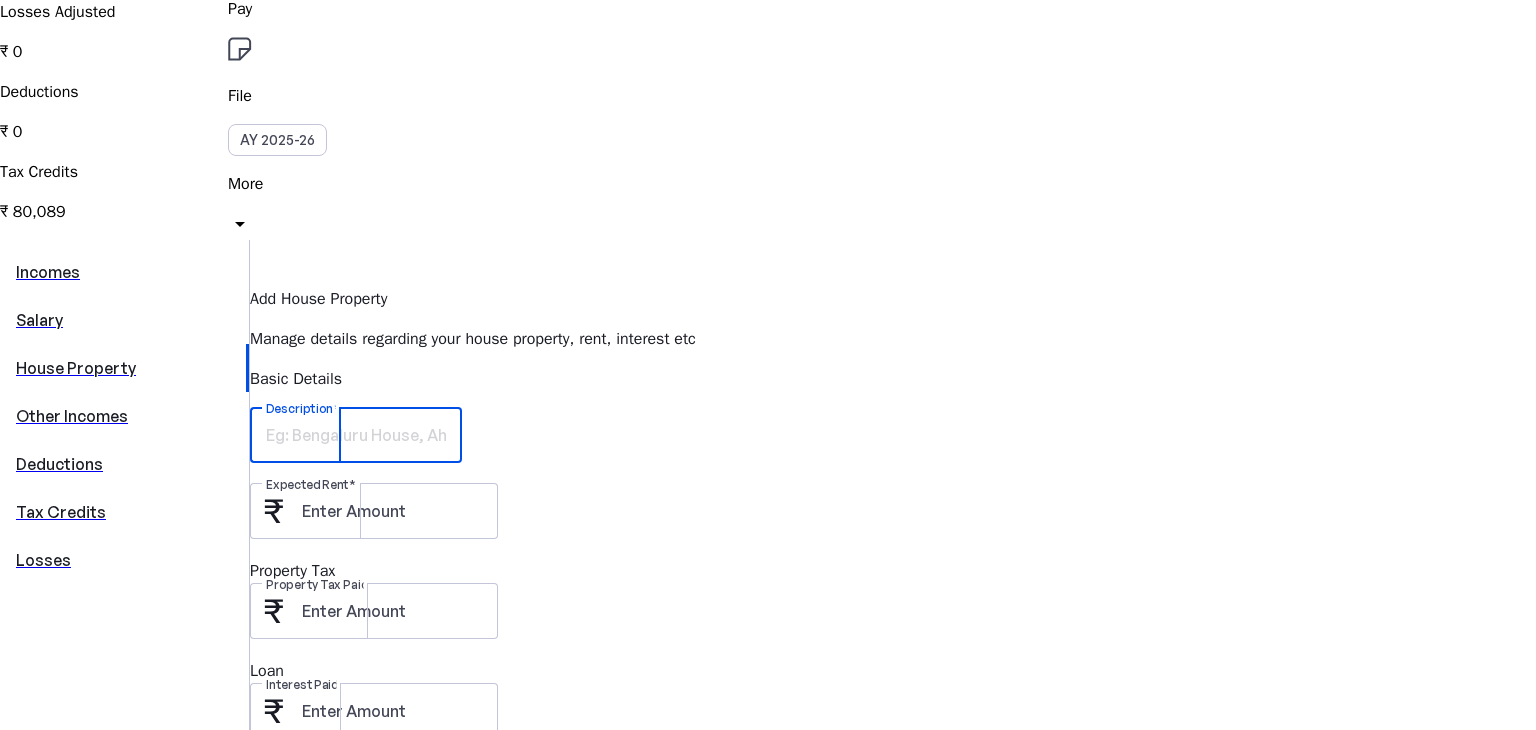 click on "Description" at bounding box center (356, 435) 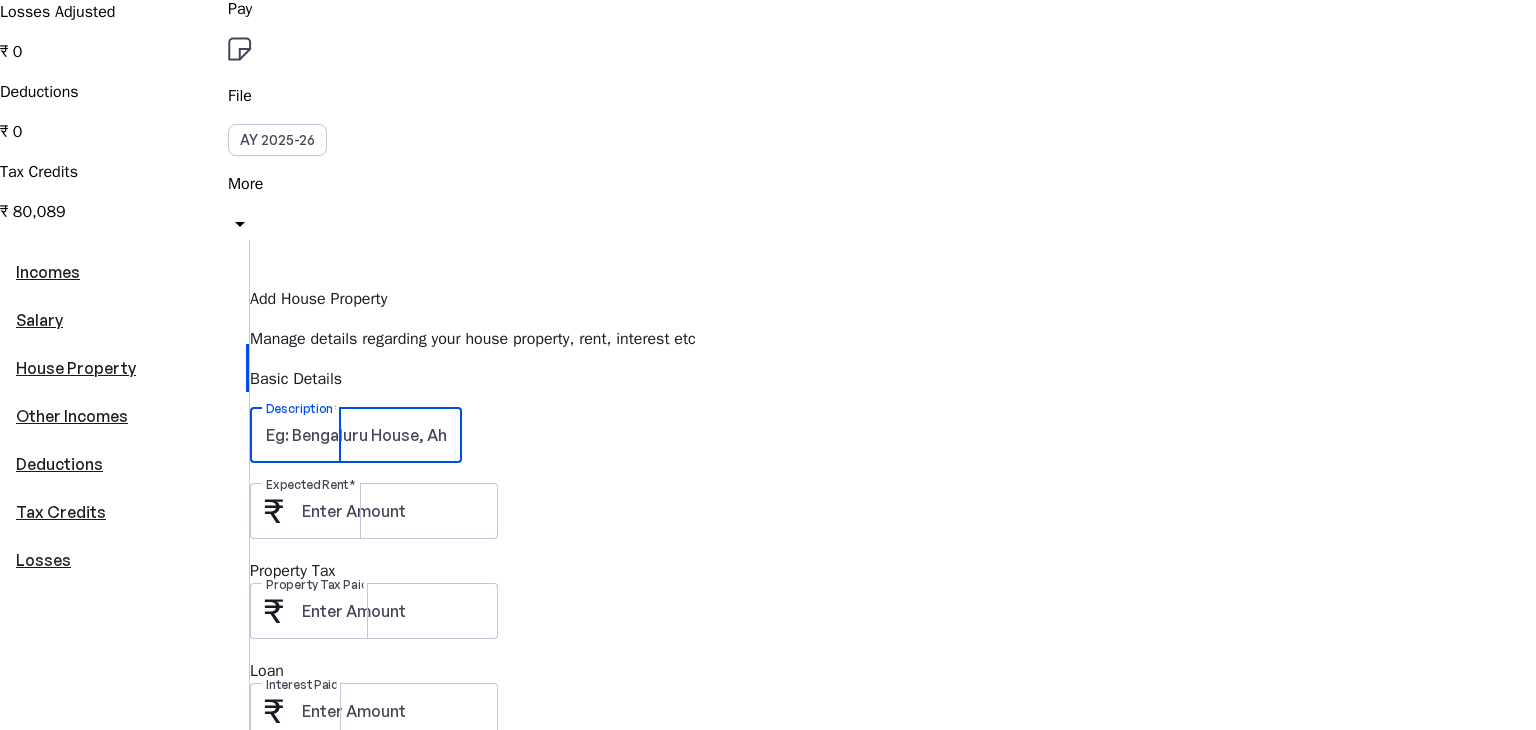 click on "Description" at bounding box center (356, 435) 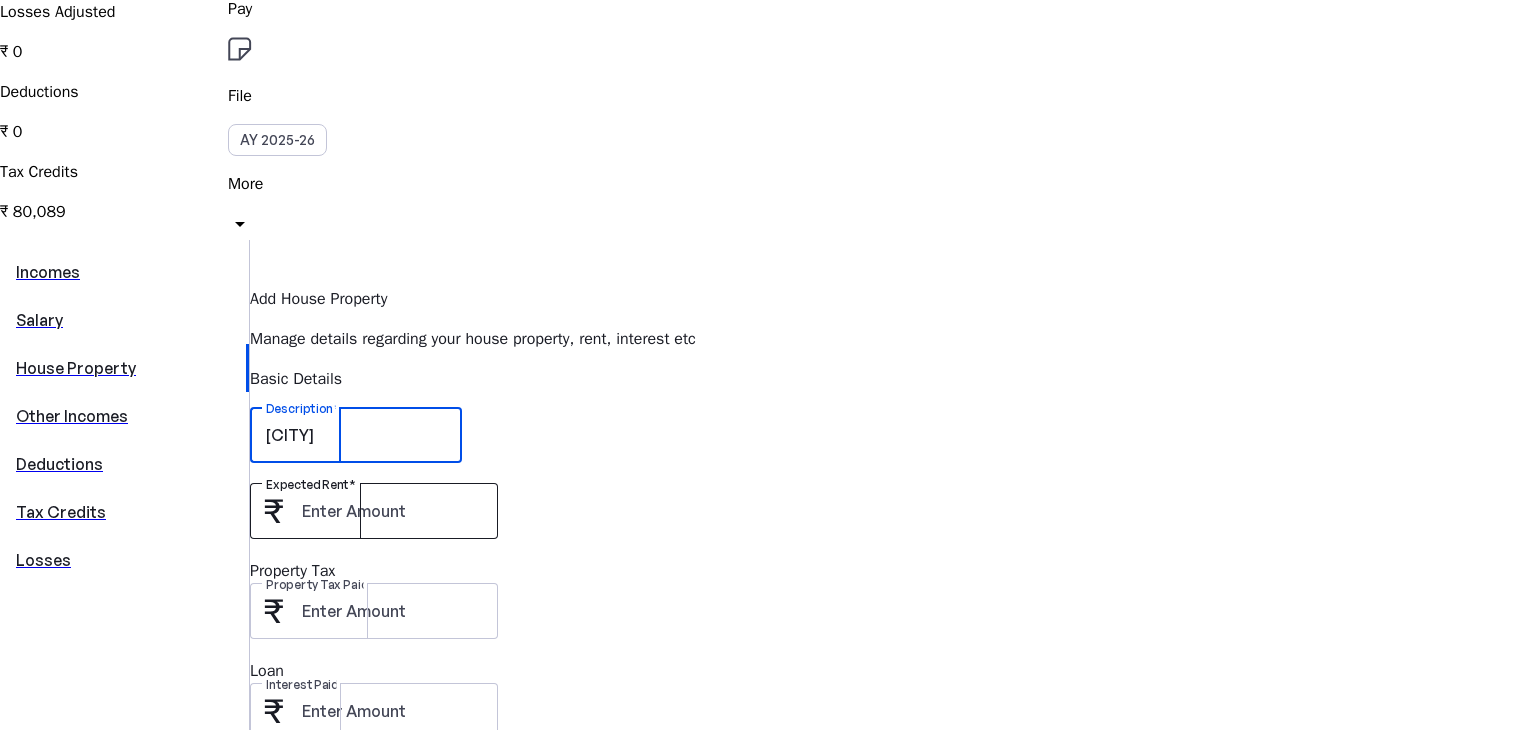 type on "[CITY]" 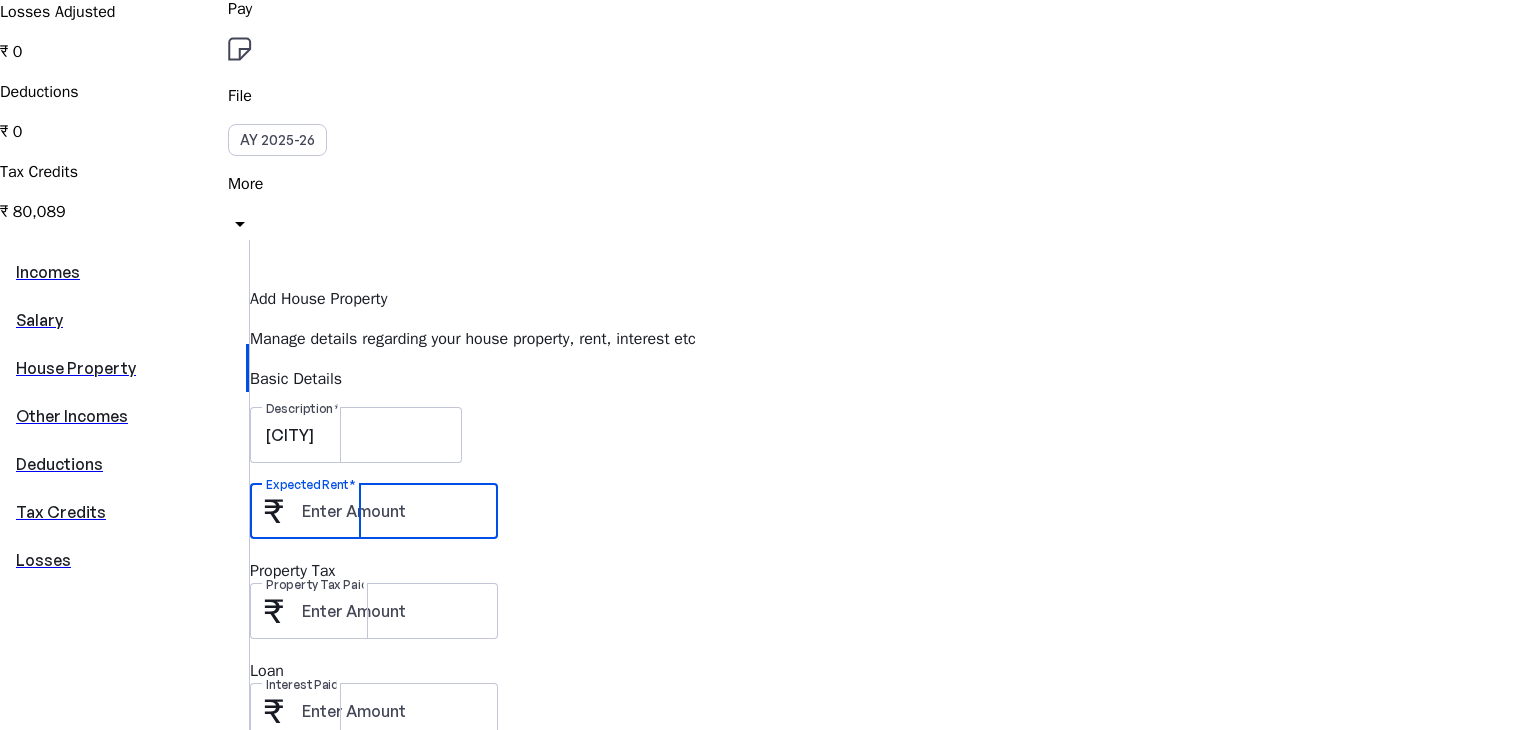 click on "Expected Rent" at bounding box center (392, 511) 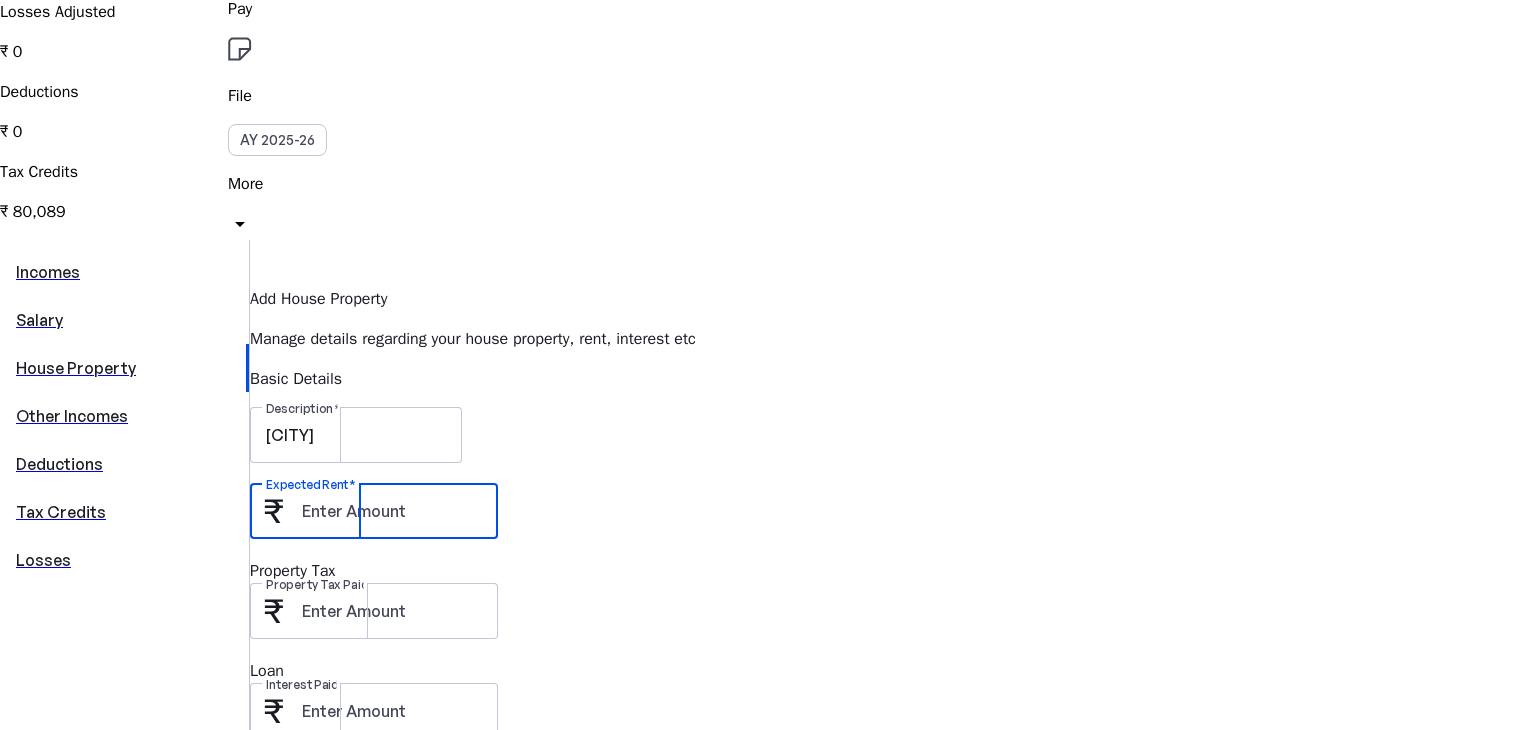 type on "[AMOUNT]" 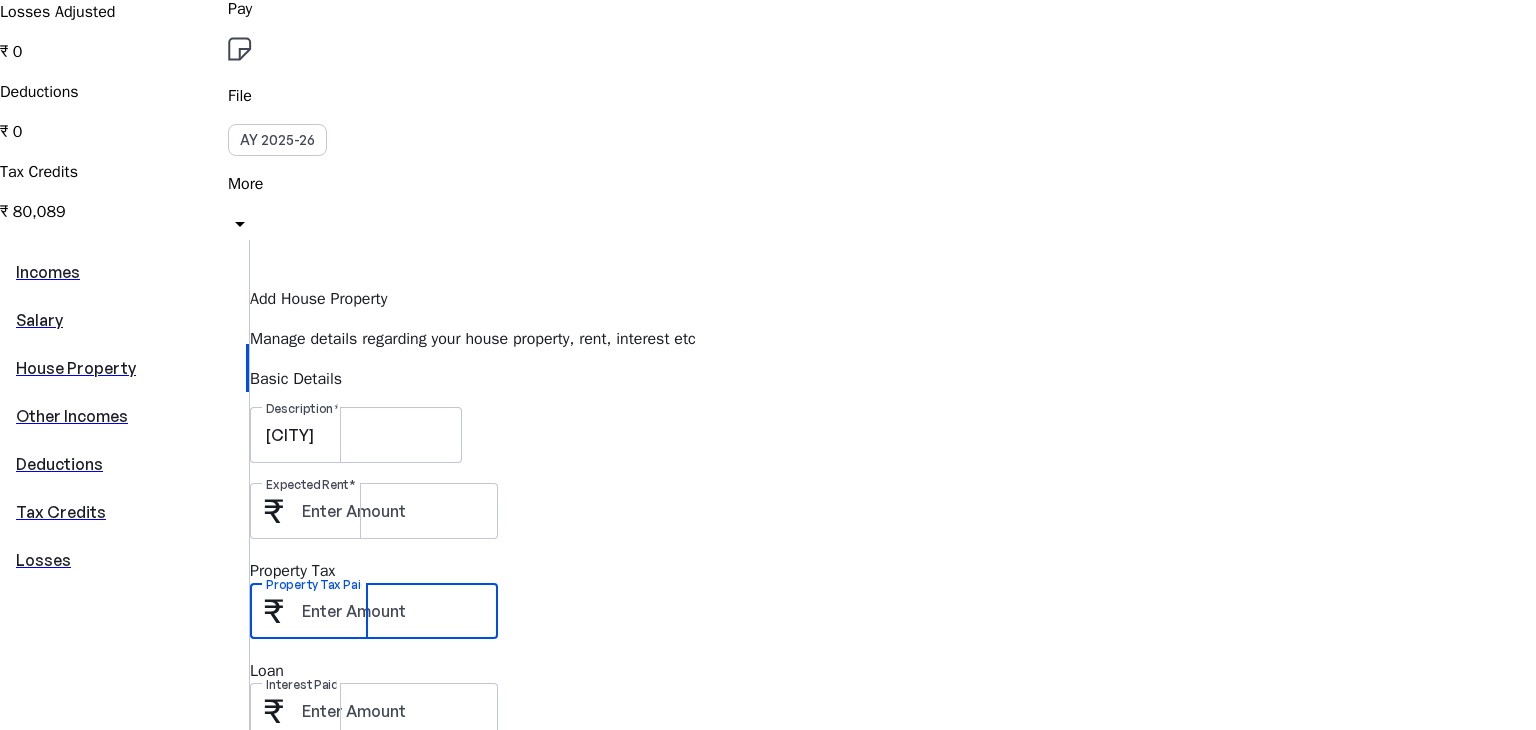 click on "Property Tax Paid" at bounding box center (392, 611) 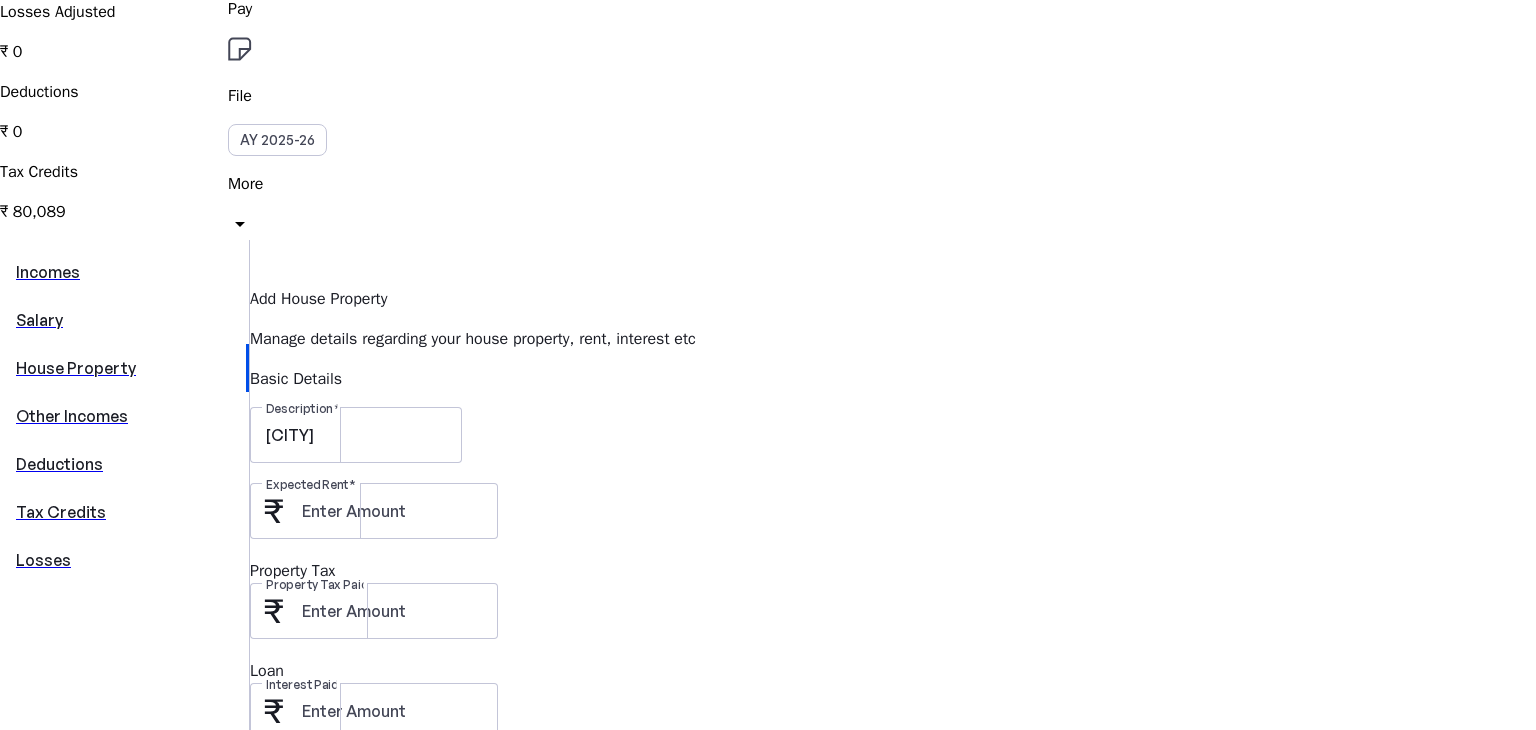 click on "Loan" at bounding box center [893, 671] 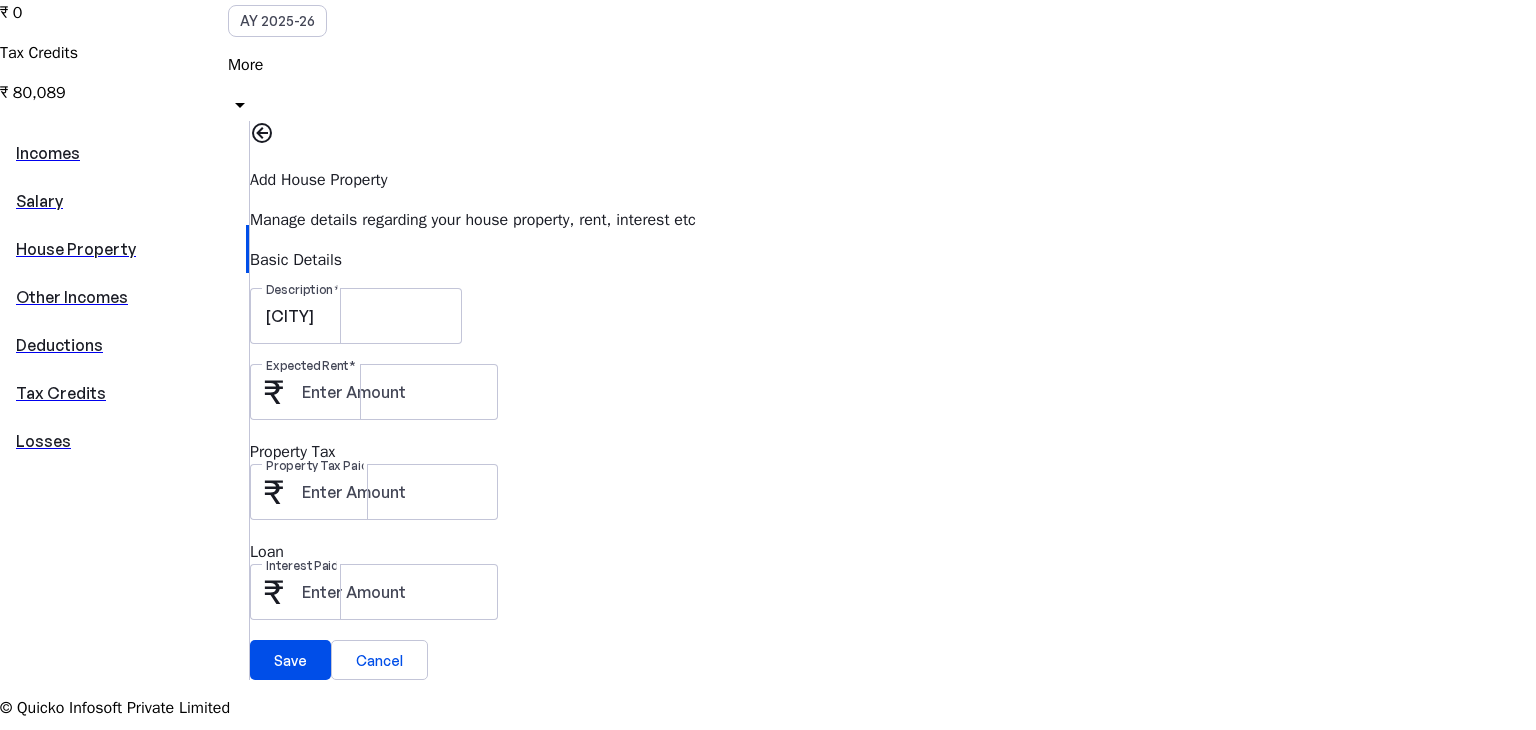 click on "Property Tax Paid" at bounding box center (893, 502) 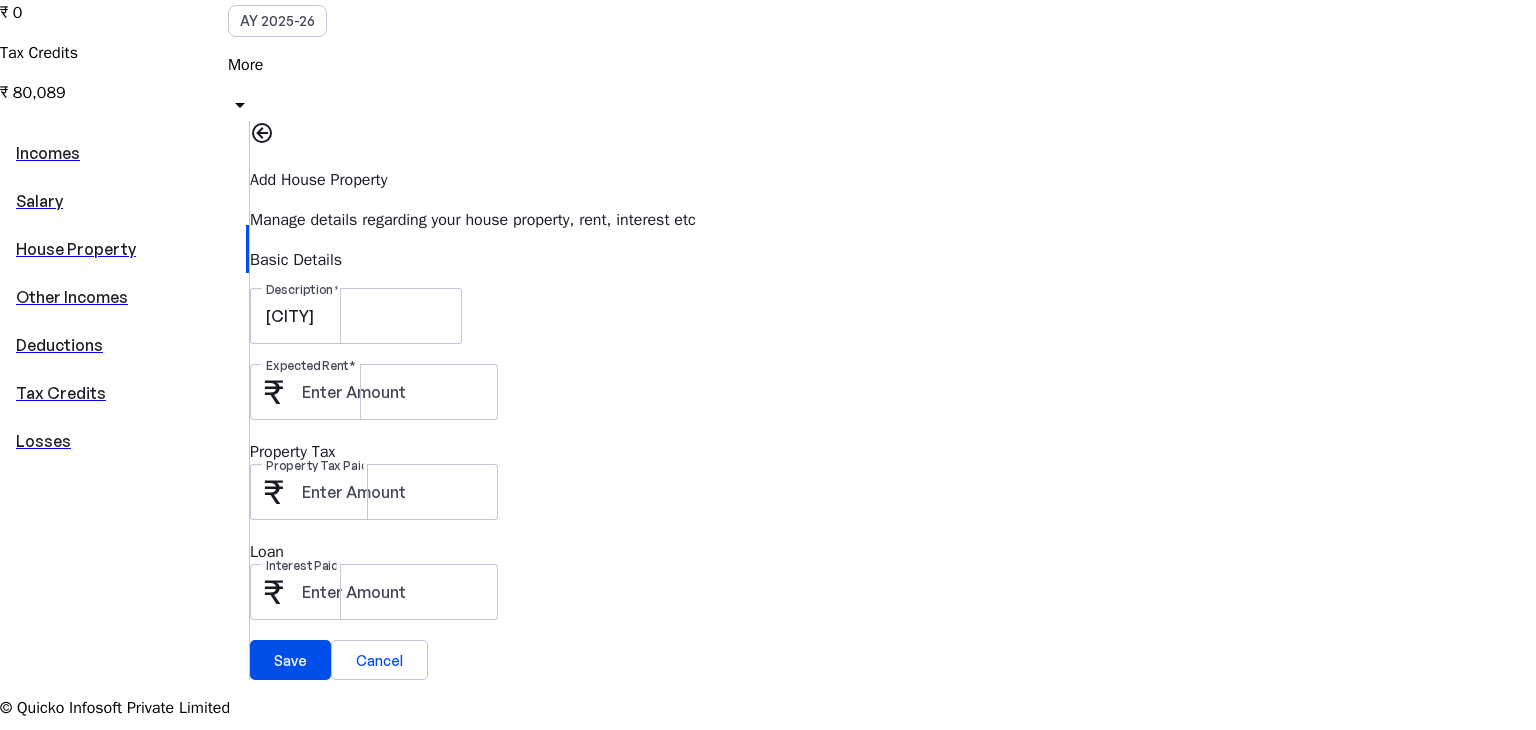 click on "Interest Paid" at bounding box center (893, 602) 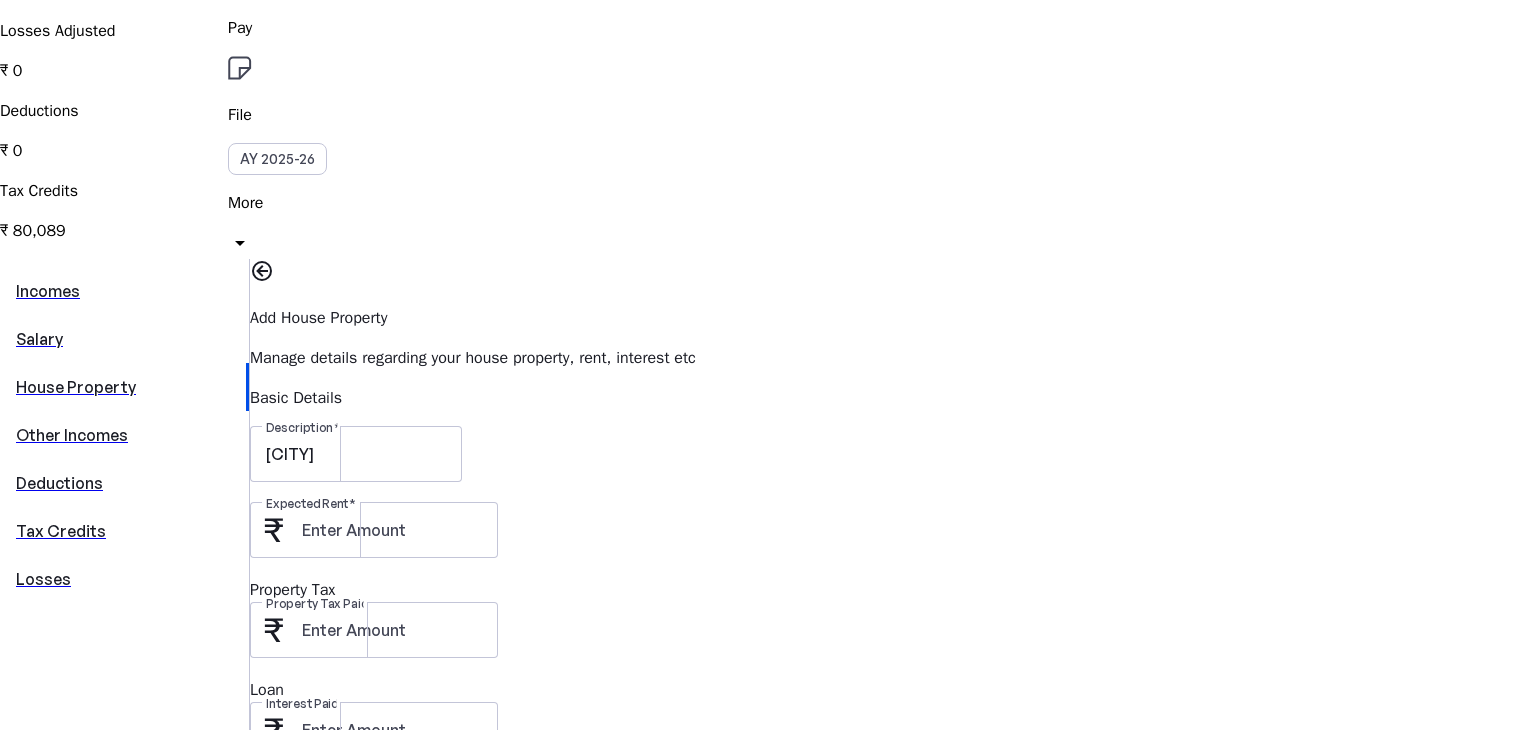 scroll, scrollTop: 374, scrollLeft: 0, axis: vertical 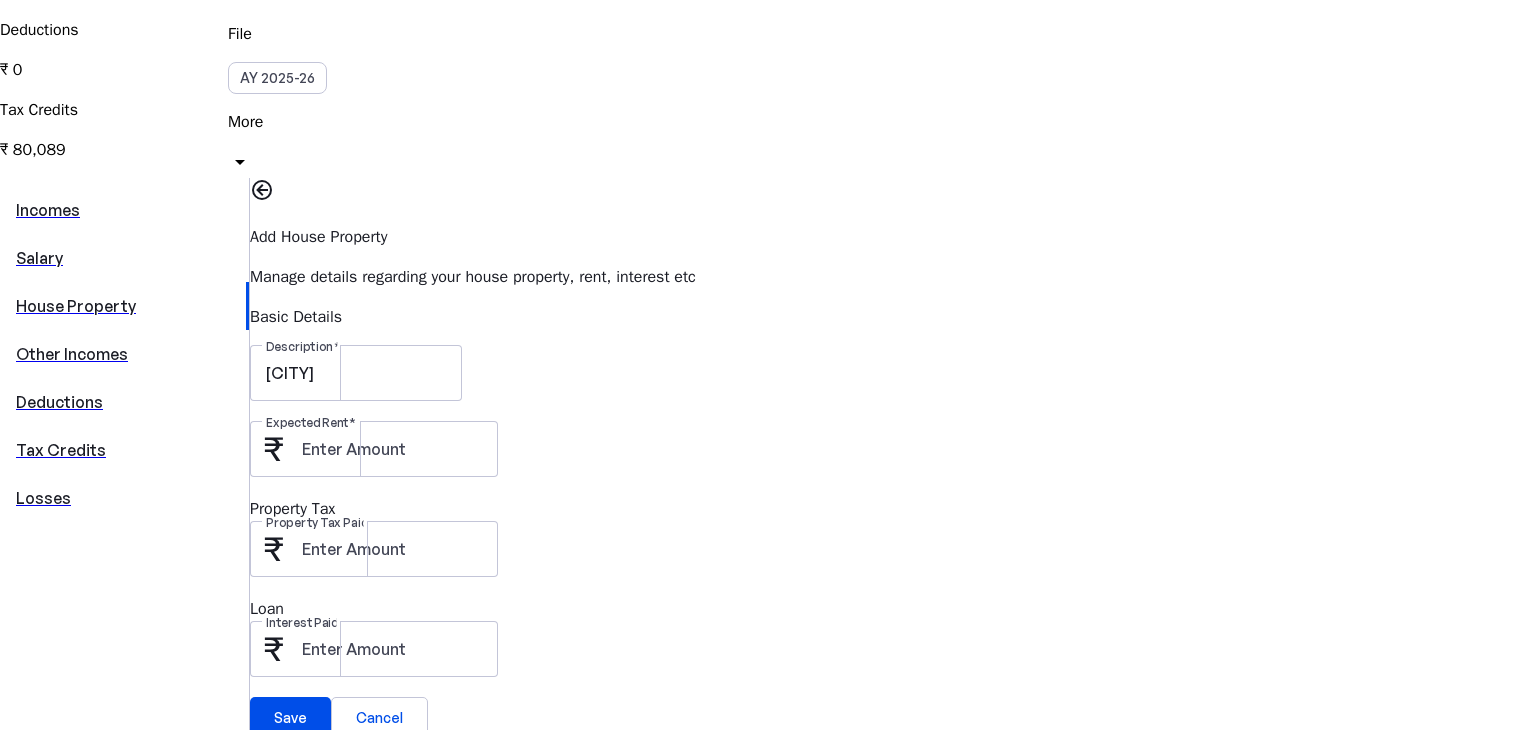 click on "Loan" at bounding box center [893, 609] 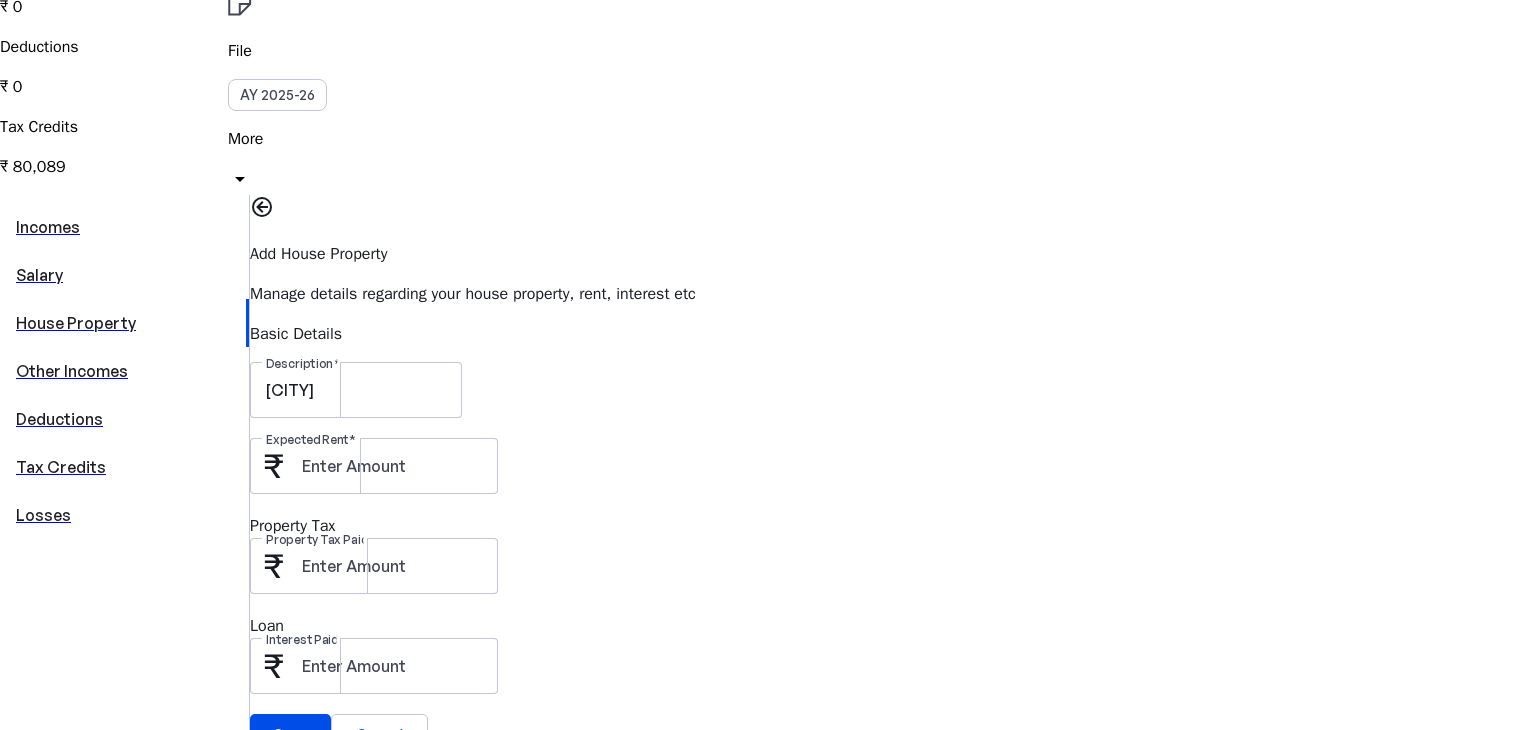 scroll, scrollTop: 358, scrollLeft: 0, axis: vertical 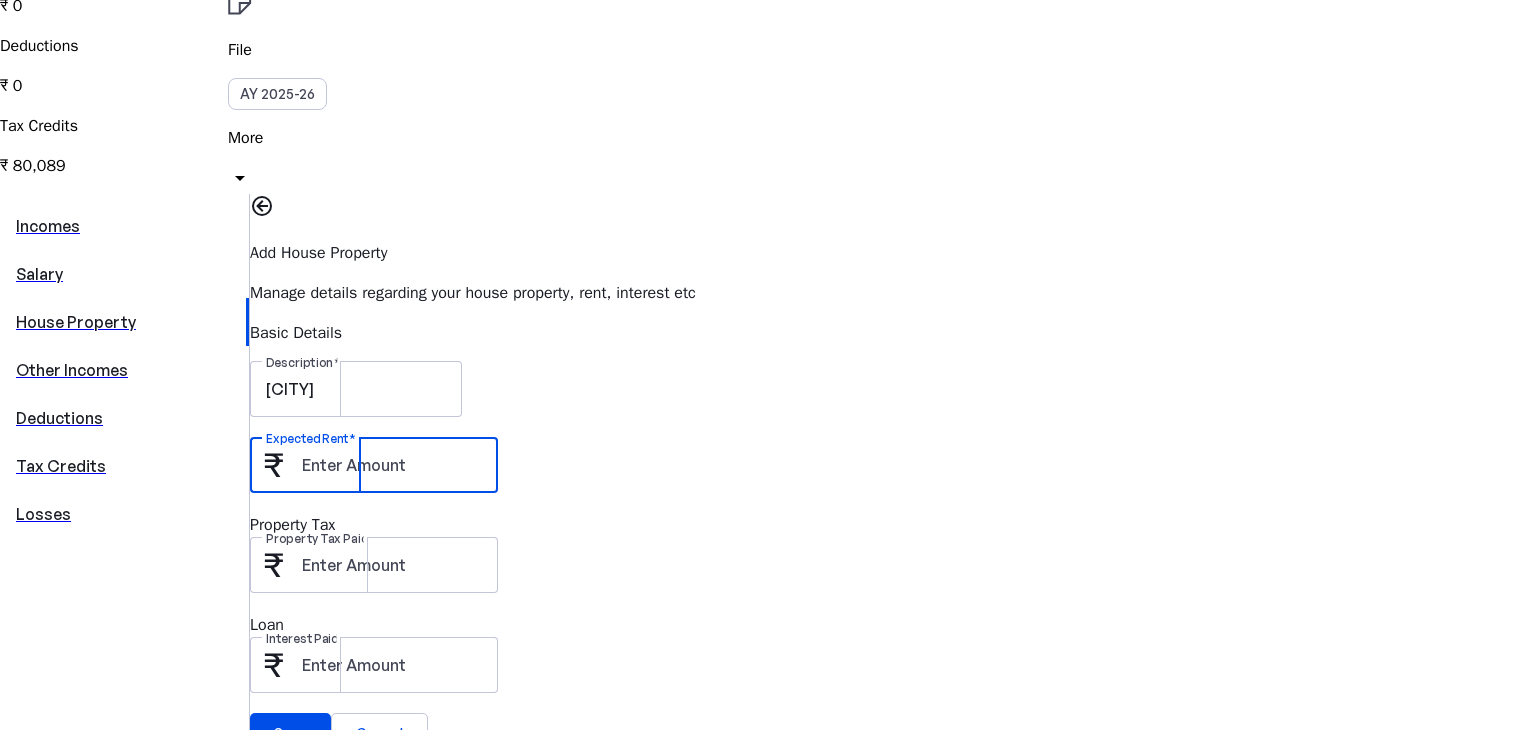 drag, startPoint x: 616, startPoint y: 266, endPoint x: 467, endPoint y: 267, distance: 149.00336 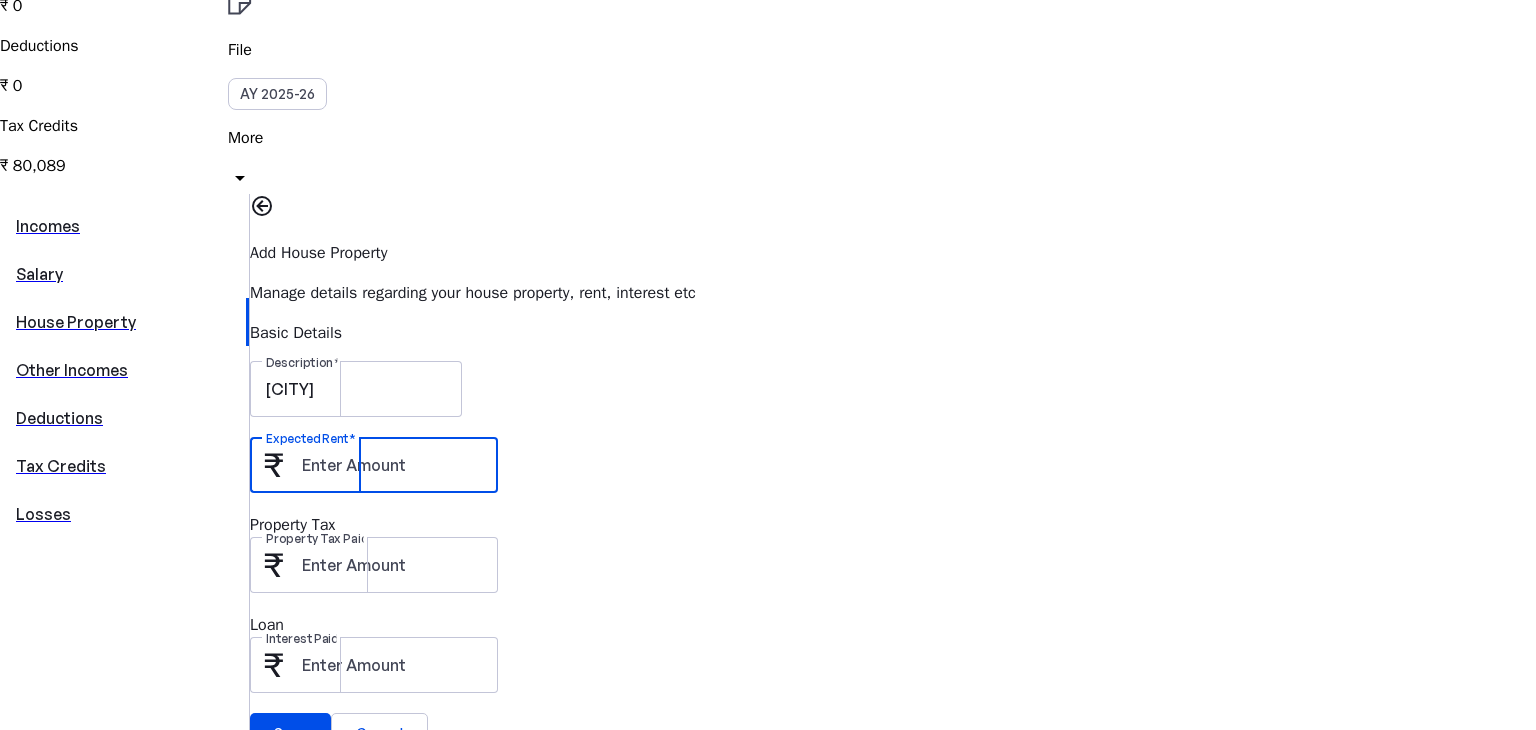 click on "Add House Property Manage details regarding your house property, rent, interest etc Basic Details Description [CITY] Expected Rent [NUMBER] Property Tax Property Tax Paid Loan Interest Paid Save Cancel" at bounding box center (768, 473) 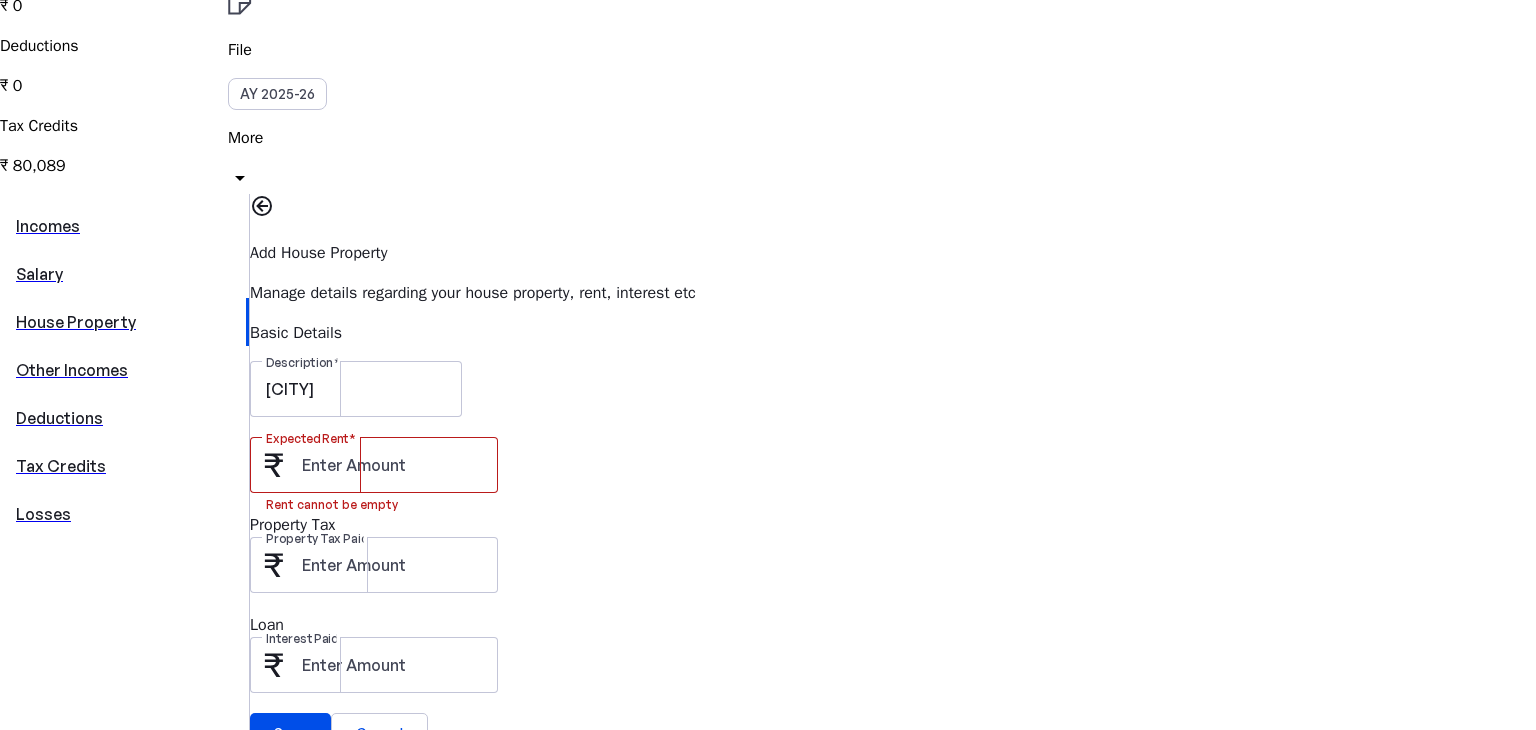 click on "Property Tax" at bounding box center (893, 525) 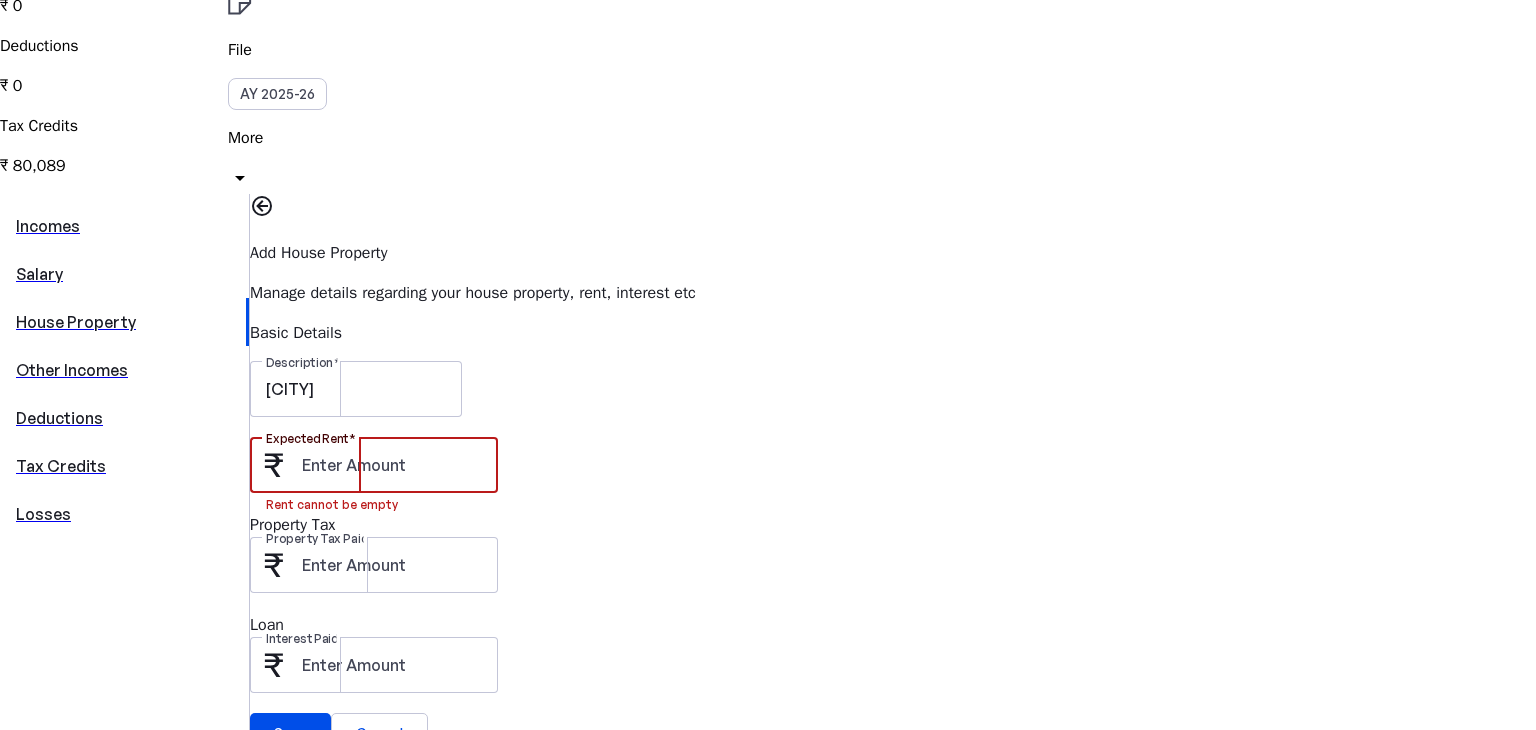 click on "Expected Rent" at bounding box center [392, 465] 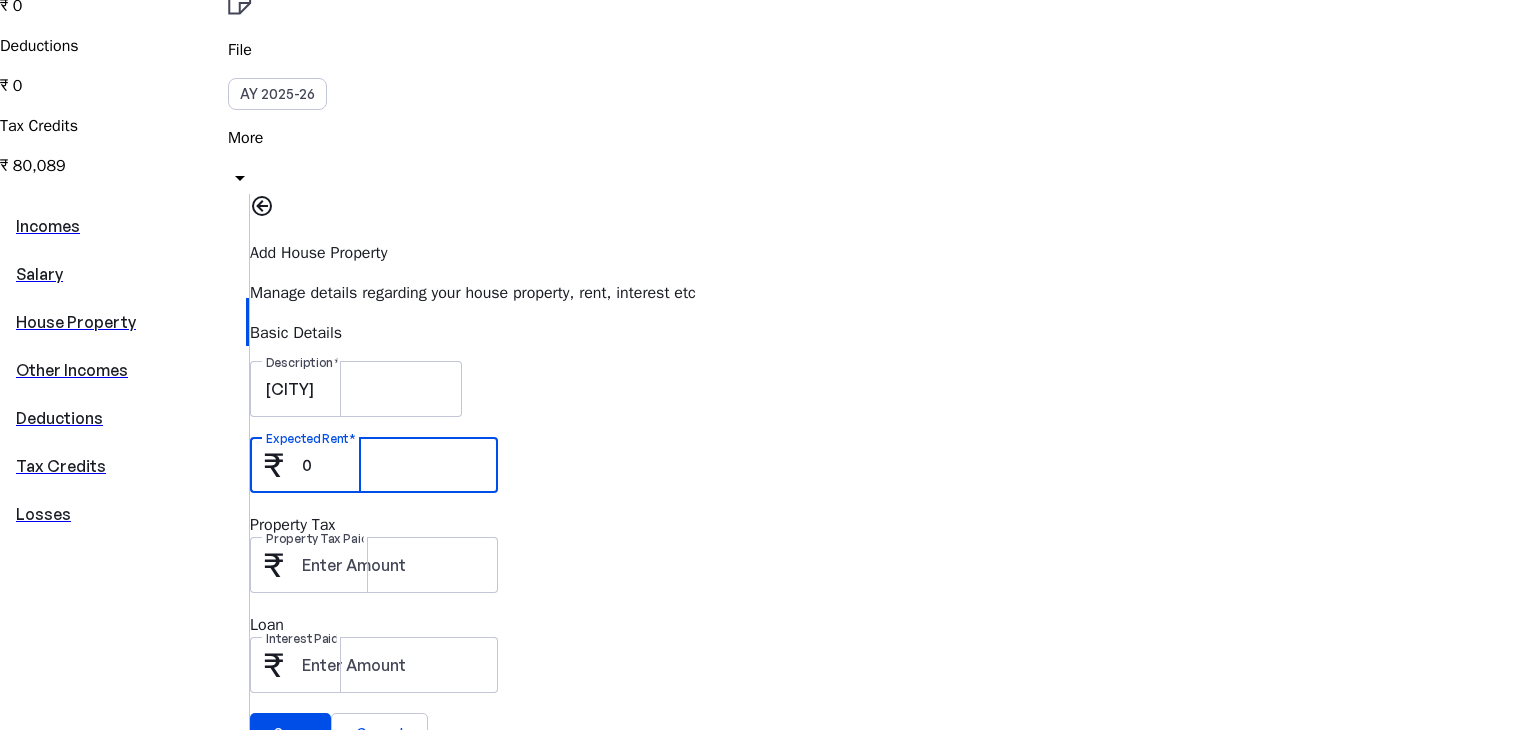 type on "0" 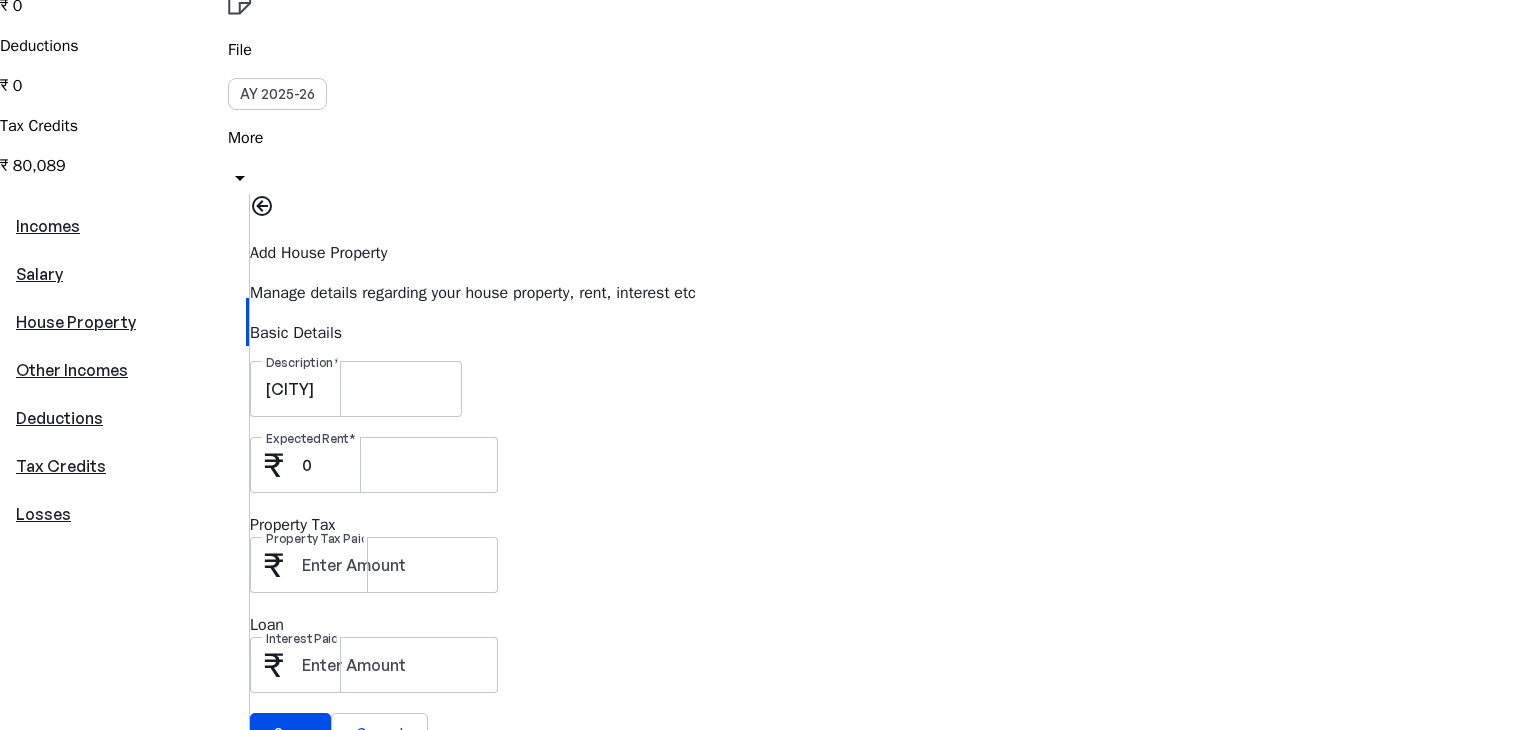 click on "Property Tax Paid" at bounding box center [893, 575] 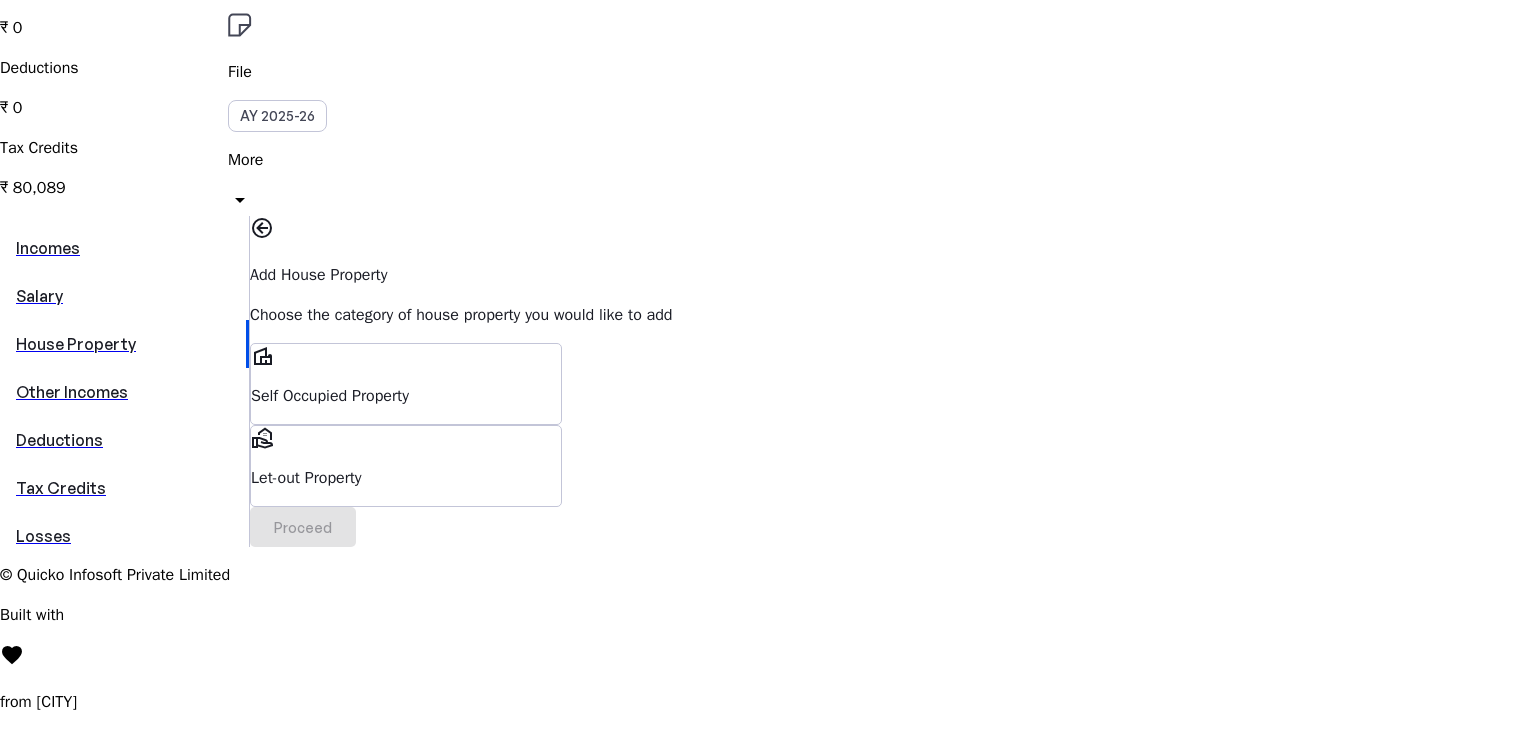 scroll, scrollTop: 0, scrollLeft: 0, axis: both 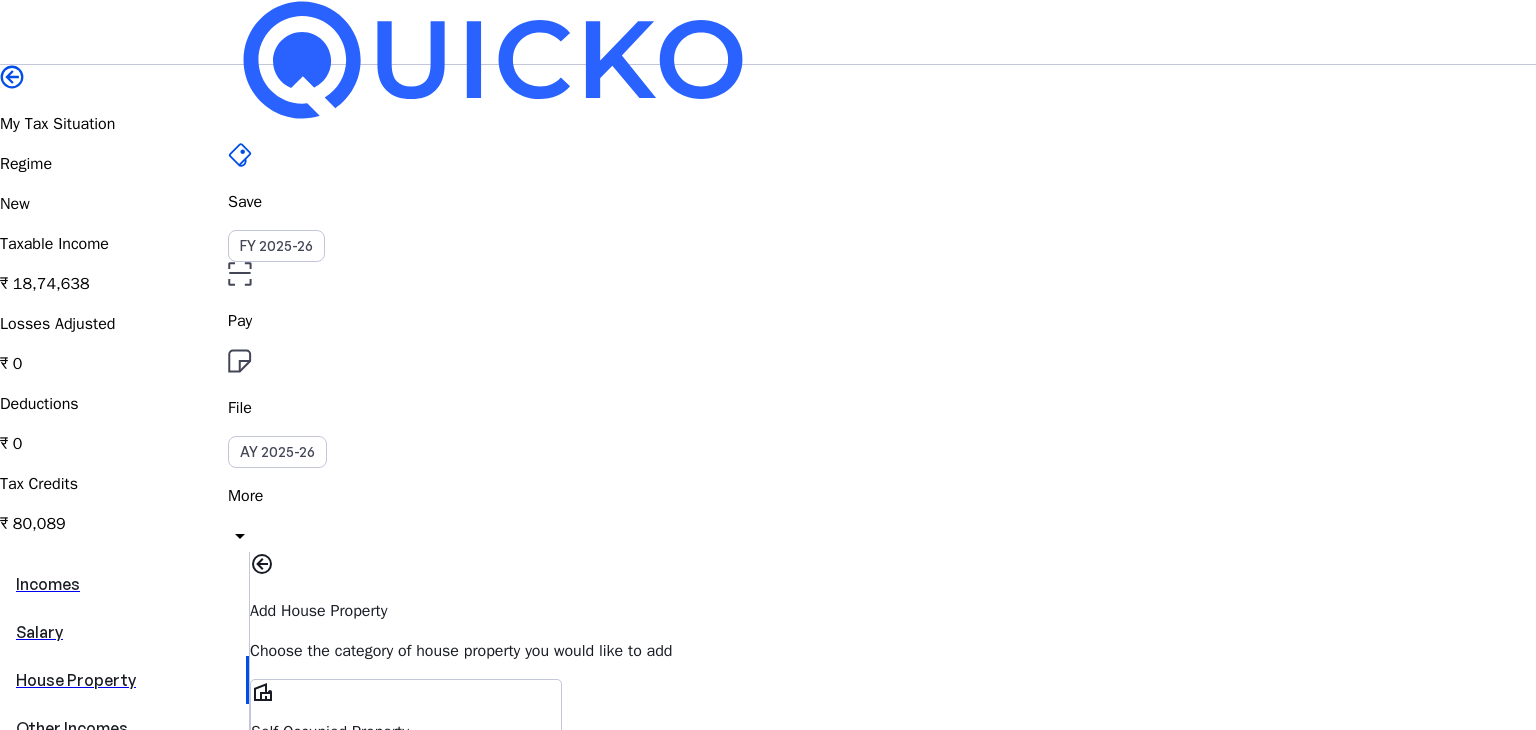 click on "Self Occupied Property" at bounding box center [406, 732] 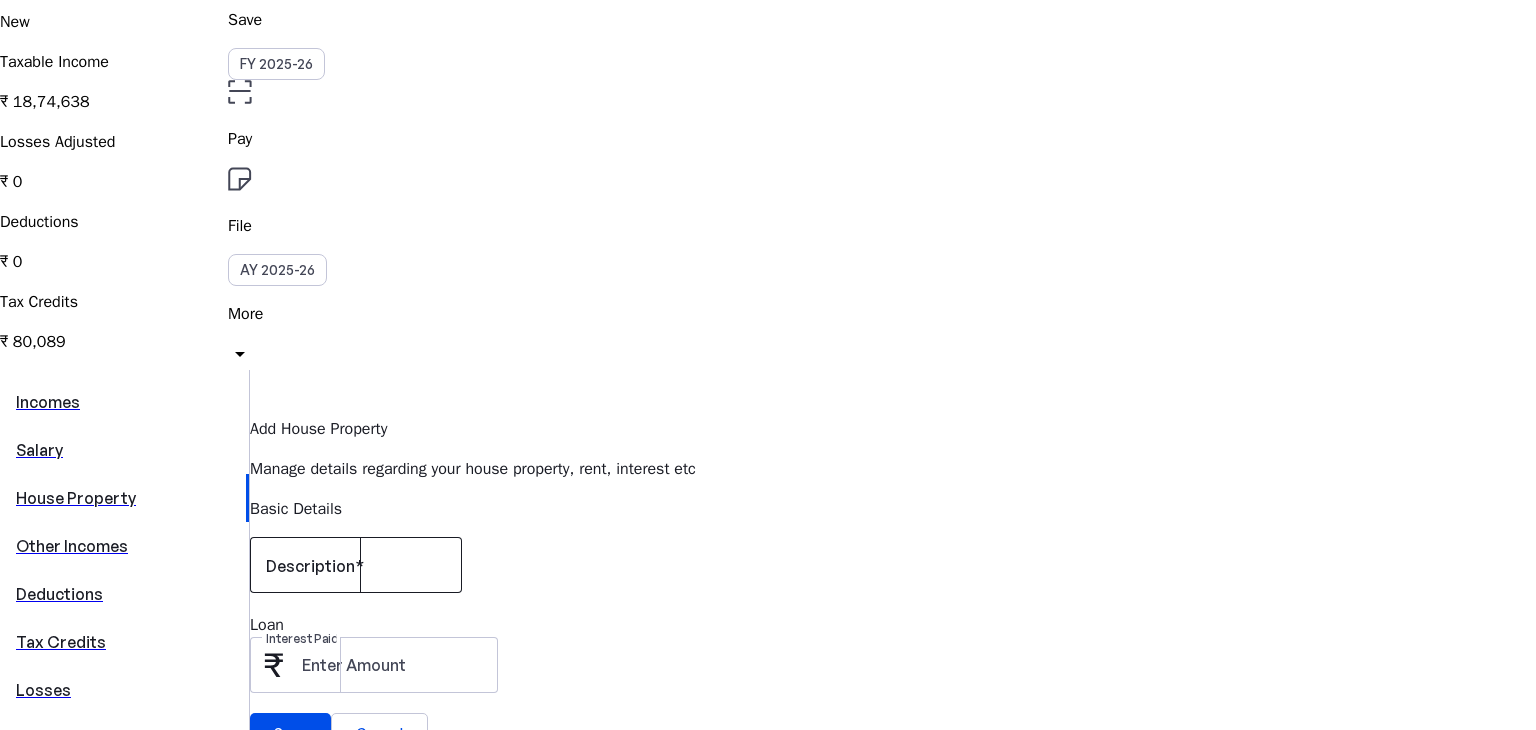 scroll, scrollTop: 204, scrollLeft: 0, axis: vertical 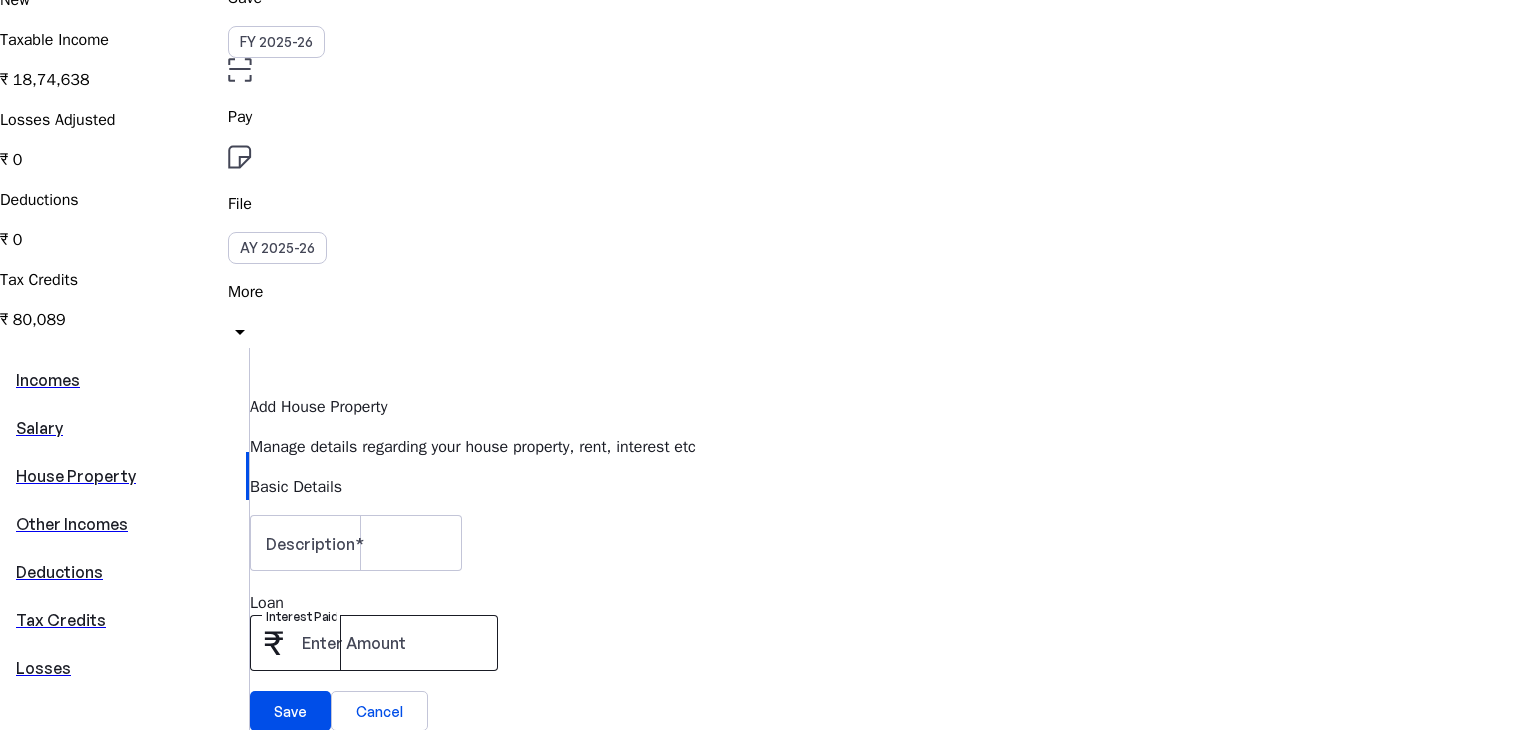 click at bounding box center (392, 643) 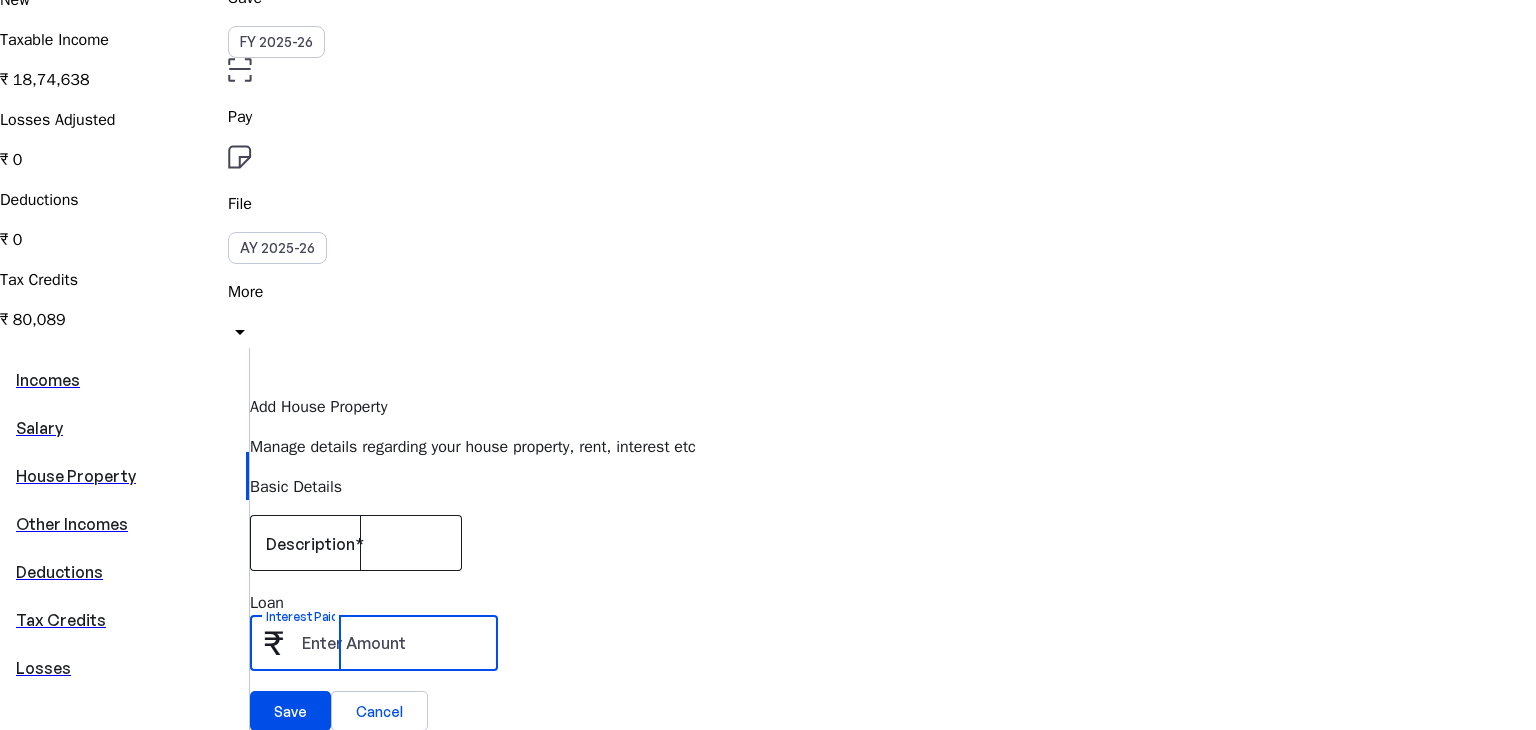 type on "[NUMBER]" 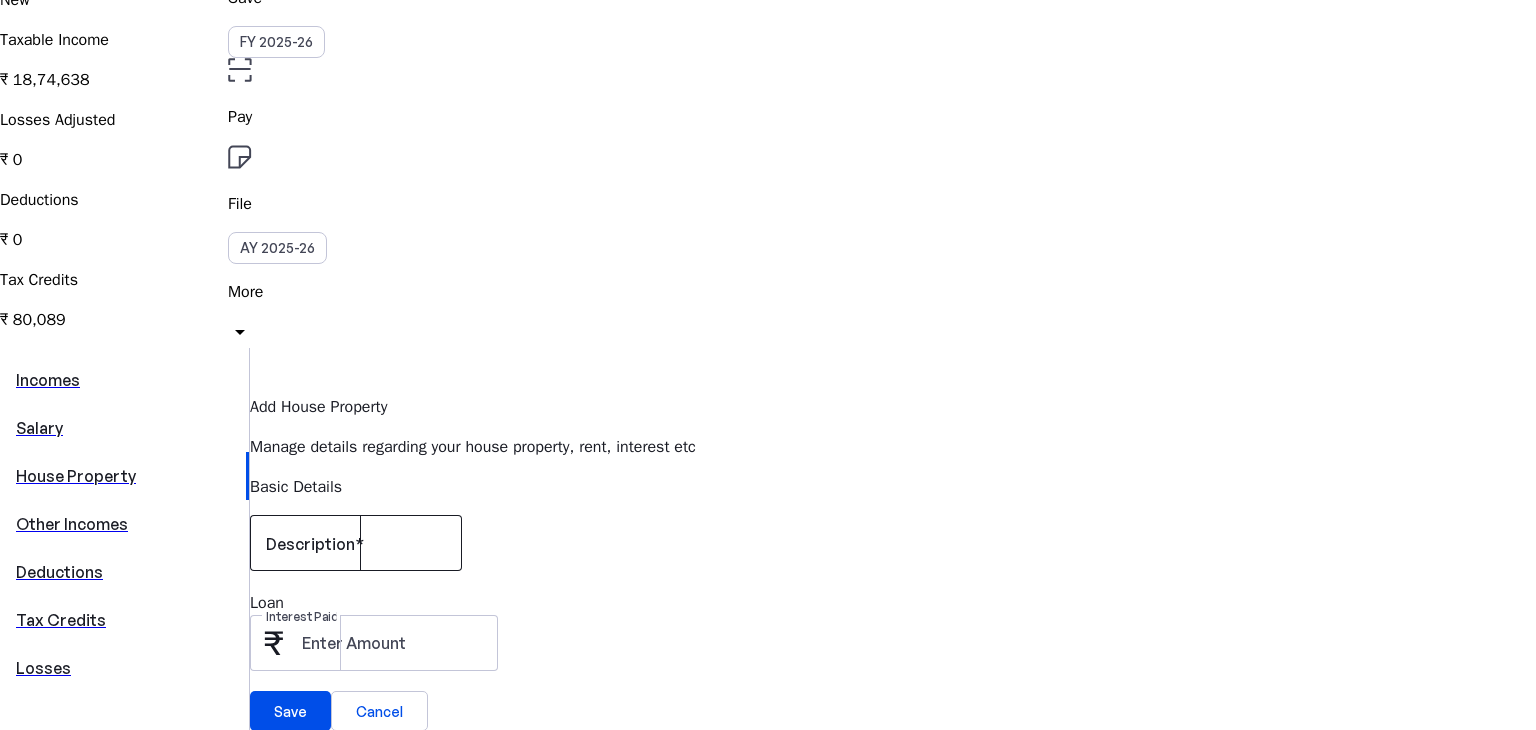 click on "Description" at bounding box center [310, 544] 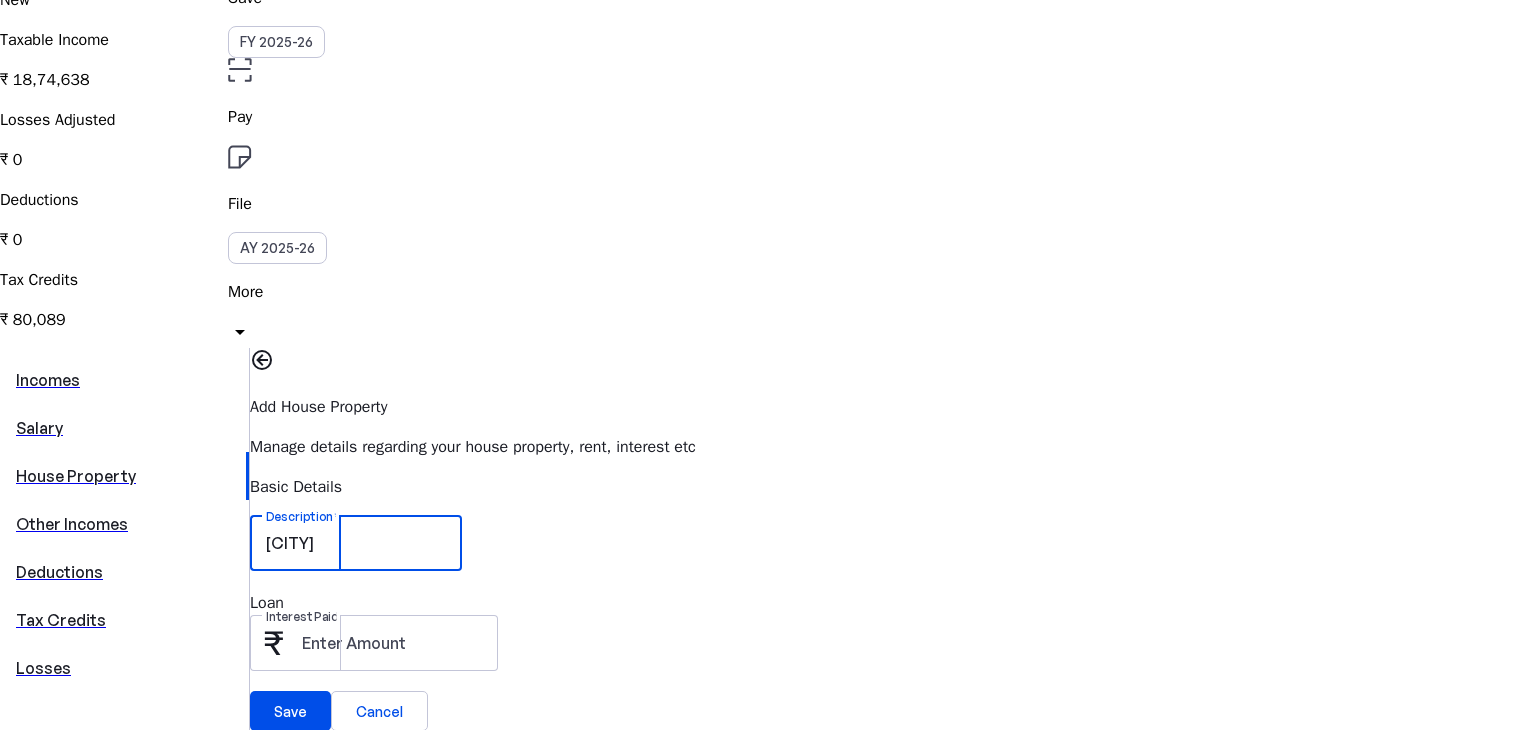 click on "[CITY]" at bounding box center [356, 543] 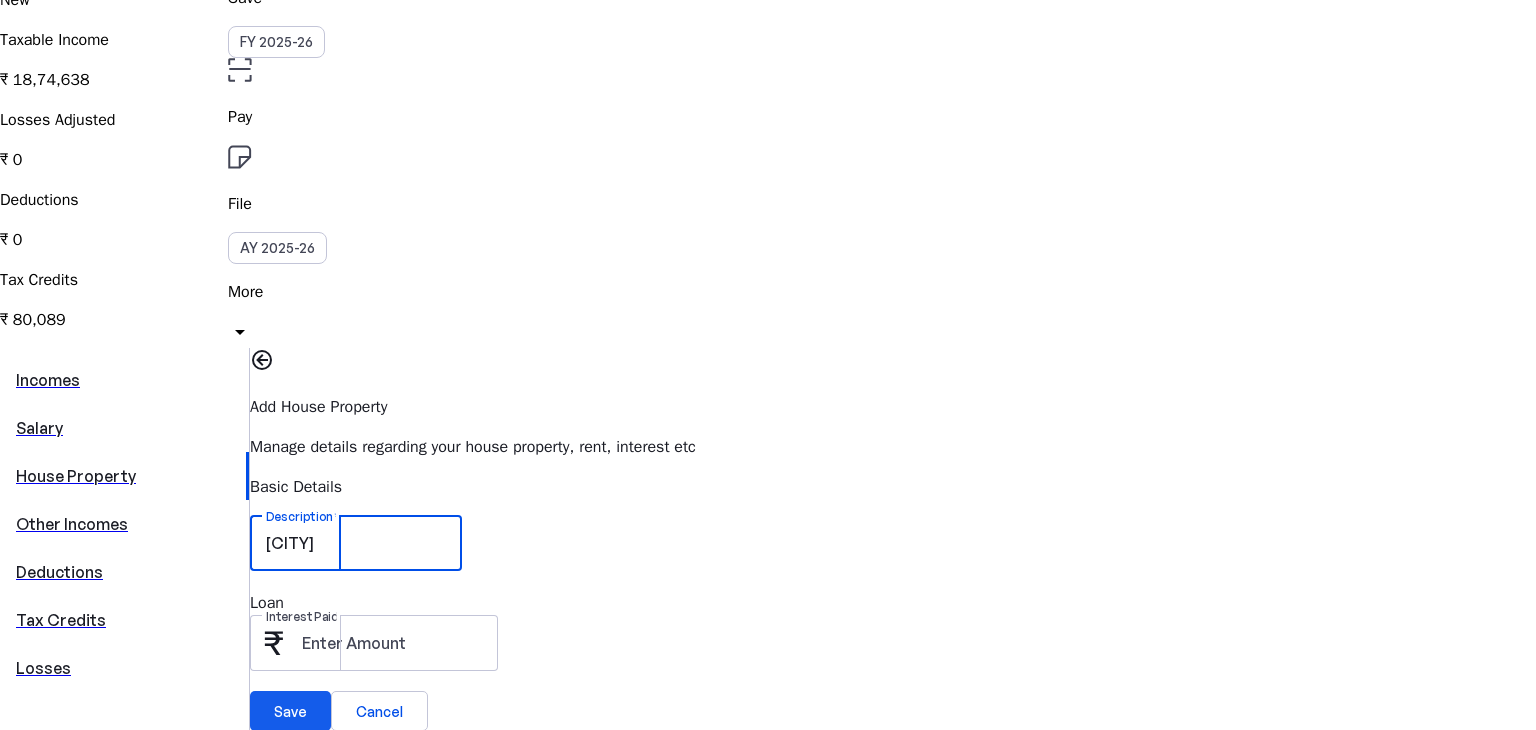 type on "[CITY]" 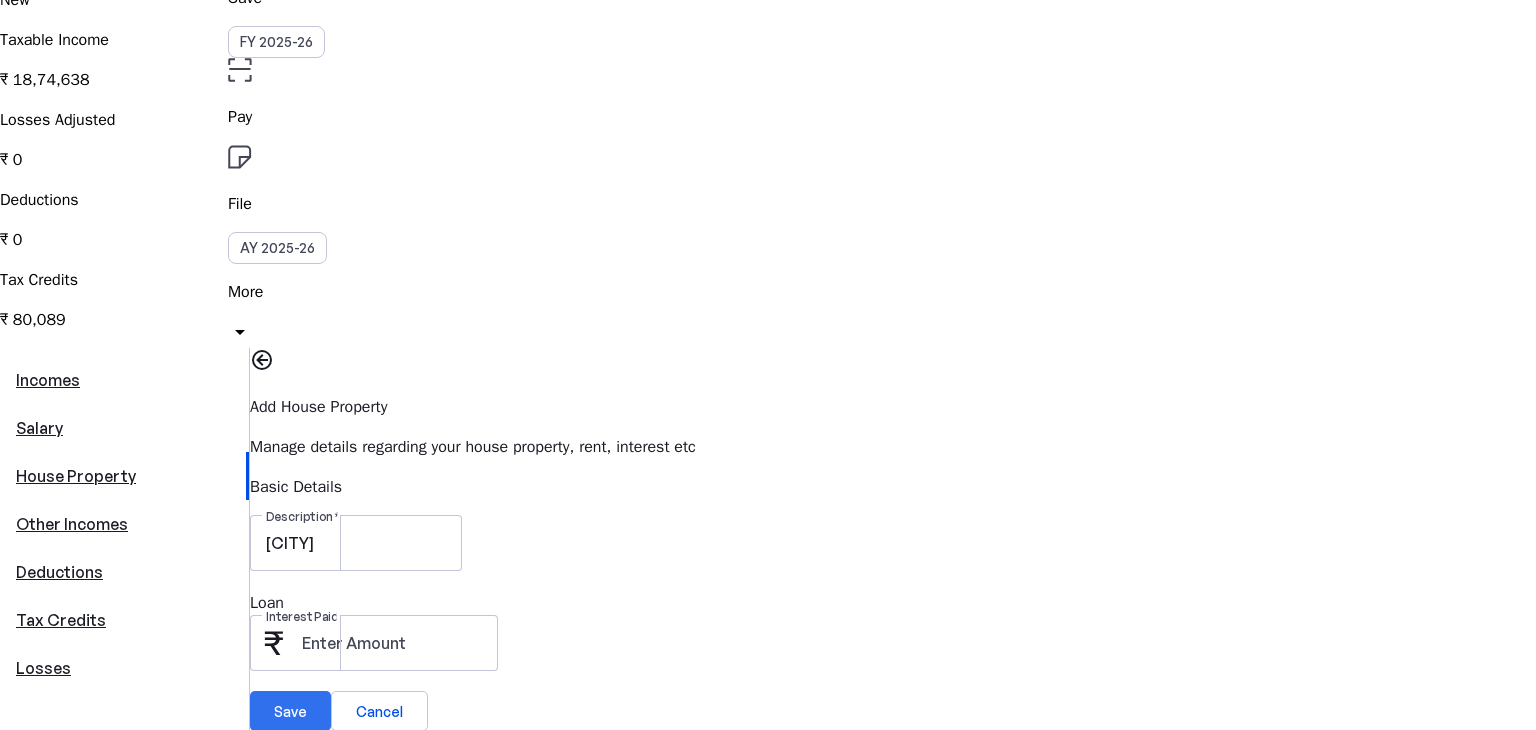 click on "Save" at bounding box center [290, 711] 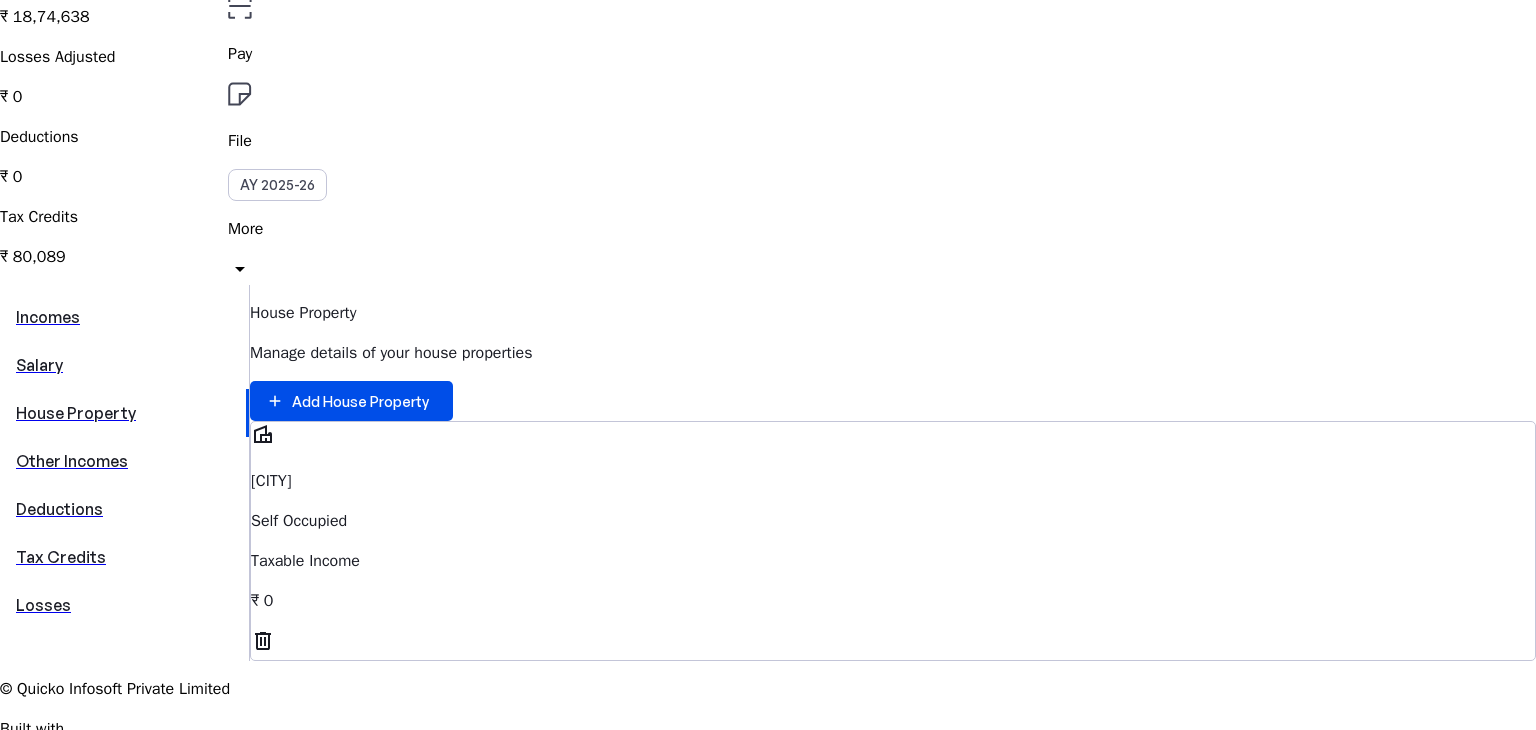 scroll, scrollTop: 266, scrollLeft: 0, axis: vertical 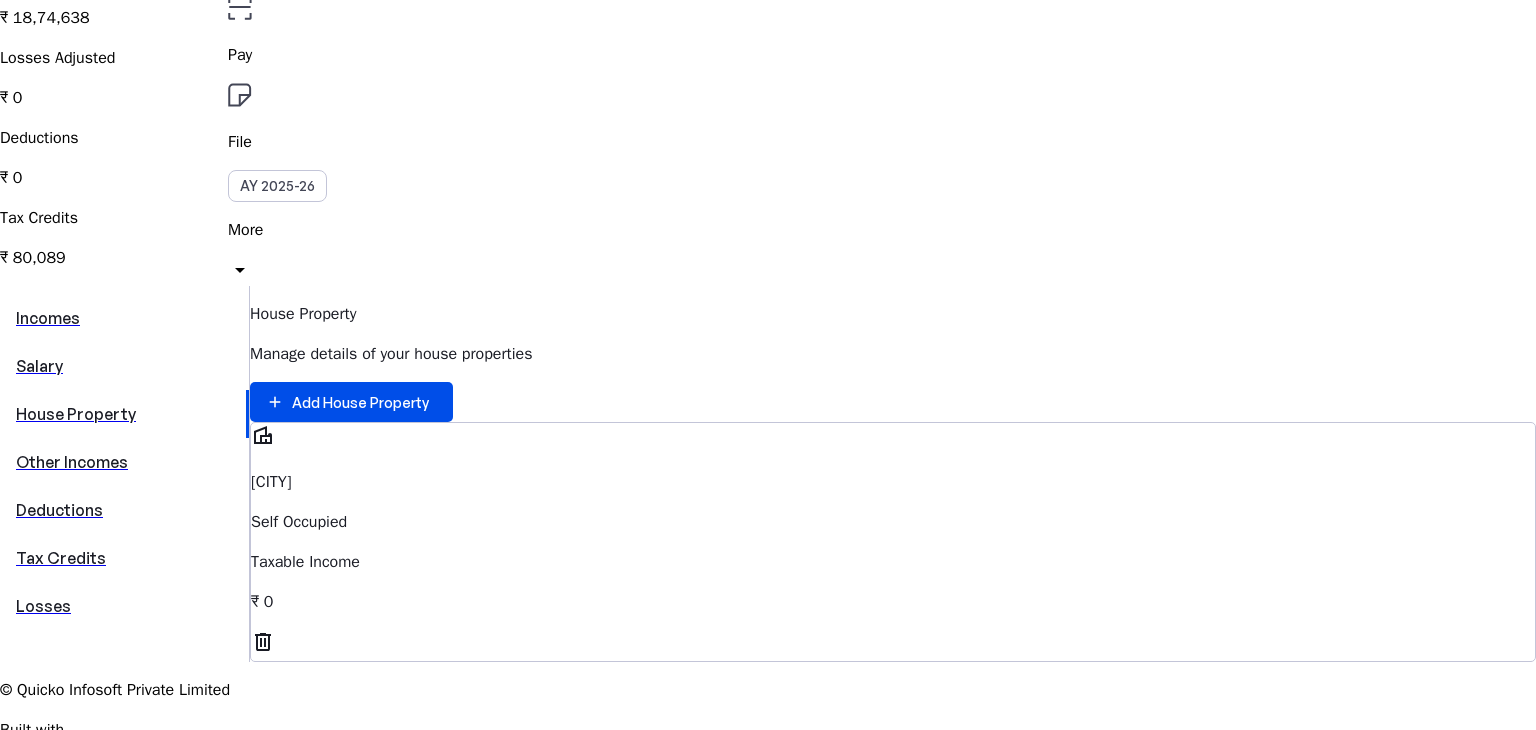 click on "House Property Manage details of your house properties add  Add House Property  villa [CITY] Self Occupied Taxable Income ₹ [NUMBER] delete" at bounding box center (768, 474) 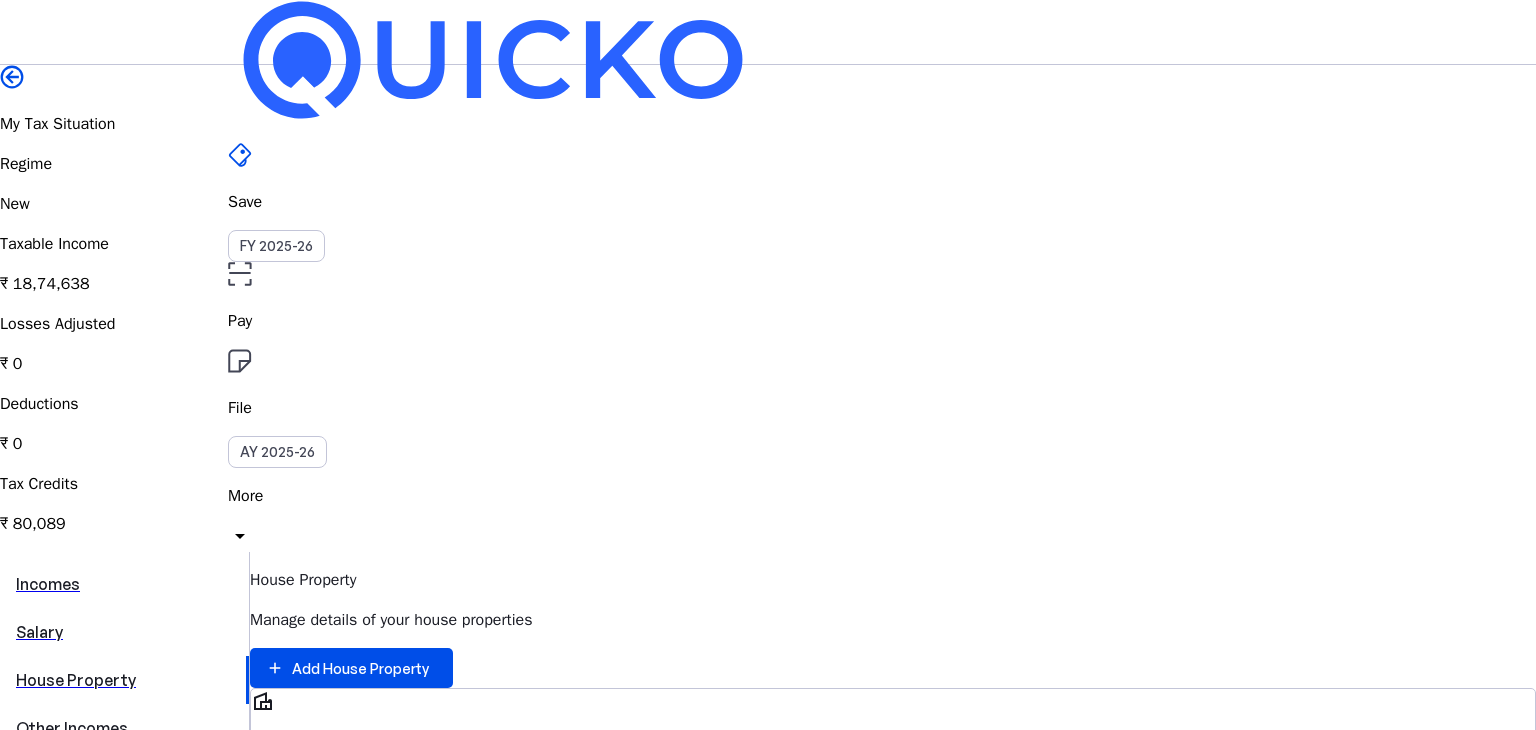 scroll, scrollTop: 0, scrollLeft: 0, axis: both 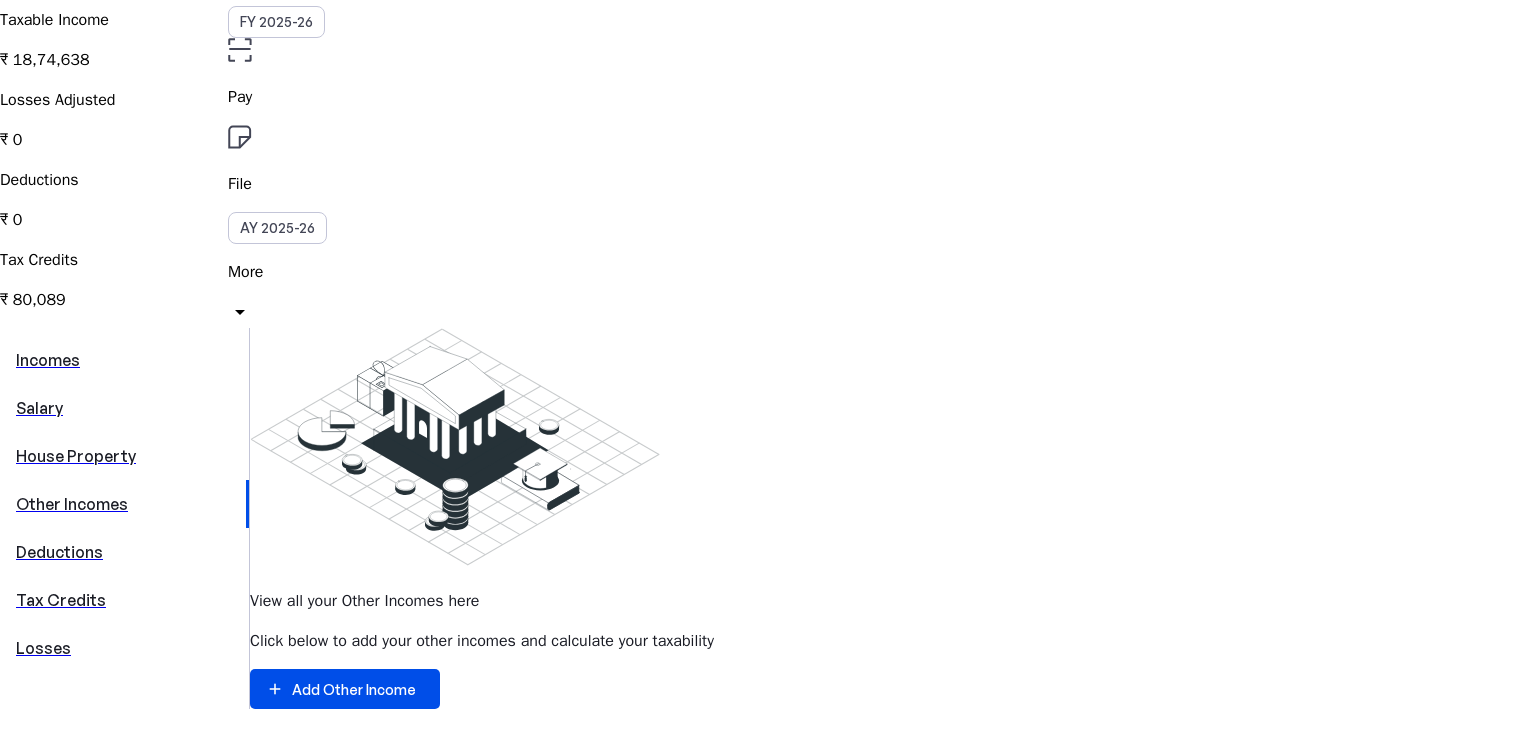 click on "Deductions" at bounding box center (124, 552) 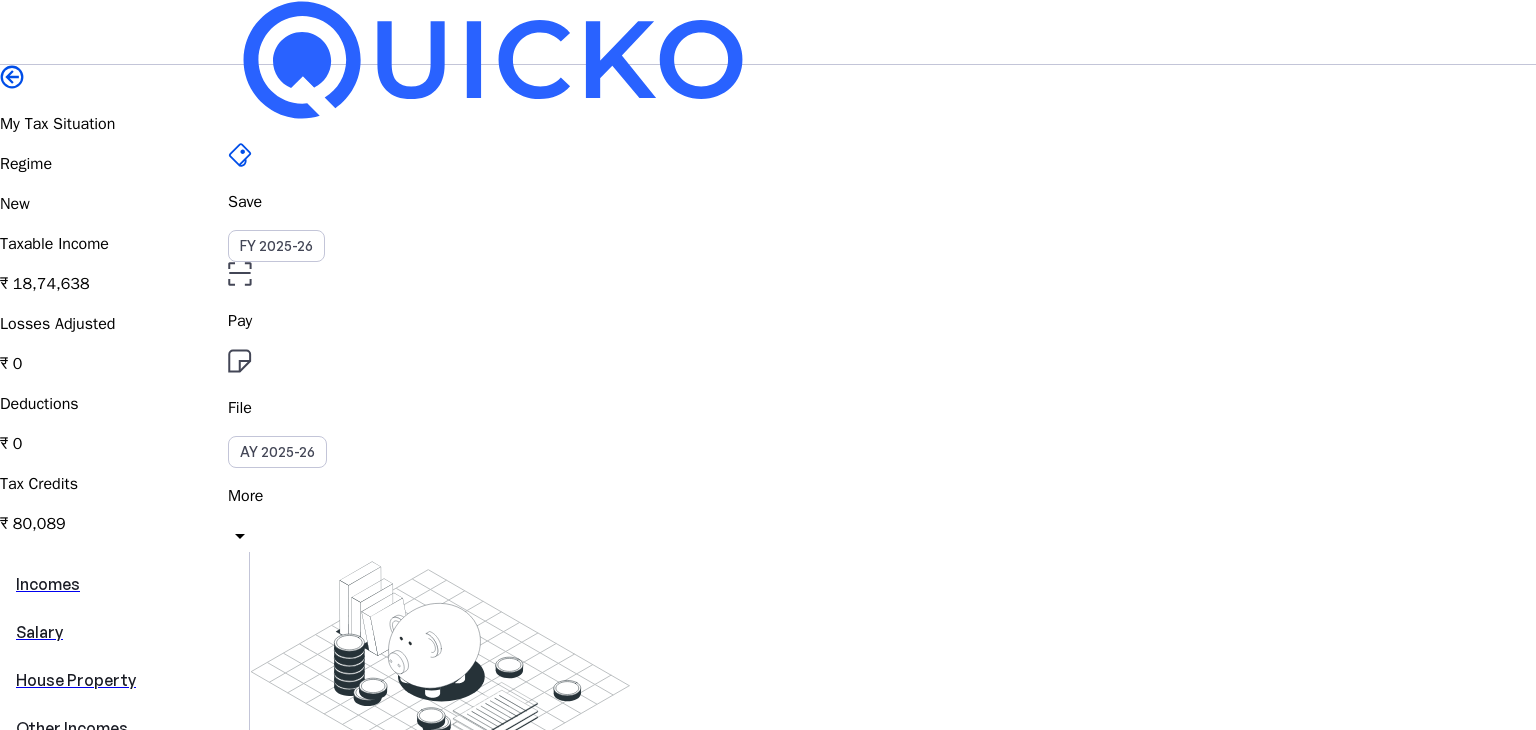 scroll, scrollTop: 308, scrollLeft: 0, axis: vertical 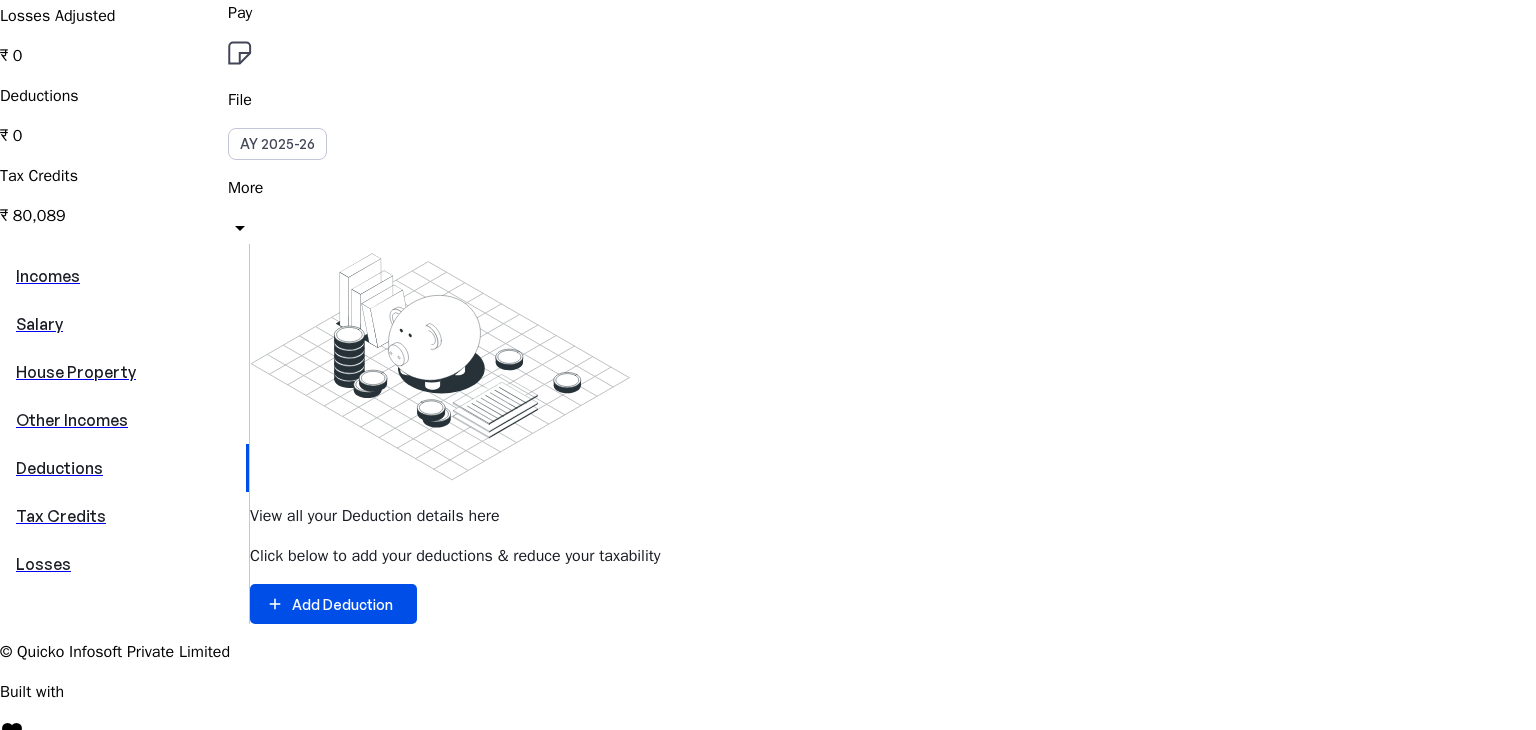 click on "House Property" at bounding box center [124, 372] 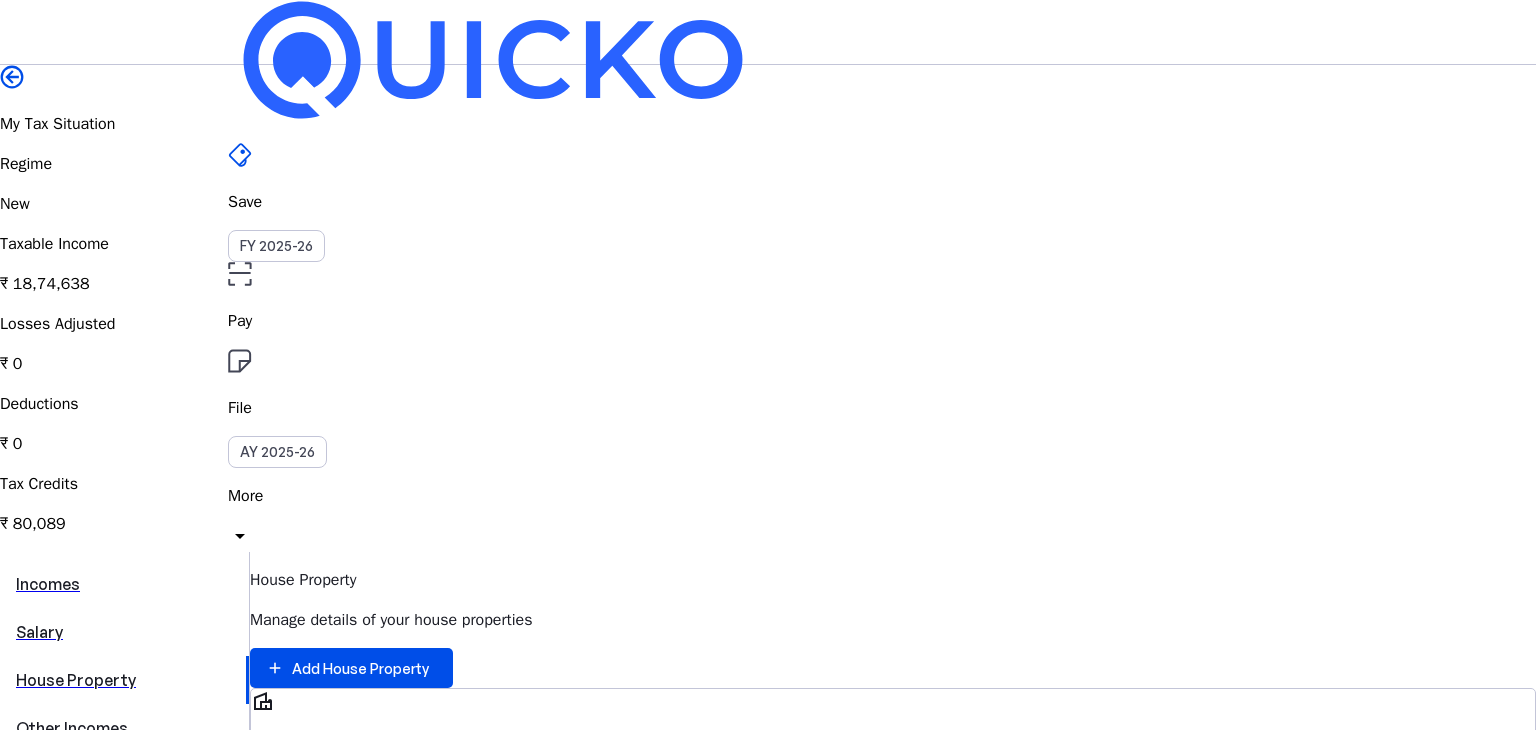 click on "Deductions" at bounding box center [124, 776] 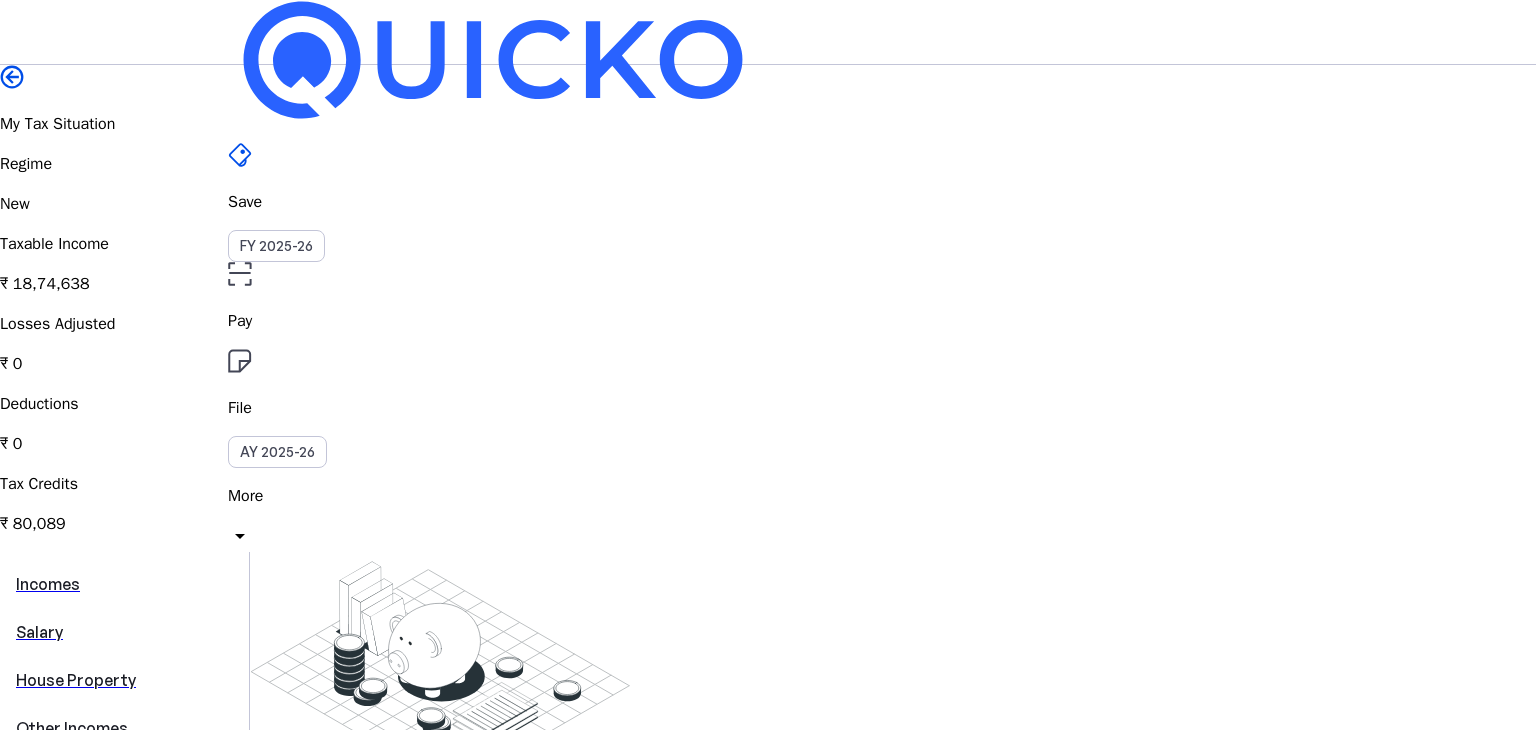 scroll, scrollTop: 356, scrollLeft: 0, axis: vertical 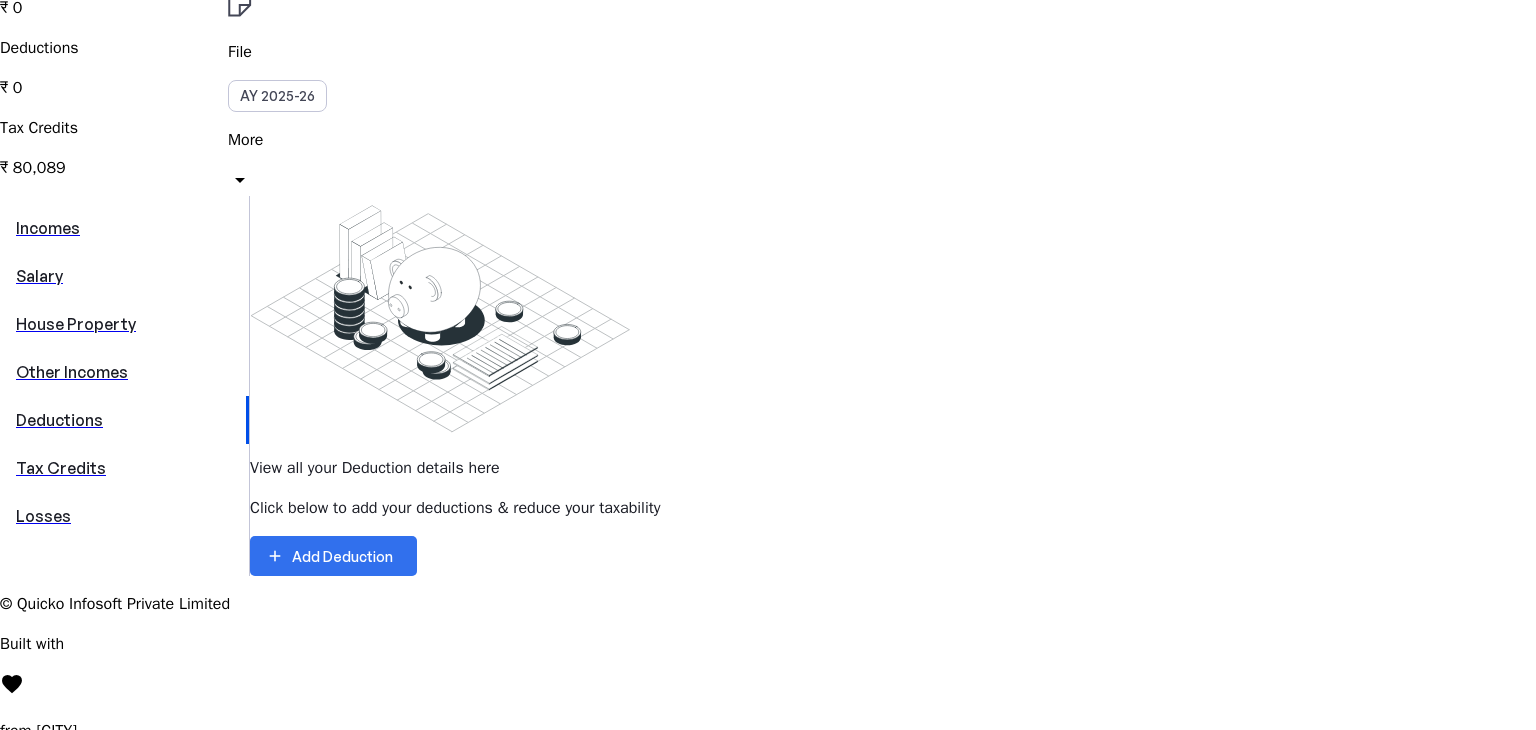 click at bounding box center [333, 556] 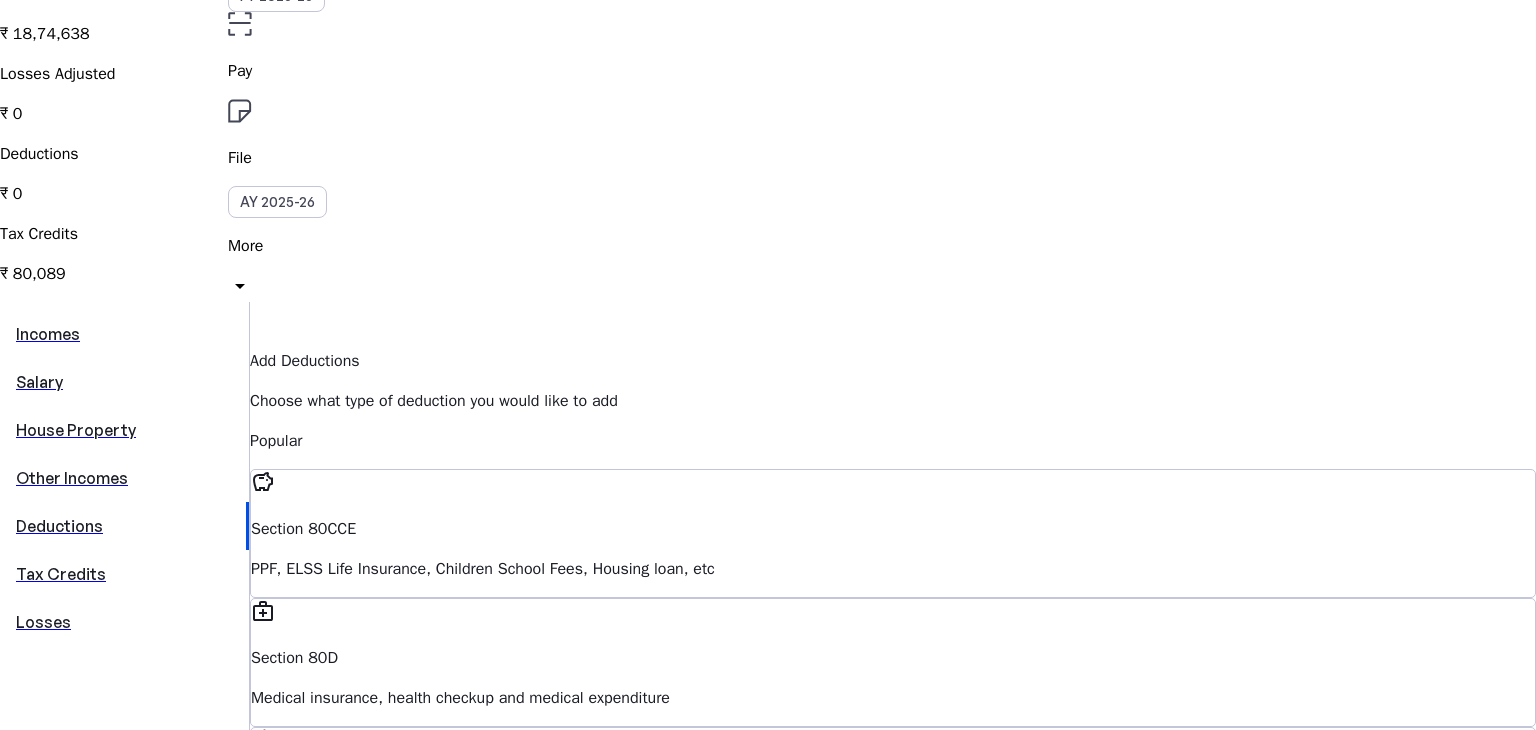 scroll, scrollTop: 249, scrollLeft: 0, axis: vertical 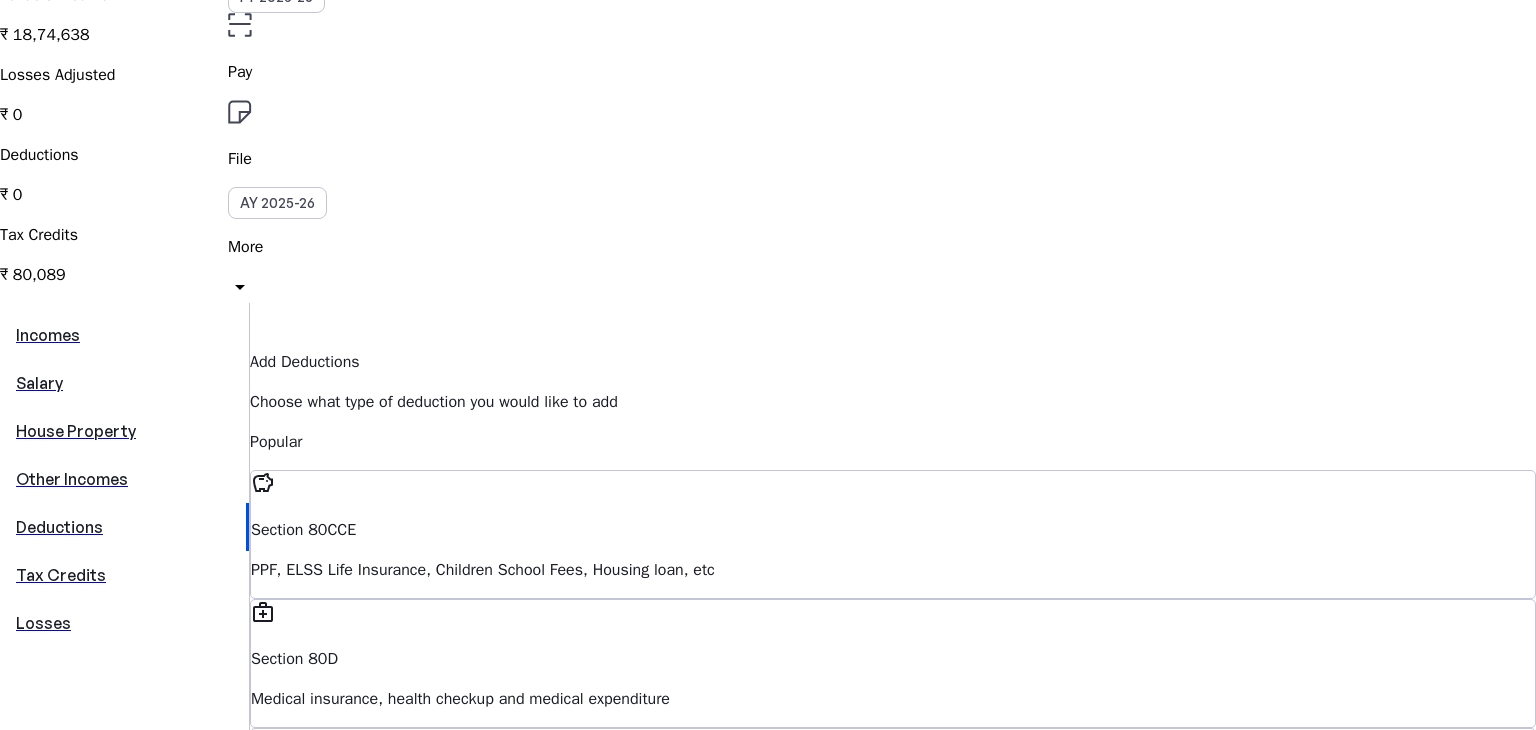 click on "PPF, ELSS Life Insurance, Children School Fees, Housing loan, etc" at bounding box center [893, 570] 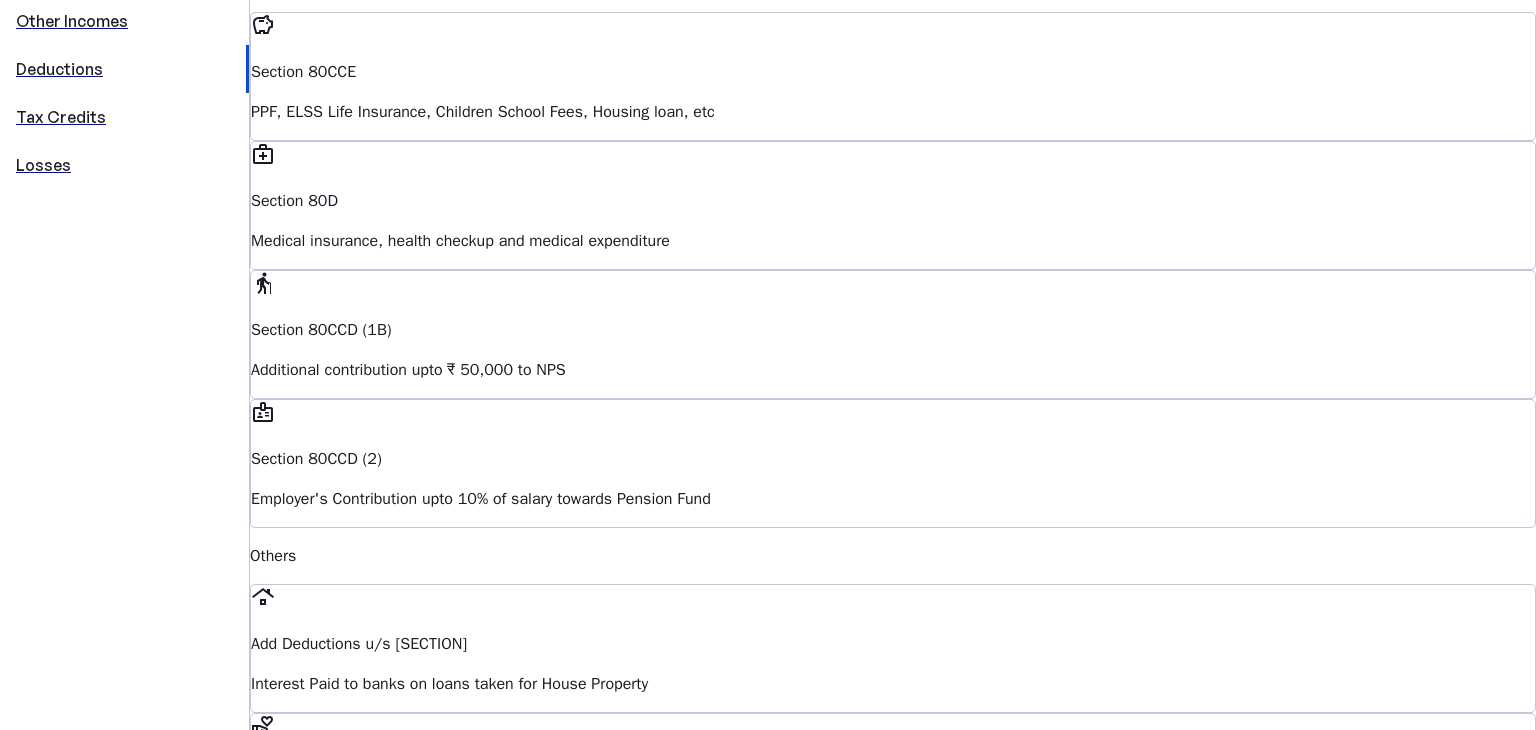 scroll, scrollTop: 709, scrollLeft: 0, axis: vertical 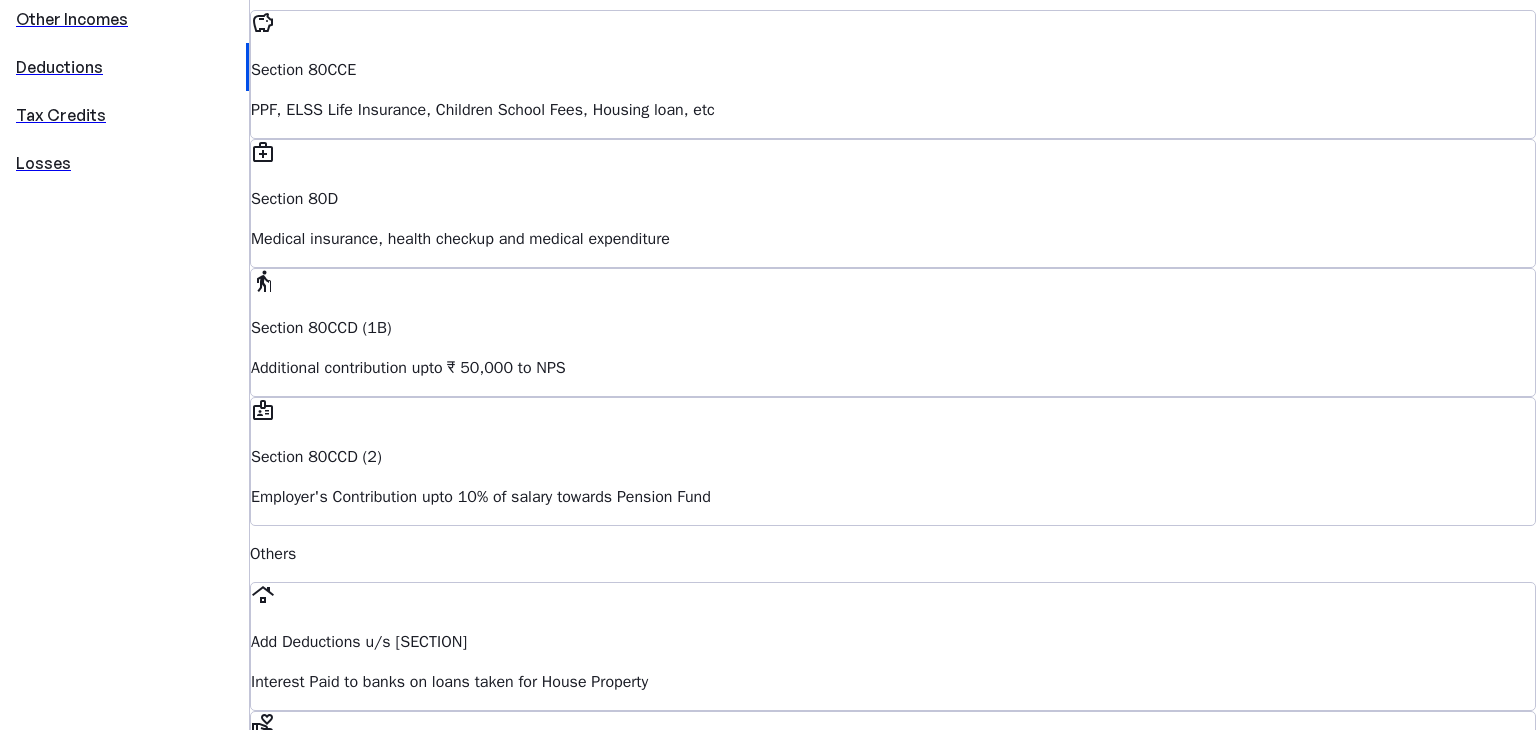 click at bounding box center [303, 1505] 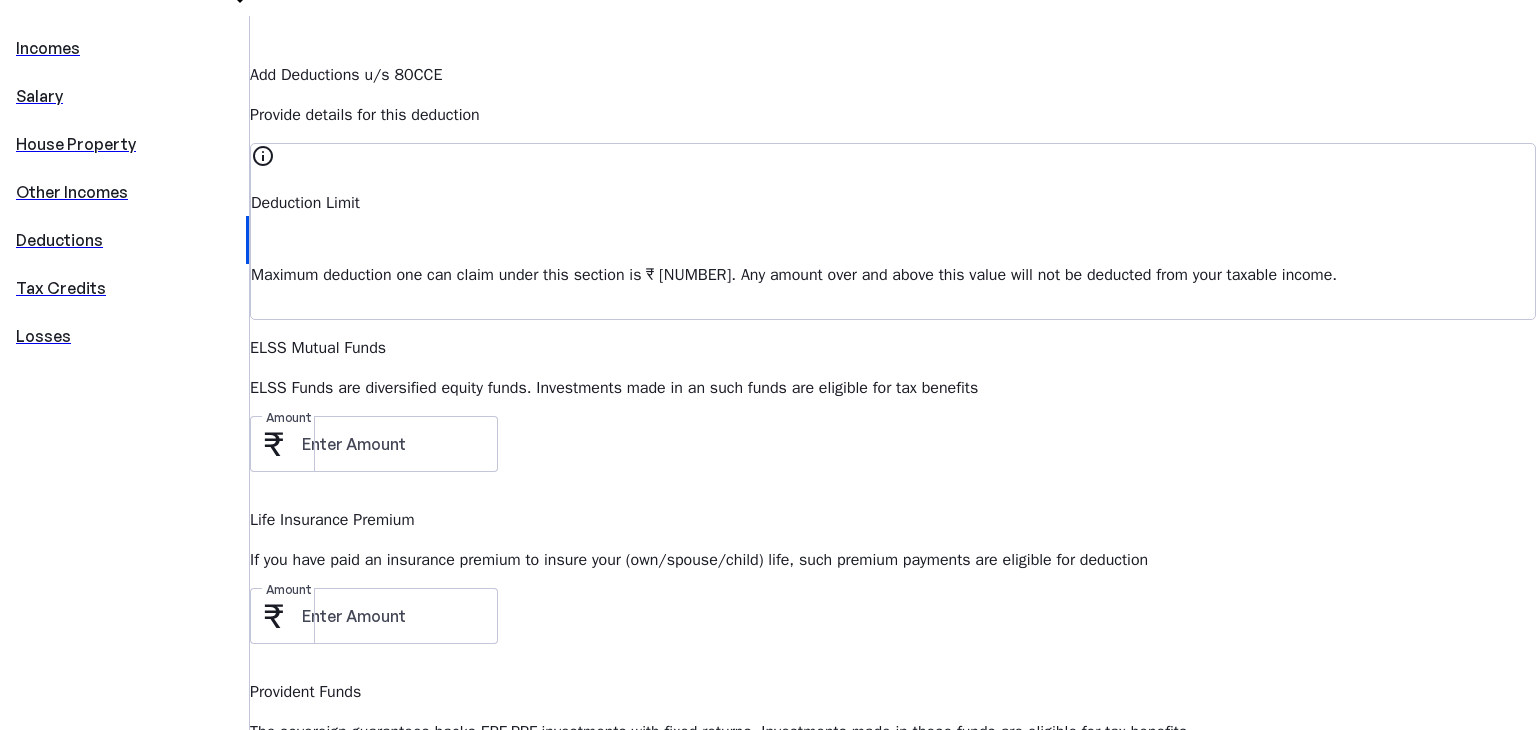 scroll, scrollTop: 536, scrollLeft: 0, axis: vertical 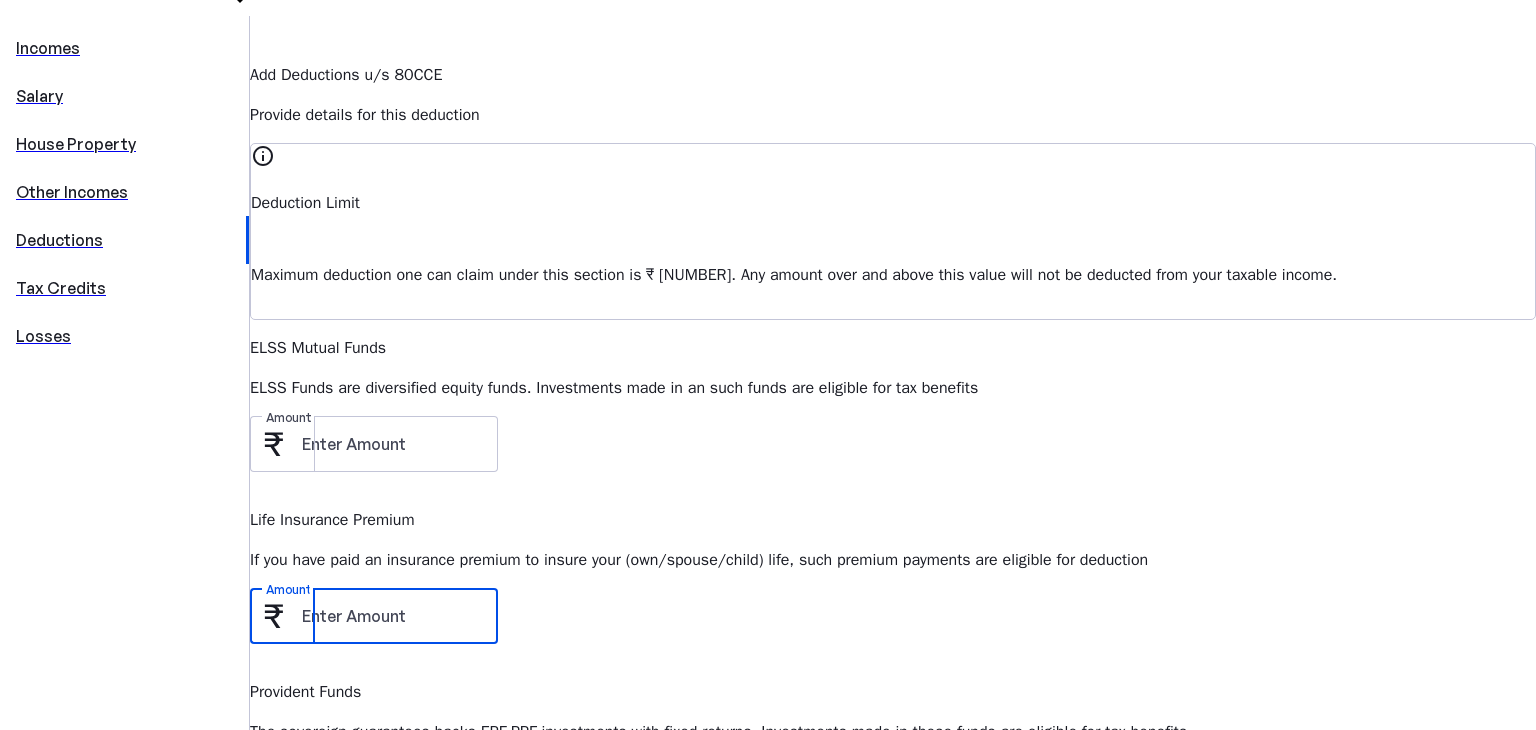 click on "Amount" at bounding box center [392, 616] 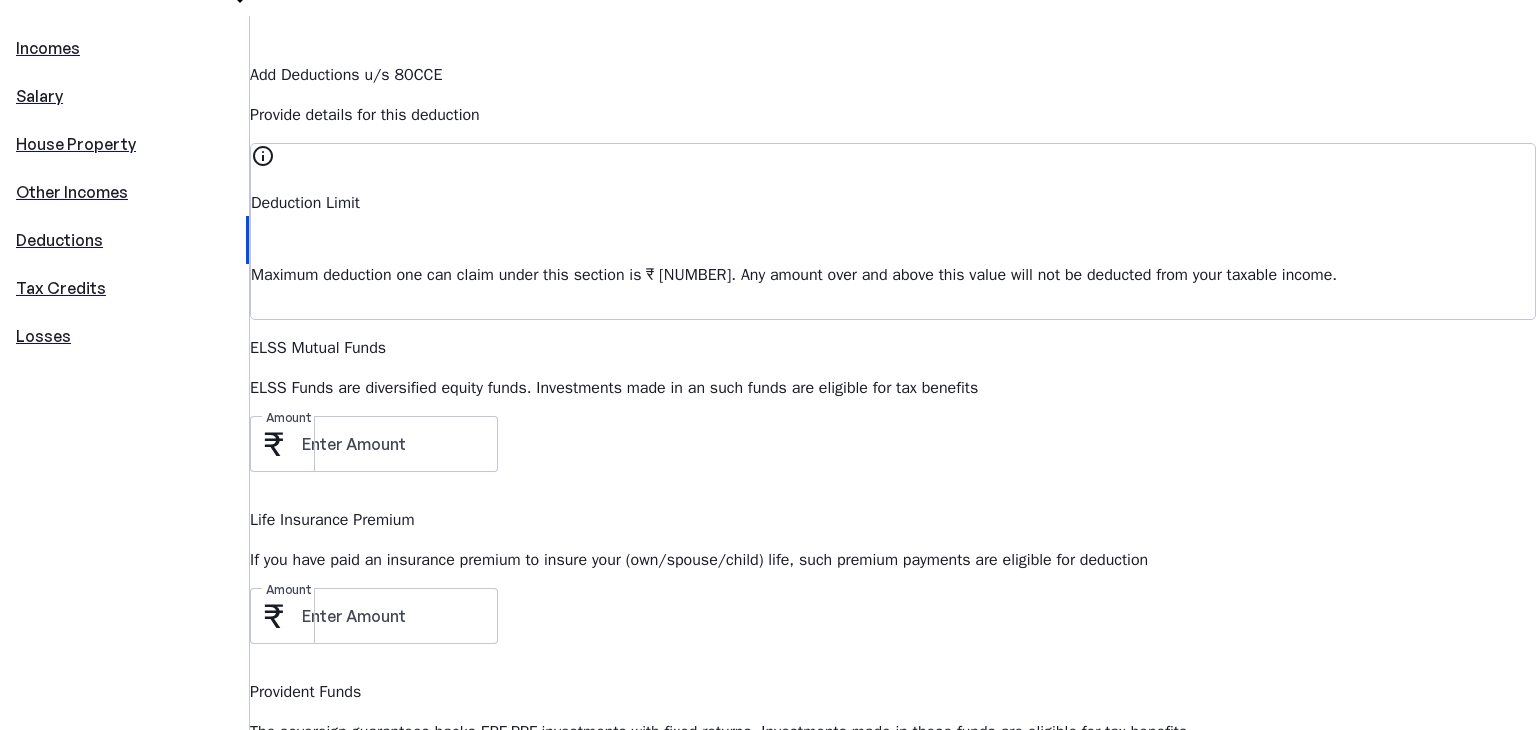 click on "Amount [NUMBER]" at bounding box center (893, 626) 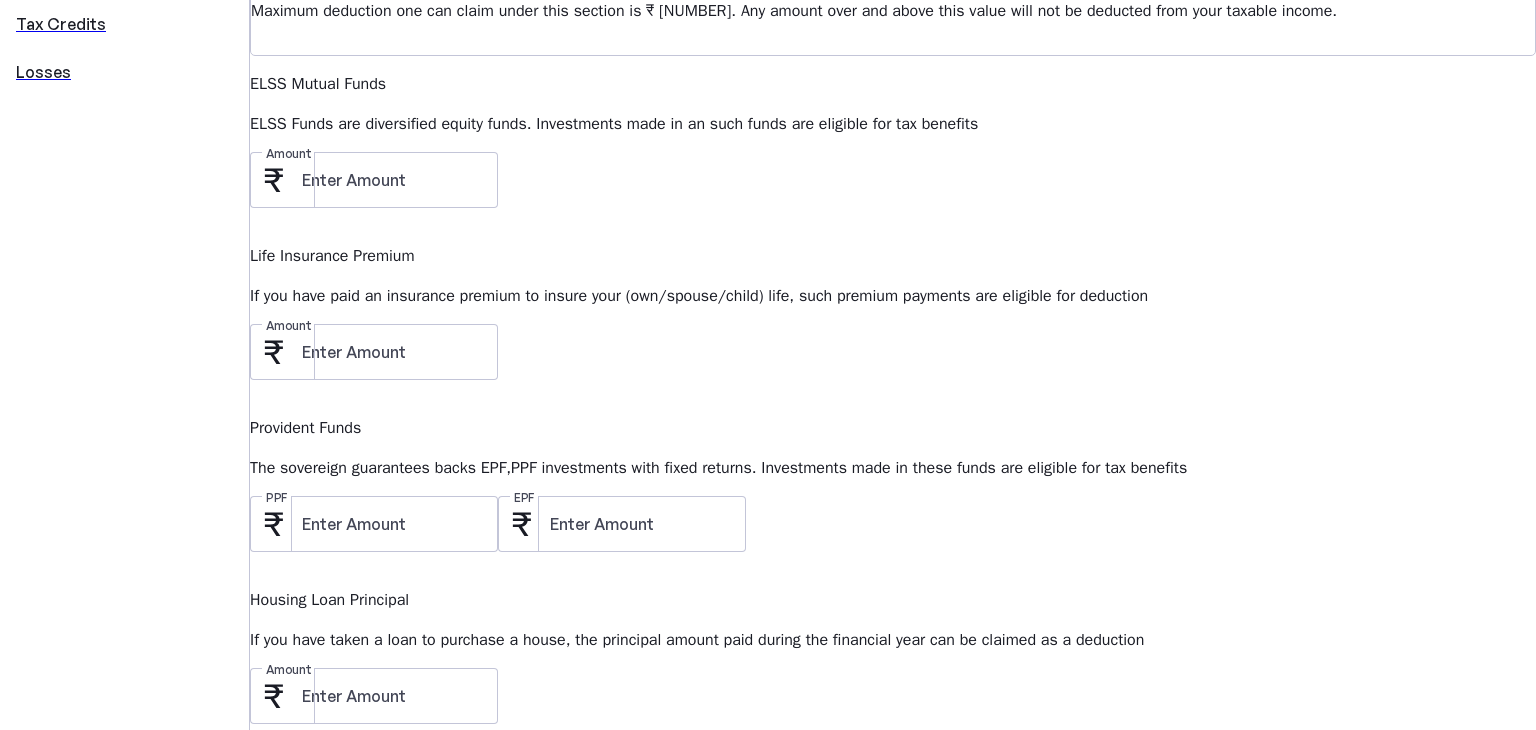 scroll, scrollTop: 802, scrollLeft: 0, axis: vertical 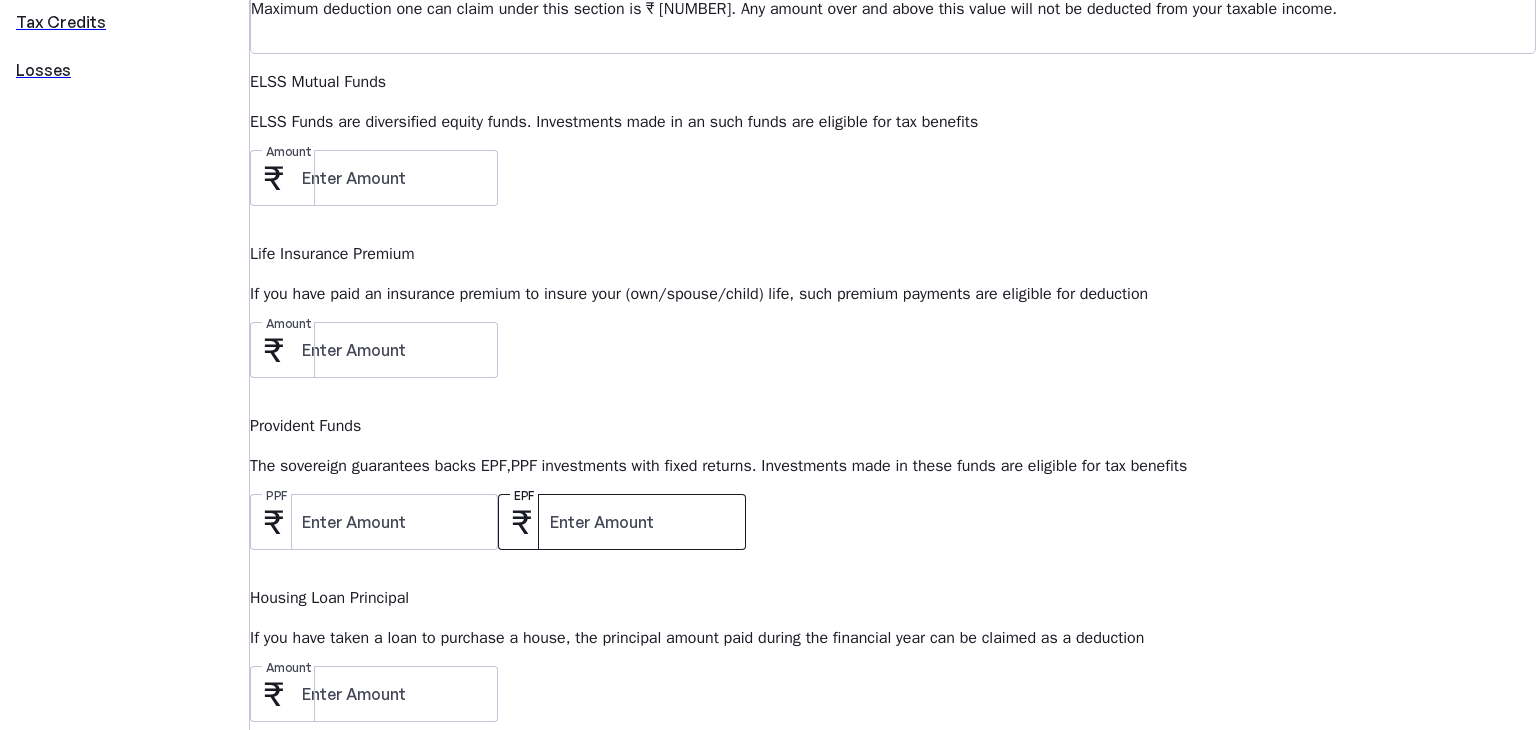 click at bounding box center [640, 522] 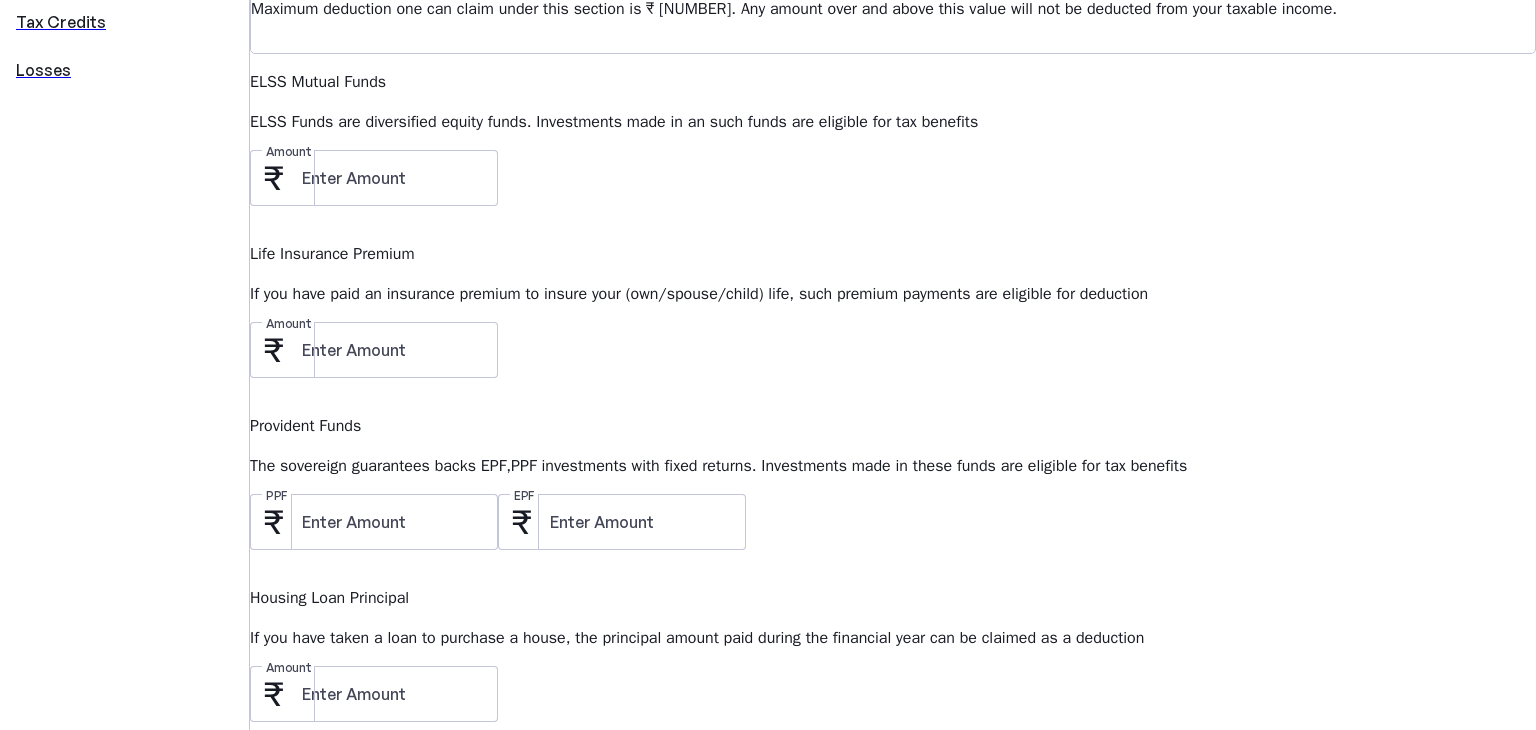 click on "Save FY [YEAR]-[YEAR] Pay File AY [YEAR]-[YEAR] More arrow_drop_down RKK Upgrade My Tax Situation Regime New Taxable Income ₹ [NUMBER] Losses Adjusted ₹ 0 Deductions ₹ 0 Tax Credits ₹ [NUMBER] Incomes Salary House Property Other Incomes Deductions Tax Credits Losses Add Deductions u/s [NUMBER] Provide details for this deduction info Deduction Limit Maximum deduction one can claim under this section is ₹ [NUMBER]. Any amount over and above this value will not be deducted from your taxable income. ELSS Mutual Funds ELSS Funds are diversified equity funds. Investments made in an such funds are eligible for tax benefits Amount Life Insurance Premium If you have paid an insurance premium to insure your (own/spouse/child) life, such premium payments are eligible for deduction Amount [NUMBER] Provident Funds The sovereign guarantees backs EPF,PPF investments with fixed returns. Investments made in these funds are eligible for tax benefits PPF EPF Housing Loan Principal Amount NPS Amount Others Save" at bounding box center (768, 245) 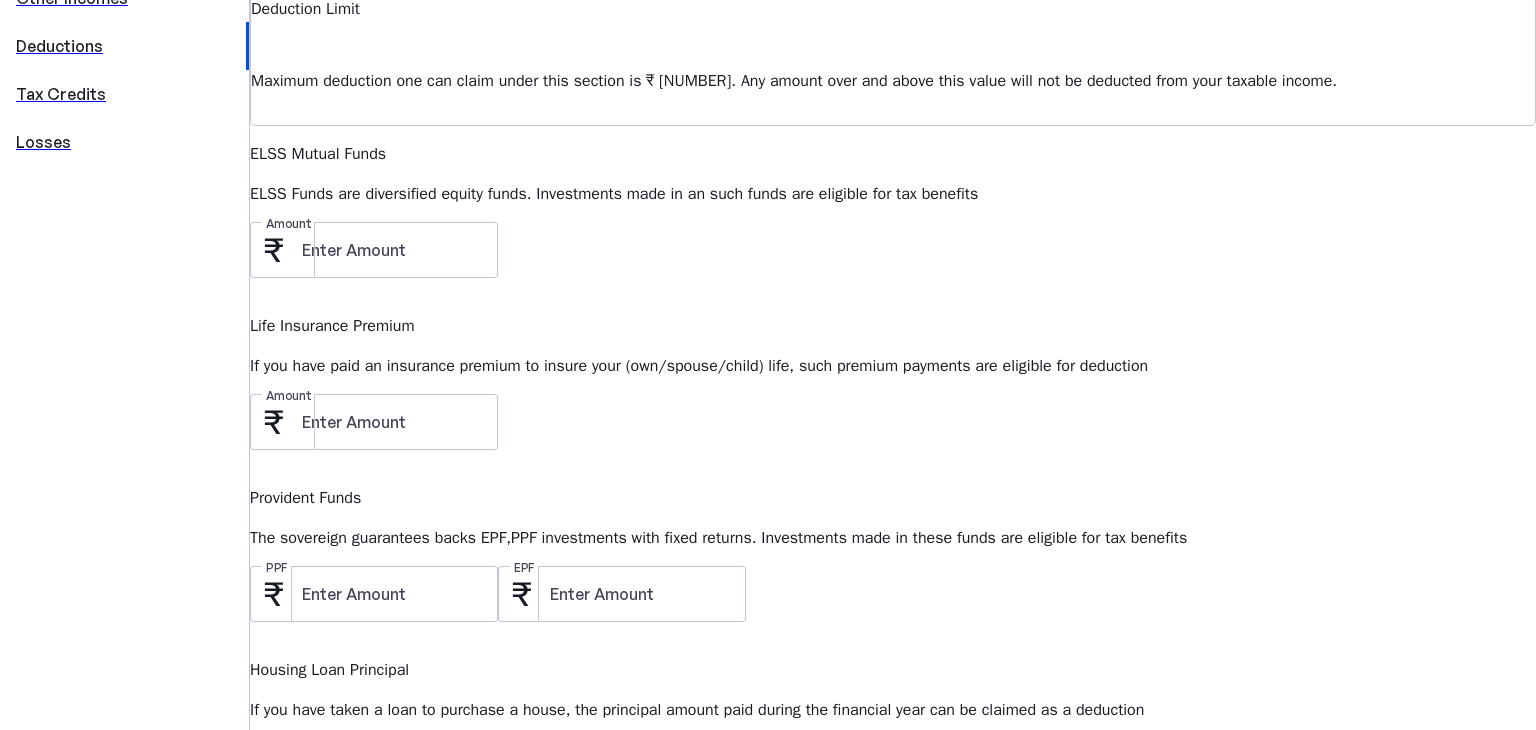 scroll, scrollTop: 731, scrollLeft: 0, axis: vertical 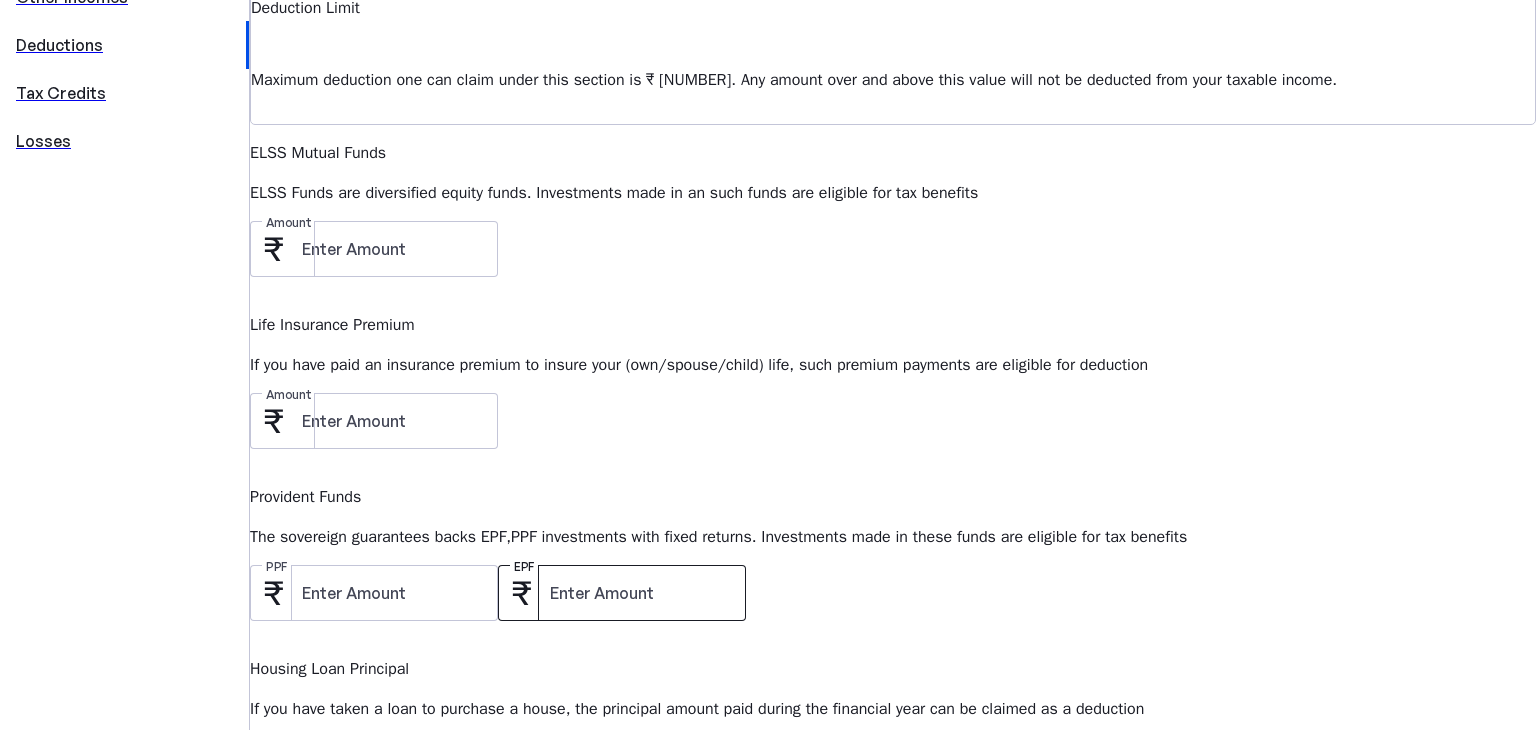 click at bounding box center (640, 593) 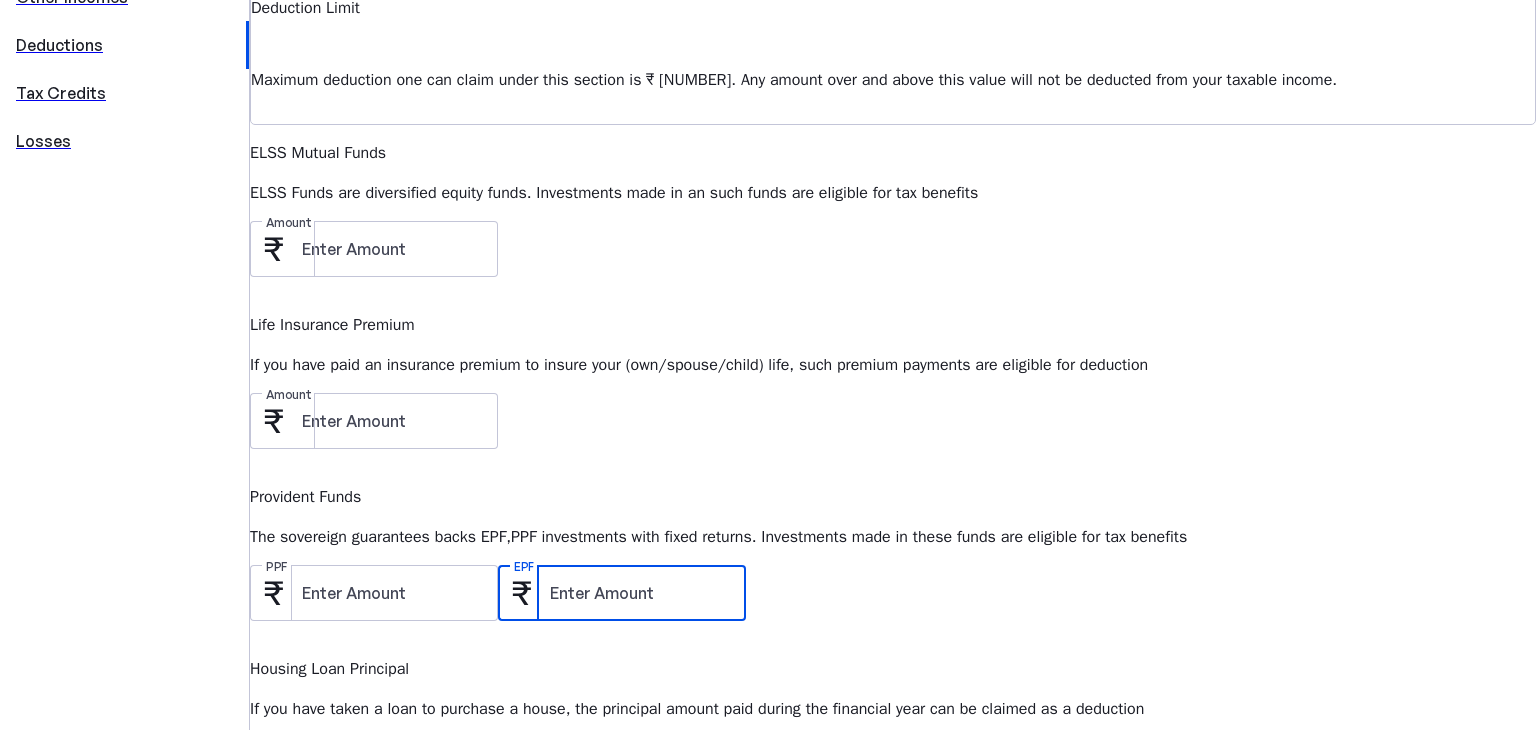 type on "[NUMBER]" 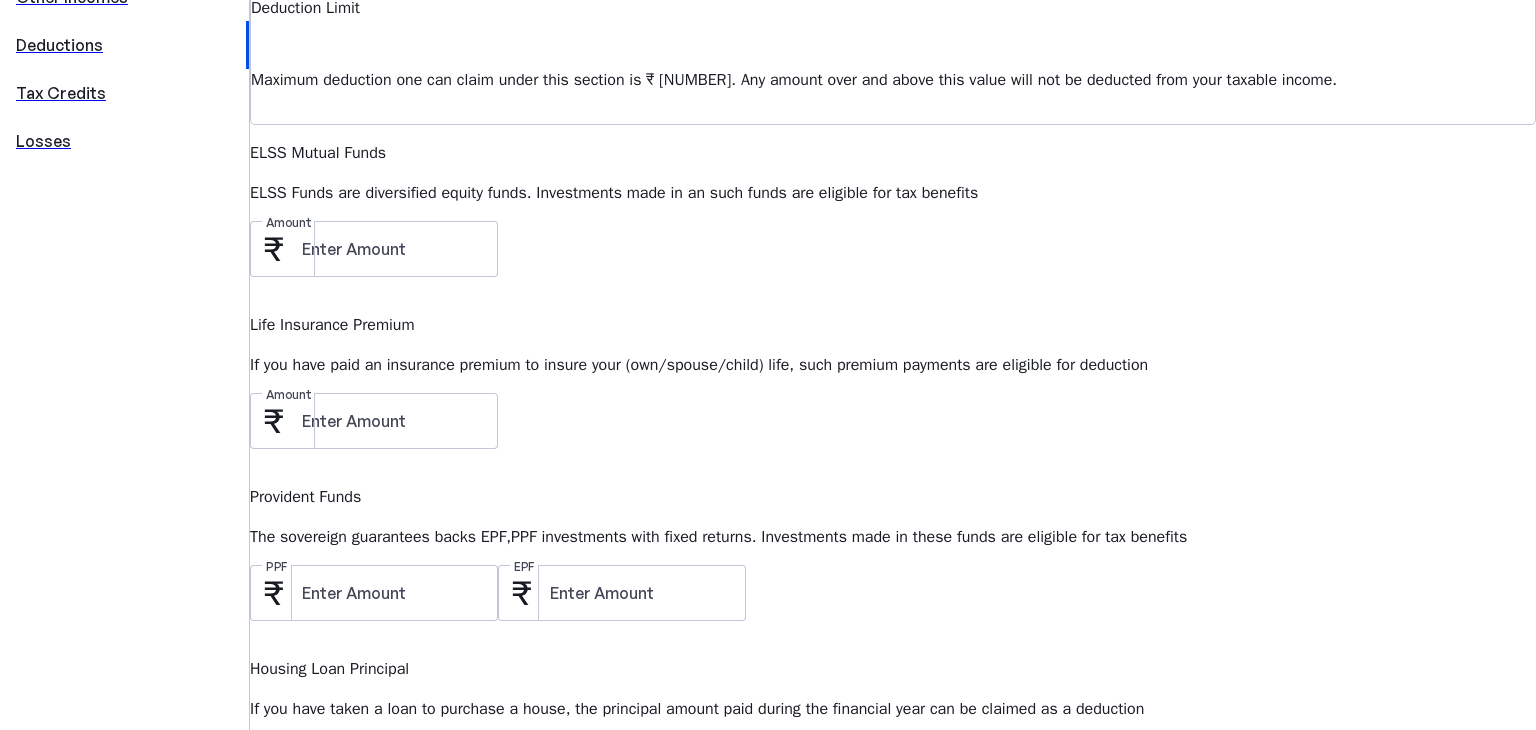 click on "Amount" at bounding box center [392, 765] 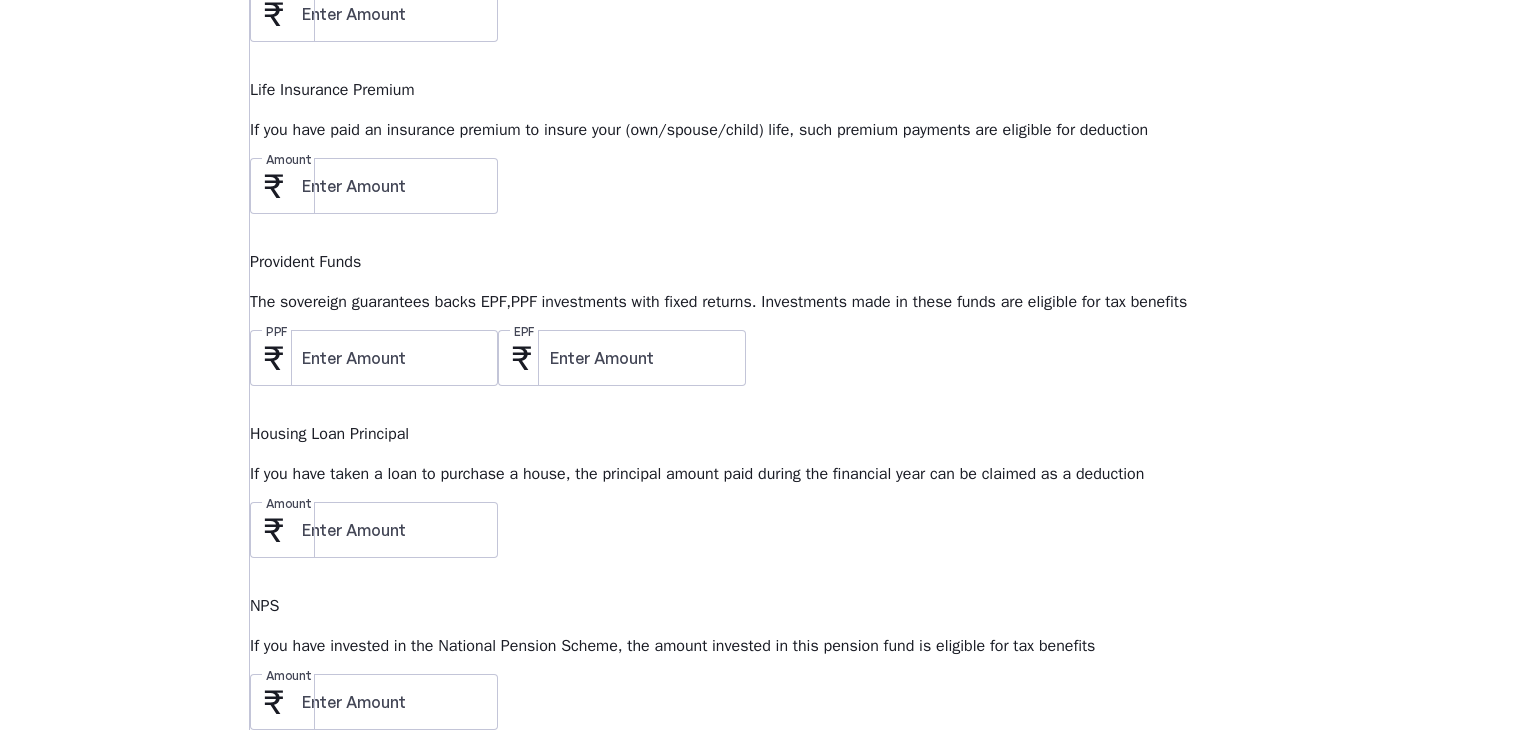 scroll, scrollTop: 964, scrollLeft: 0, axis: vertical 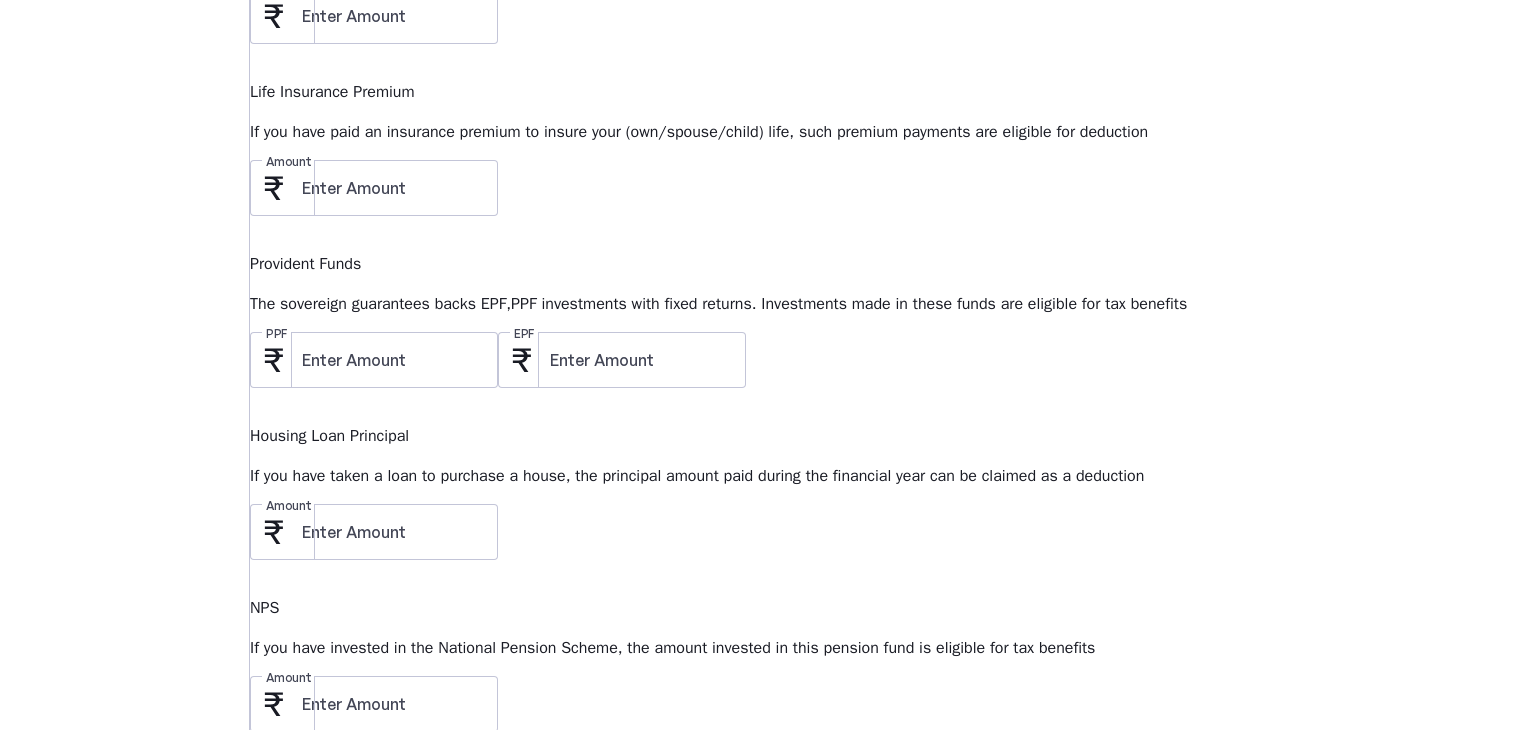 click on "Amount" at bounding box center (893, 886) 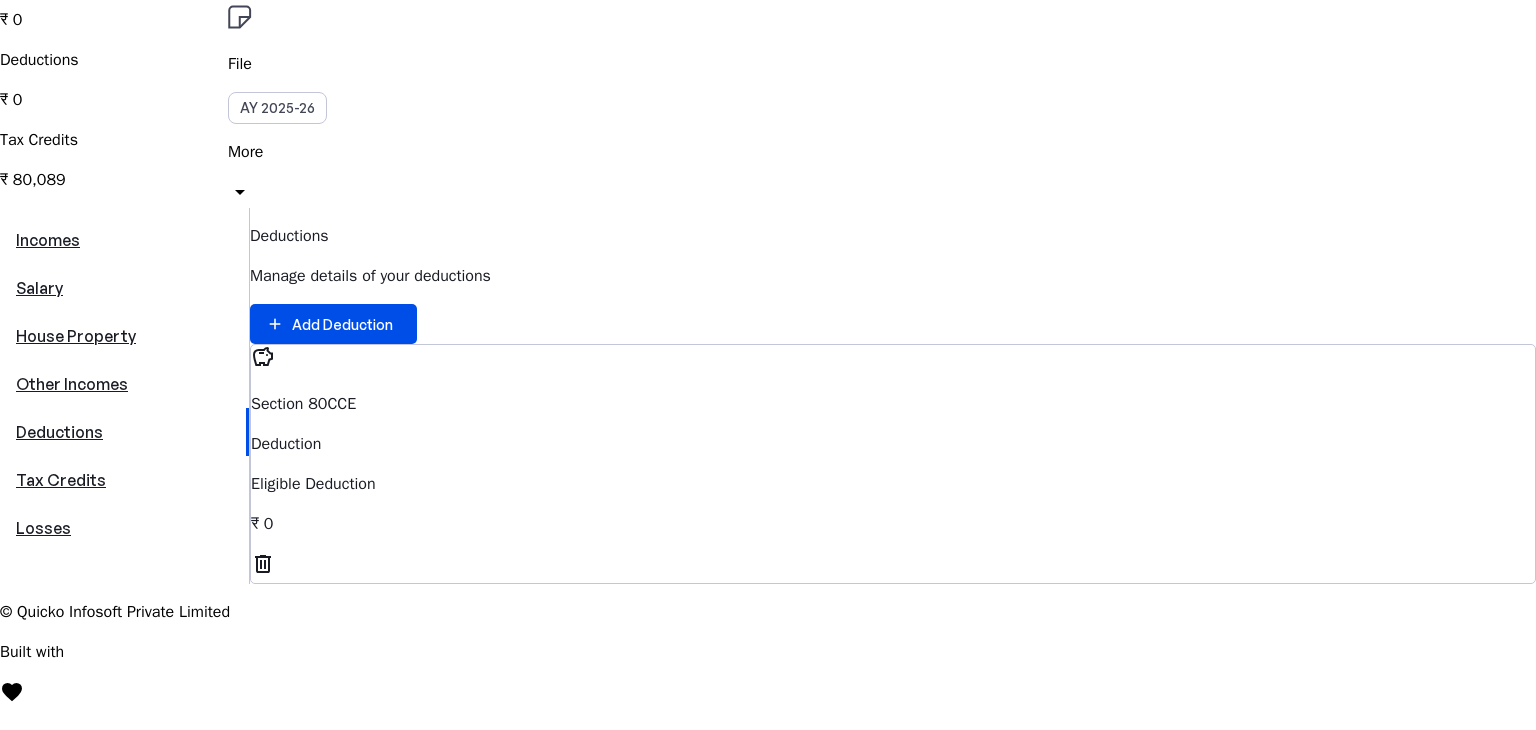 scroll, scrollTop: 343, scrollLeft: 0, axis: vertical 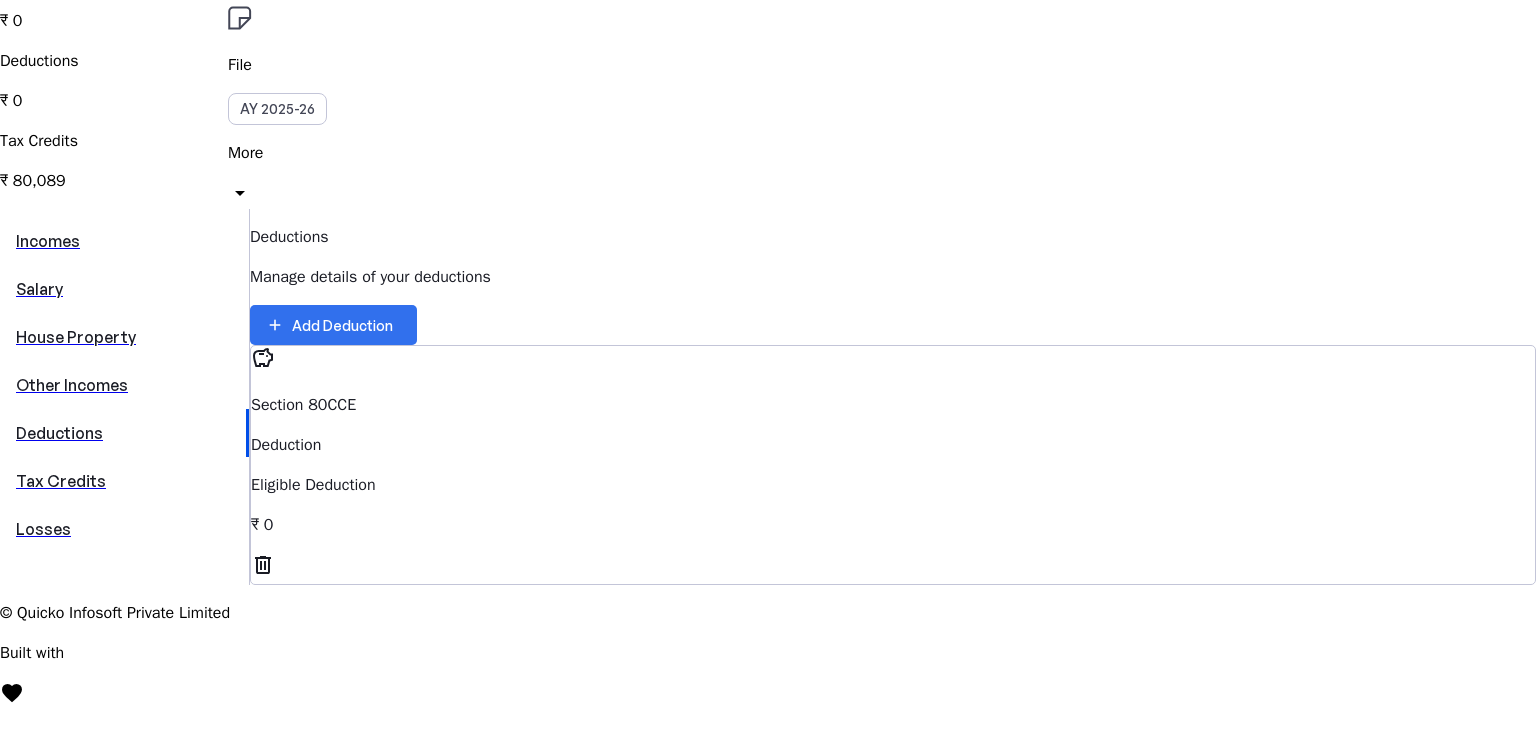 click on "add" at bounding box center [275, 325] 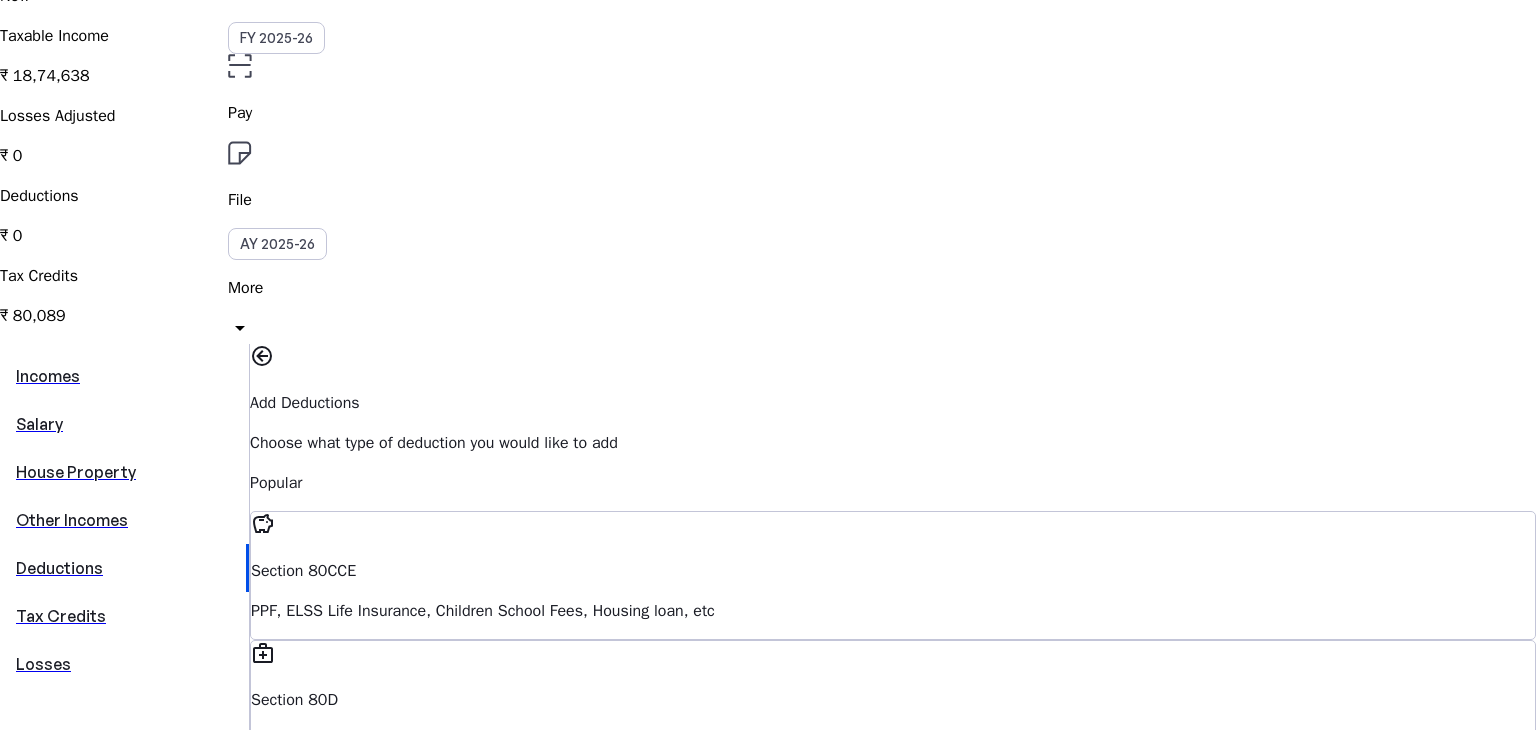 scroll, scrollTop: 220, scrollLeft: 0, axis: vertical 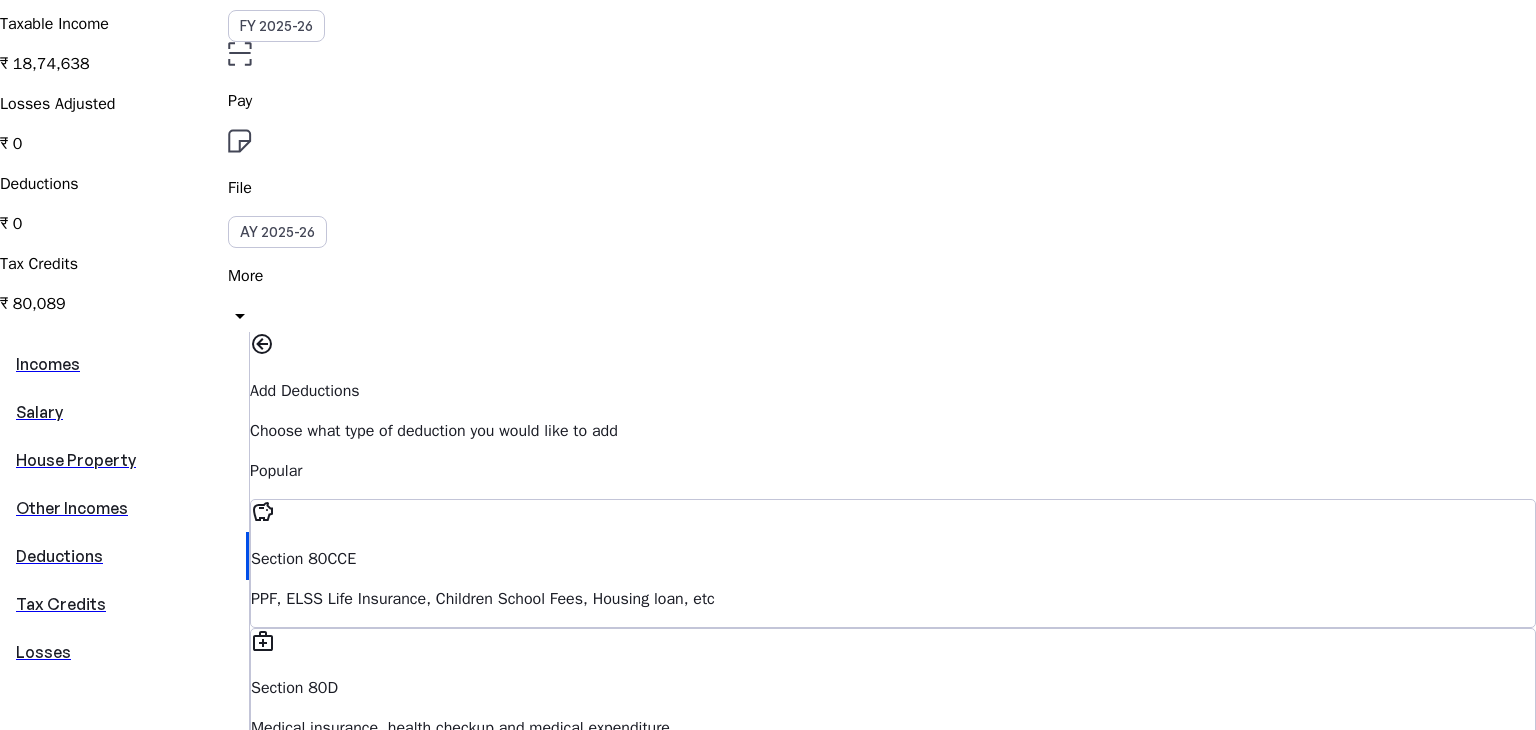 click on "savings Section [SECTION] PPF, ELSS Life Insurance, Children School Fees, Housing loan, etc medical_services Section [SECTION] Medical insurance, health checkup and medical expenditure elderly Section [SECTION] Additional contribution upto ₹ [AMOUNT] to NPS badge Section [SECTION]" at bounding box center (893, 757) 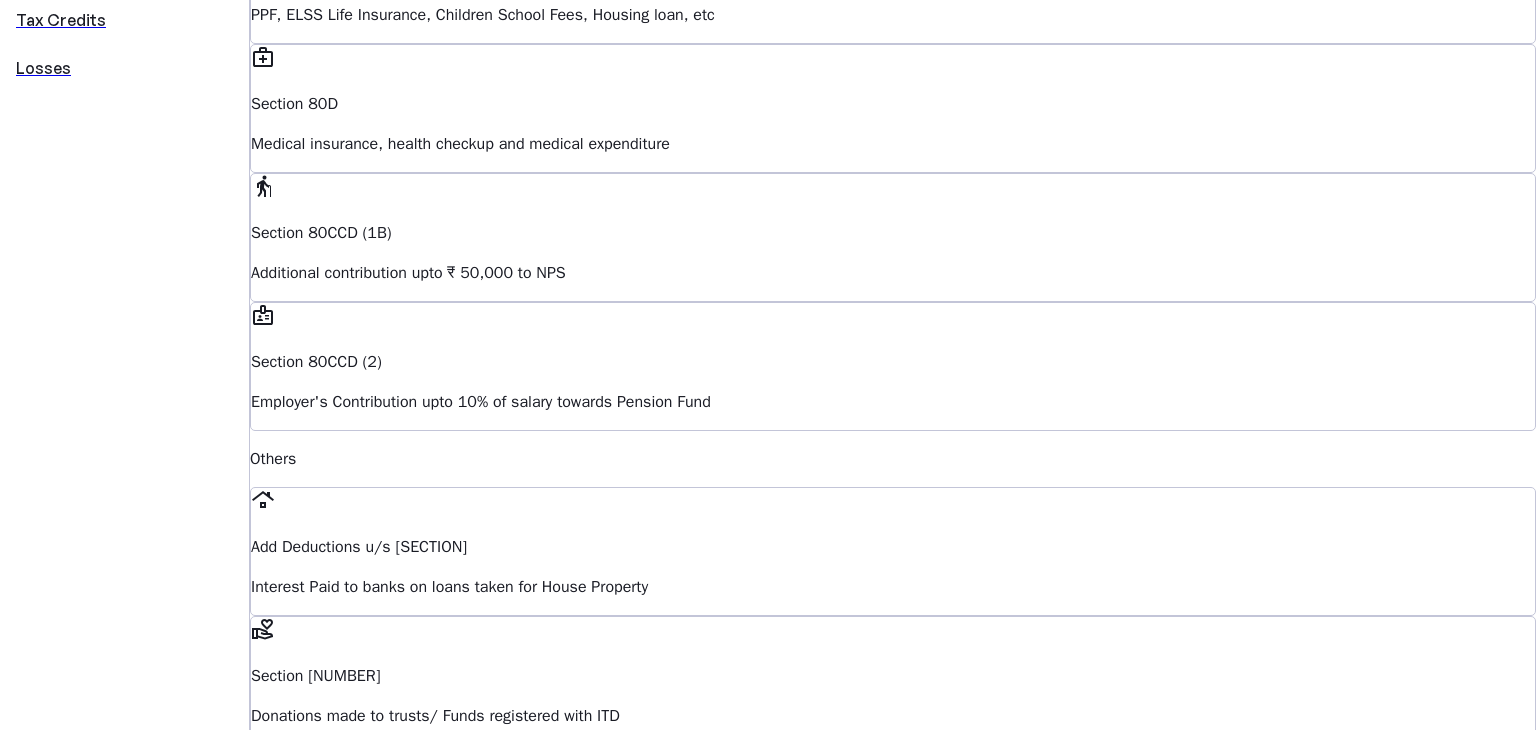 click on "Proceed" at bounding box center (303, 1410) 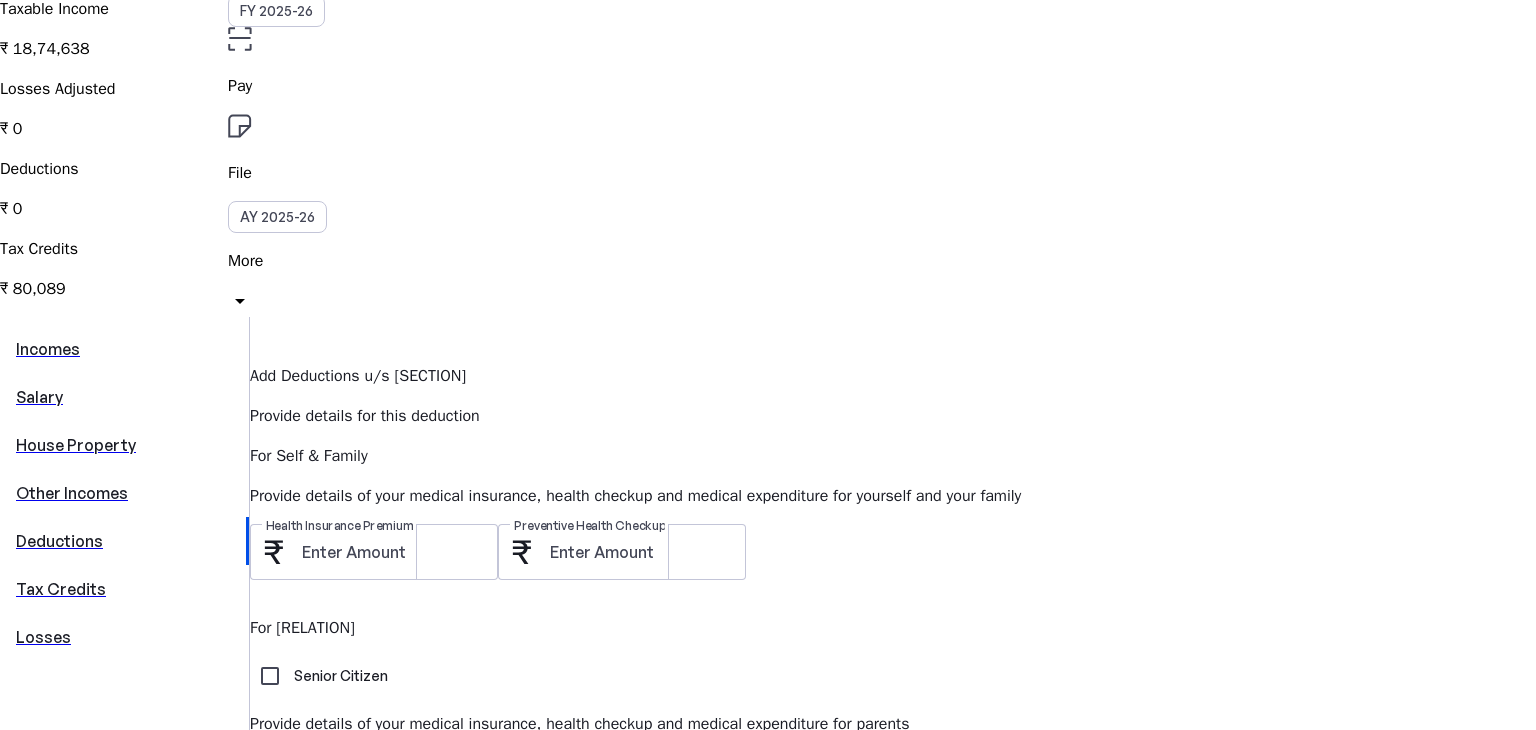 scroll, scrollTop: 236, scrollLeft: 0, axis: vertical 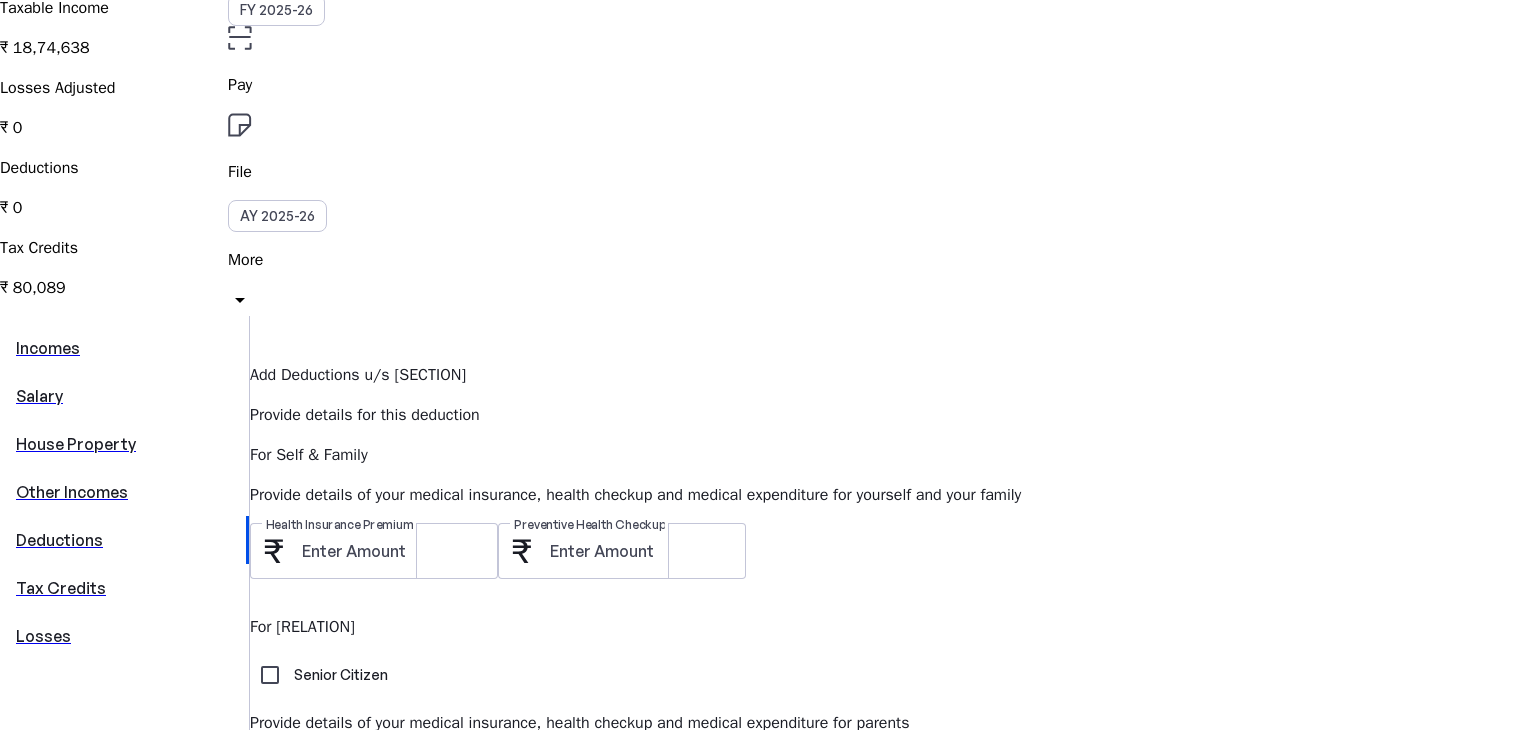 click on "For [RELATION]  Senior Citizen  Provide details of your medical insurance, health checkup and medical expenditure for parents  Health Insurance Premium Preventive Health Checkup" at bounding box center [893, 721] 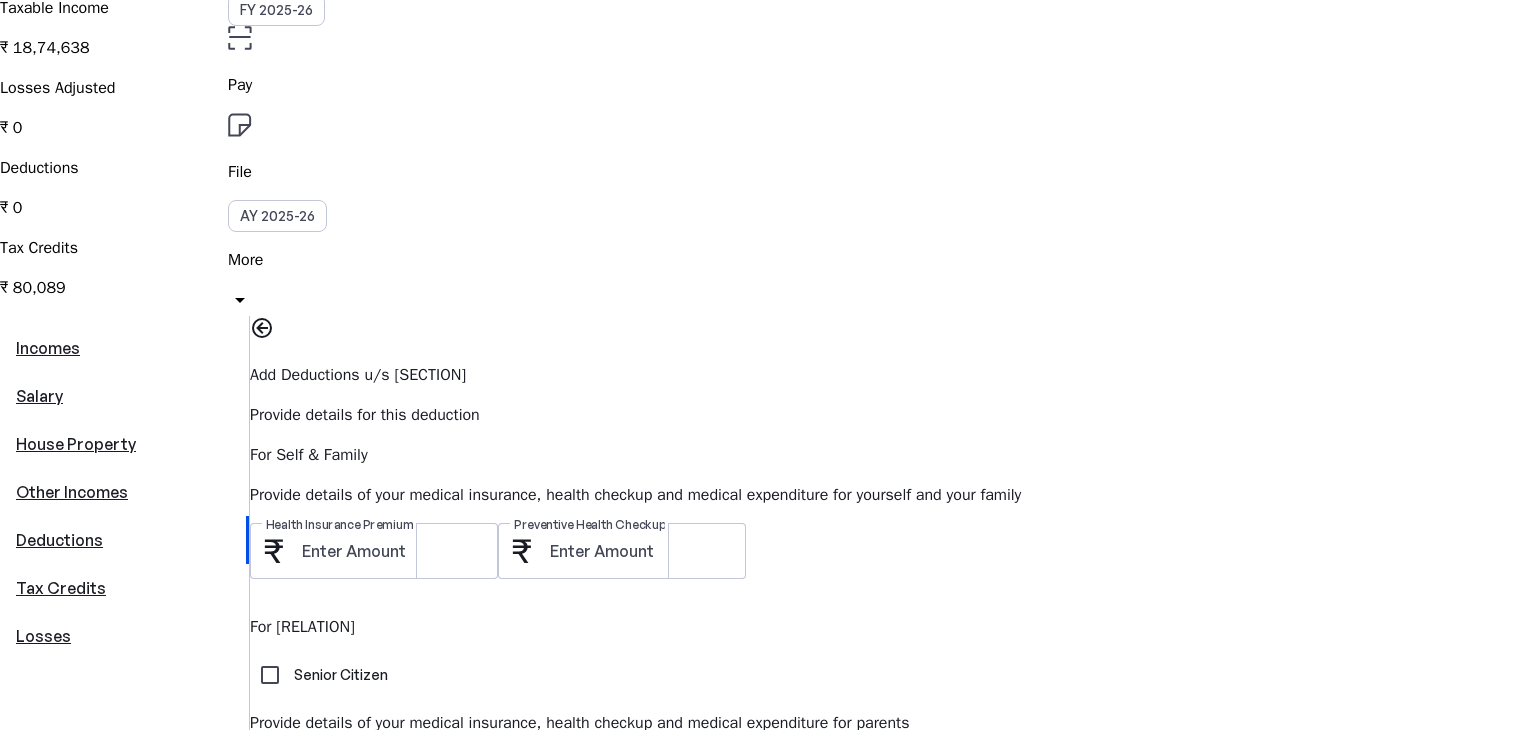click on "For Parents  Senior Citizen" at bounding box center (893, 655) 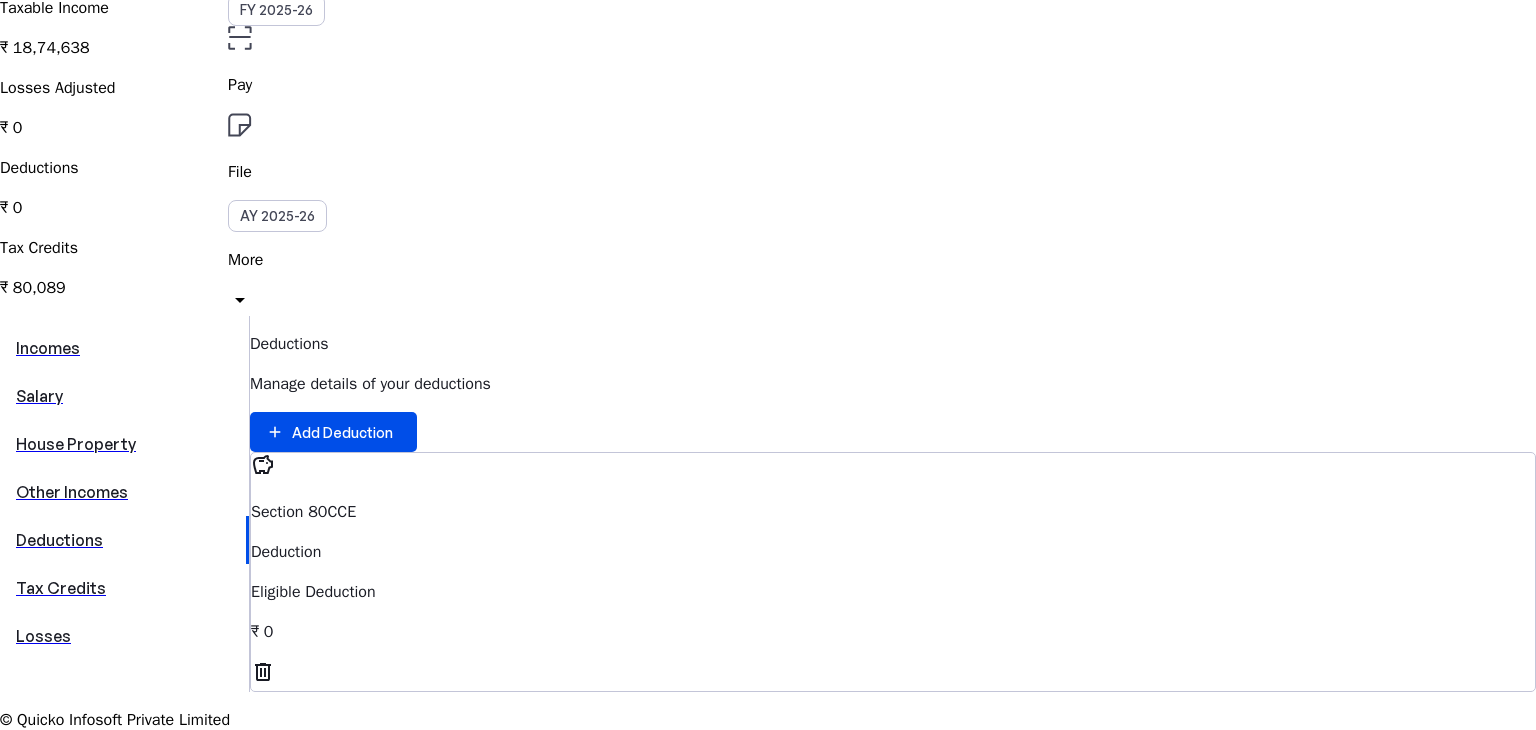 scroll, scrollTop: 0, scrollLeft: 0, axis: both 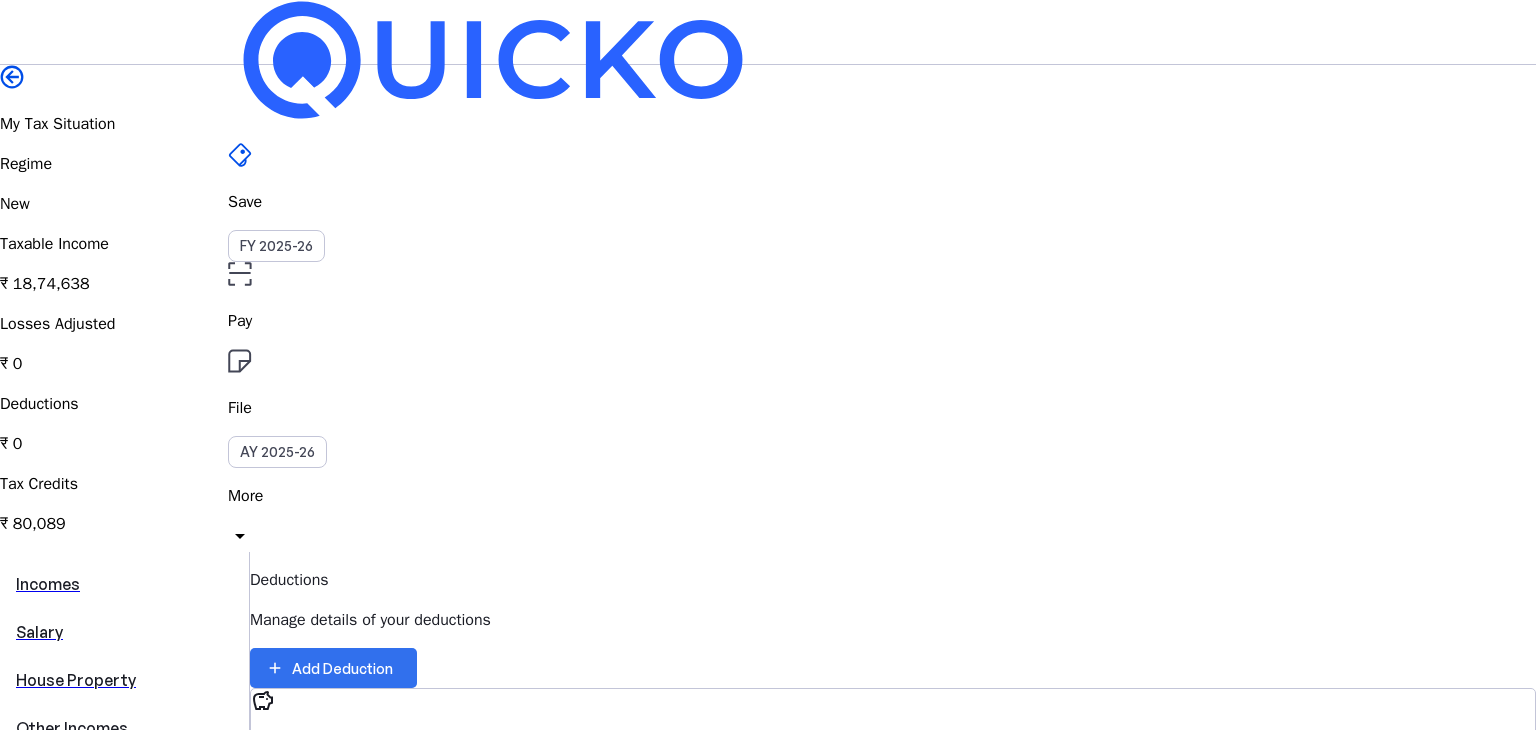 click on "Add Deduction" at bounding box center [342, 668] 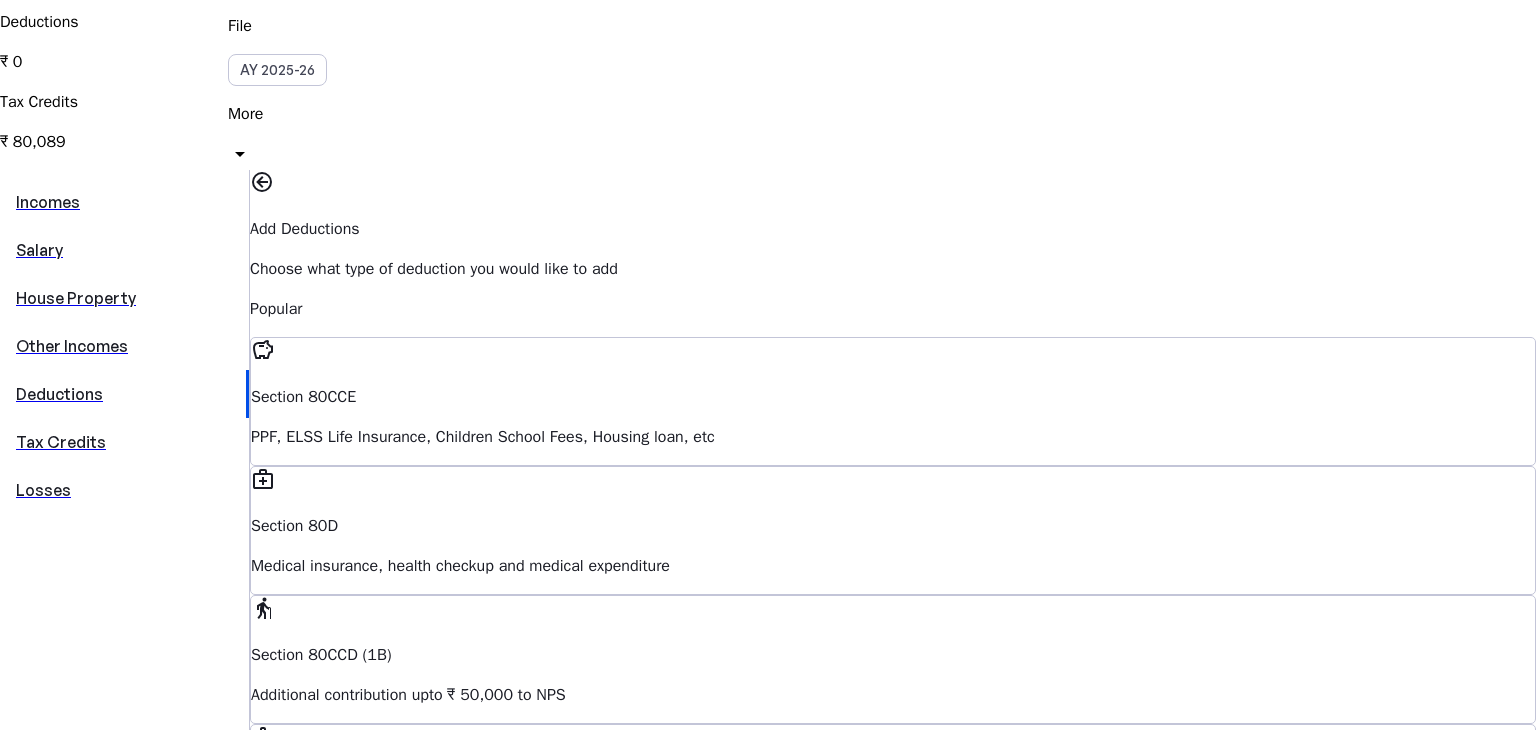 scroll, scrollTop: 383, scrollLeft: 0, axis: vertical 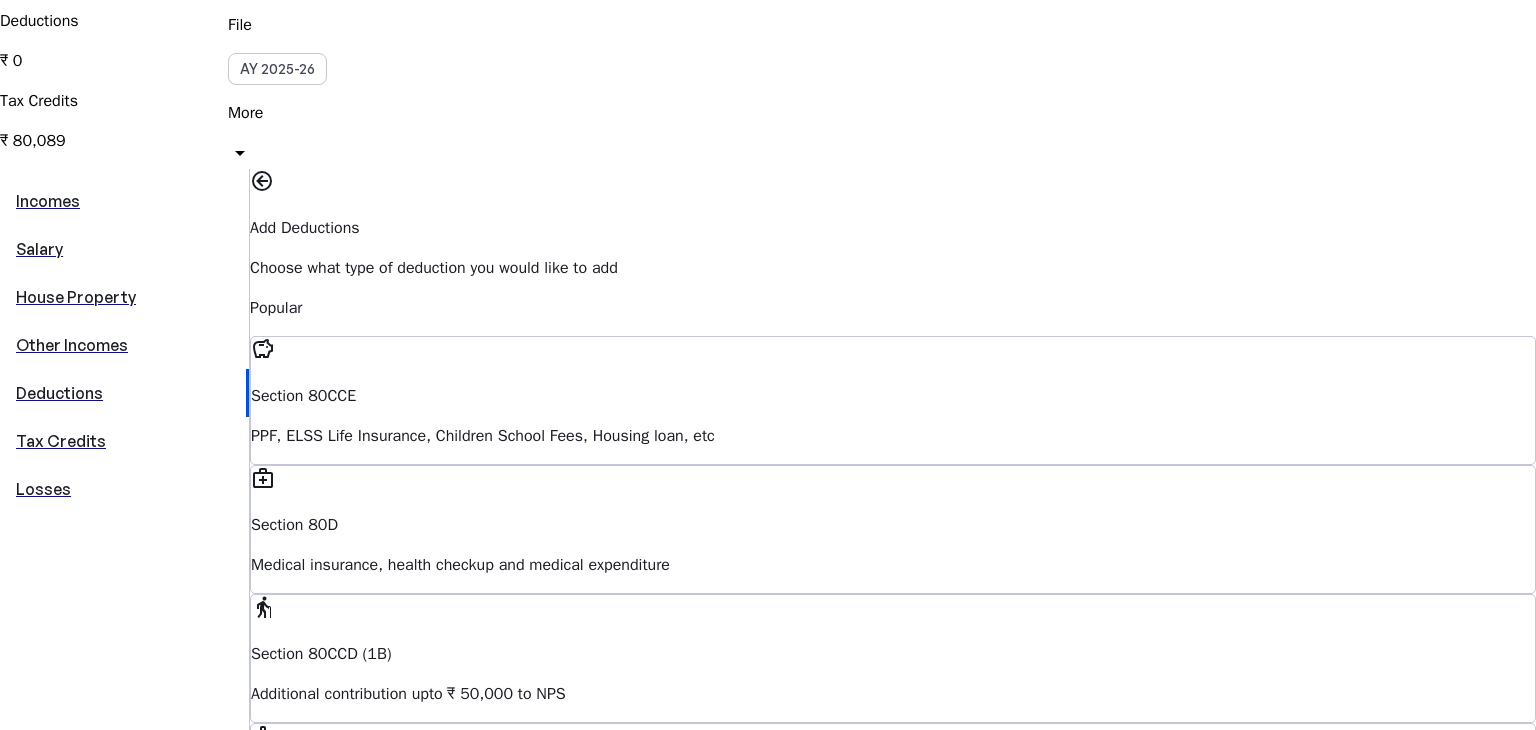 click on "Additional contribution upto ₹ 50,000 to NPS" at bounding box center [893, 436] 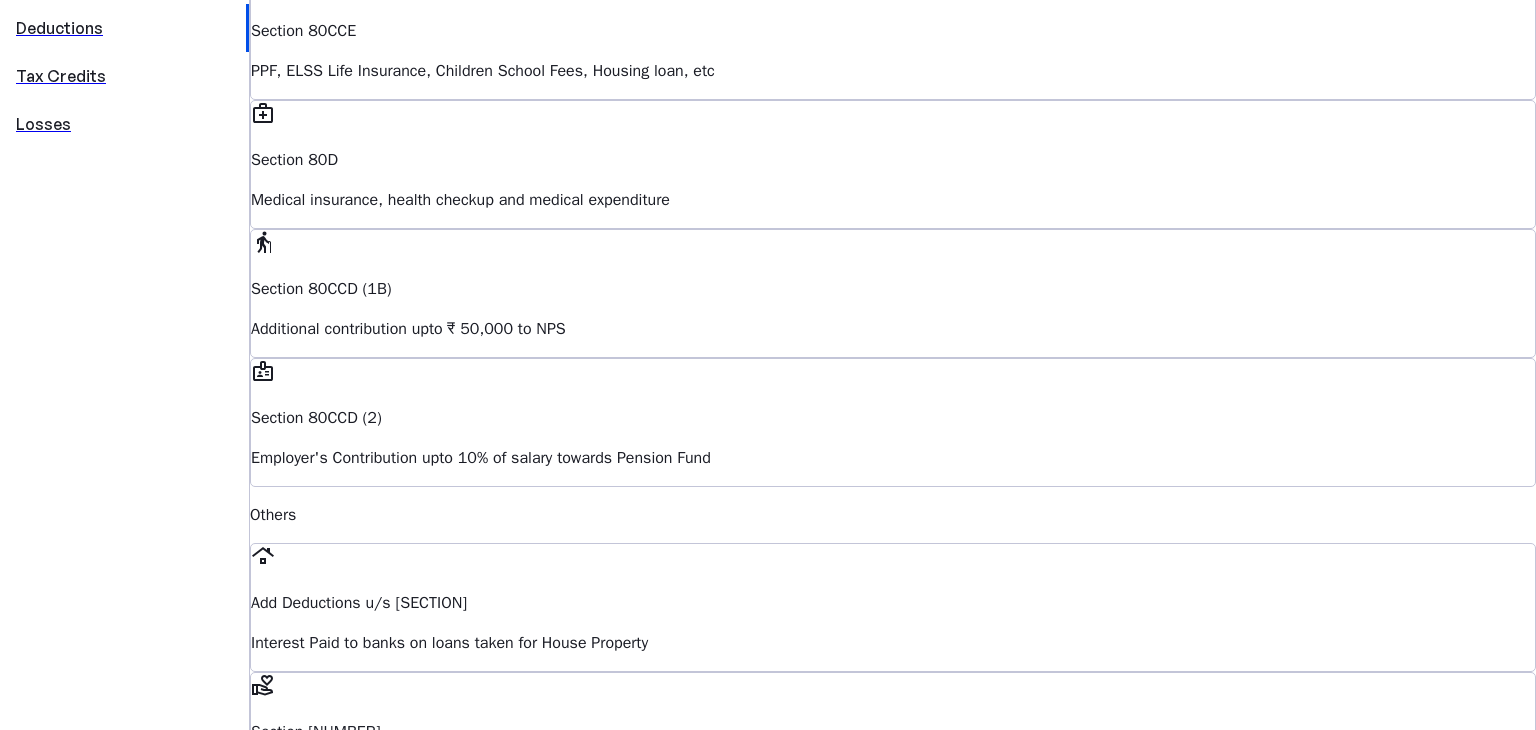scroll, scrollTop: 746, scrollLeft: 0, axis: vertical 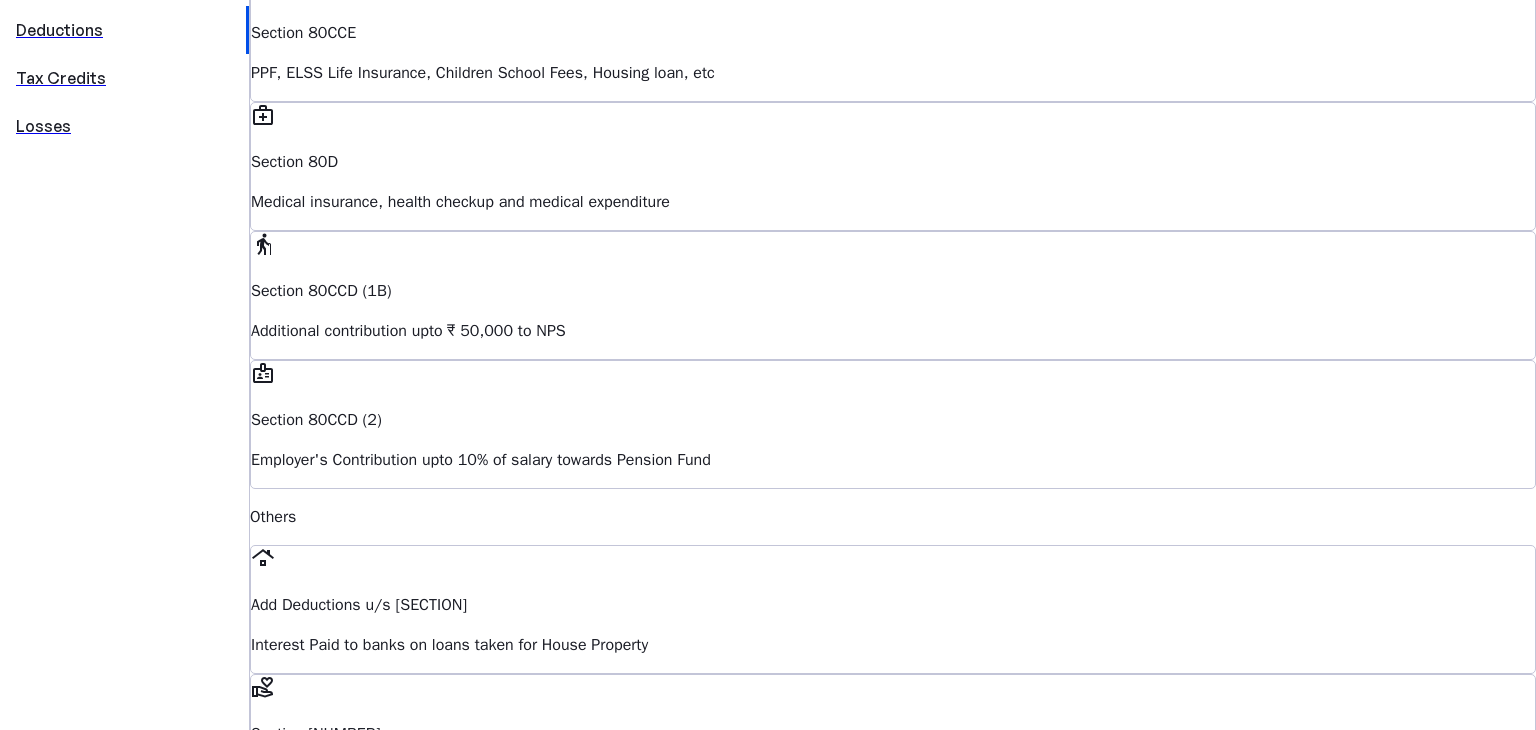 click on "Proceed" at bounding box center [303, 1468] 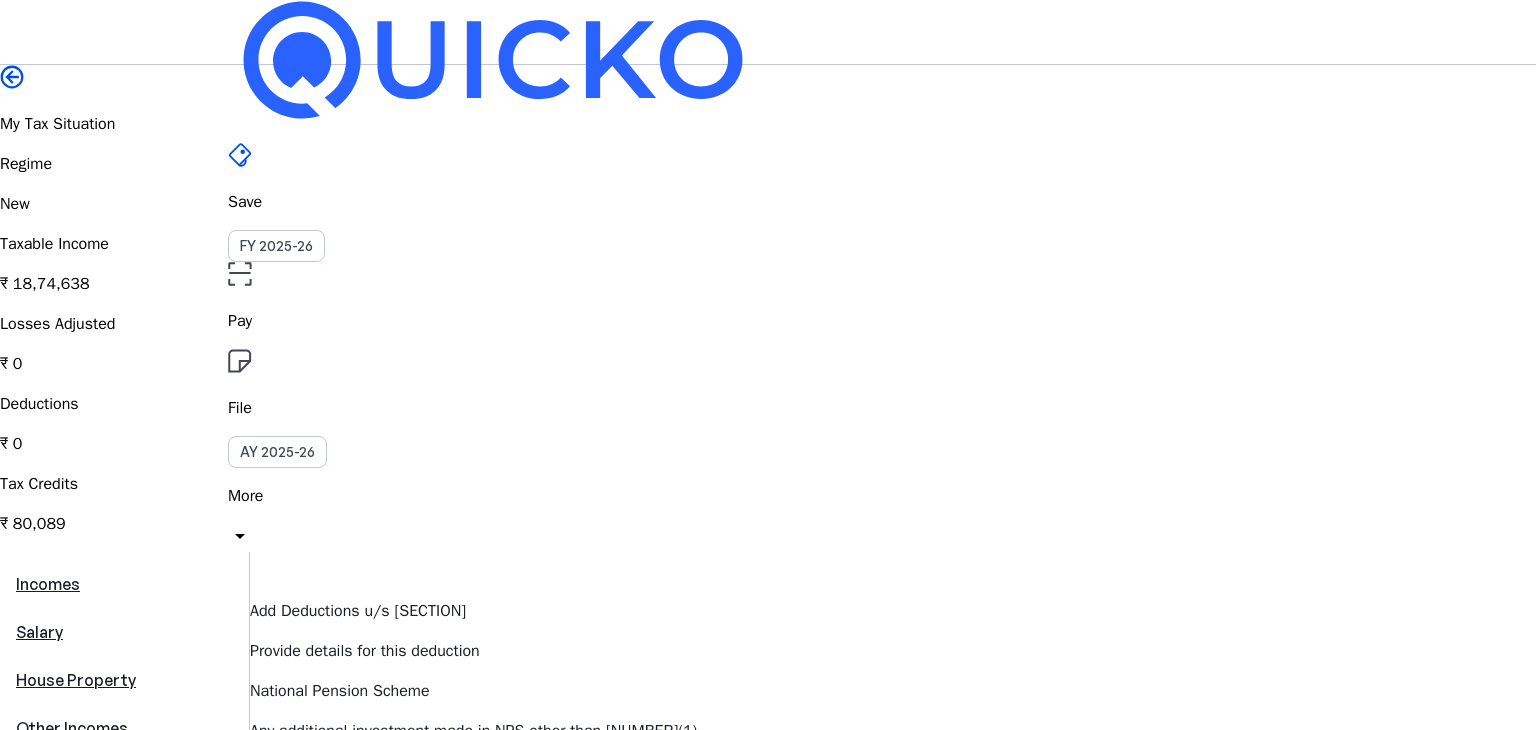 click on "Amount" at bounding box center (392, 787) 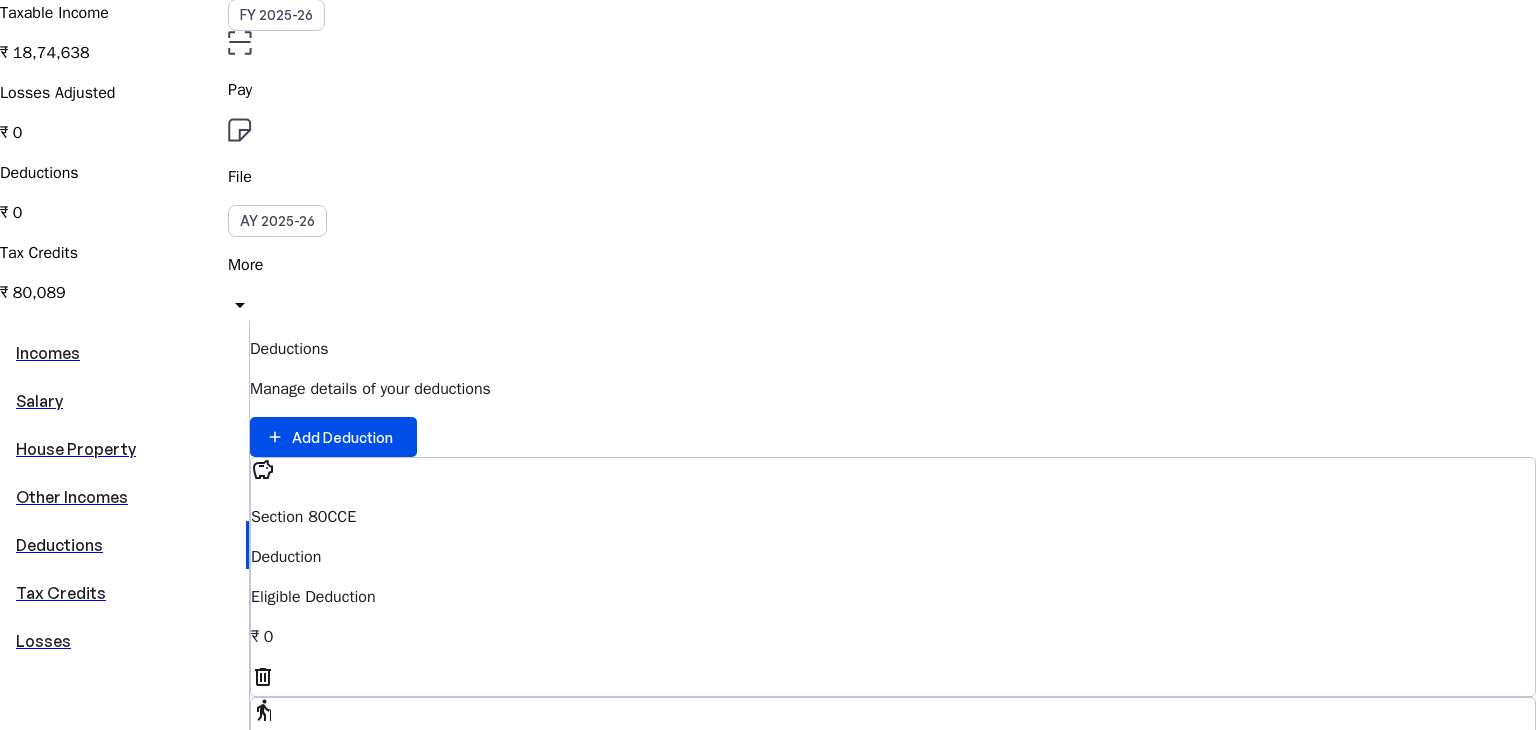 scroll, scrollTop: 232, scrollLeft: 0, axis: vertical 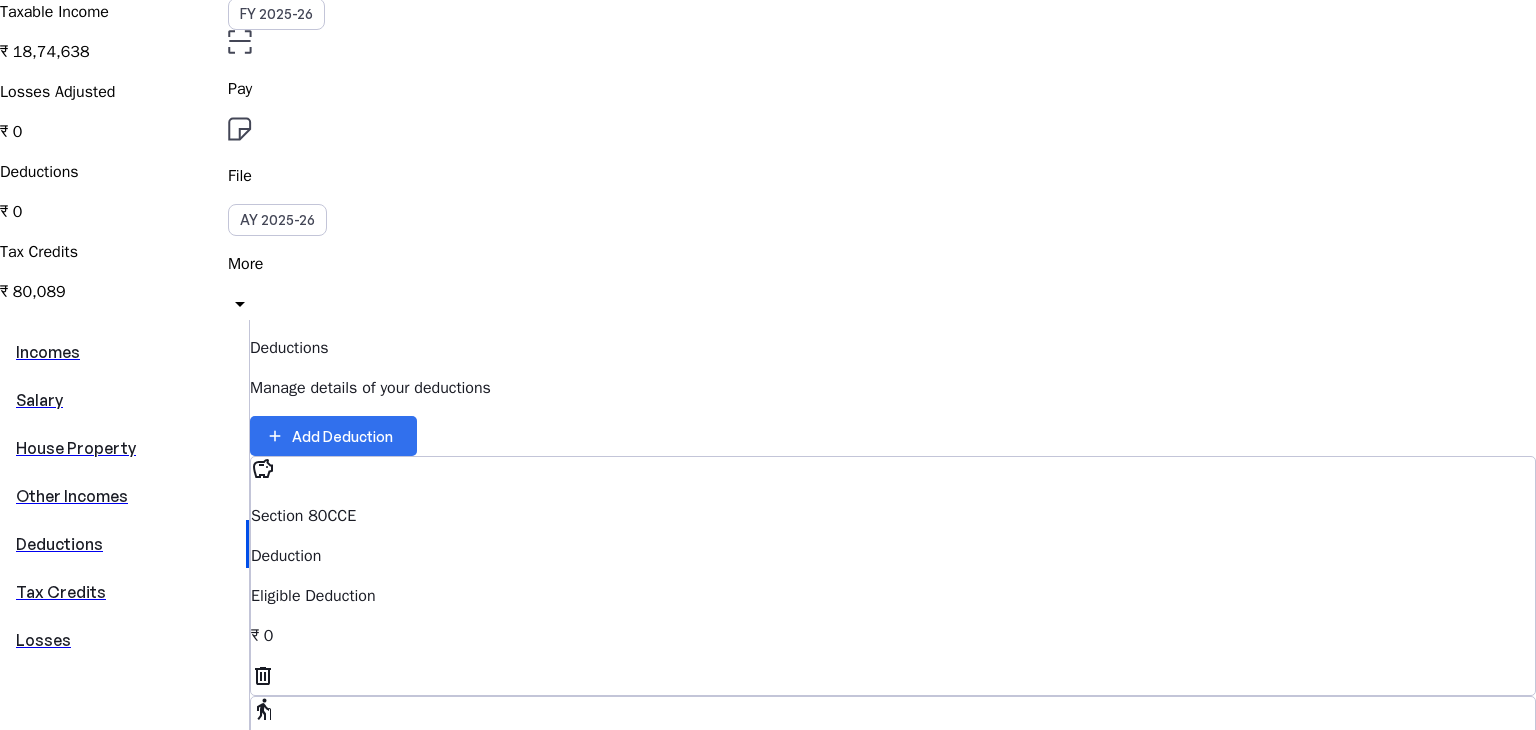 click on "add" at bounding box center [275, 436] 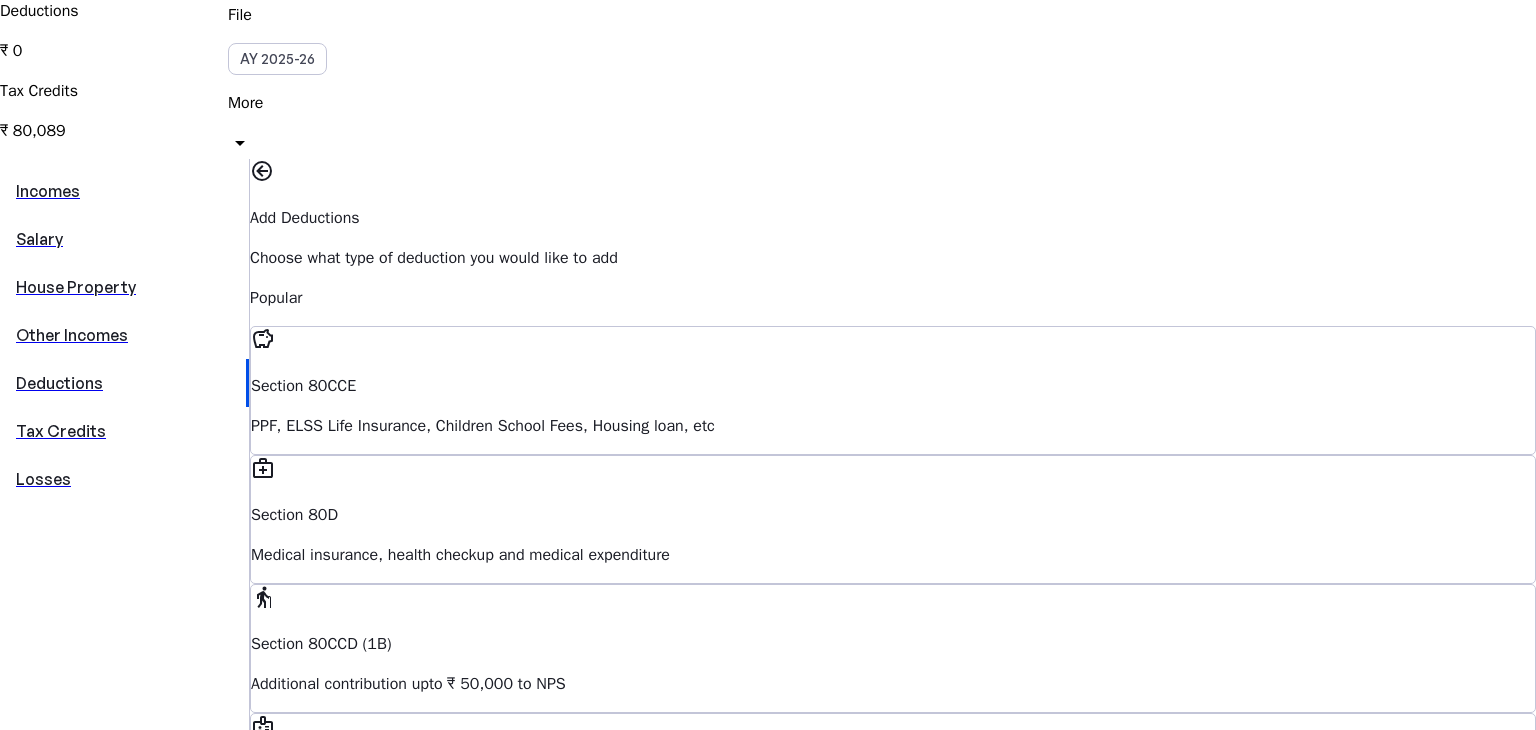 scroll, scrollTop: 394, scrollLeft: 0, axis: vertical 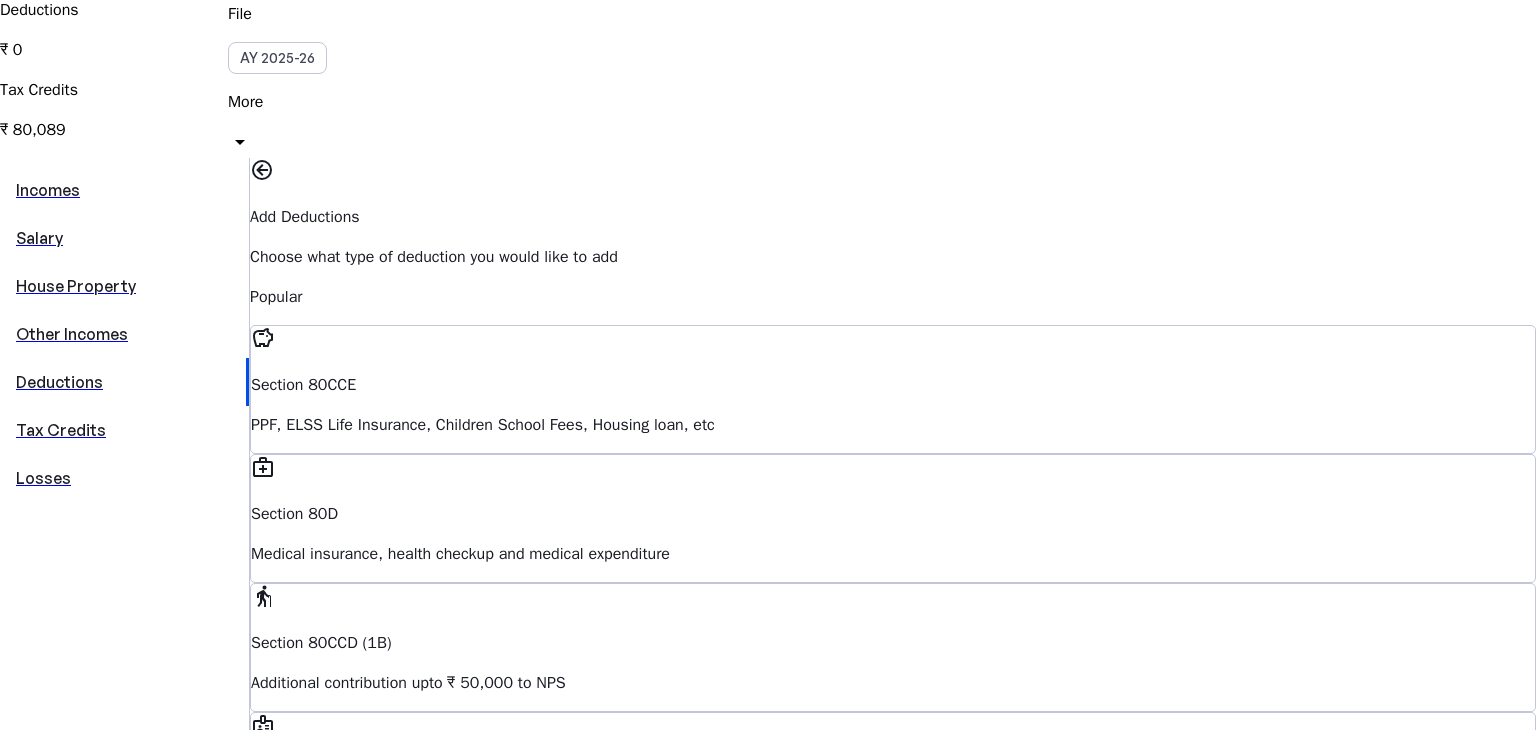 click on "roofing Section [NUMBER]/ EEA Interest Paid to banks on loans taken for House Property volunteer_activism Section [NUMBER] Donations made to trusts/ Funds registered with ITD location_away Section [NUMBER] Self employed or salaried with no HRA can claim upto ₹ [NUMBER] on rent paid school Section [NUMBER] Education loan taken for higher studies for self, spouse or children fluid_med Section [NUMBER]/ DD / DDB Includes expenses such as treatment for specified diseases and medical disability how_to_vote Section [NUMBER] Any non-cash donation made to political party is allowed electric_car Section [NUMBER] Interest on loan taken for buying electric vehicle" at bounding box center (893, 1348) 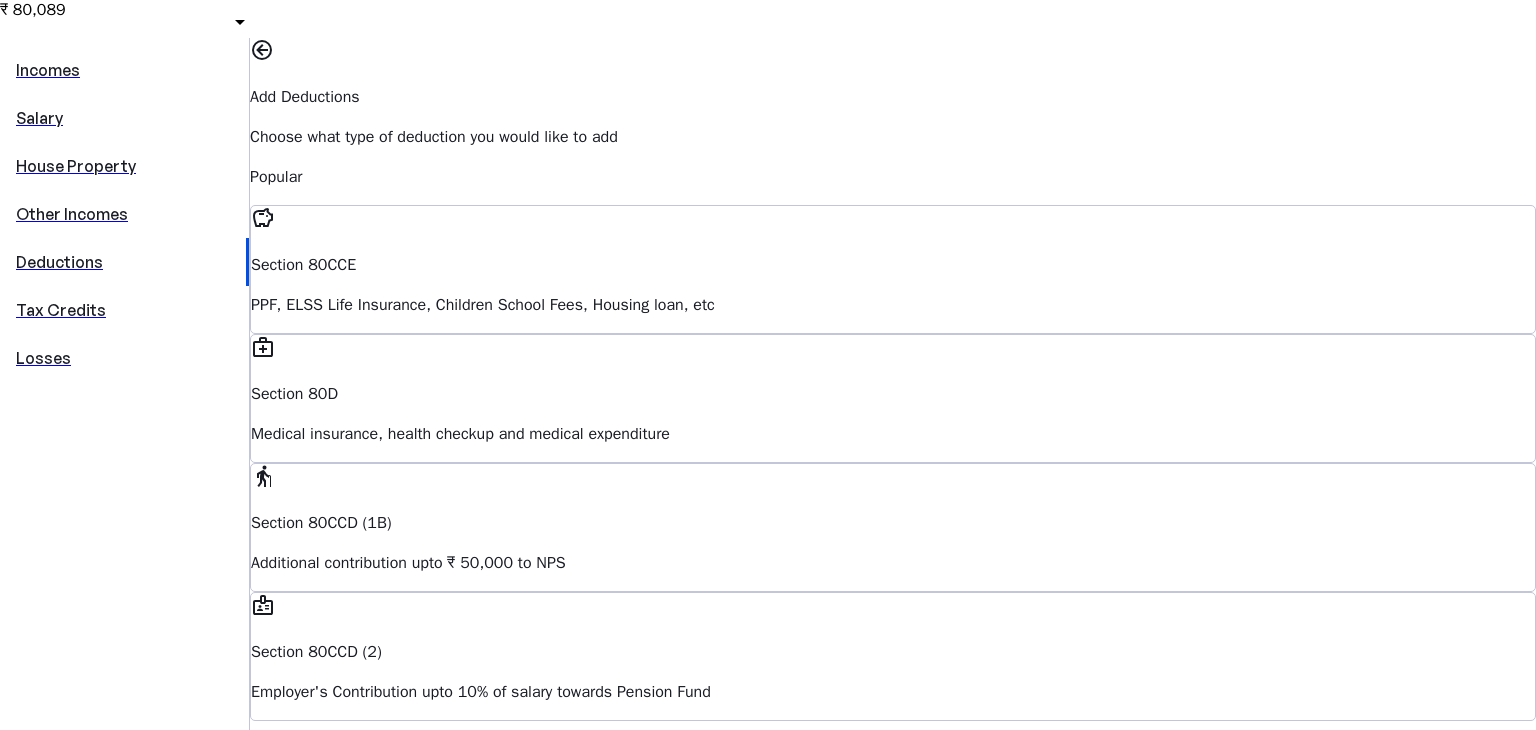 scroll, scrollTop: 527, scrollLeft: 0, axis: vertical 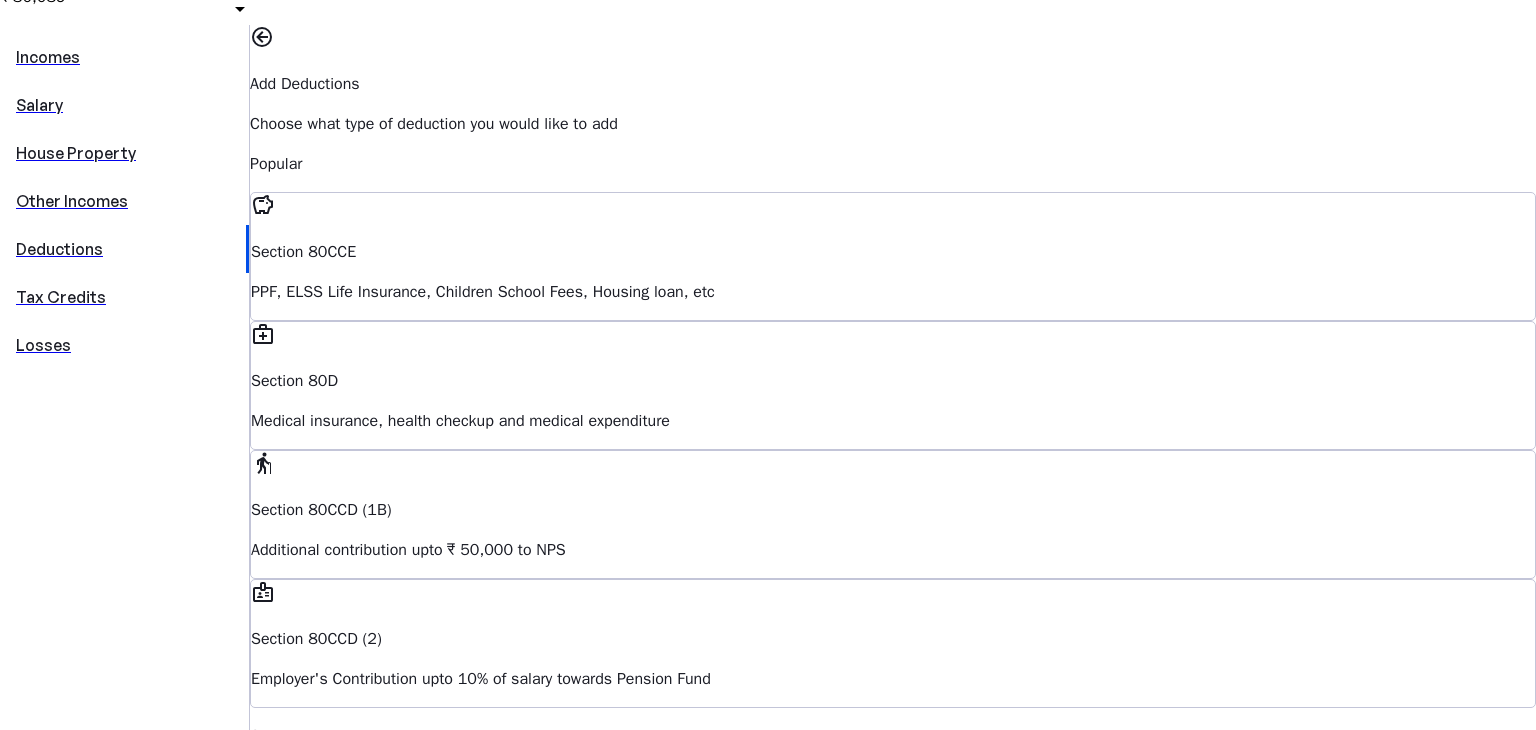 click on "roofing Section [NUMBER]/ EEA Interest Paid to banks on loans taken for House Property volunteer_activism Section [NUMBER] Donations made to trusts/ Funds registered with ITD location_away Section [NUMBER] Self employed or salaried with no HRA can claim upto ₹ [NUMBER] on rent paid school Section [NUMBER] Education loan taken for higher studies for self, spouse or children fluid_med Section [NUMBER]/ DD / DDB Includes expenses such as treatment for specified diseases and medical disability how_to_vote Section [NUMBER] Any non-cash donation made to political party is allowed electric_car Section [NUMBER] Interest on loan taken for buying electric vehicle" at bounding box center [893, 1215] 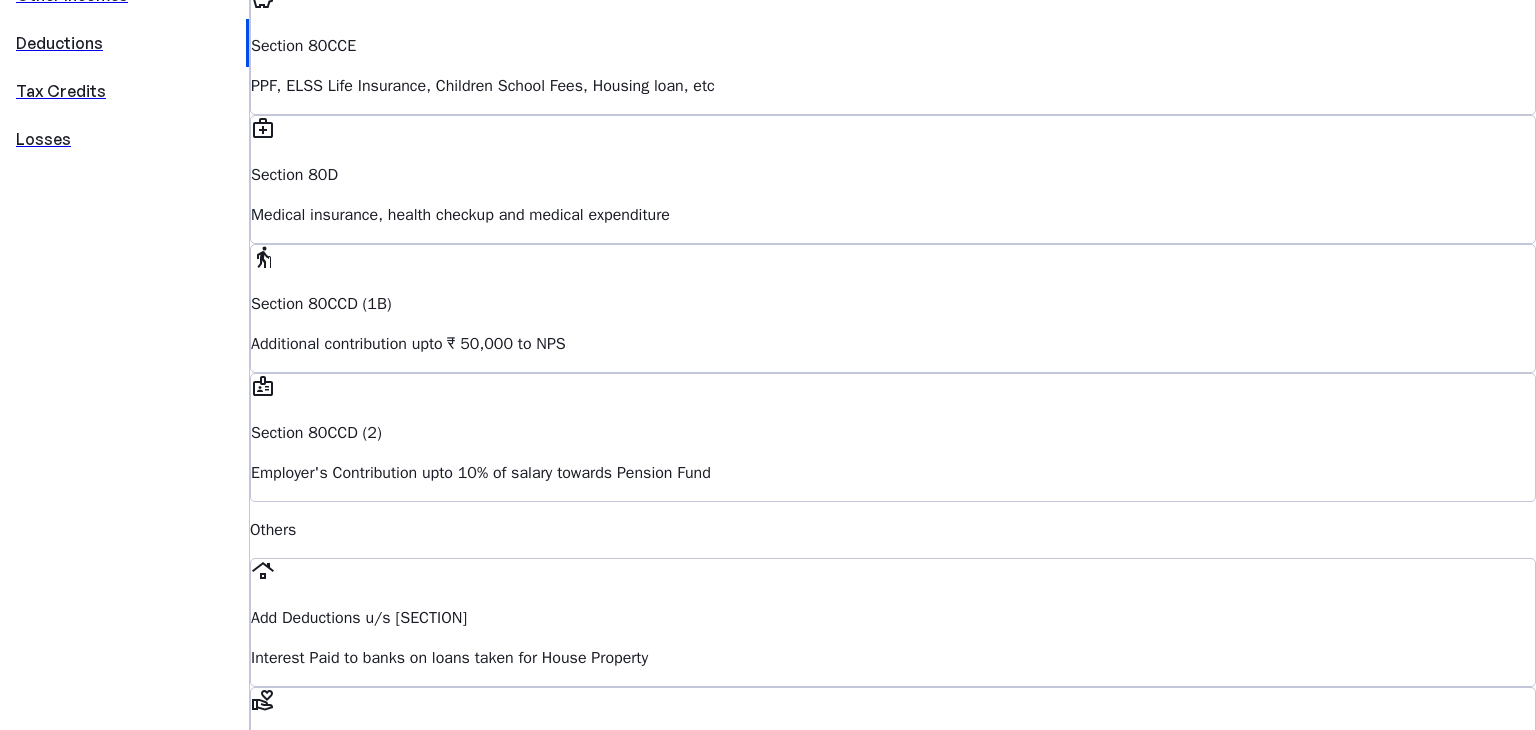 scroll, scrollTop: 735, scrollLeft: 0, axis: vertical 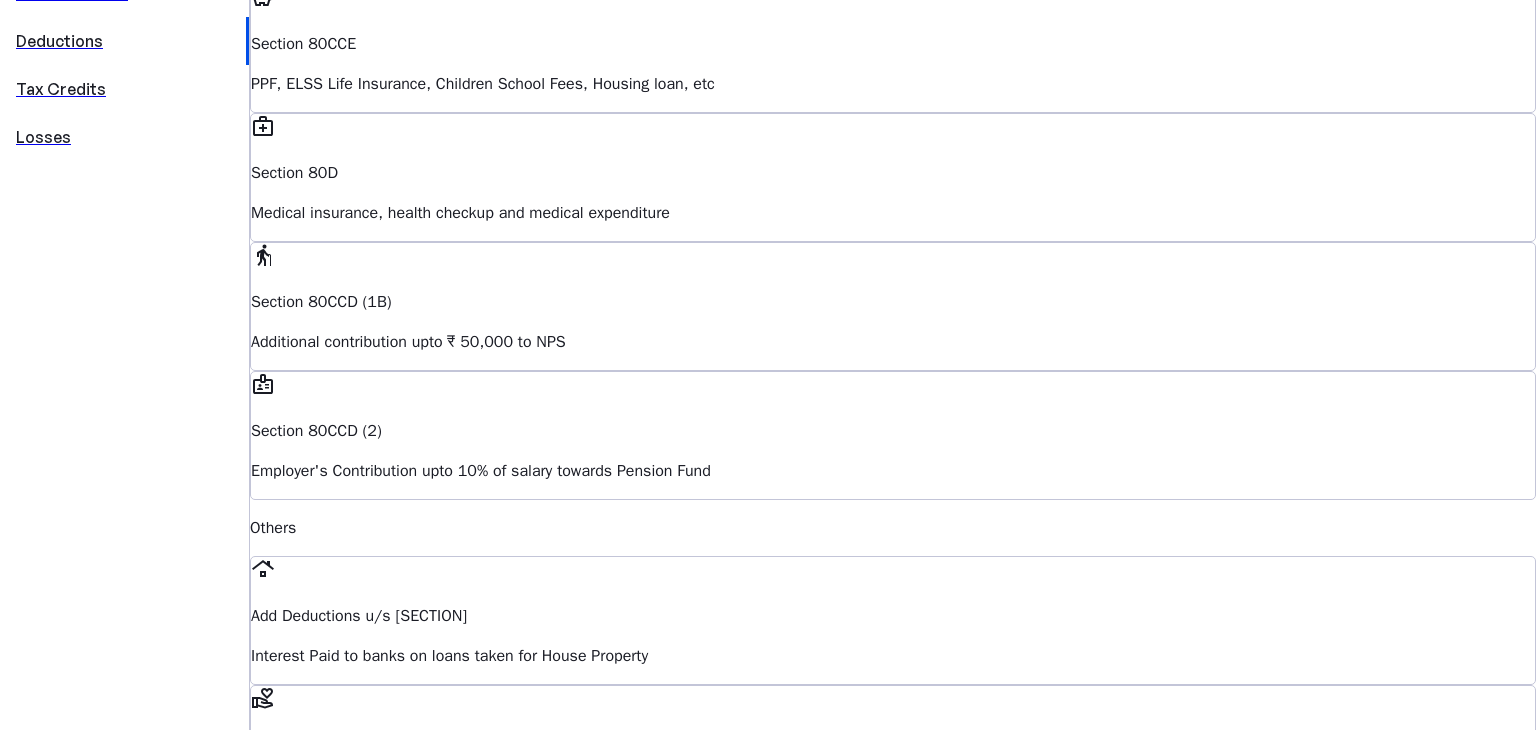 click on "Proceed" at bounding box center [303, 1479] 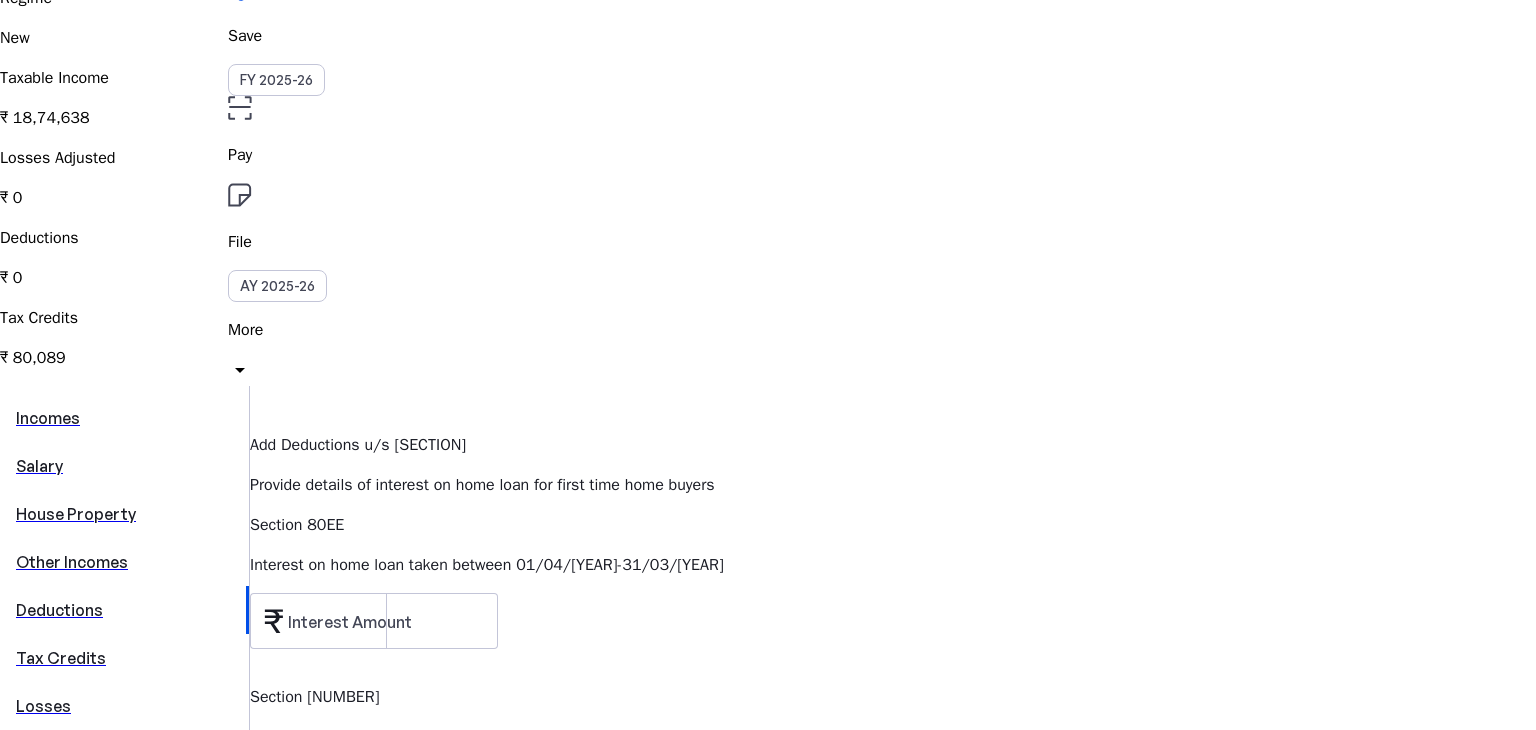 scroll, scrollTop: 170, scrollLeft: 0, axis: vertical 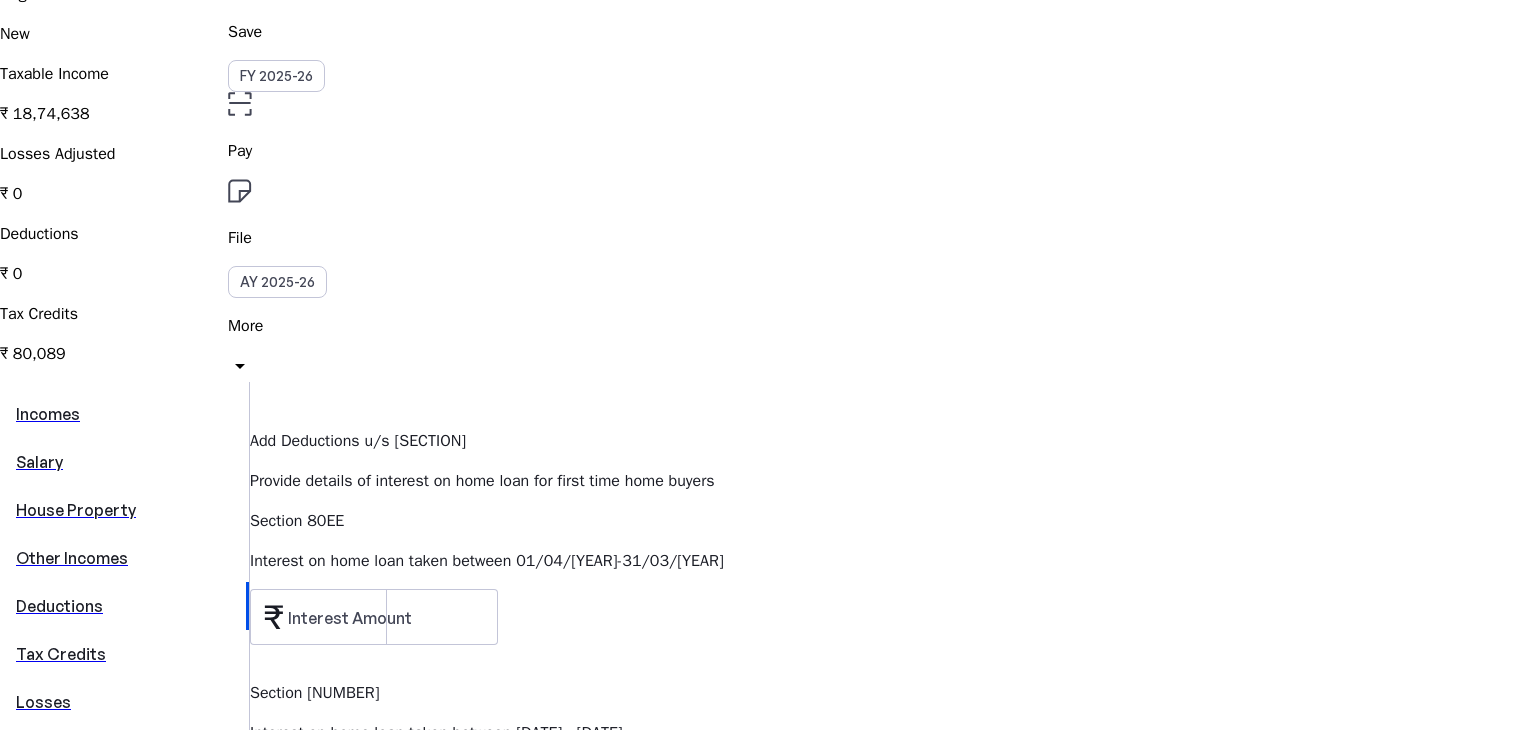 click on "Interest Amount" at bounding box center (893, 627) 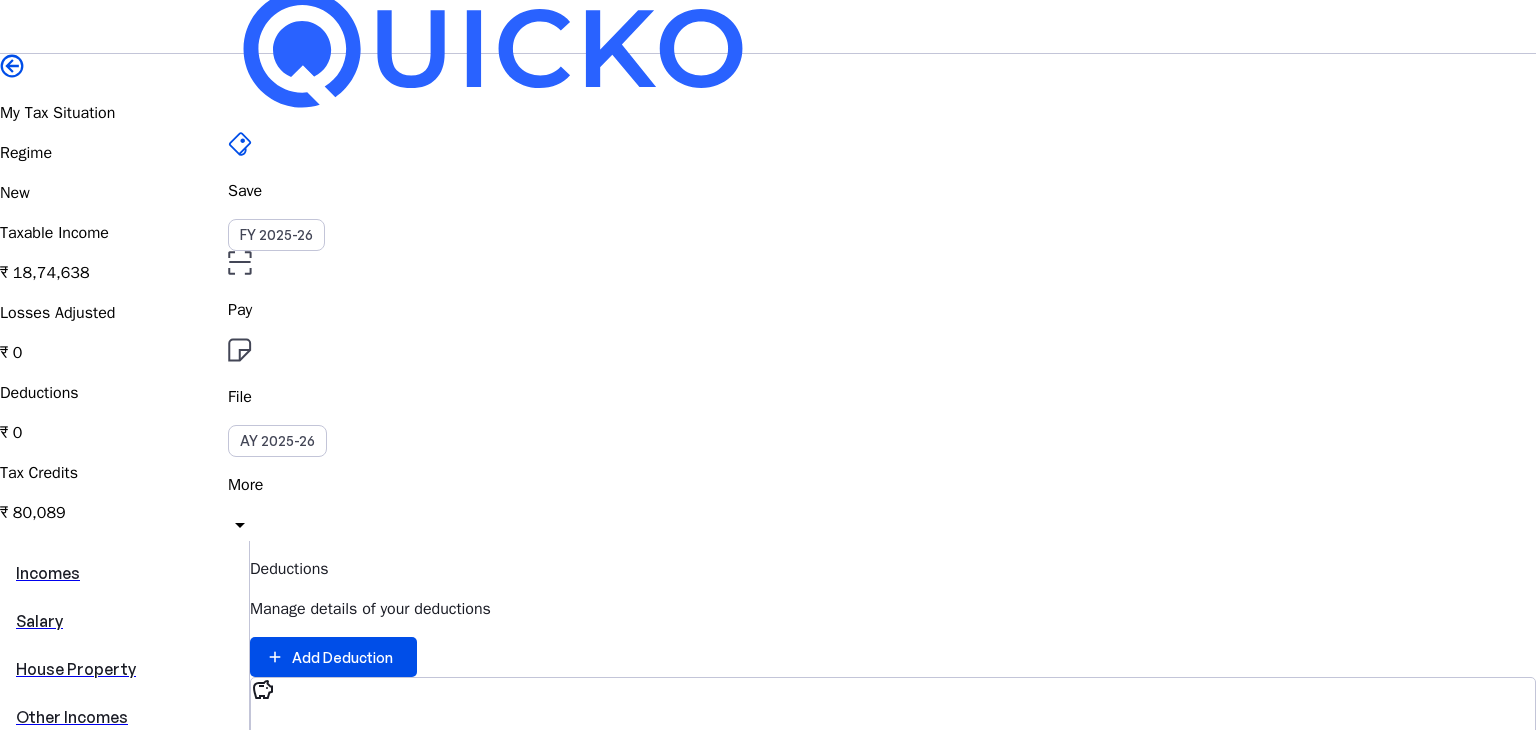 scroll, scrollTop: 12, scrollLeft: 0, axis: vertical 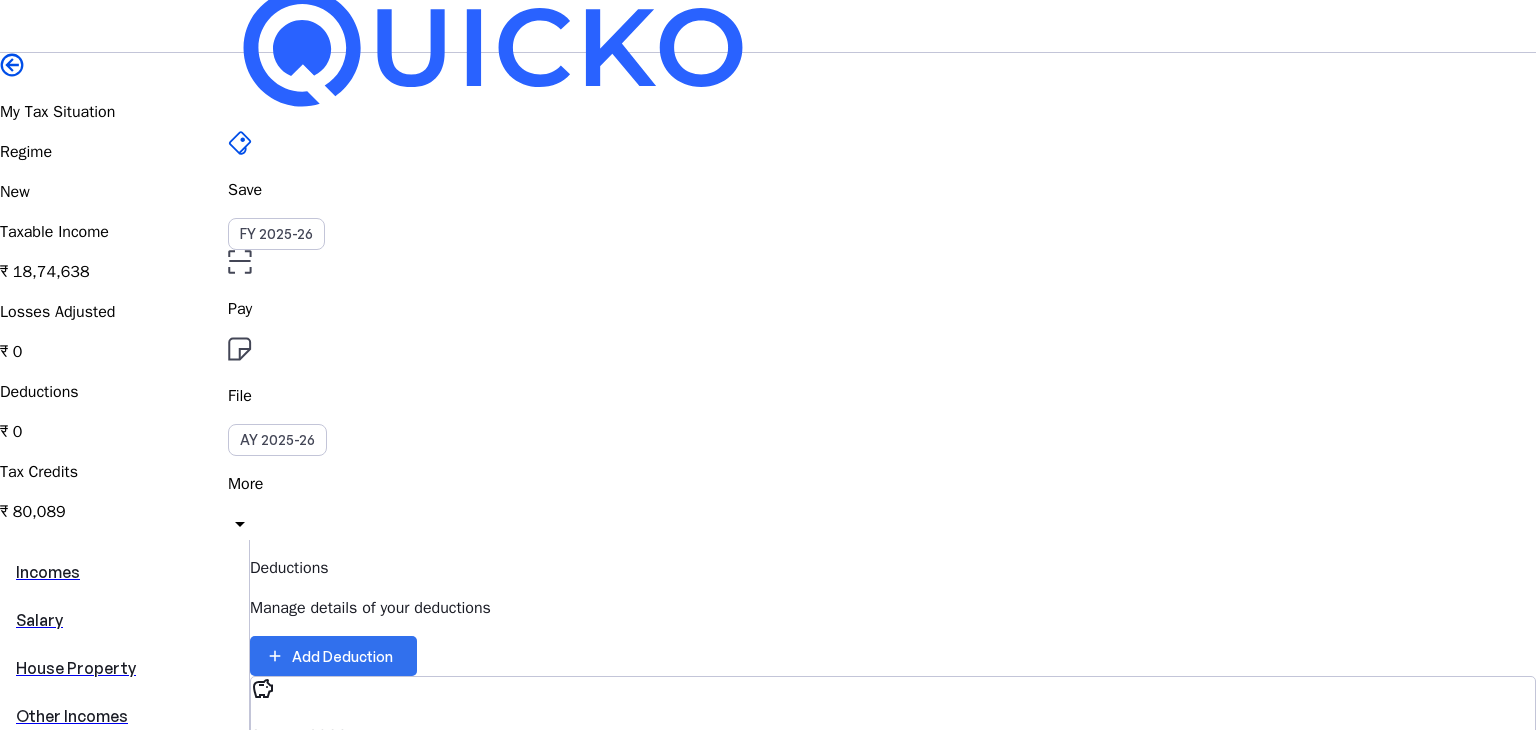 click on "Add Deduction" at bounding box center [342, 656] 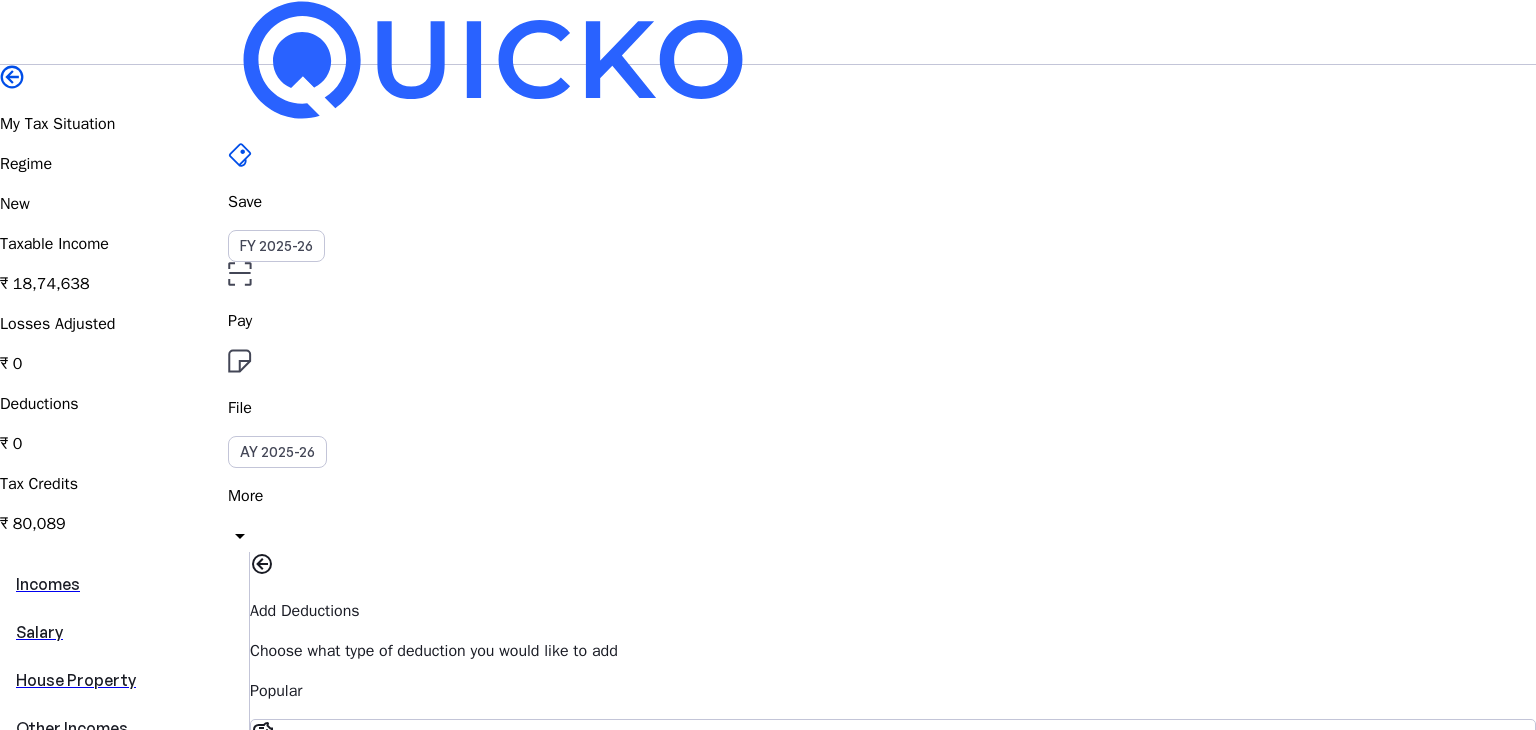scroll, scrollTop: 584, scrollLeft: 0, axis: vertical 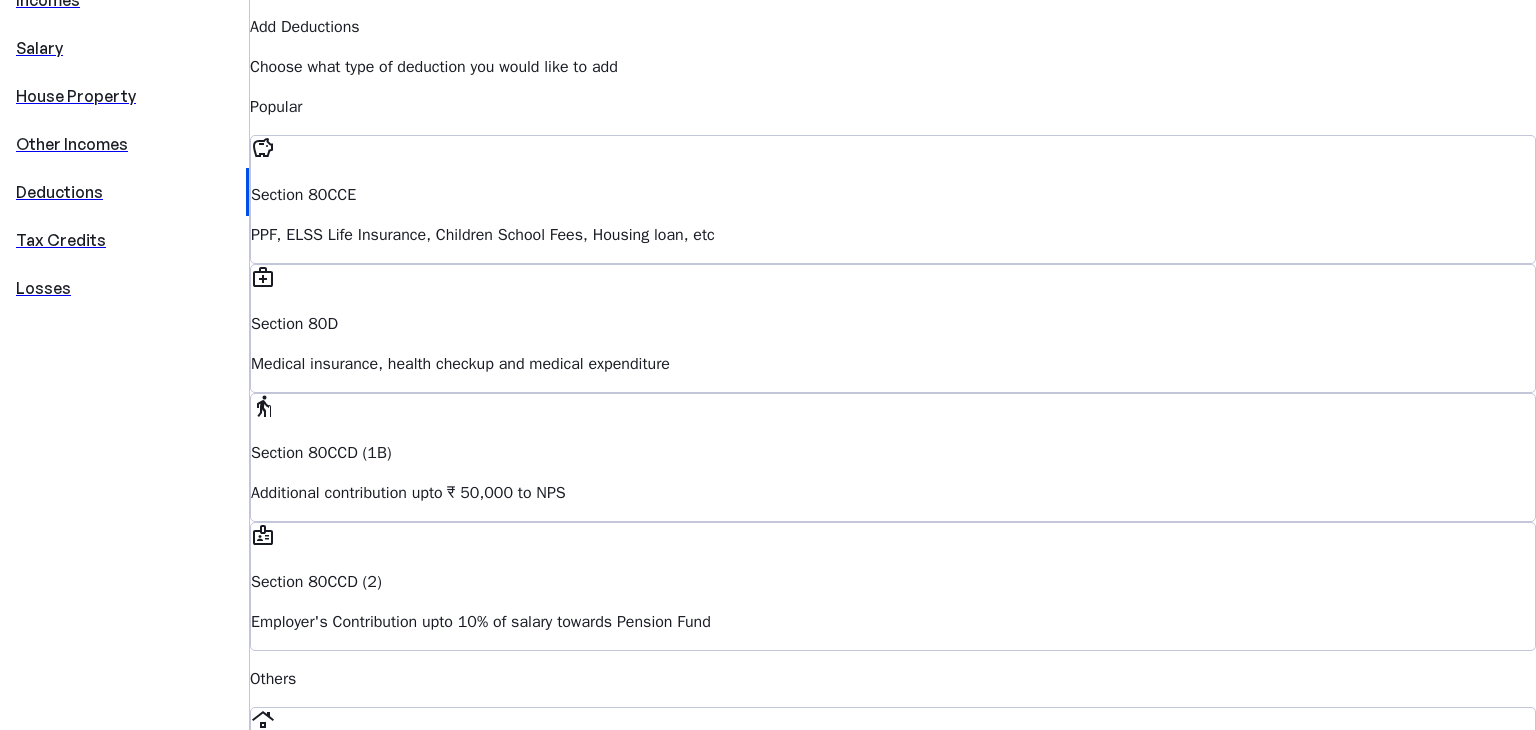 click on "Incomes   Salary   House Property   Other Incomes   Deductions   Tax Credits   Losses" at bounding box center [124, 809] 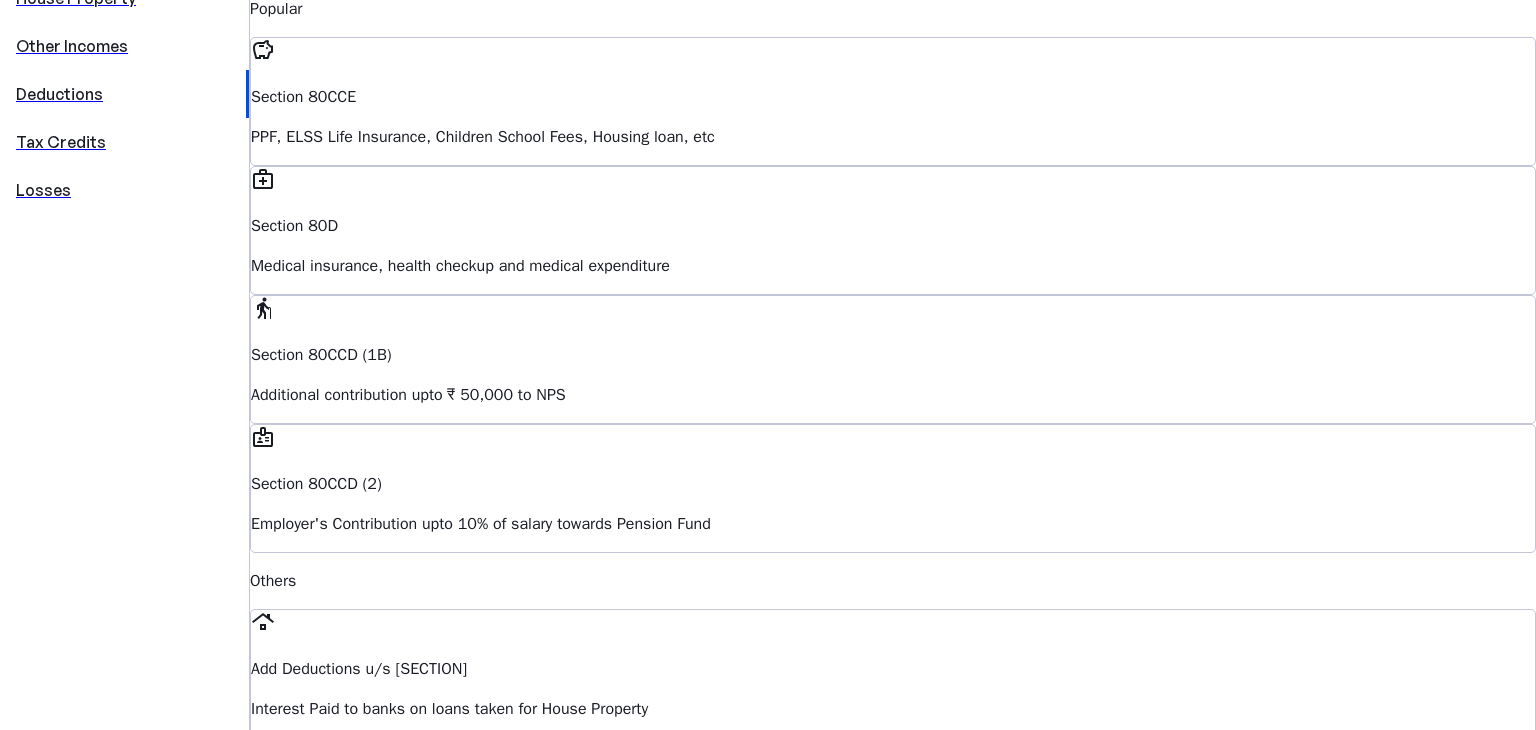 scroll, scrollTop: 688, scrollLeft: 0, axis: vertical 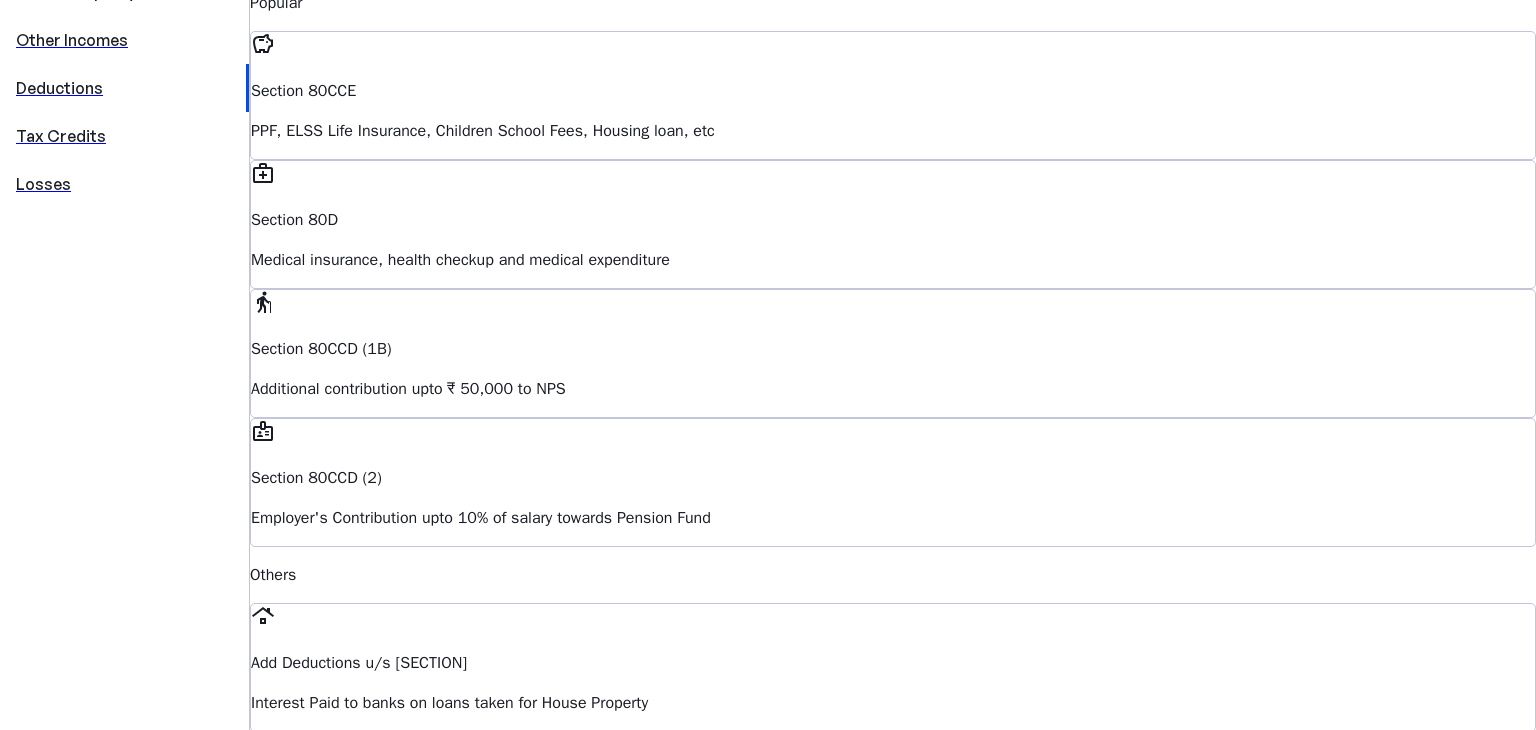 click on "roofing Section [NUMBER]/ EEA Interest Paid to banks on loans taken for House Property volunteer_activism Section [NUMBER] Donations made to trusts/ Funds registered with ITD location_away Section [NUMBER] Self employed or salaried with no HRA can claim upto ₹ [NUMBER] on rent paid school Section [NUMBER] Education loan taken for higher studies for self, spouse or children fluid_med Section [NUMBER]/ DD / DDB Includes expenses such as treatment for specified diseases and medical disability how_to_vote Section [NUMBER] Any non-cash donation made to political party is allowed electric_car Section [NUMBER] Interest on loan taken for buying electric vehicle" at bounding box center [893, 1054] 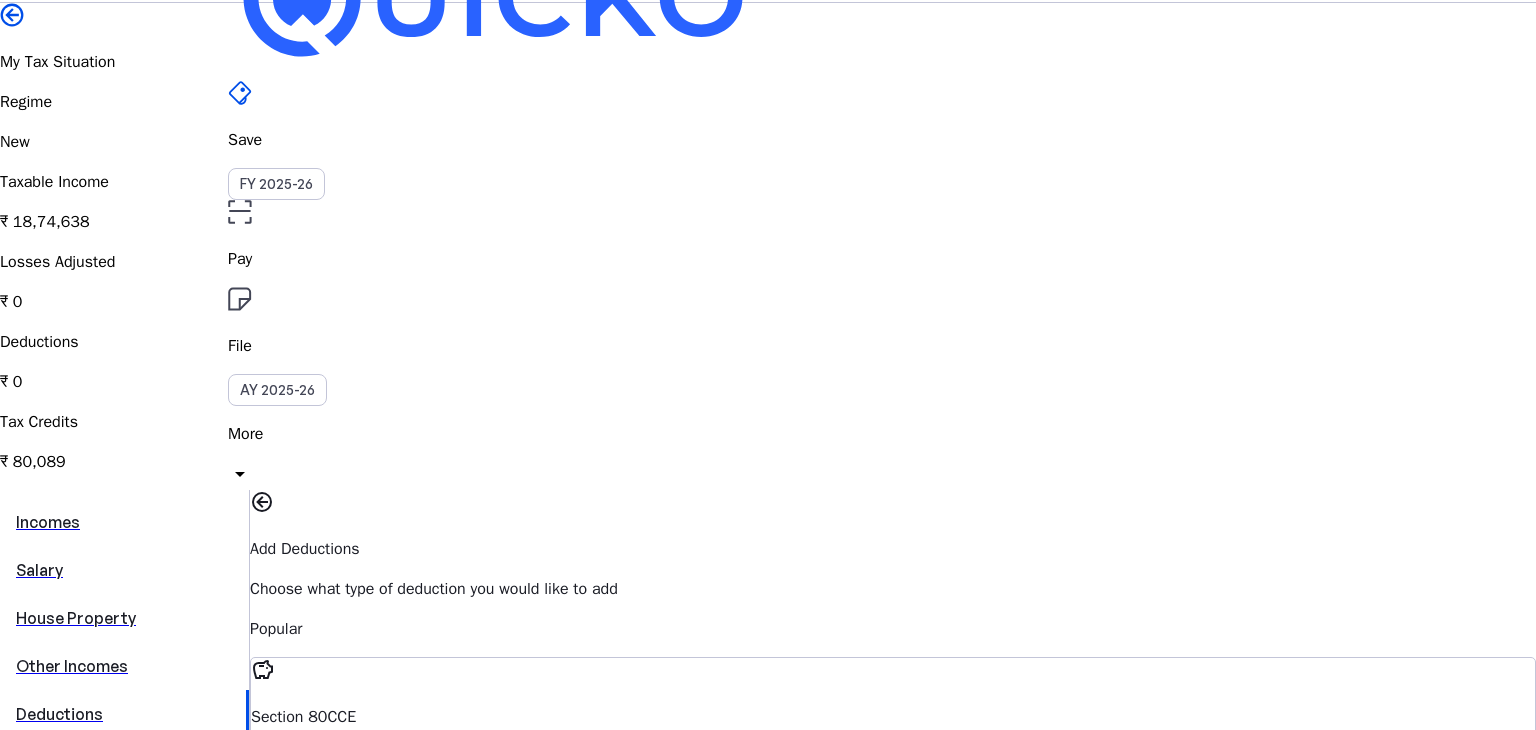 scroll, scrollTop: 32, scrollLeft: 0, axis: vertical 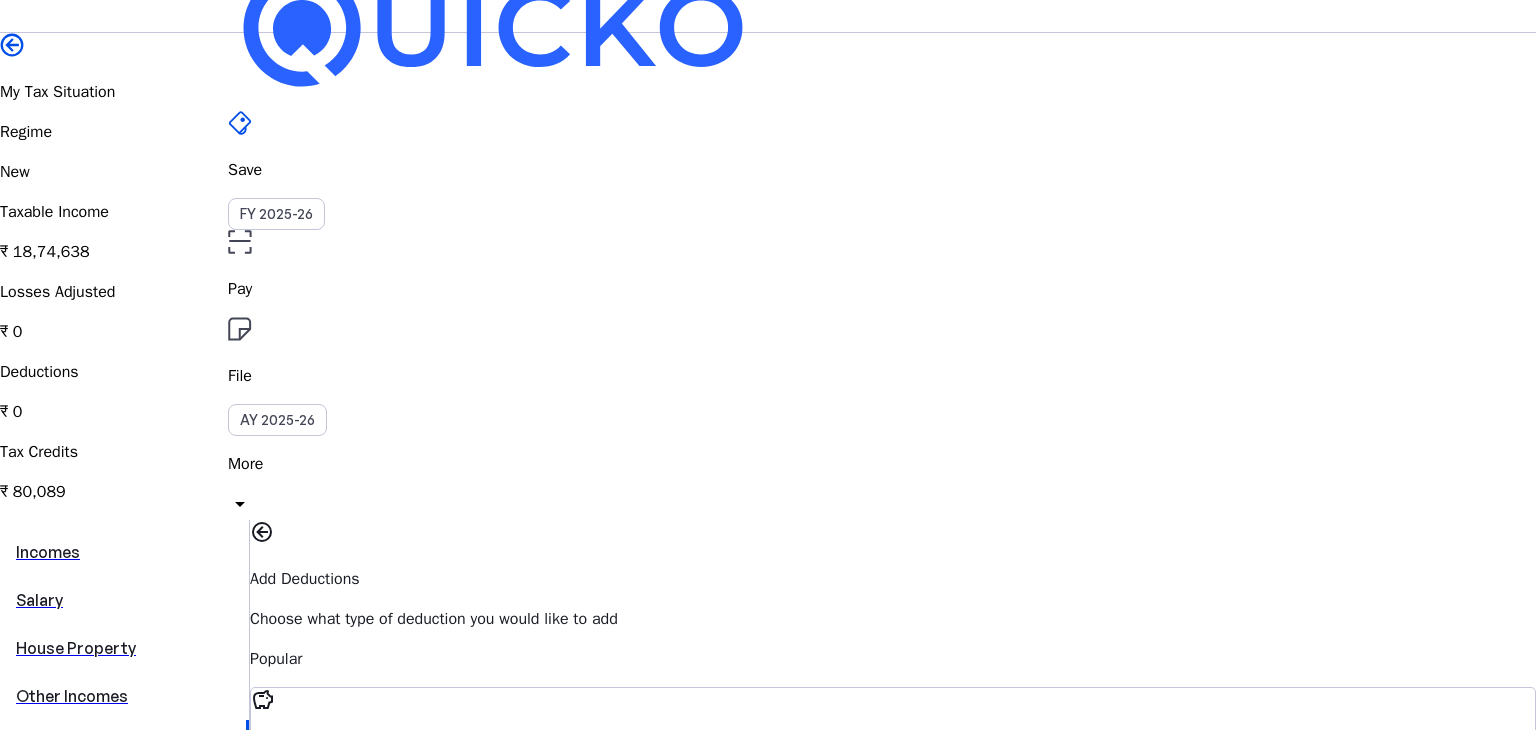 click at bounding box center (262, 532) 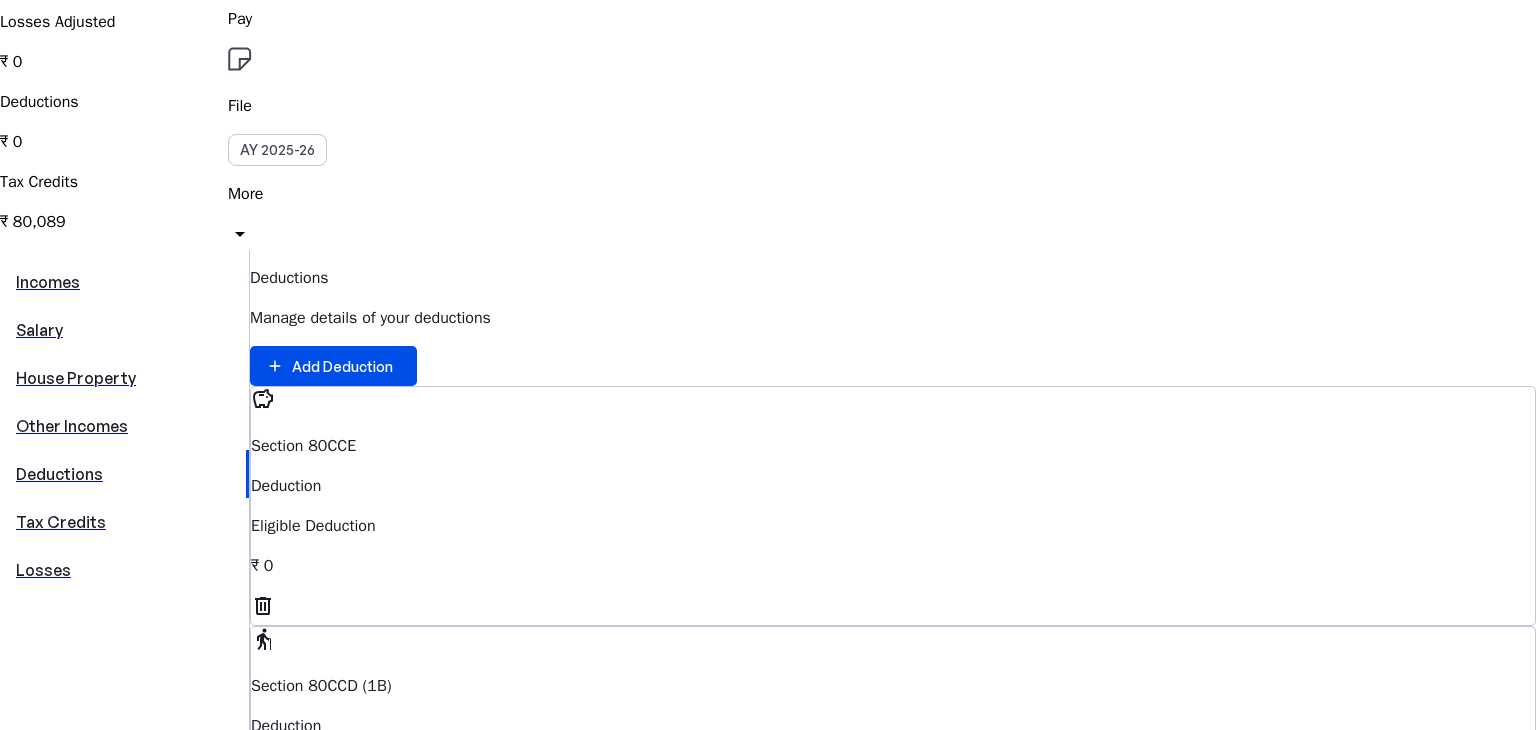 scroll, scrollTop: 300, scrollLeft: 0, axis: vertical 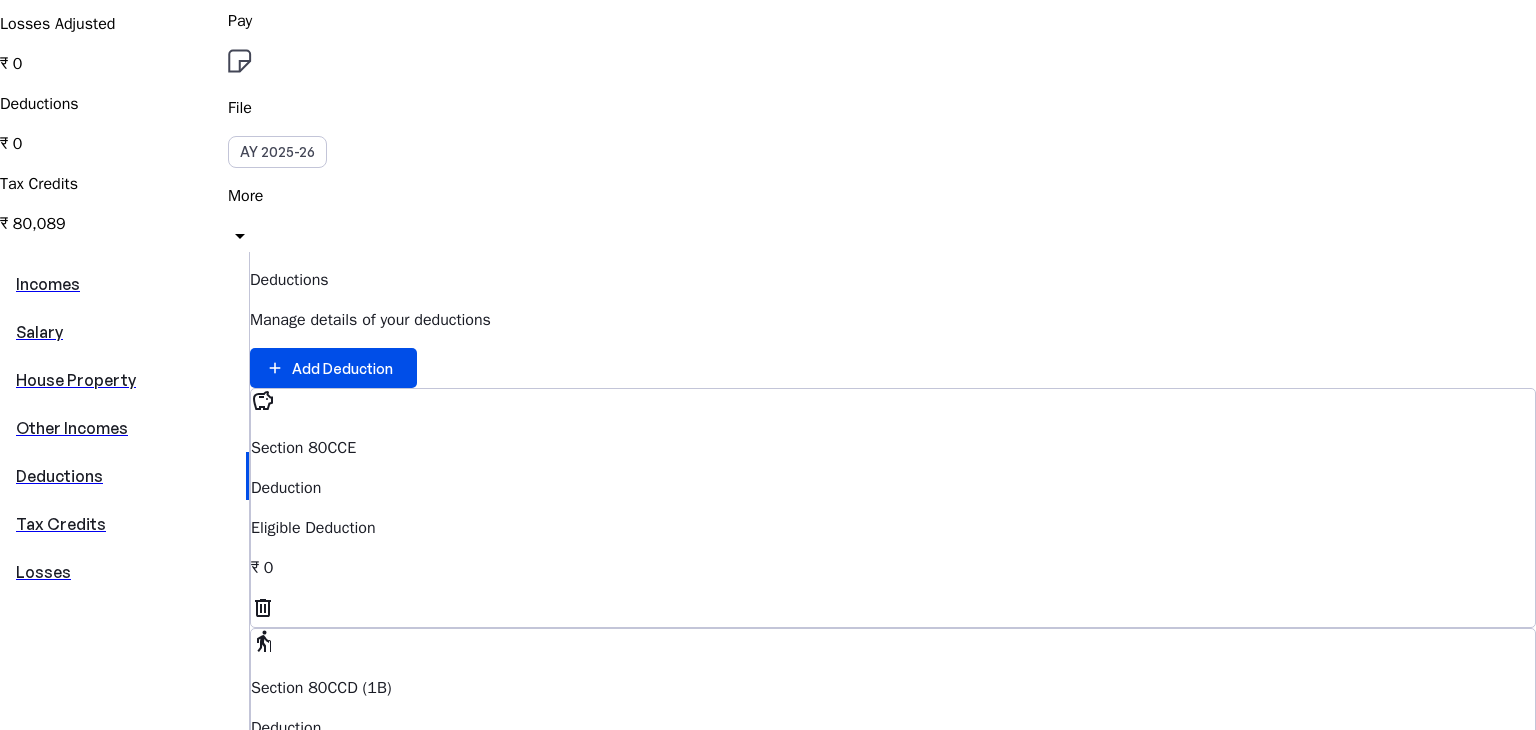click on "Eligible Deduction" at bounding box center [893, 528] 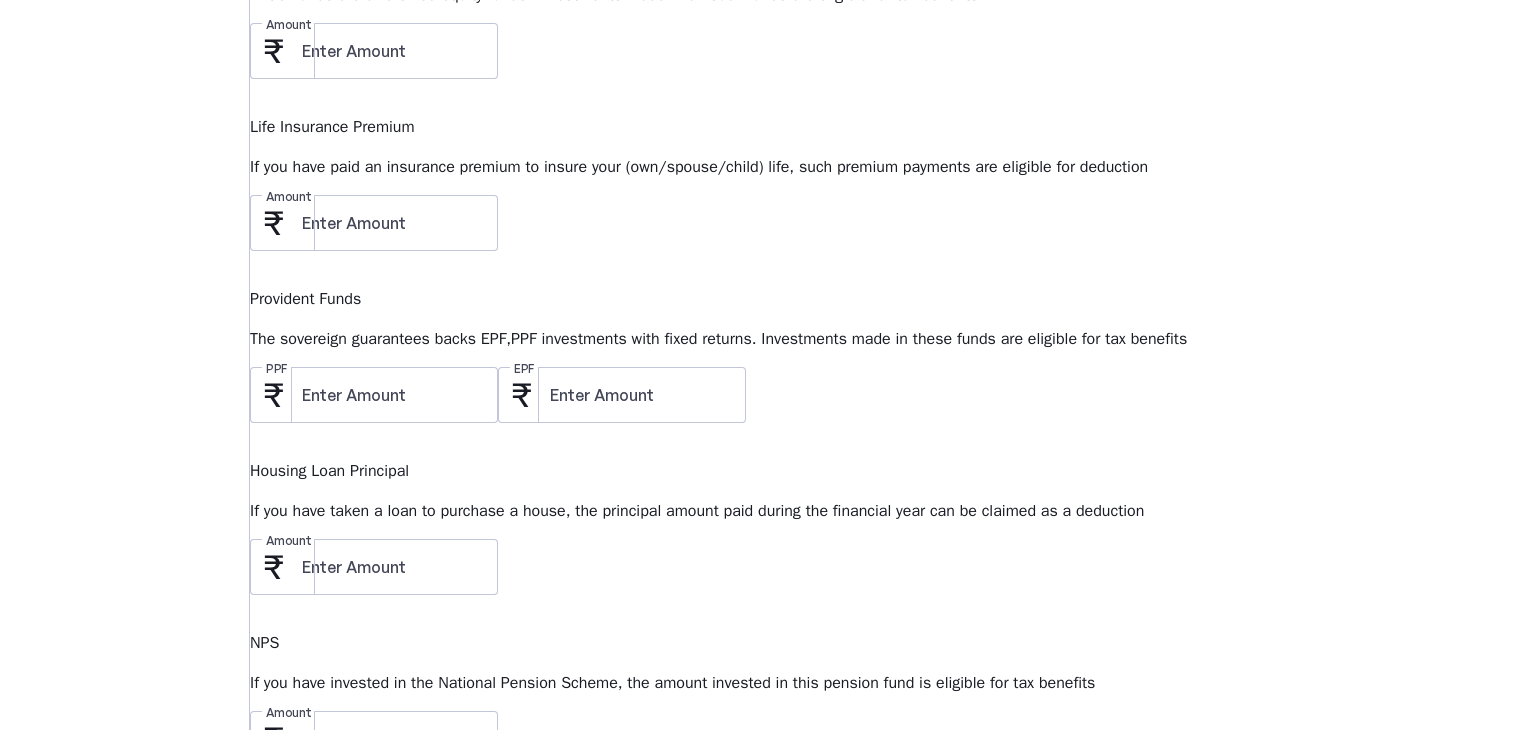 scroll, scrollTop: 969, scrollLeft: 0, axis: vertical 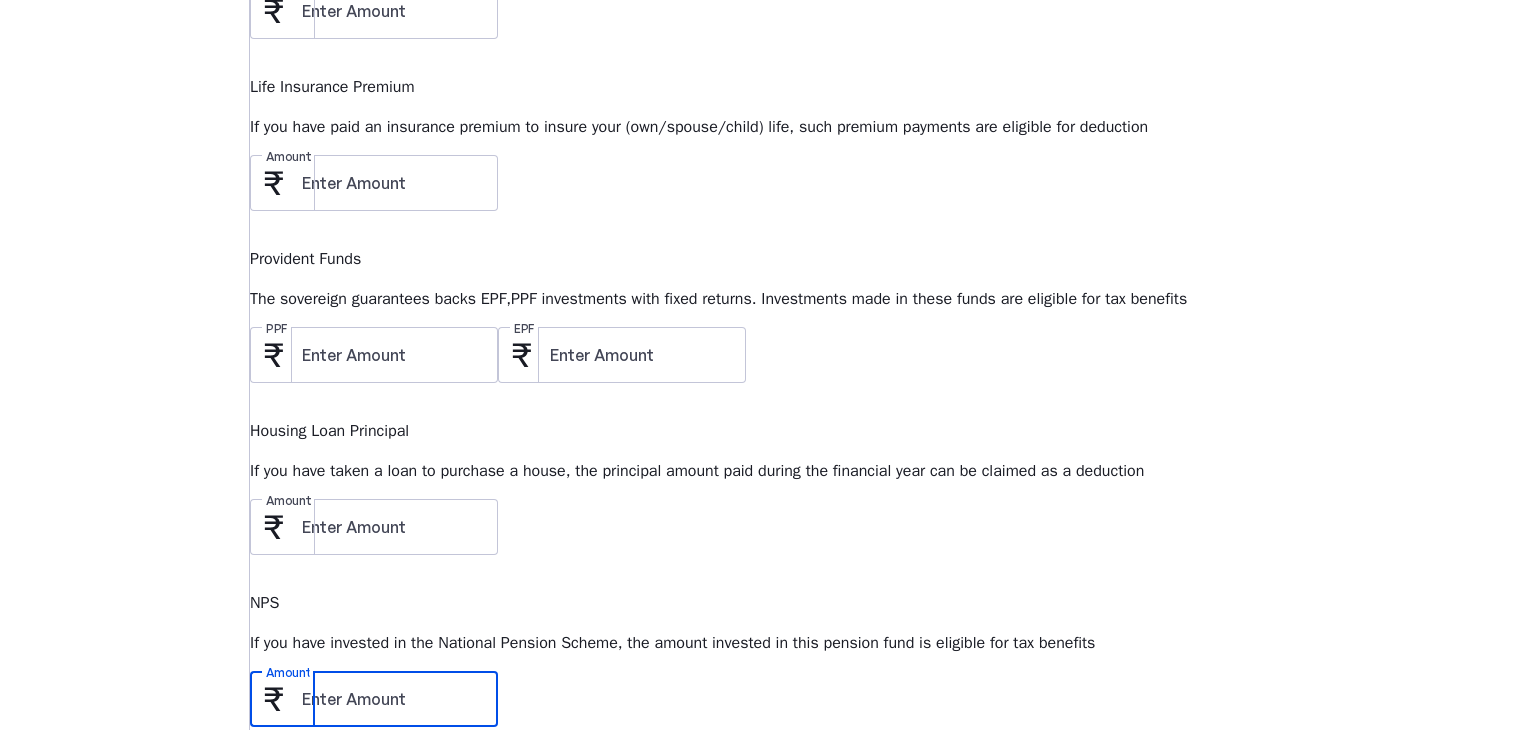 drag, startPoint x: 600, startPoint y: 356, endPoint x: 463, endPoint y: 343, distance: 137.6154 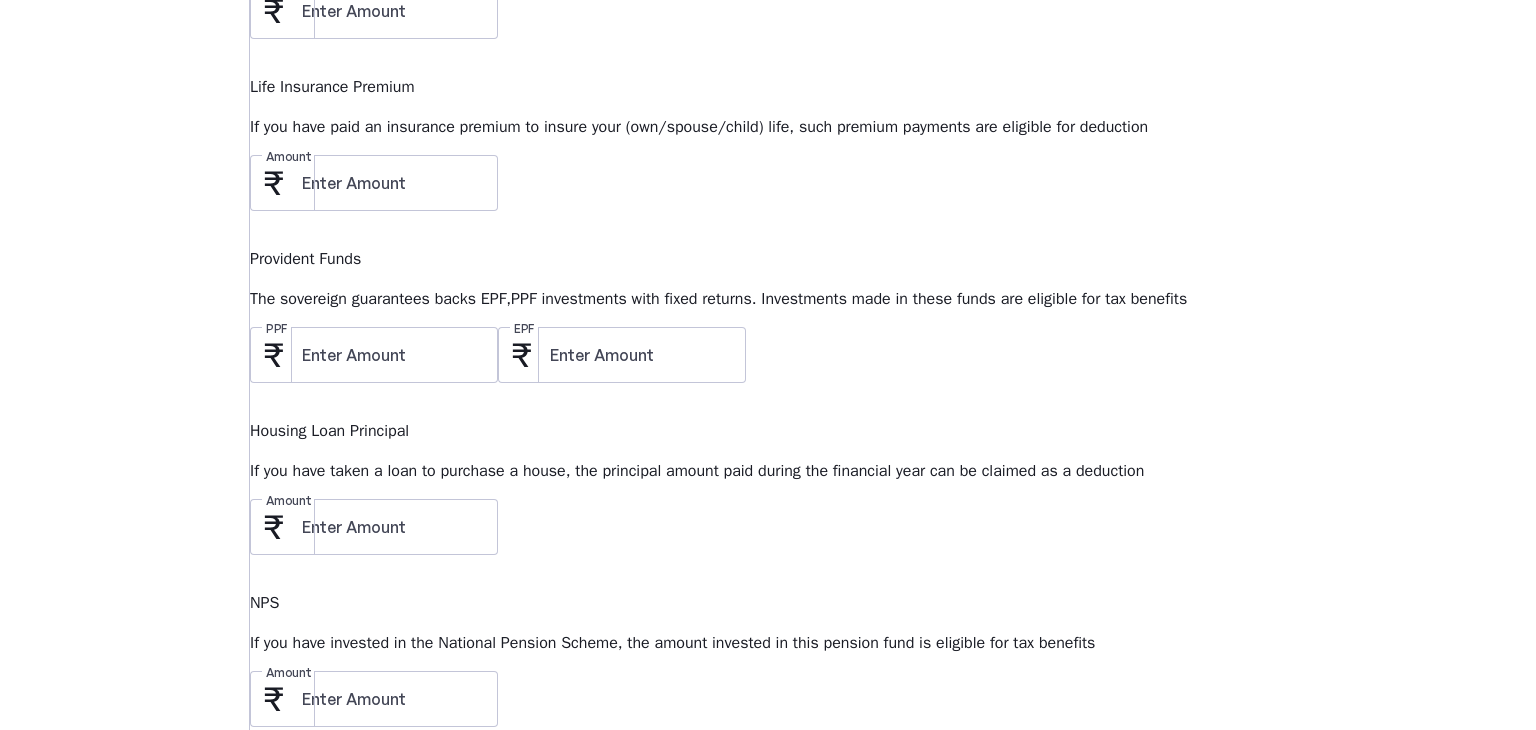 click on "Save" at bounding box center (290, 939) 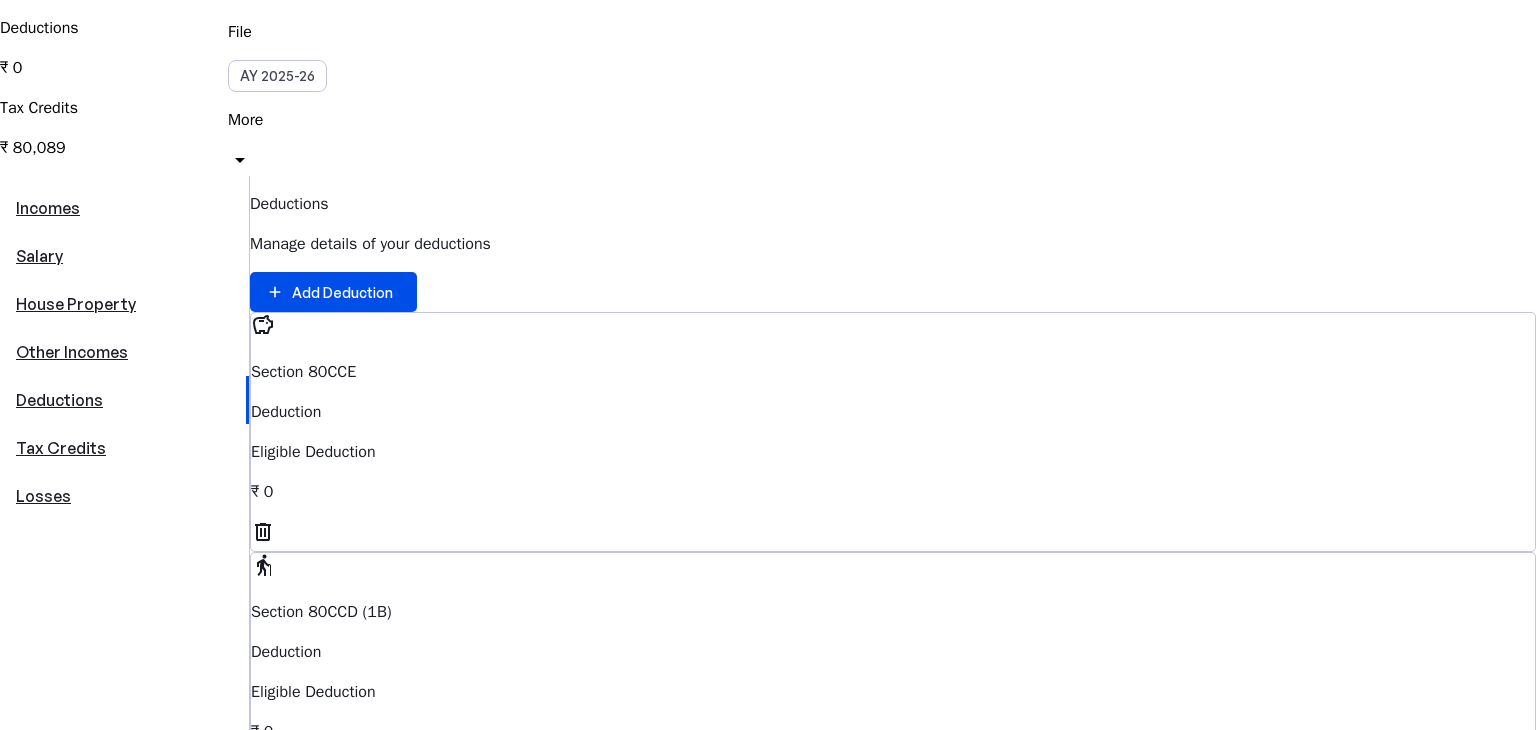 scroll, scrollTop: 369, scrollLeft: 0, axis: vertical 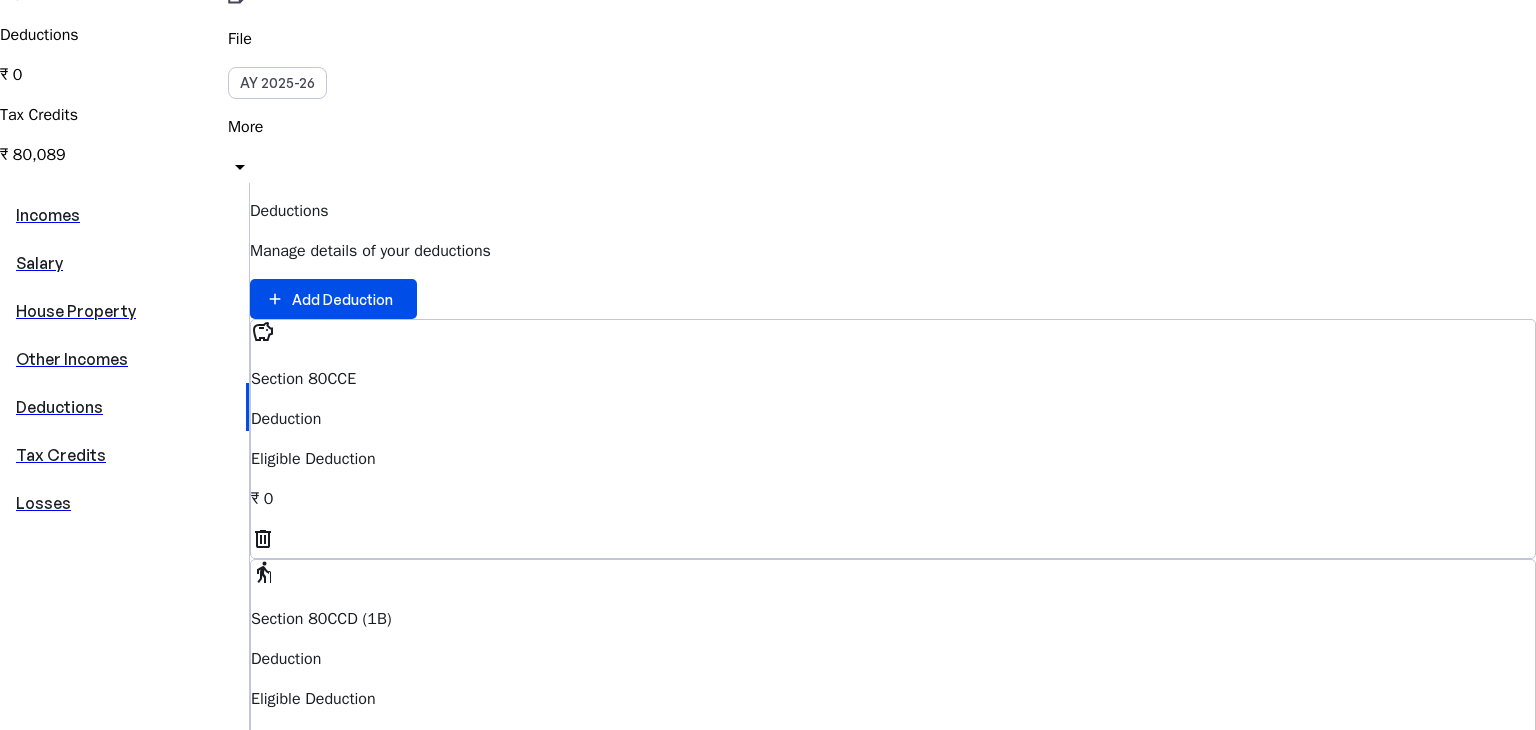 click on "Tax Credits" at bounding box center (124, 455) 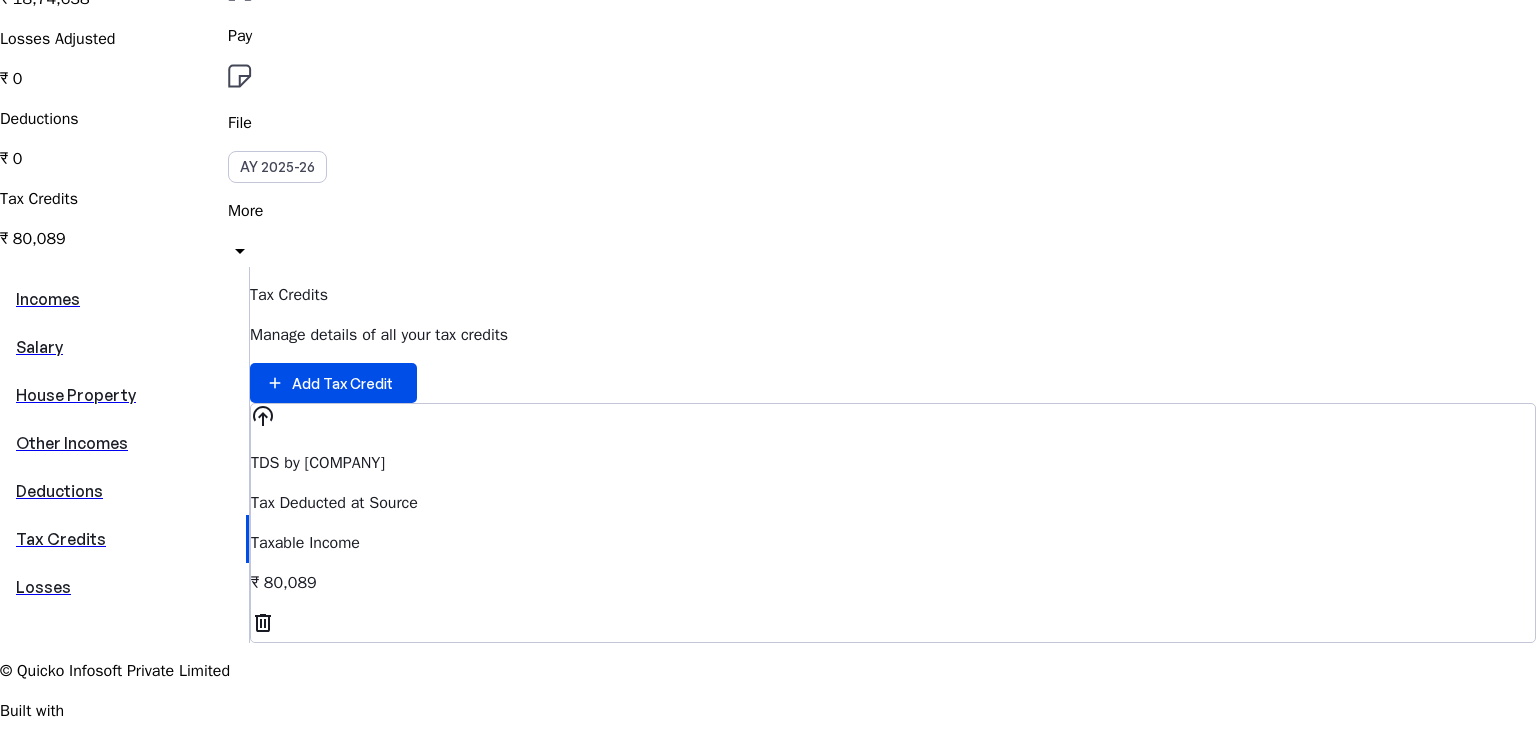 scroll, scrollTop: 286, scrollLeft: 0, axis: vertical 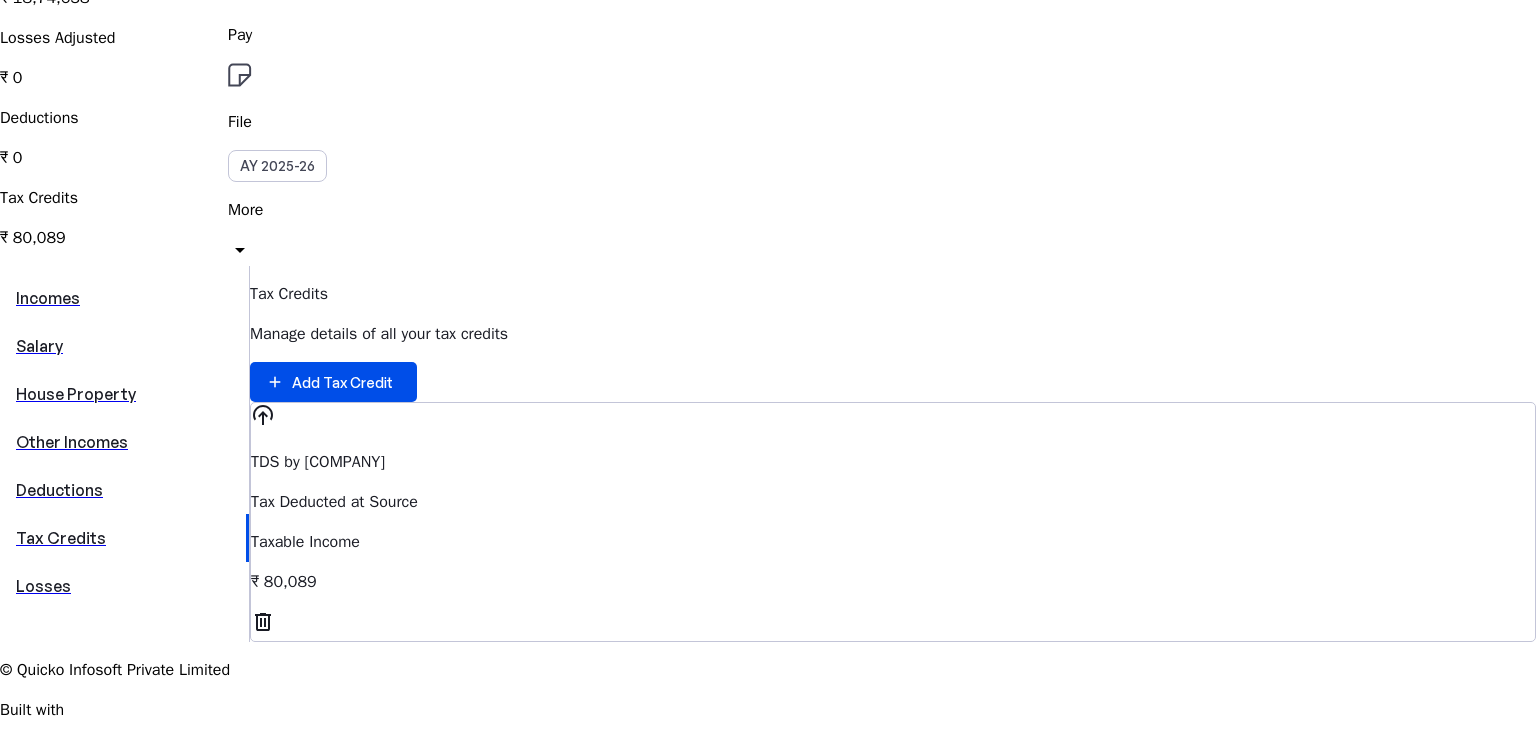 click on "Losses" at bounding box center (124, 586) 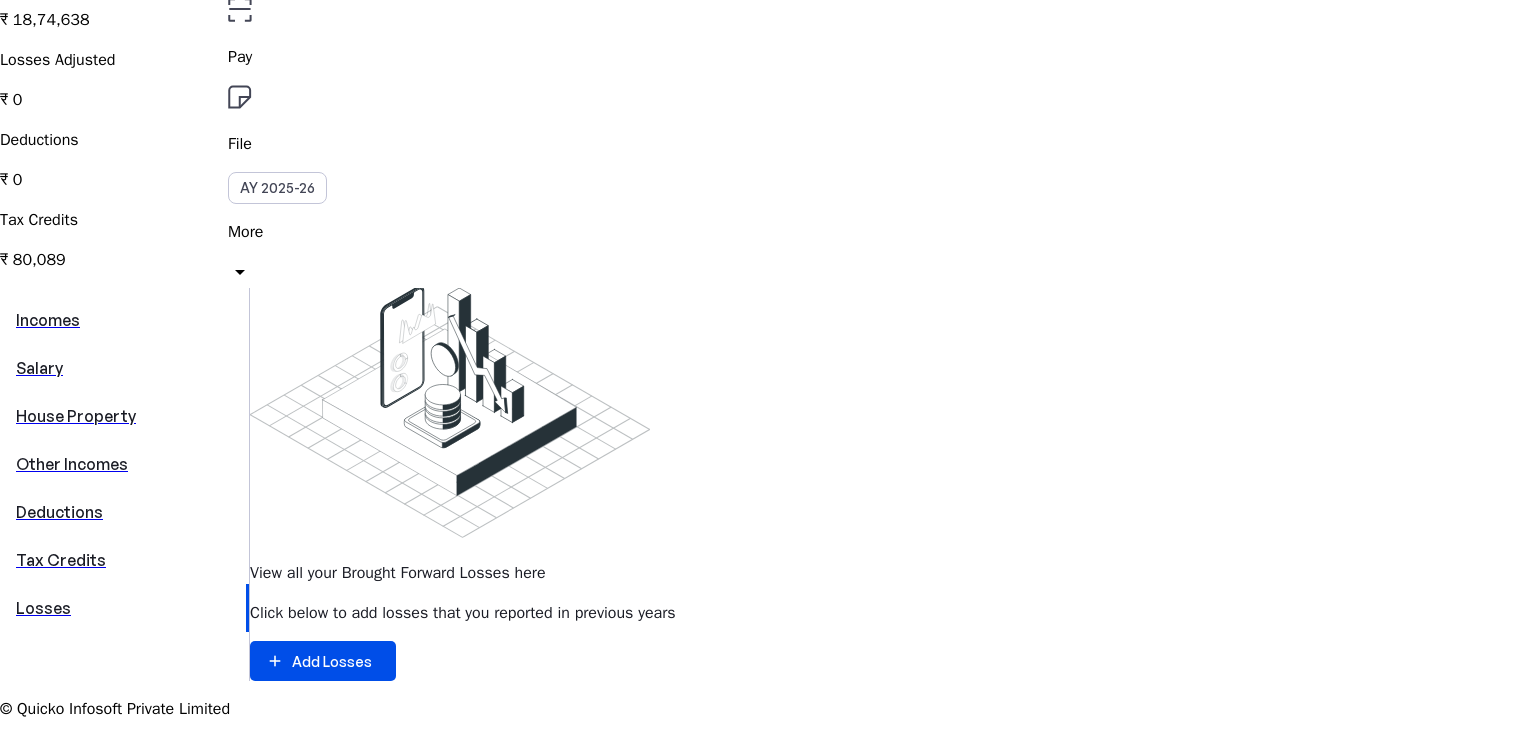 scroll, scrollTop: 307, scrollLeft: 0, axis: vertical 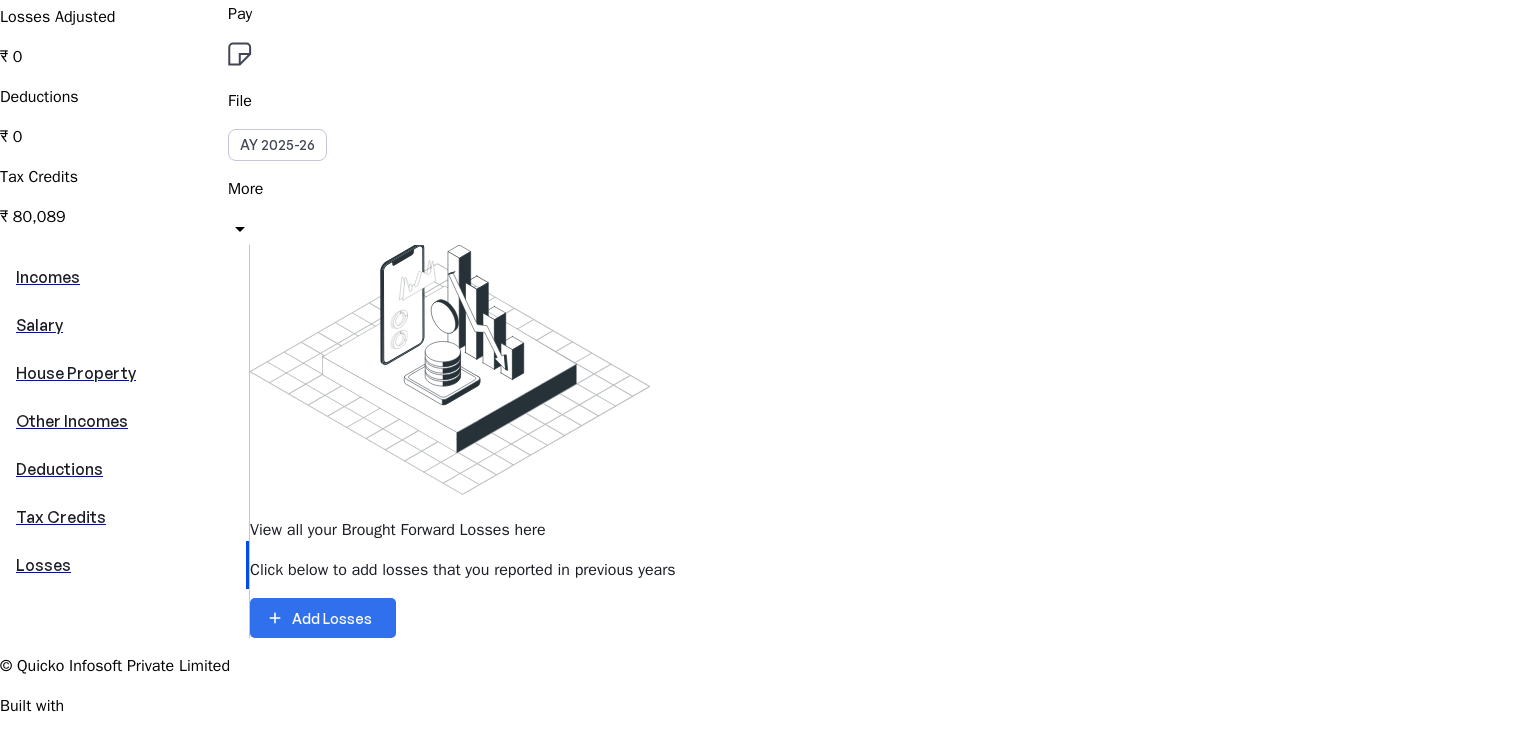click on "Add Losses" at bounding box center (332, 618) 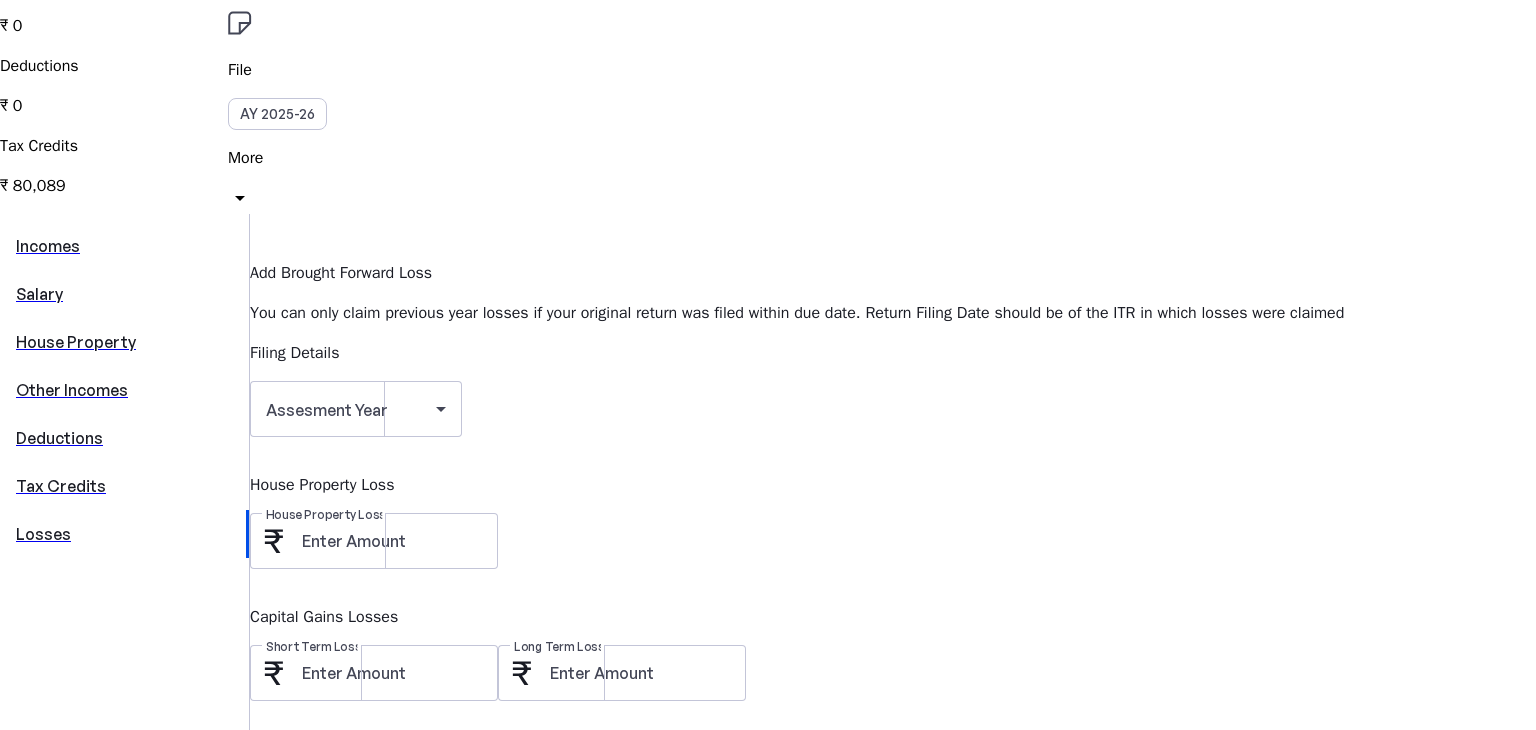 scroll, scrollTop: 335, scrollLeft: 0, axis: vertical 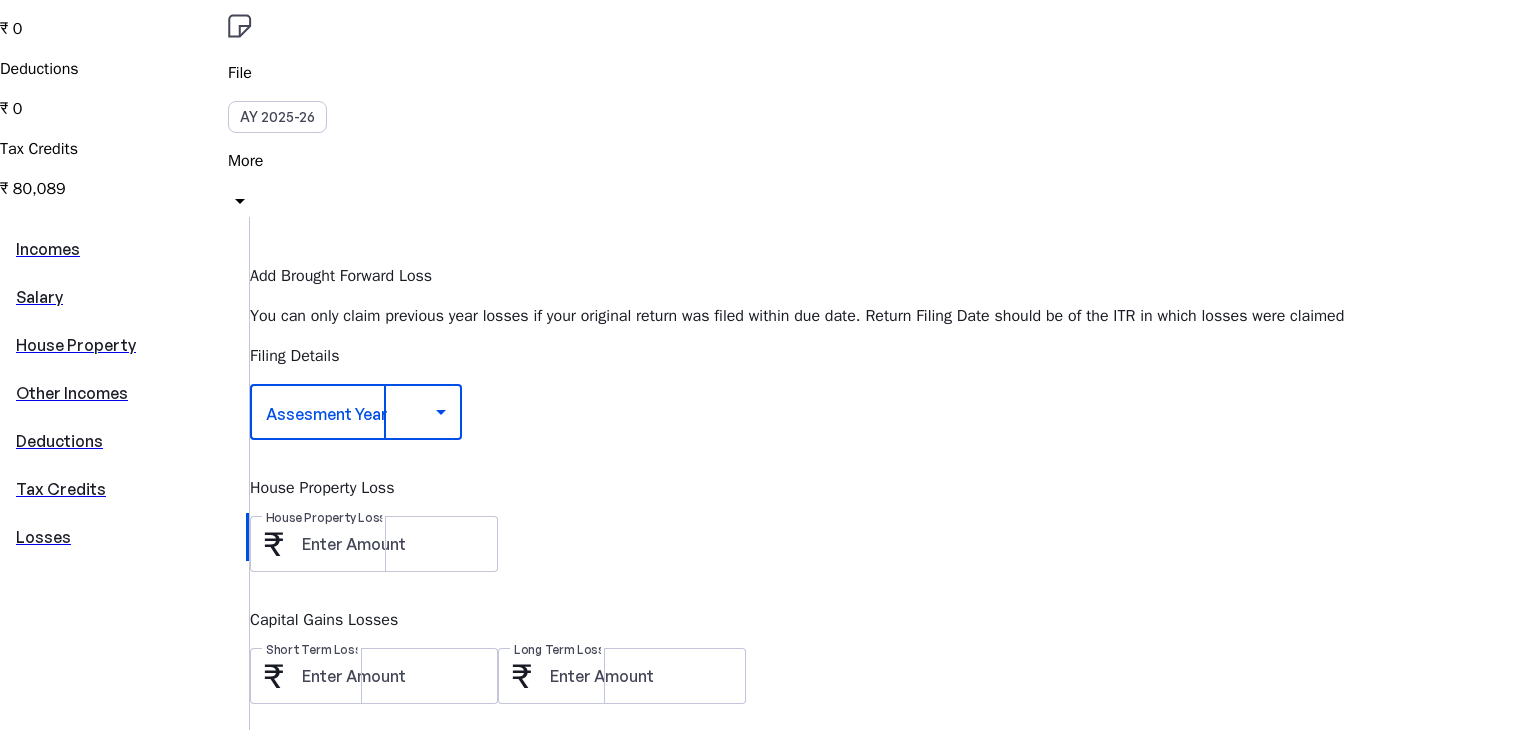 click at bounding box center [351, 412] 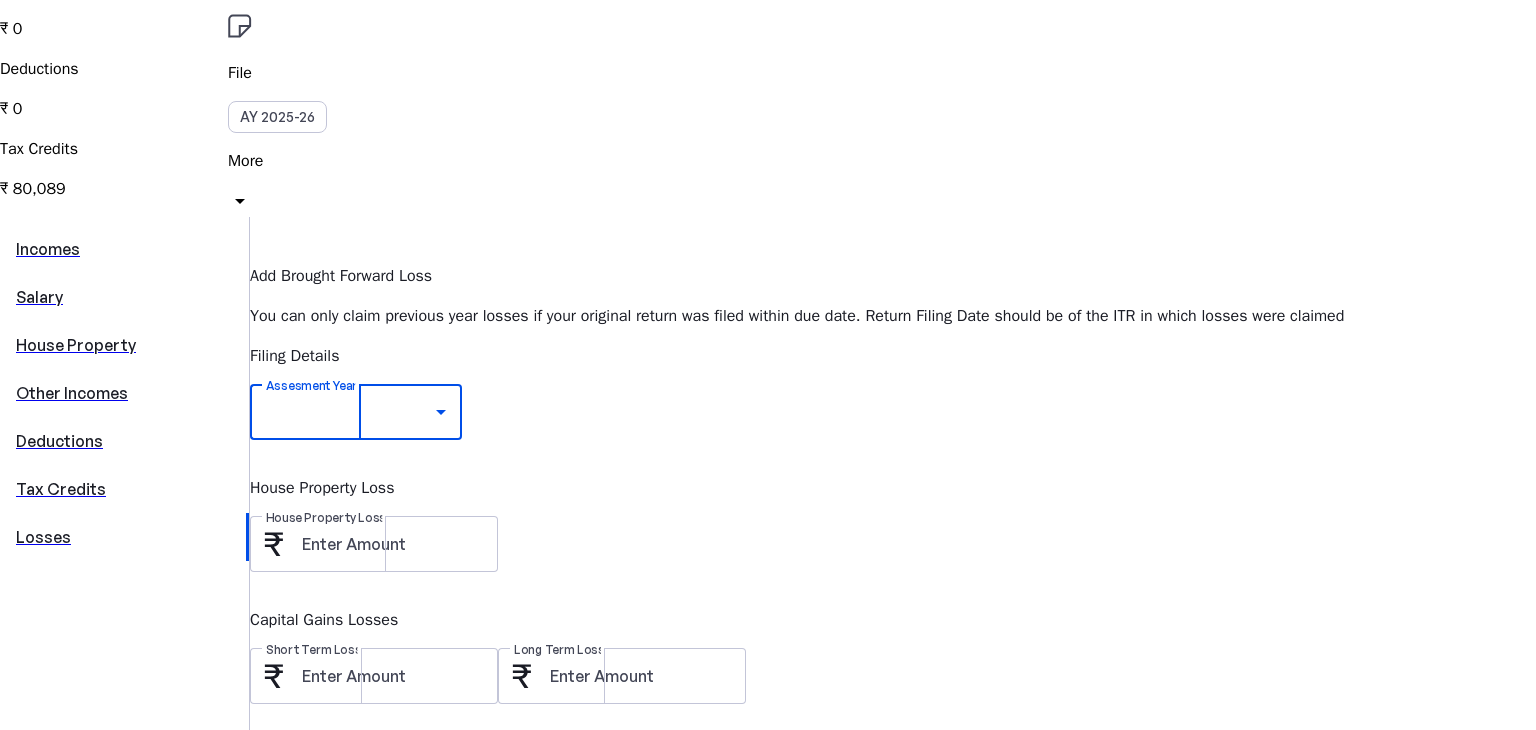 click on "AY [YEAR]-[YEAR]" at bounding box center [80, 1219] 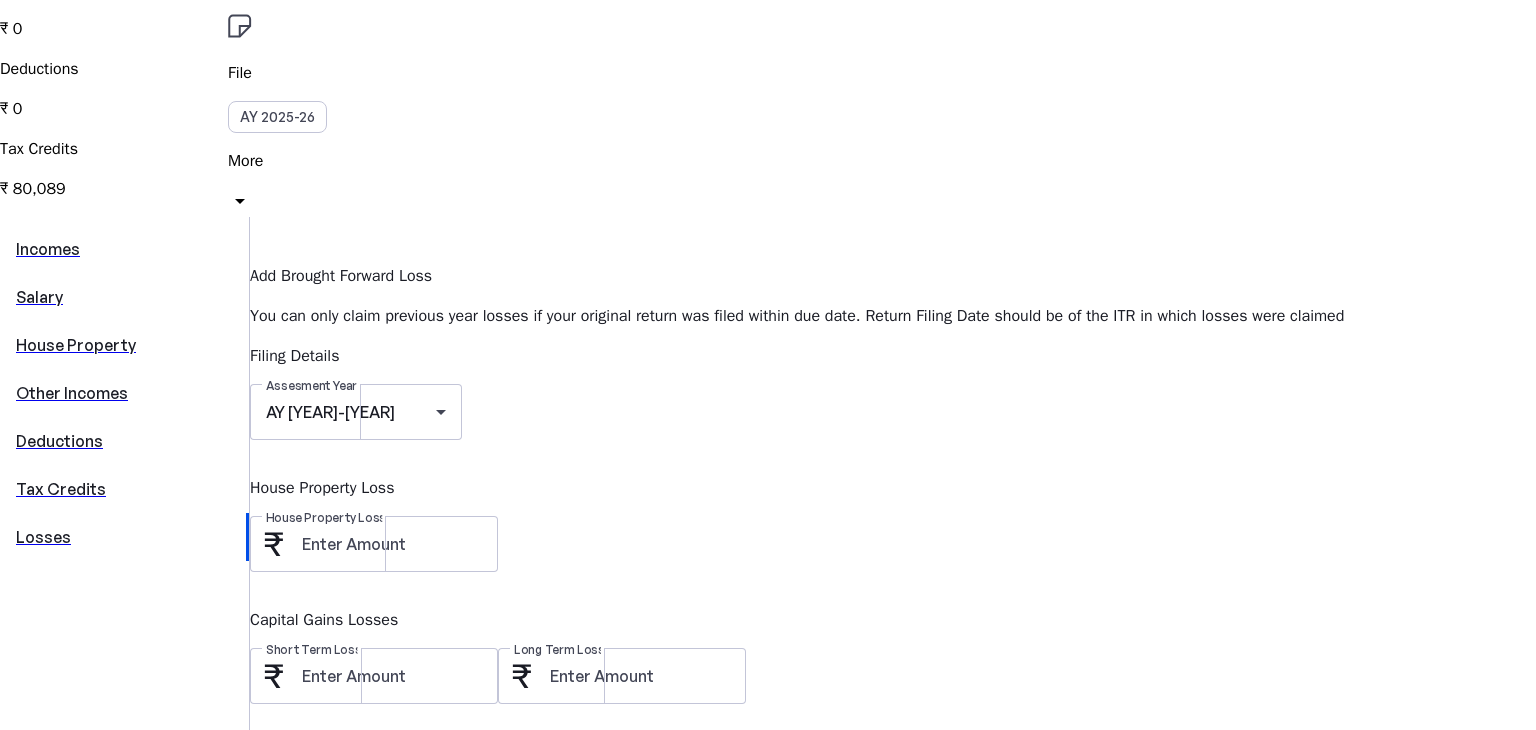 click on "Assesment Year [YEAR] House Property Loss House Property Loss Capital Gains Losses Short Term Loss Long Term Loss Business And Profession Losses Non Speculative Loss Speculative Loss" at bounding box center (893, 620) 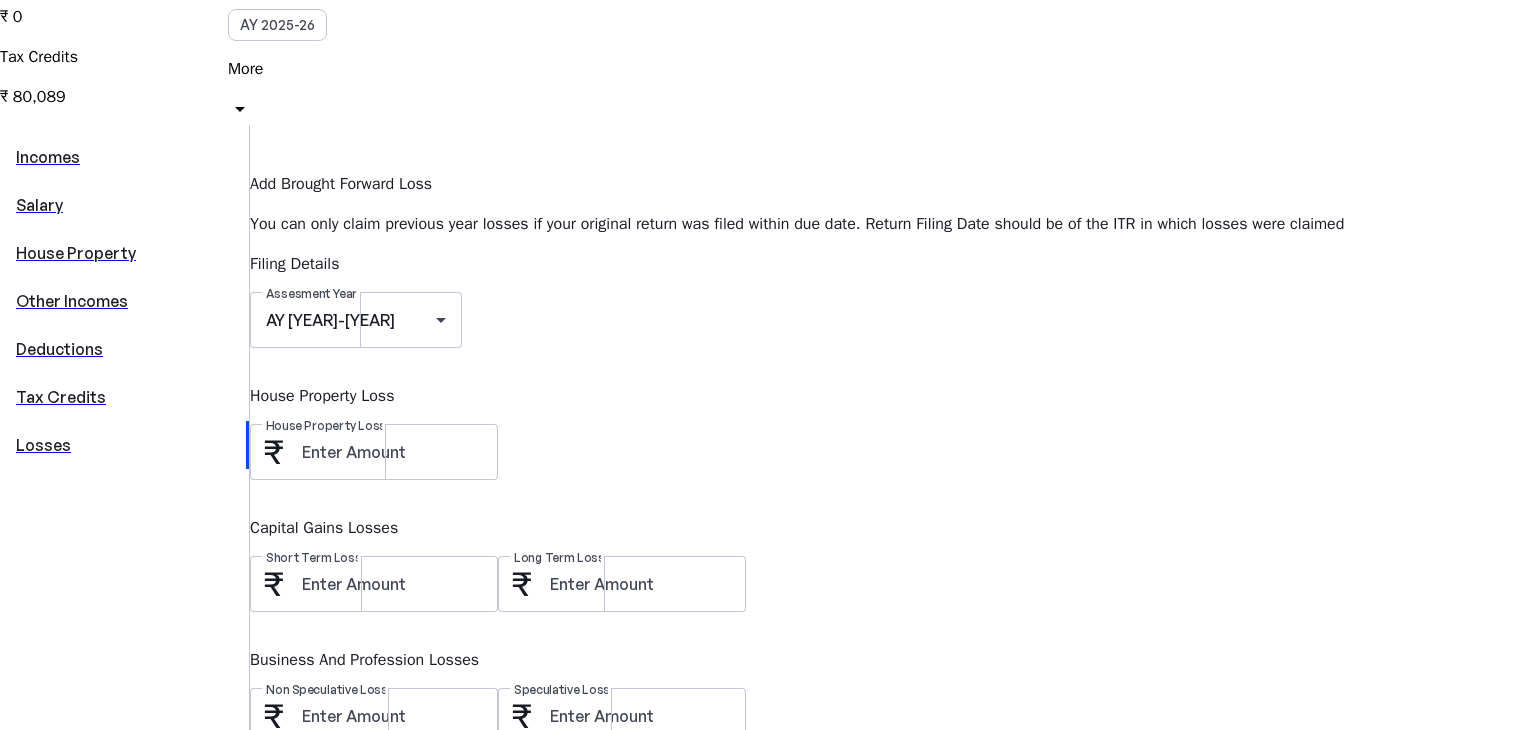scroll, scrollTop: 492, scrollLeft: 0, axis: vertical 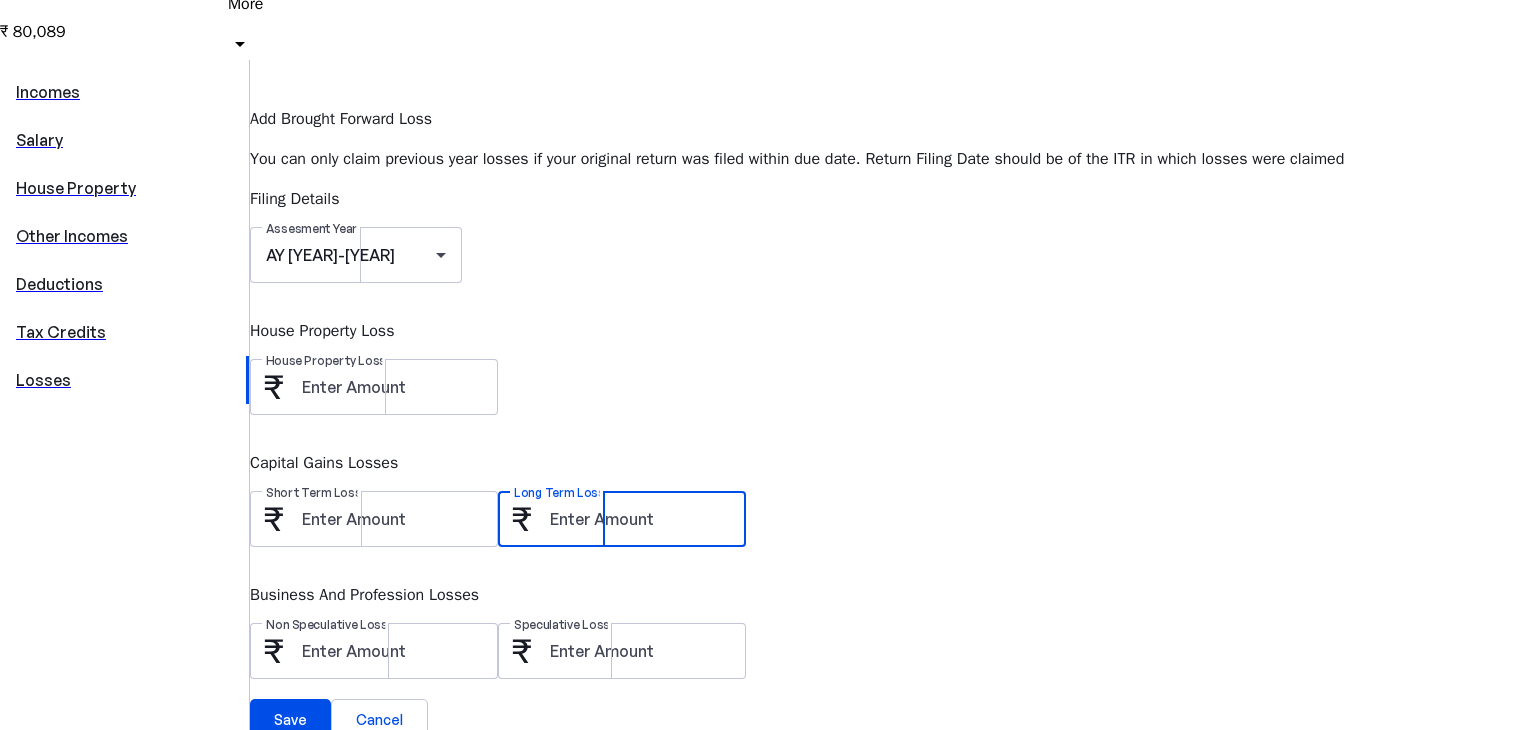 click on "Long Term Loss" at bounding box center (640, 519) 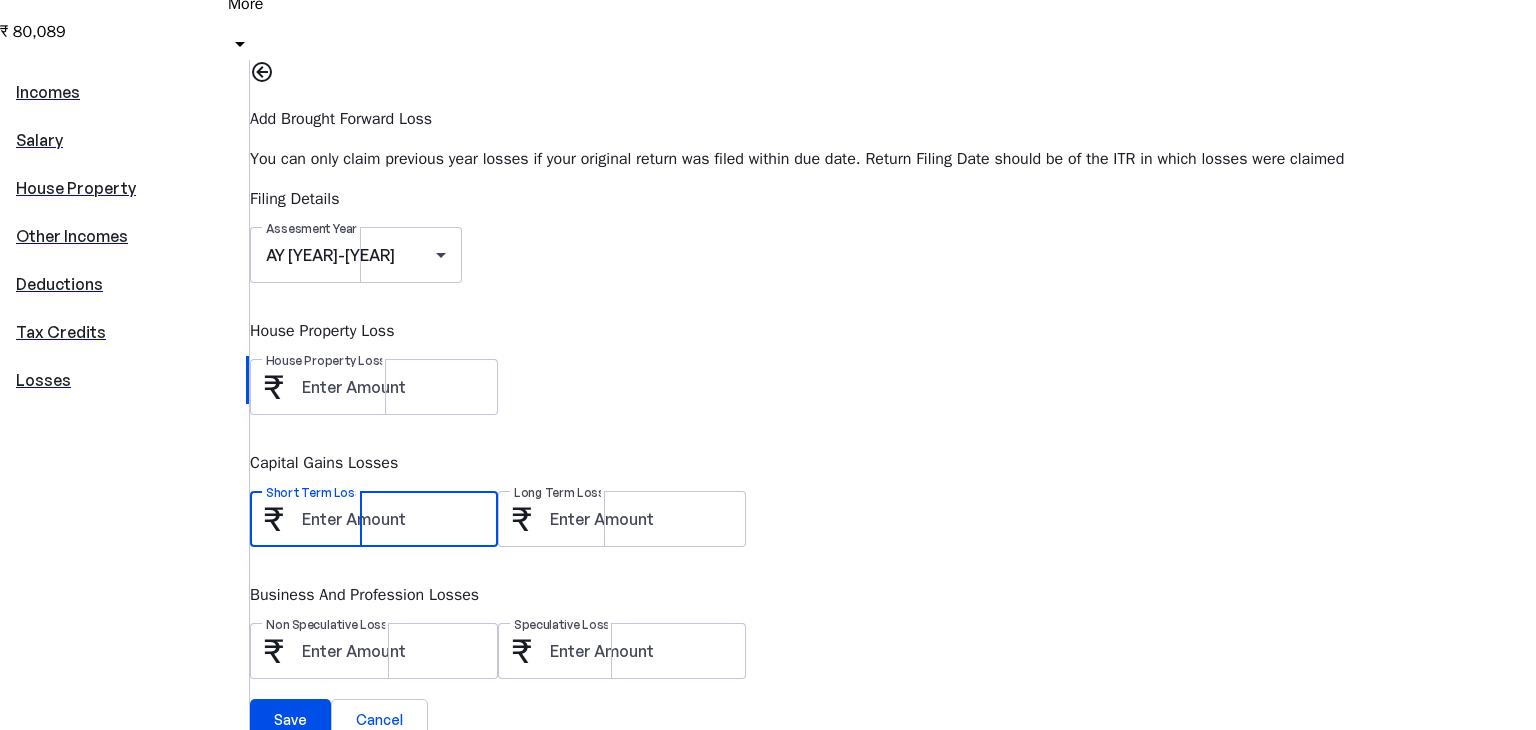 click on "Short Term Loss" at bounding box center [392, 519] 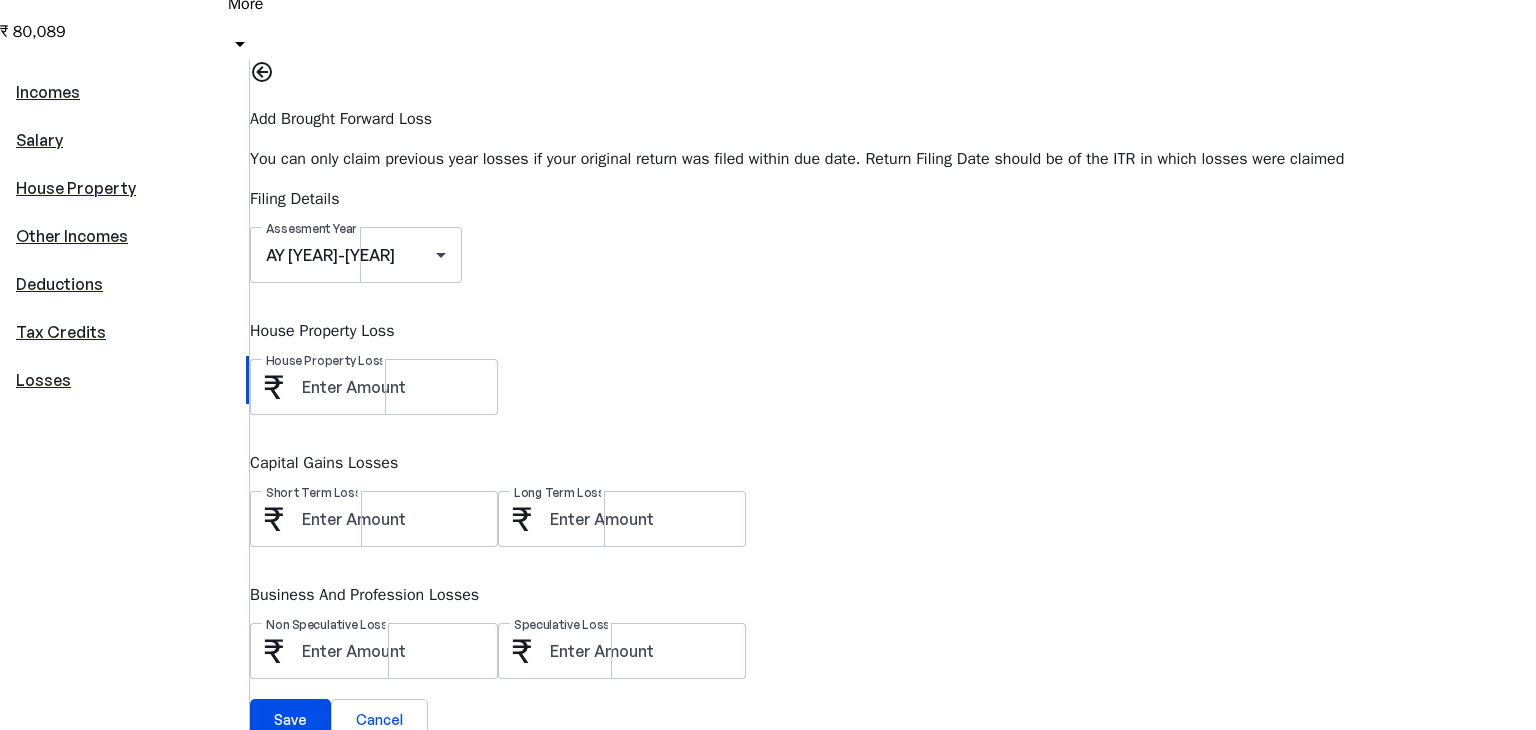 click on "Assesment Year [YEAR] House Property Loss House Property Loss Capital Gains Losses Short Term Loss Long Term Loss Business And Profession Losses Non Speculative Loss Speculative Loss" at bounding box center [893, 463] 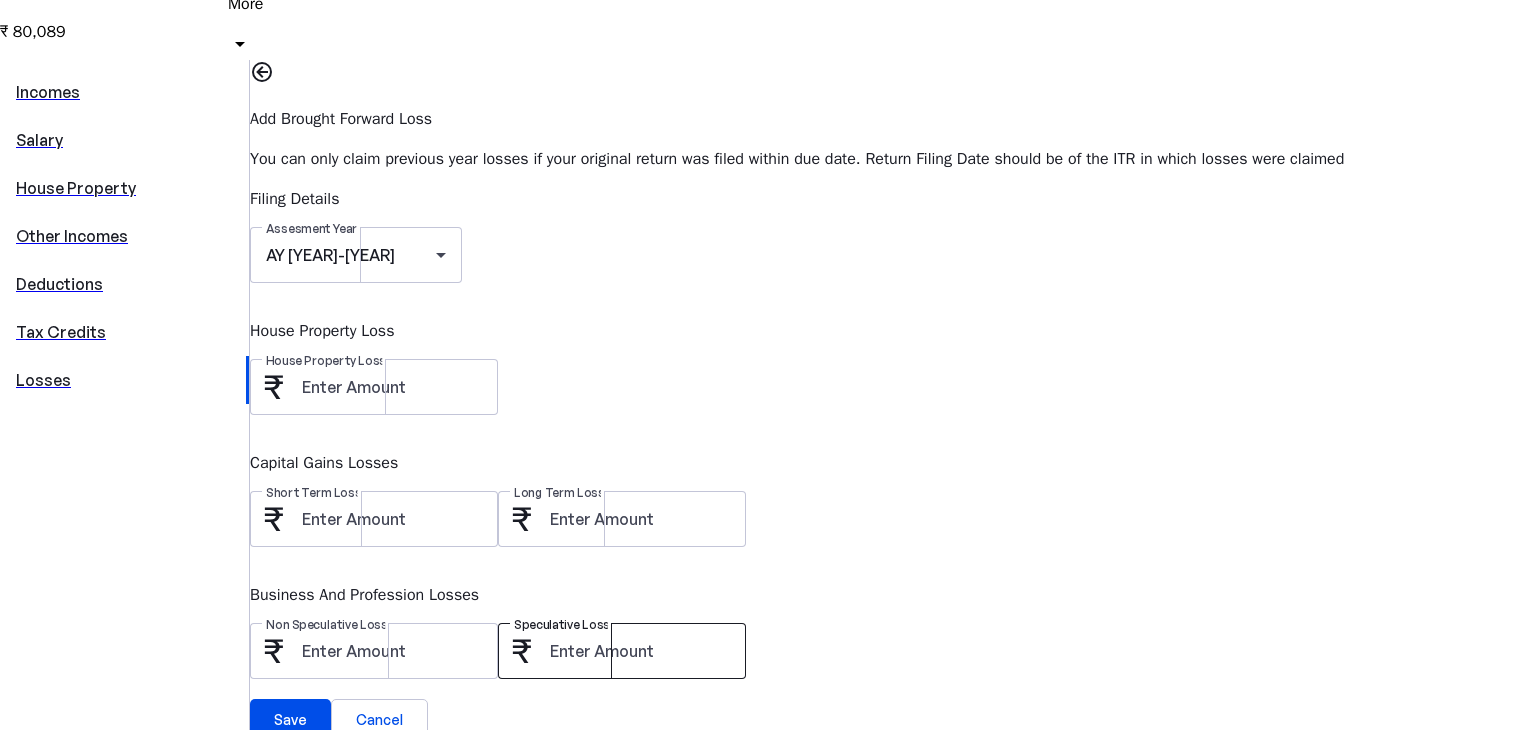 click on "Speculative Loss" at bounding box center [640, 651] 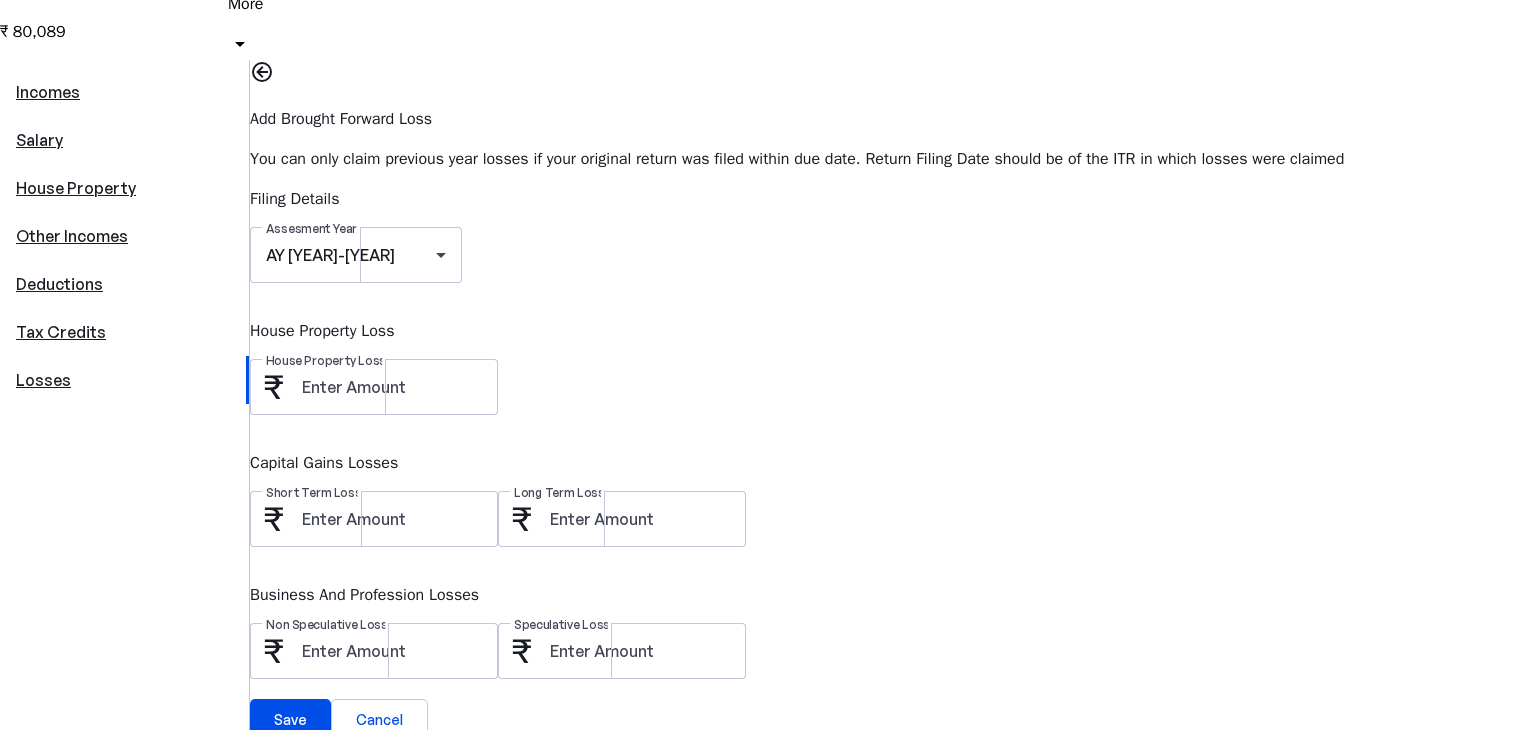 click on "Assesment Year [YEAR] House Property Loss House Property Loss Capital Gains Losses Short Term Loss Long Term Loss Business And Profession Losses Non Speculative Loss Speculative Loss" at bounding box center [893, 463] 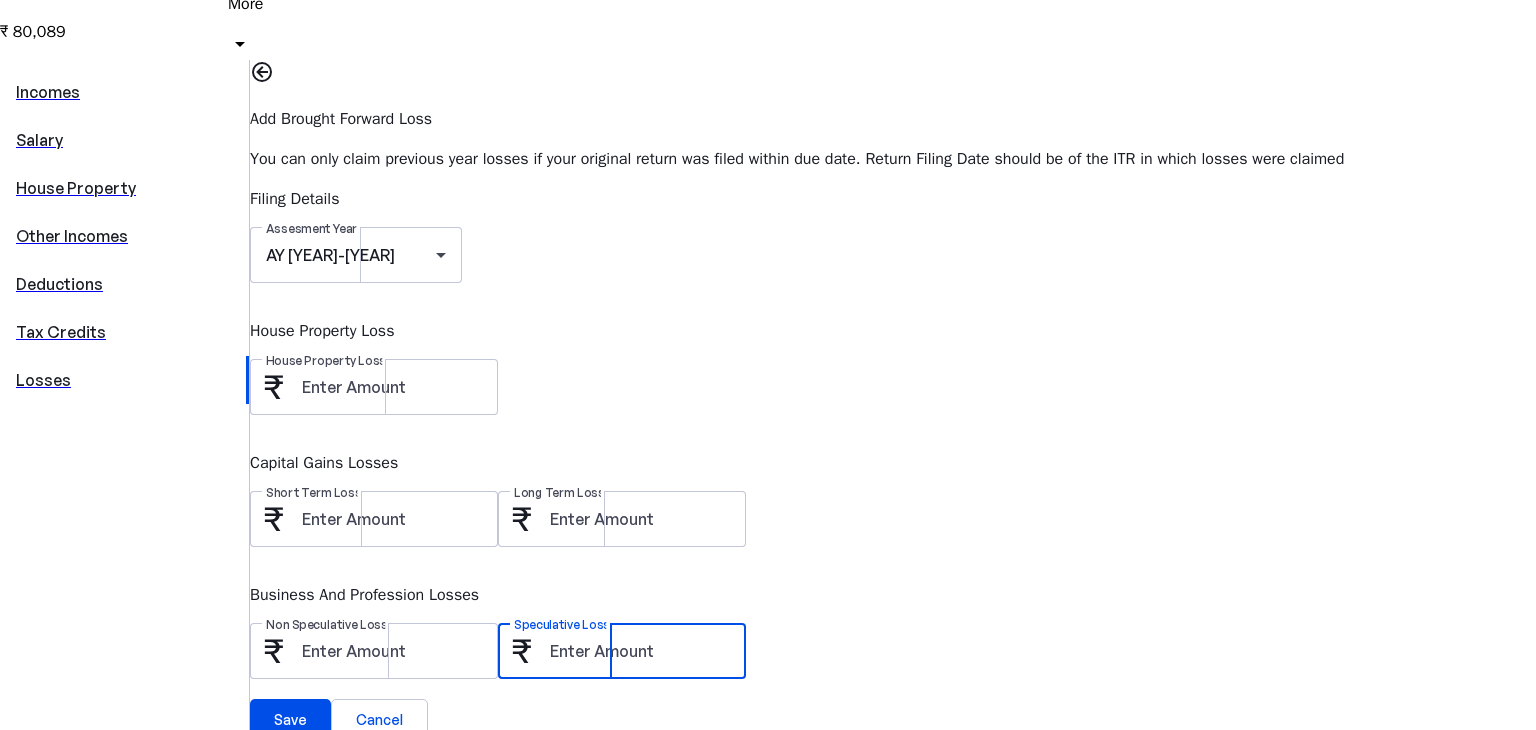 click on "Speculative Loss" at bounding box center [640, 651] 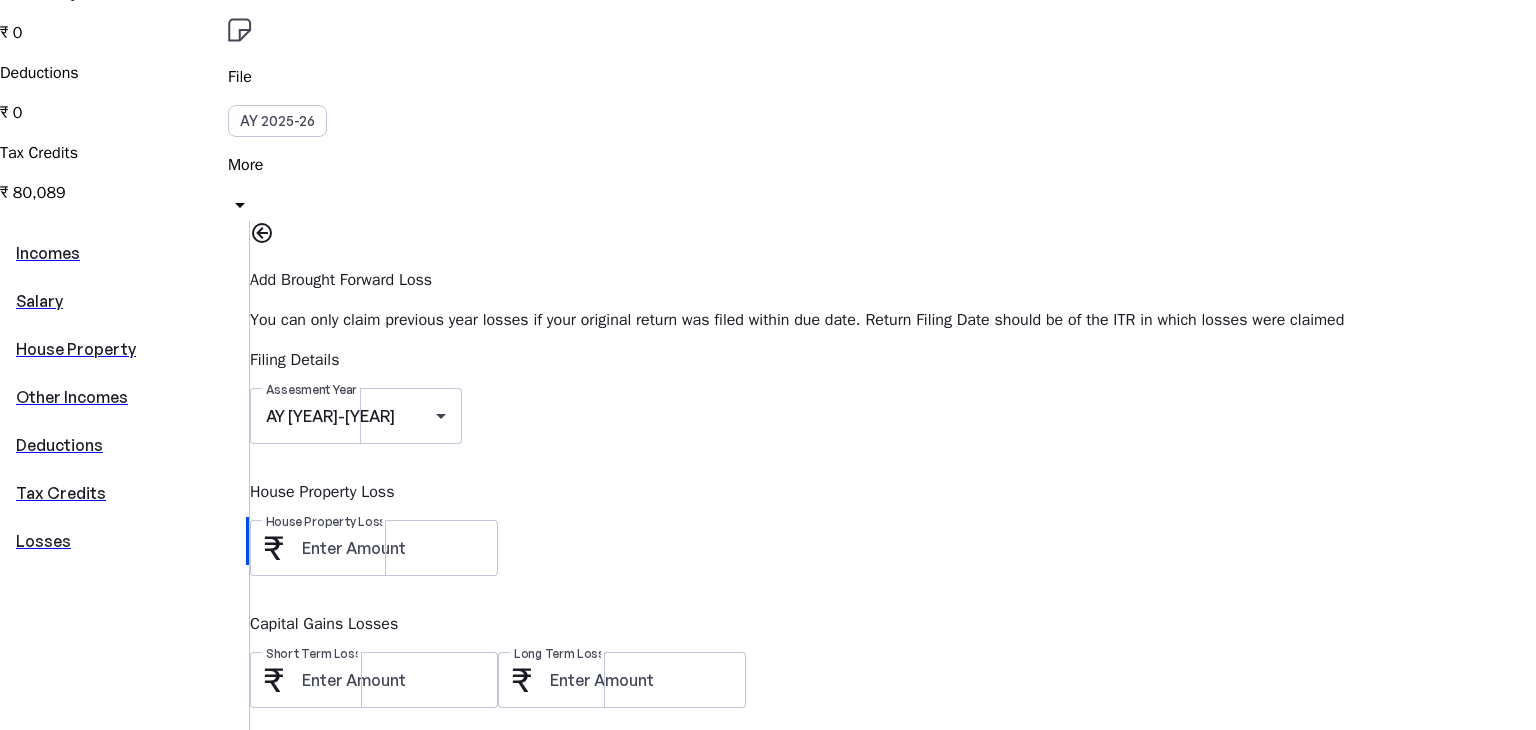 scroll, scrollTop: 340, scrollLeft: 0, axis: vertical 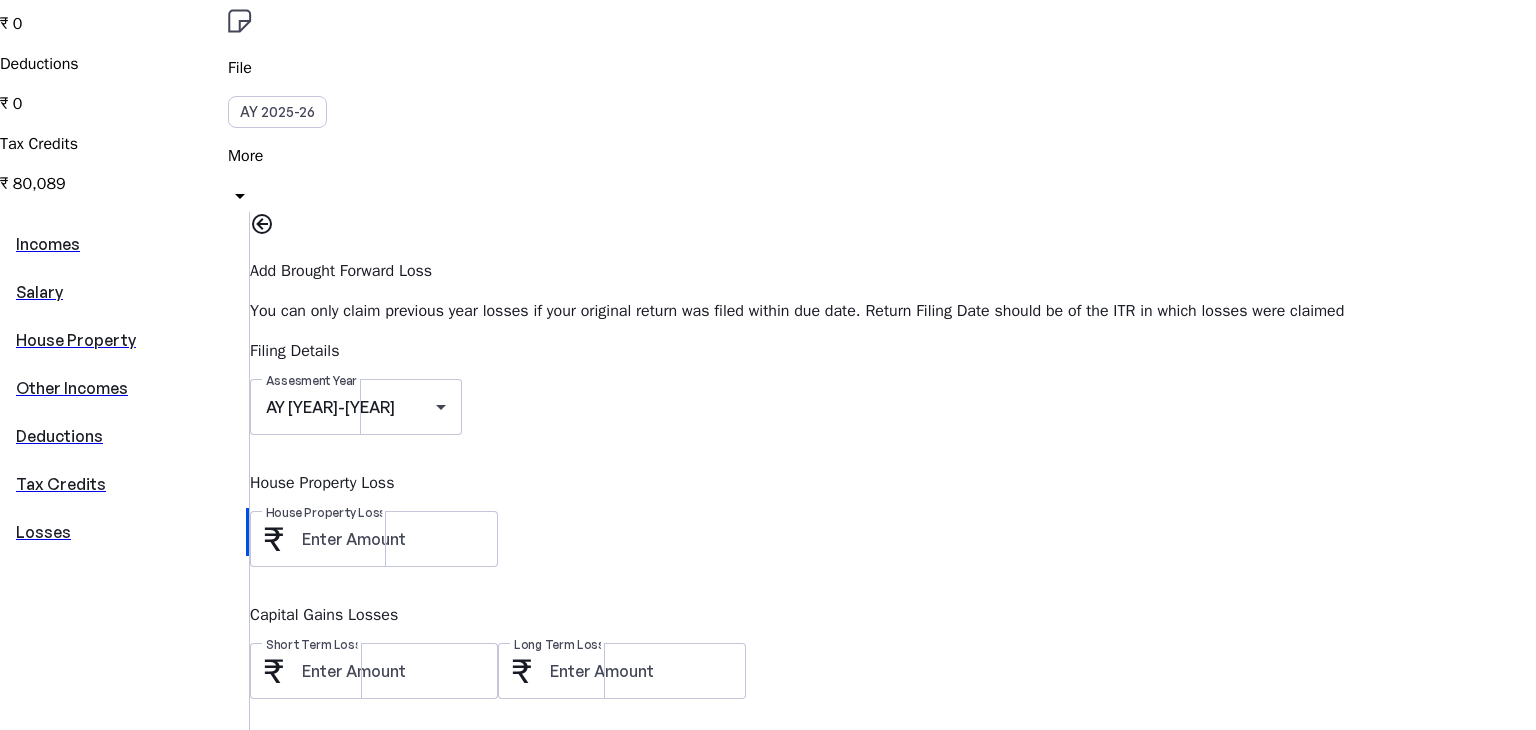 click on "Save FY [YEAR]  Pay   File AY [YEAR]  More  arrow_drop_down  RKK   Upgrade  My Tax Situation Regime New Taxable Income ₹ [AMOUNT] Losses Adjusted ₹ [NUMBER] Deductions ₹ [NUMBER] Tax Credits ₹ [AMOUNT]  Incomes   Salary   House Property   Other Incomes   Deductions   Tax Credits   Losses  Add Brought Forward Loss You can only claim previous year losses if your original return was filed within due date. Return Filing Date should be of the ITR in which losses were claimed Filing Details Assesment Year [YEAR] House Property Loss House Property Loss Capital Gains Losses Short Term Loss Long Term Loss Business And Profession Losses Non Speculative Loss Speculative Loss Save Cancel © Quicko Infosoft Private Limited Built with favorite from [CITY]" at bounding box center (768, 359) 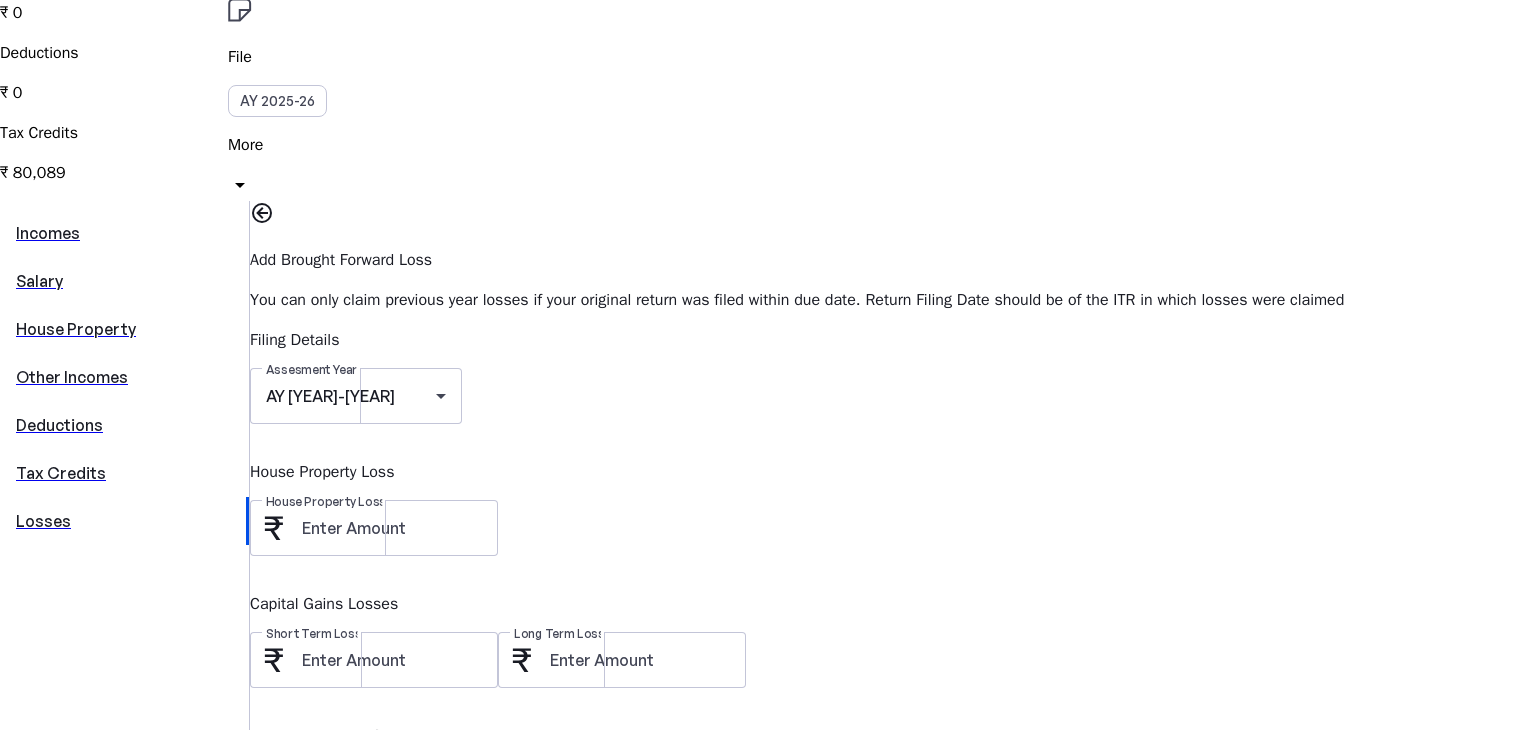 scroll, scrollTop: 349, scrollLeft: 0, axis: vertical 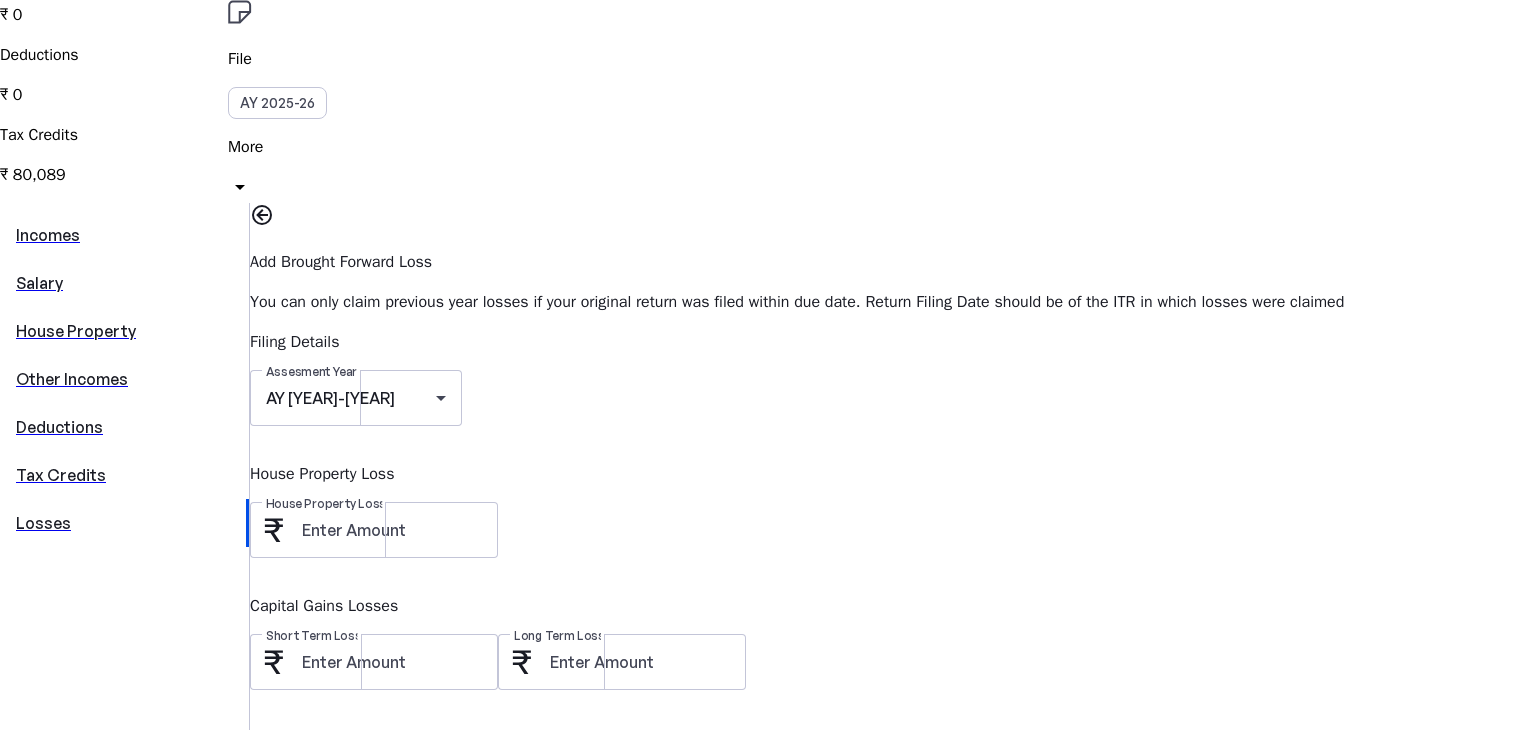 click on "Save FY [YEAR]  Pay   File AY [YEAR]  More  arrow_drop_down  RKK   Upgrade  My Tax Situation Regime New Taxable Income ₹ [AMOUNT] Losses Adjusted ₹ [NUMBER] Deductions ₹ [NUMBER] Tax Credits ₹ [AMOUNT]  Incomes   Salary   House Property   Other Incomes   Deductions   Tax Credits   Losses  Add Brought Forward Loss You can only claim previous year losses if your original return was filed within due date. Return Filing Date should be of the ITR in which losses were claimed Filing Details Assesment Year [YEAR] House Property Loss House Property Loss Capital Gains Losses Short Term Loss Long Term Loss Business And Profession Losses Non Speculative Loss Speculative Loss Save Cancel © Quicko Infosoft Private Limited Built with favorite from [CITY]" at bounding box center (768, 350) 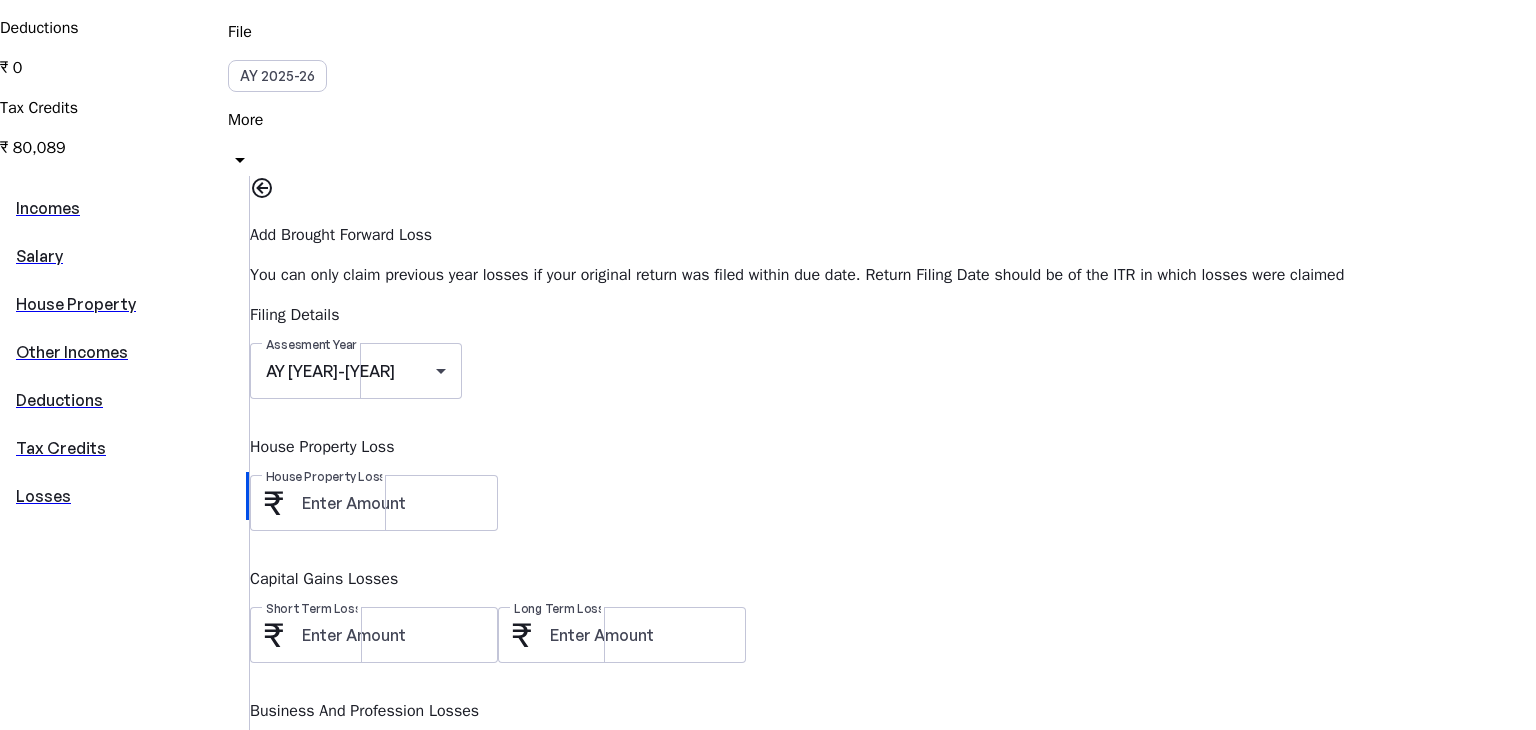 scroll, scrollTop: 412, scrollLeft: 0, axis: vertical 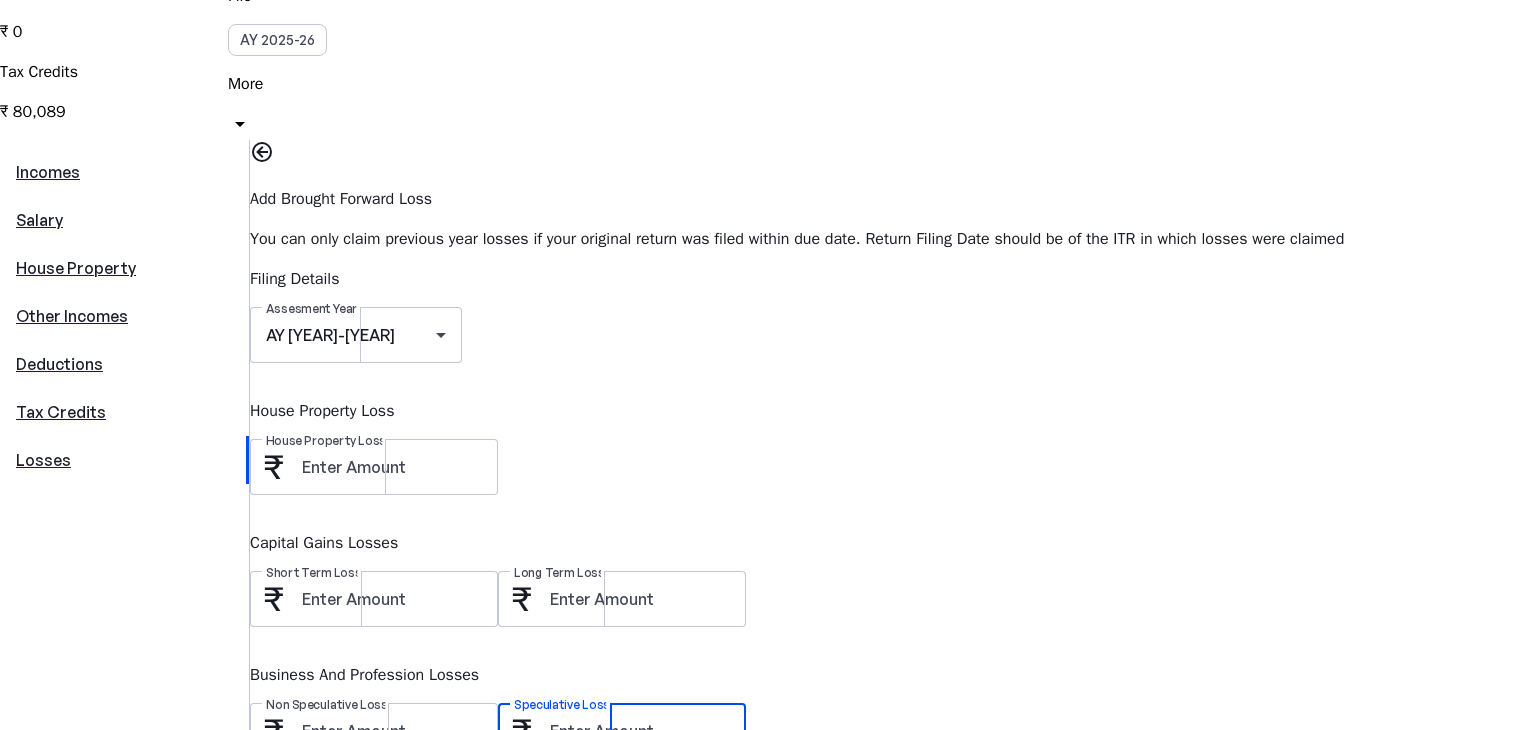 click on "Speculative Loss" at bounding box center (640, 731) 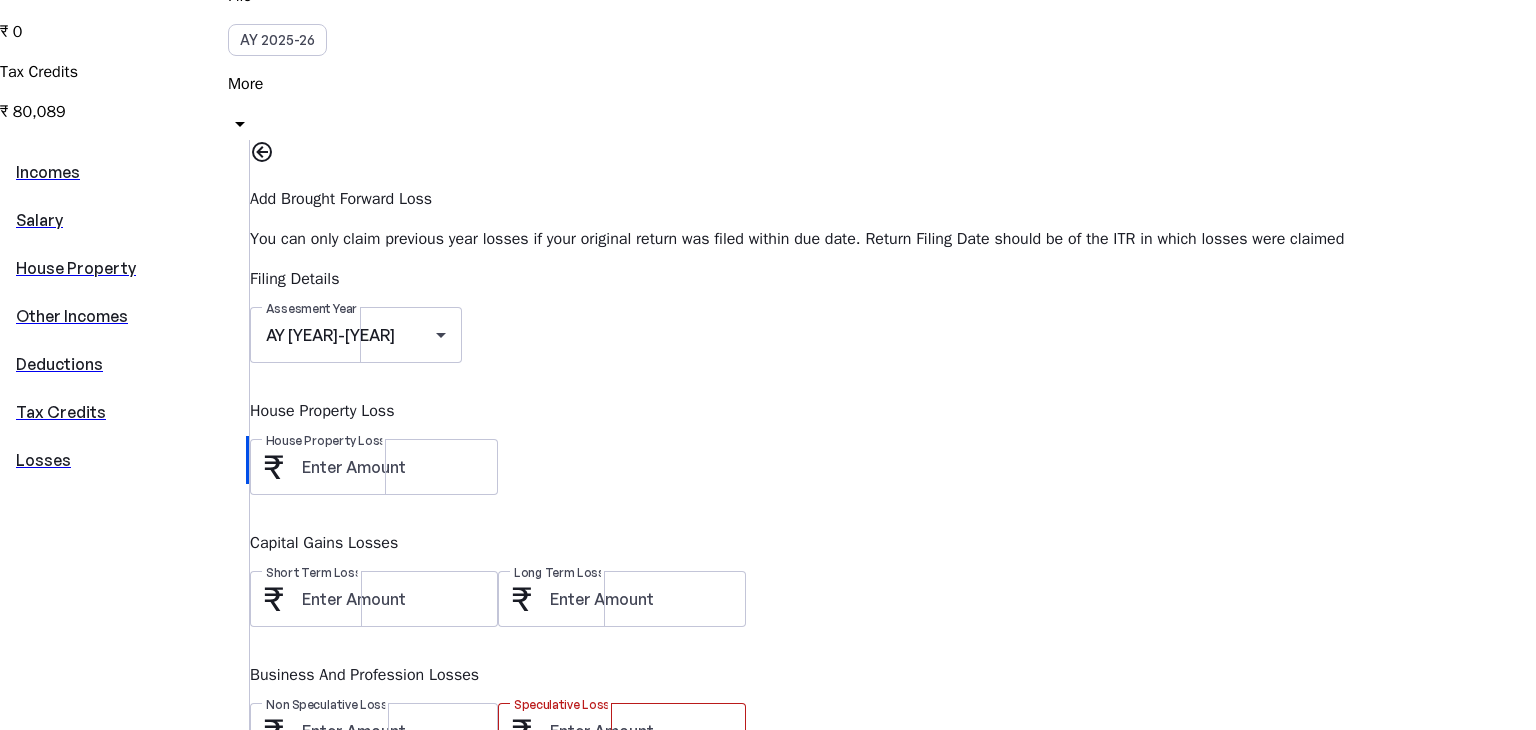 click on "© Quicko Infosoft Private Limited Built with favorite from [CITY]" at bounding box center (768, 910) 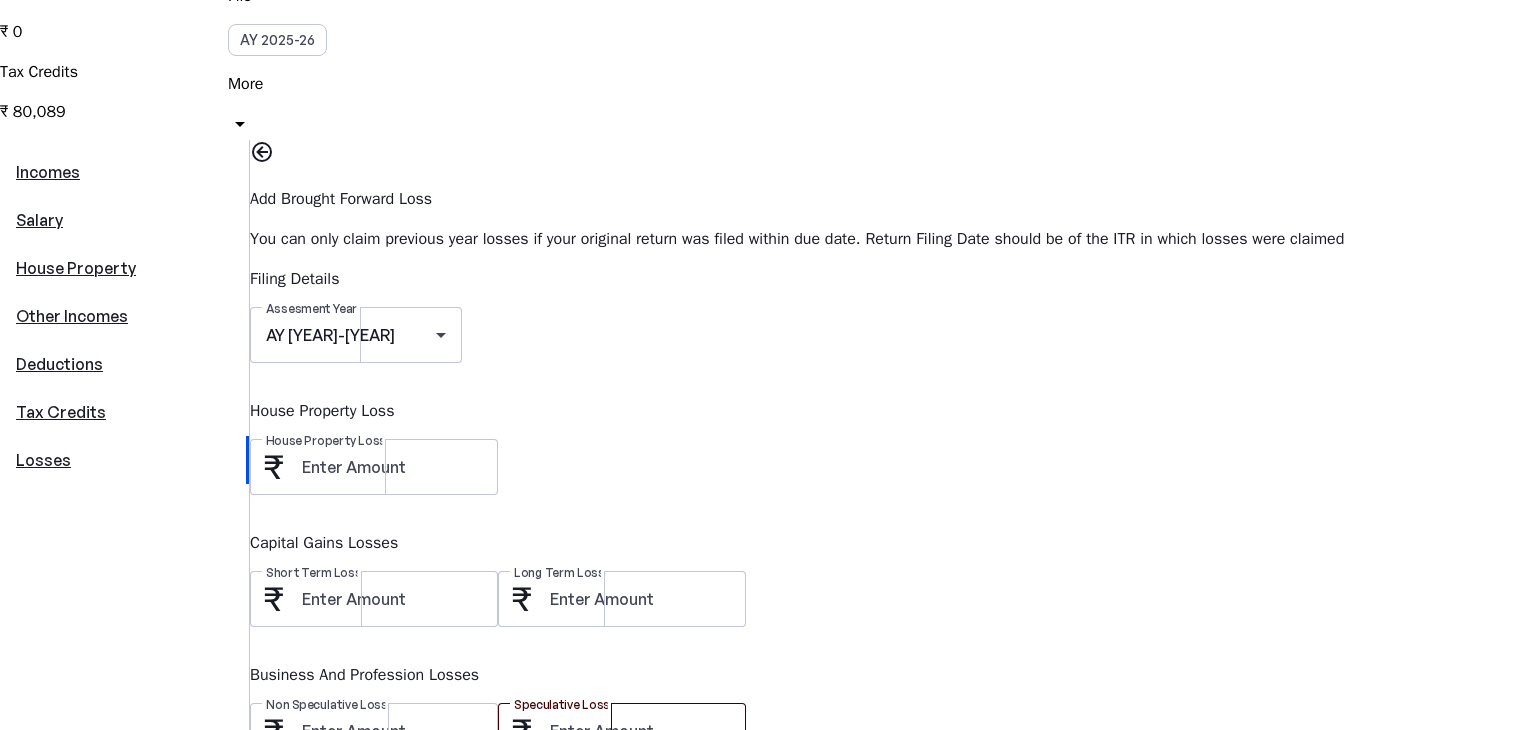 click on "-[AMOUNT]" at bounding box center (640, 731) 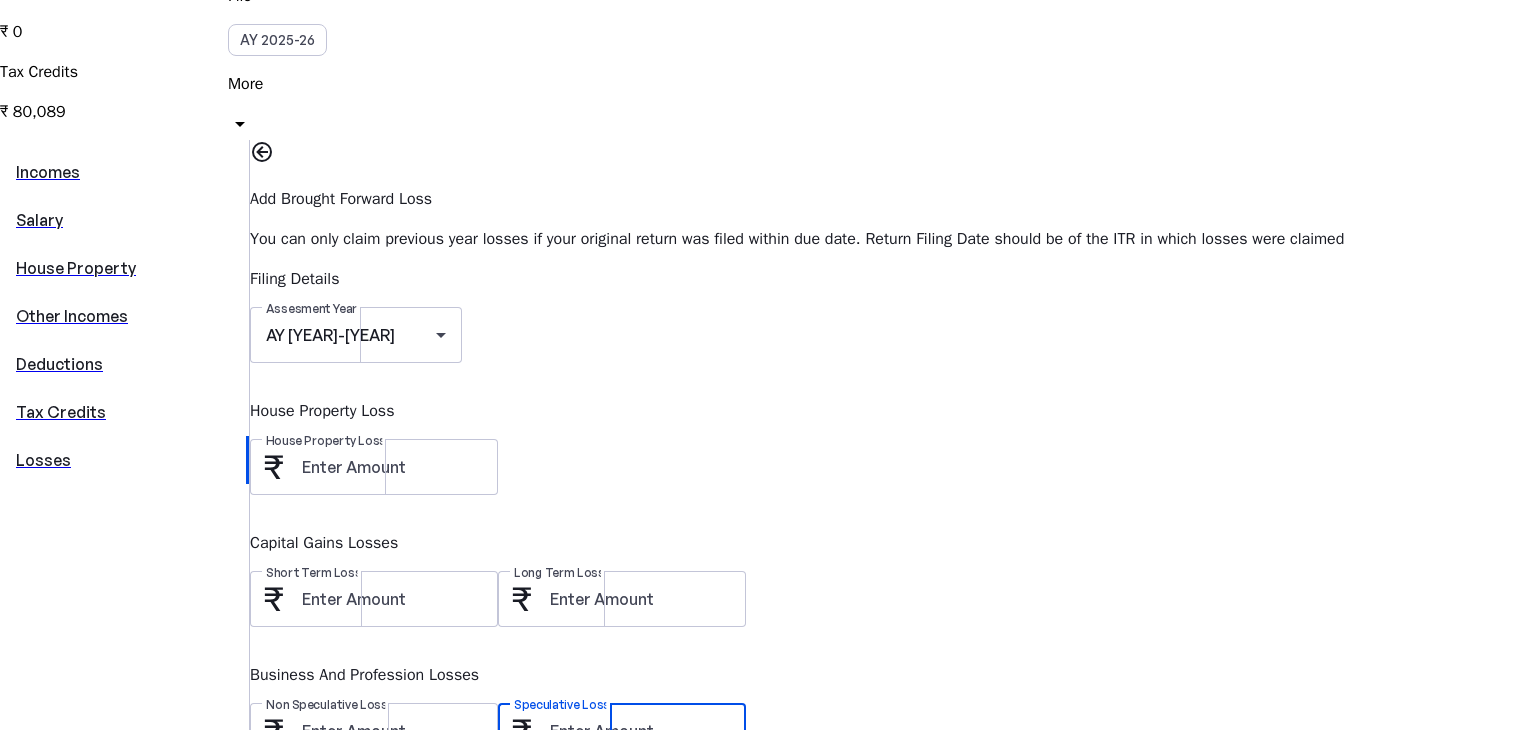 type on "[NUMBER]" 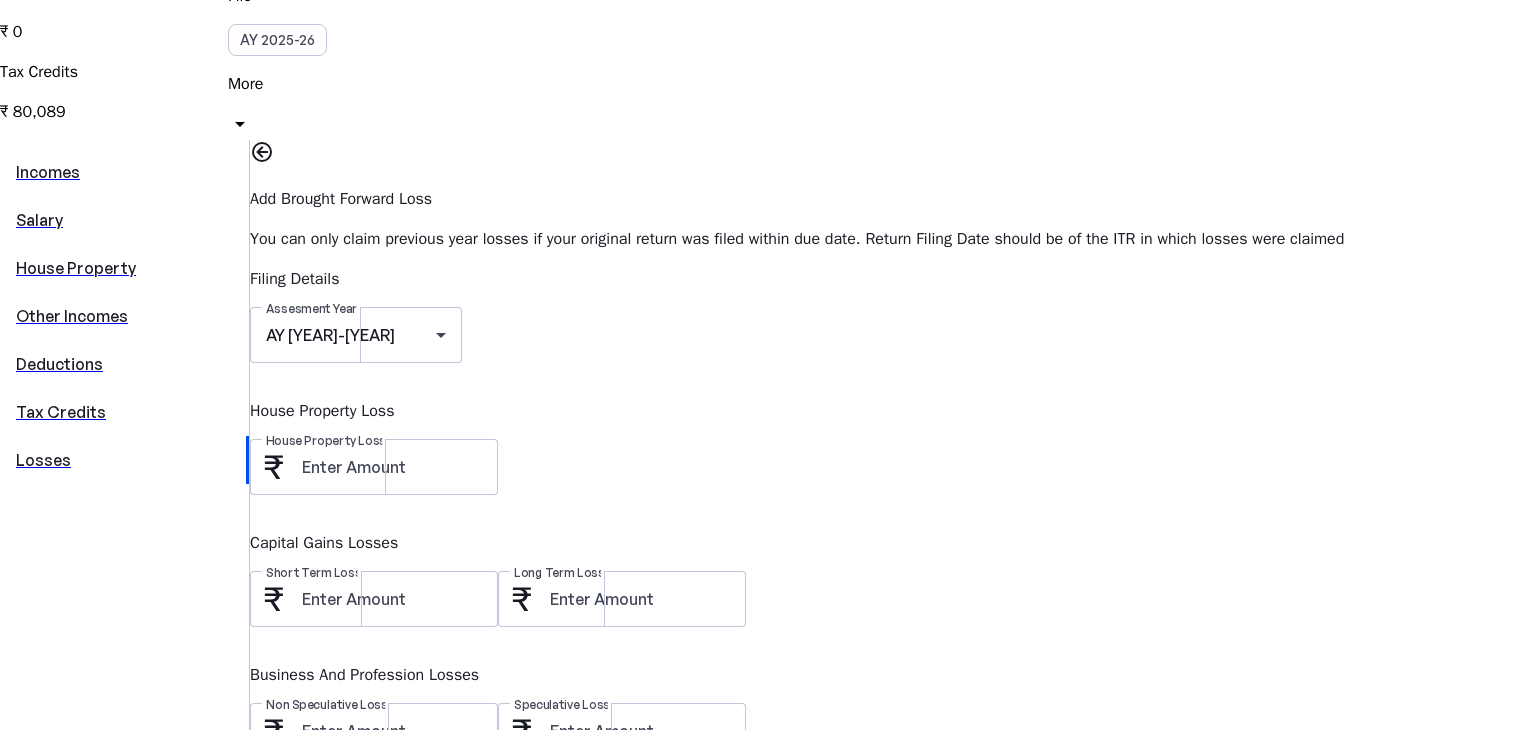 click on "Save Cancel" at bounding box center [893, 799] 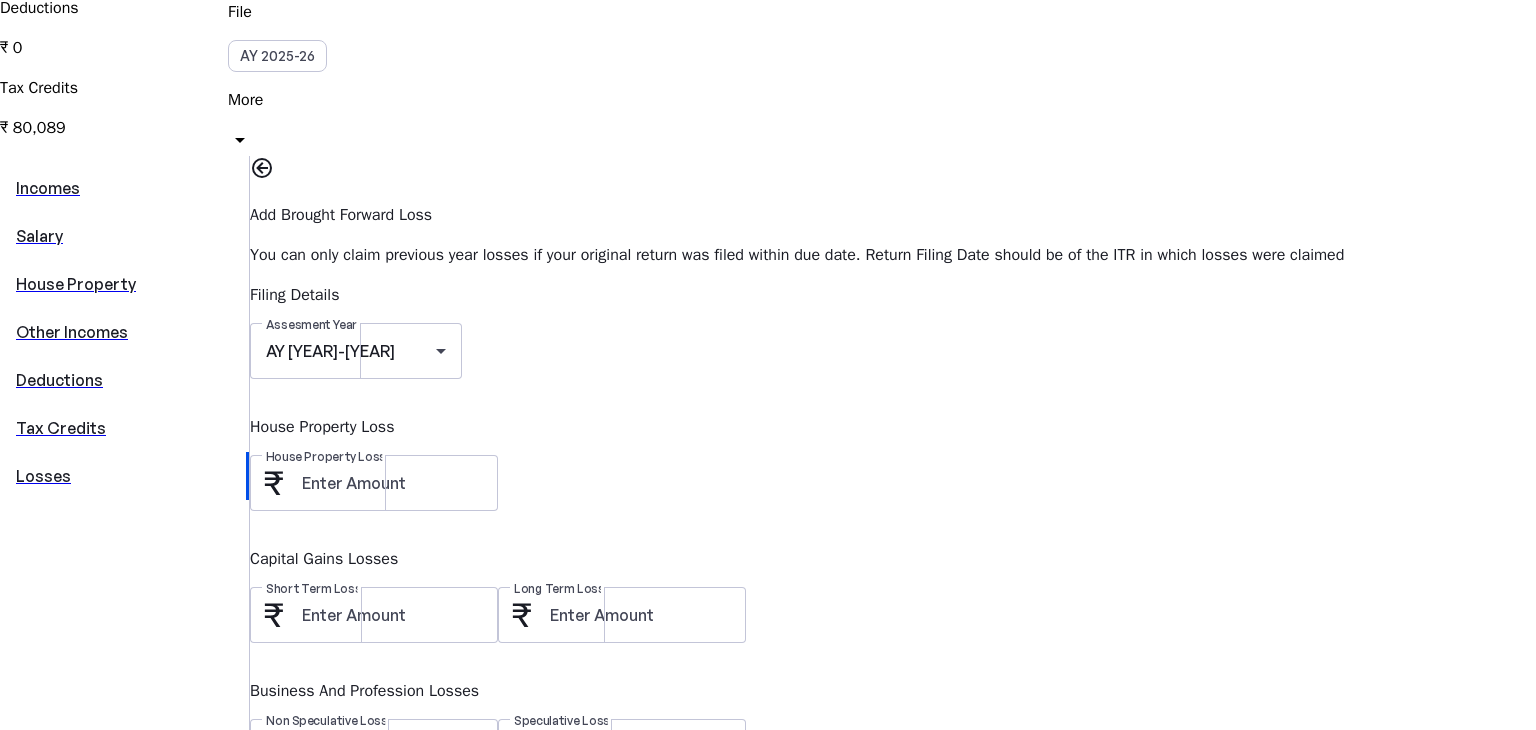 scroll, scrollTop: 396, scrollLeft: 0, axis: vertical 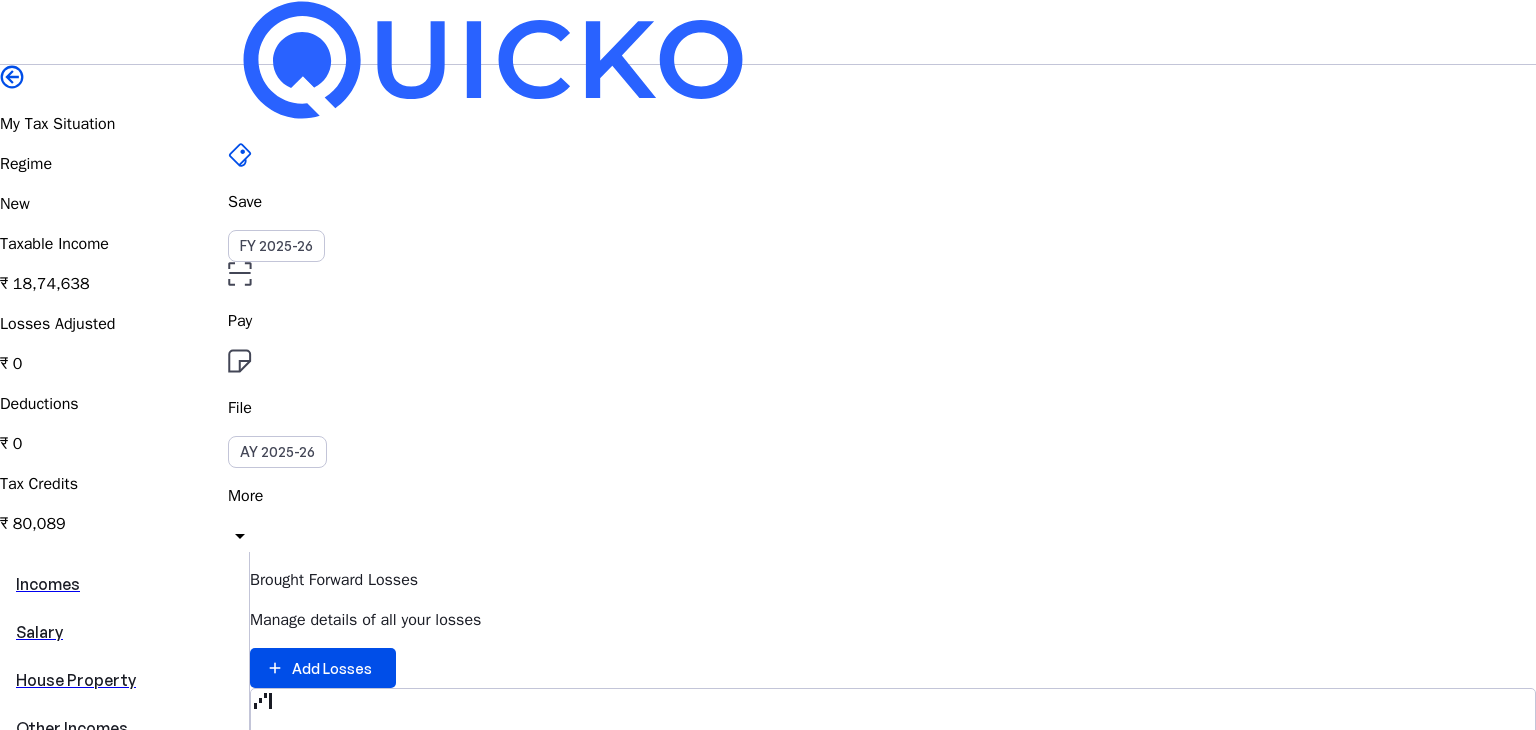 click on "Incomes Salary House Property Other Incomes Deductions Tax Credits Losses Brought Forward Losses Manage details of all your losses add Add Losses waterfall_chart AY 2023-24 Assessment Year Total Loss ₹ 79,067 delete" at bounding box center (768, 740) 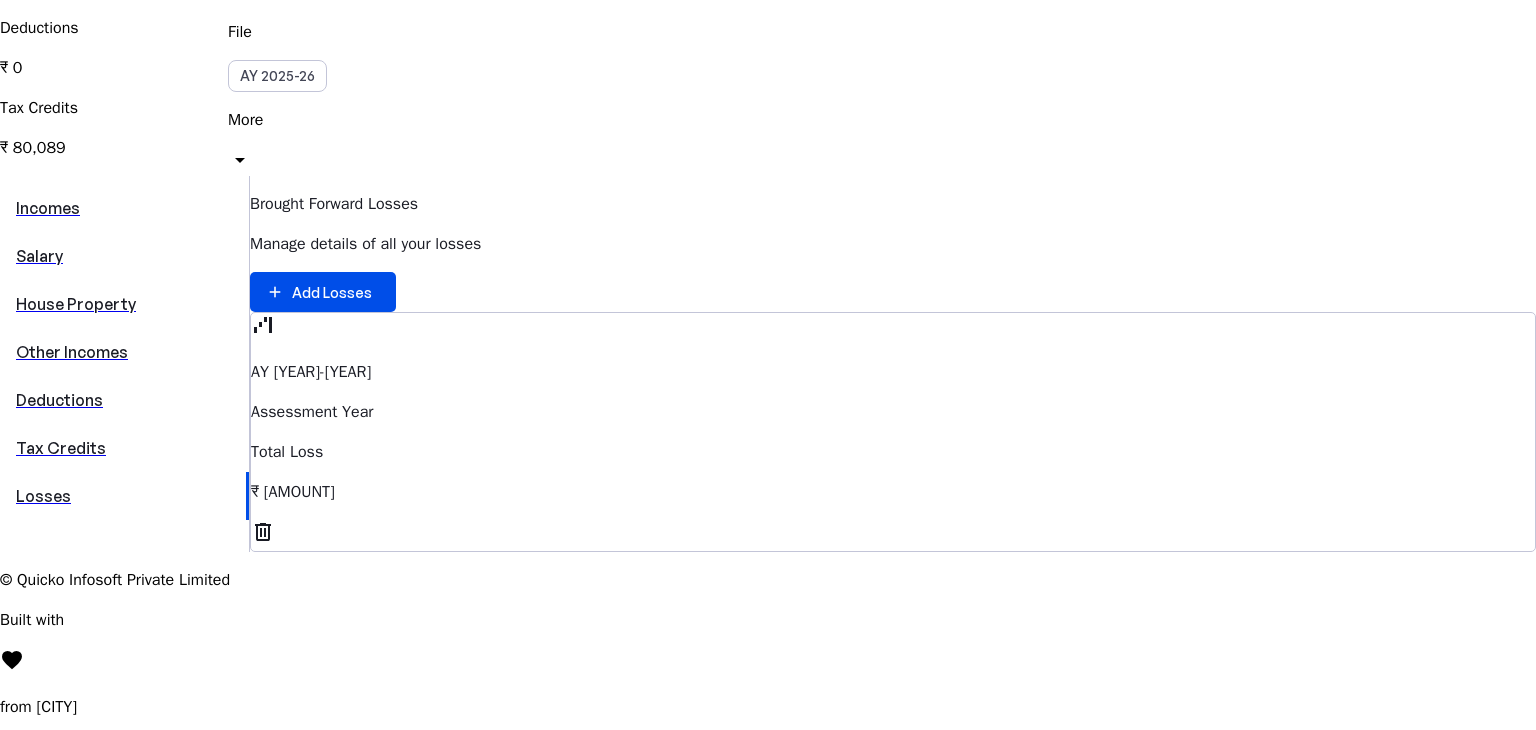 scroll, scrollTop: 0, scrollLeft: 0, axis: both 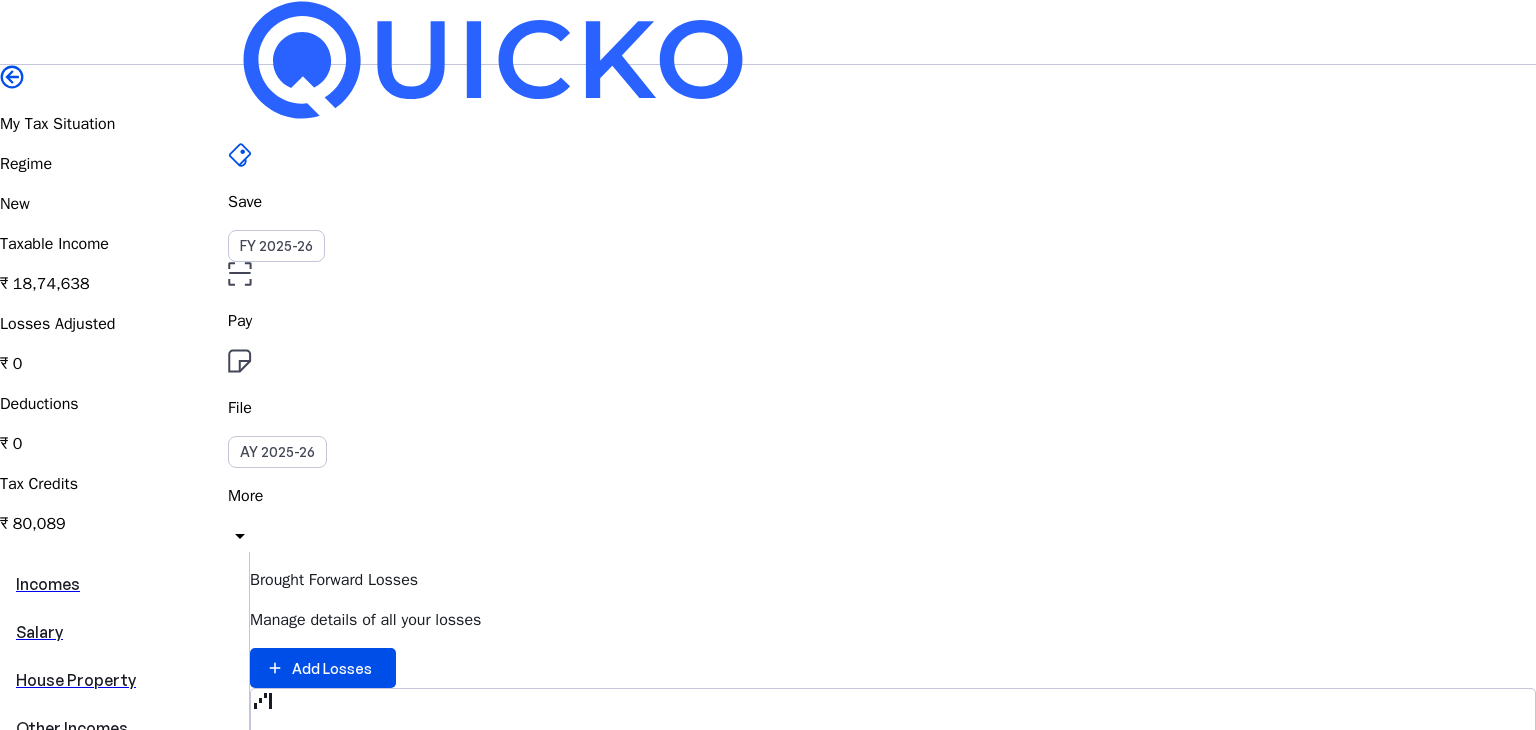 click at bounding box center (12, 77) 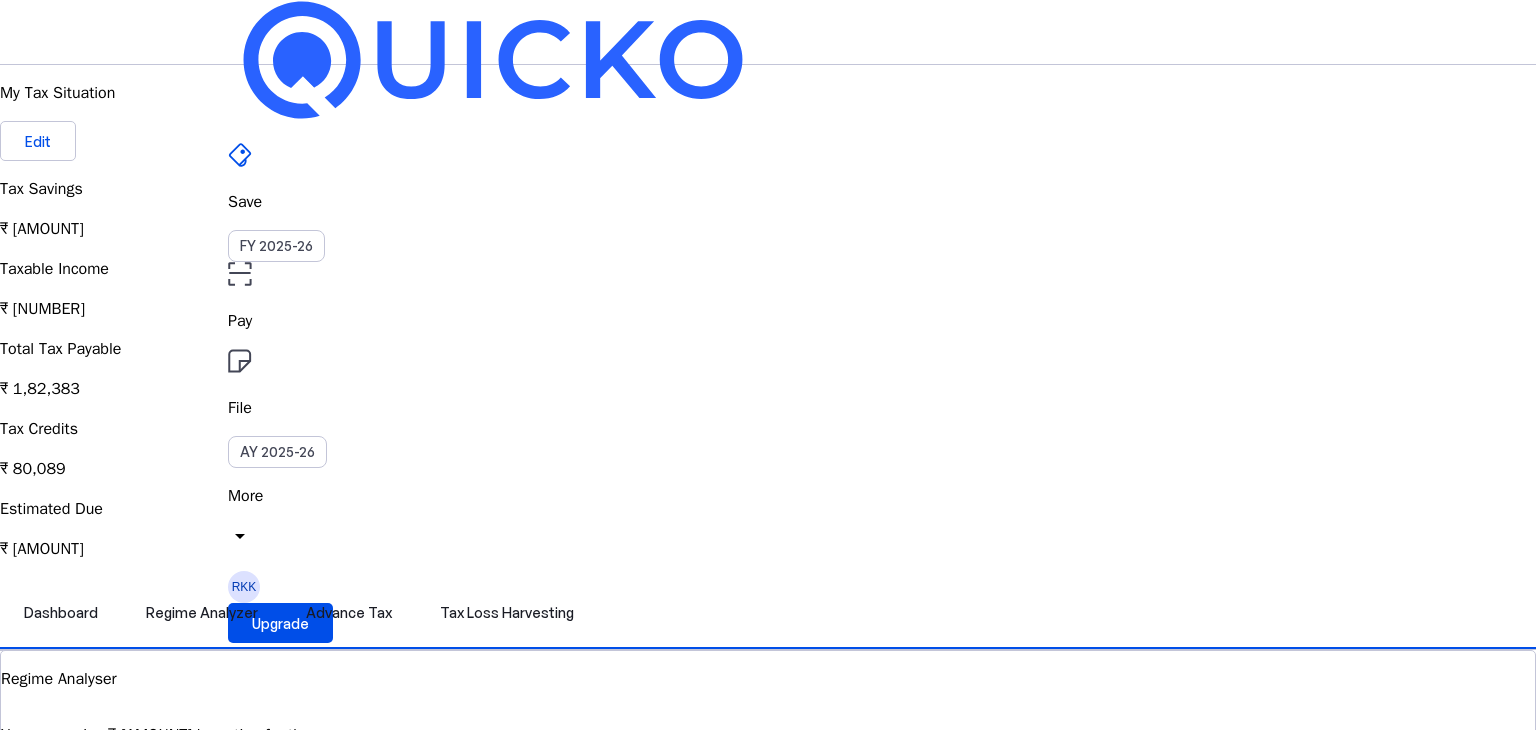 scroll, scrollTop: 0, scrollLeft: 0, axis: both 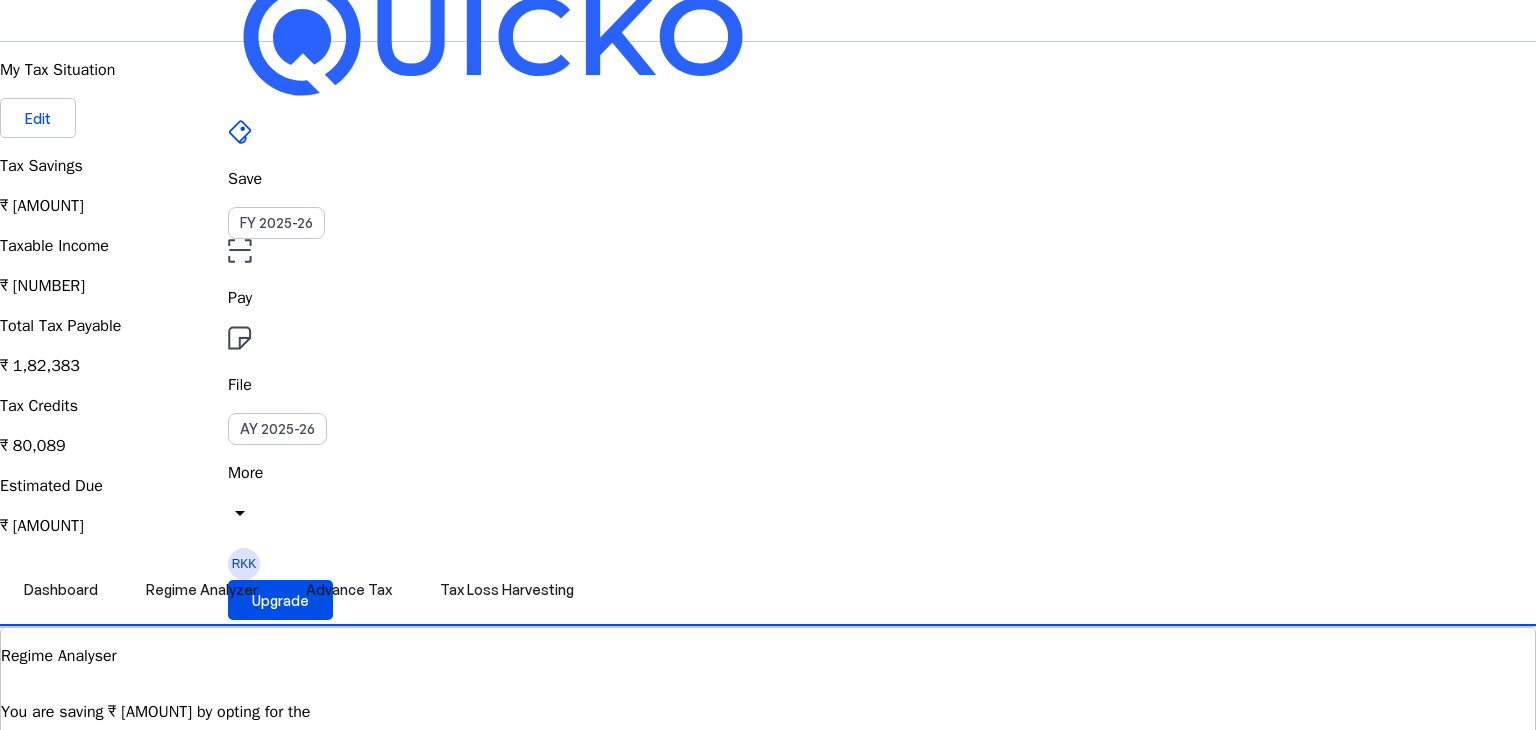 click on "Save FY [YEAR]  Pay   File AY [YEAR]  More  arrow_drop_down  RKK   Upgrade  My Tax Situation Edit Tax Savings ₹ [AMOUNT] Taxable Income ₹ [AMOUNT] Total Tax Payable ₹ [AMOUNT] Tax Credits ₹ [AMOUNT] Estimated Due ₹ [AMOUNT]  Dashboard   Regime Analyzer   Advance Tax   Tax Loss Harvesting  Regime Analyser You are saving ₹ [AMOUNT] by opting for the new regime.  New Regime Chosen Regime View Comparision  4.8/5 | [NUMBER] reviews  We do your taxes Expert will prepare, review & e-file your tax return, making sure nothing gets missed.  Get in touch  Documents Tax Computation Summary A brief summary of how we arrived at your final taxability based on your financial situation download Advance Tax Quarter [NUMBER] Current Quarter  [DATE]  Due Date  ₹ [AMOUNT]  Tax Dues Explore Tax Loss Harvesting  Coming Soon!  Connect to your broker! Link your broker & view tax saving opportunities! View Simulator National Pension Scheme Tax-saving plan that   pays you back Lower your taxes, grow your future. Benefit  favorite" at bounding box center [768, 1945] 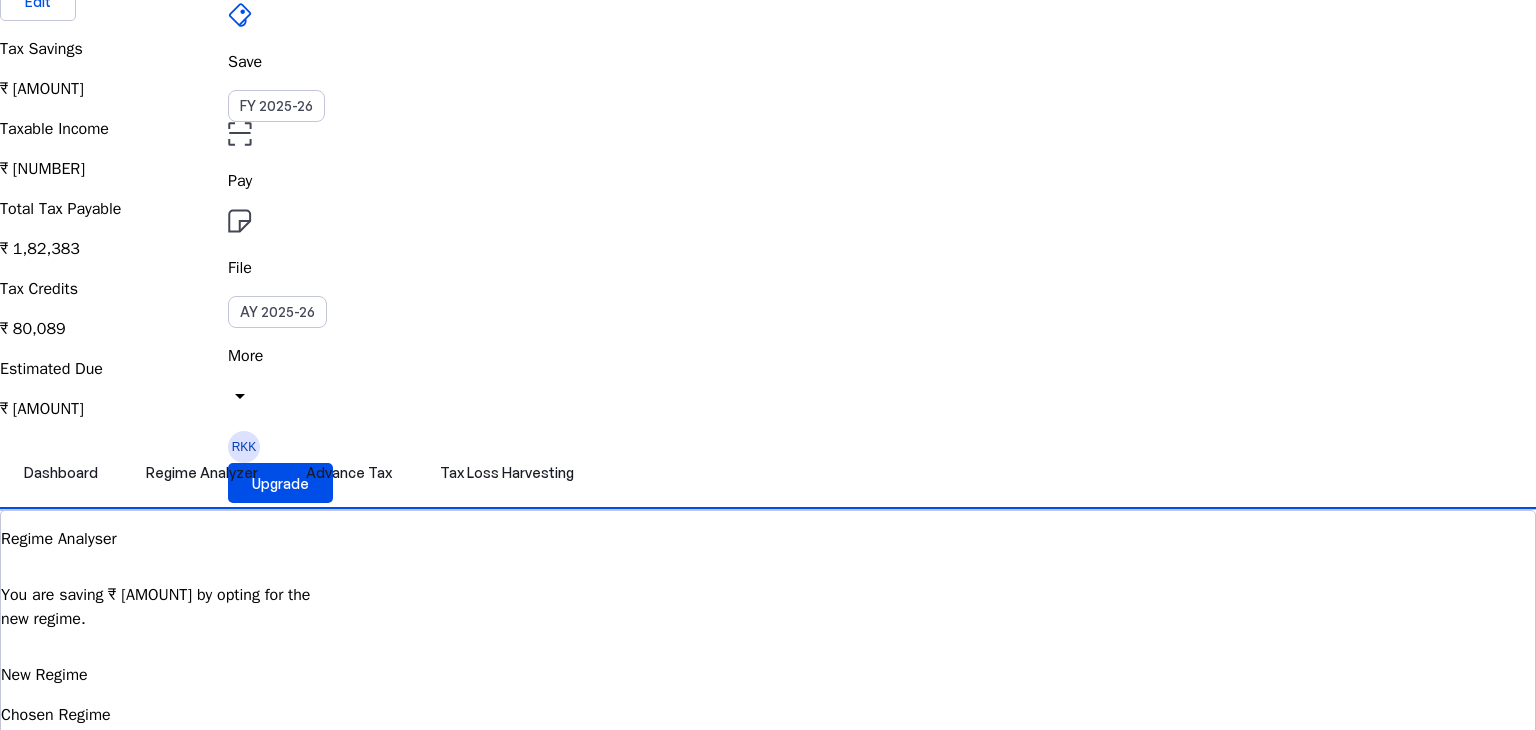scroll, scrollTop: 139, scrollLeft: 0, axis: vertical 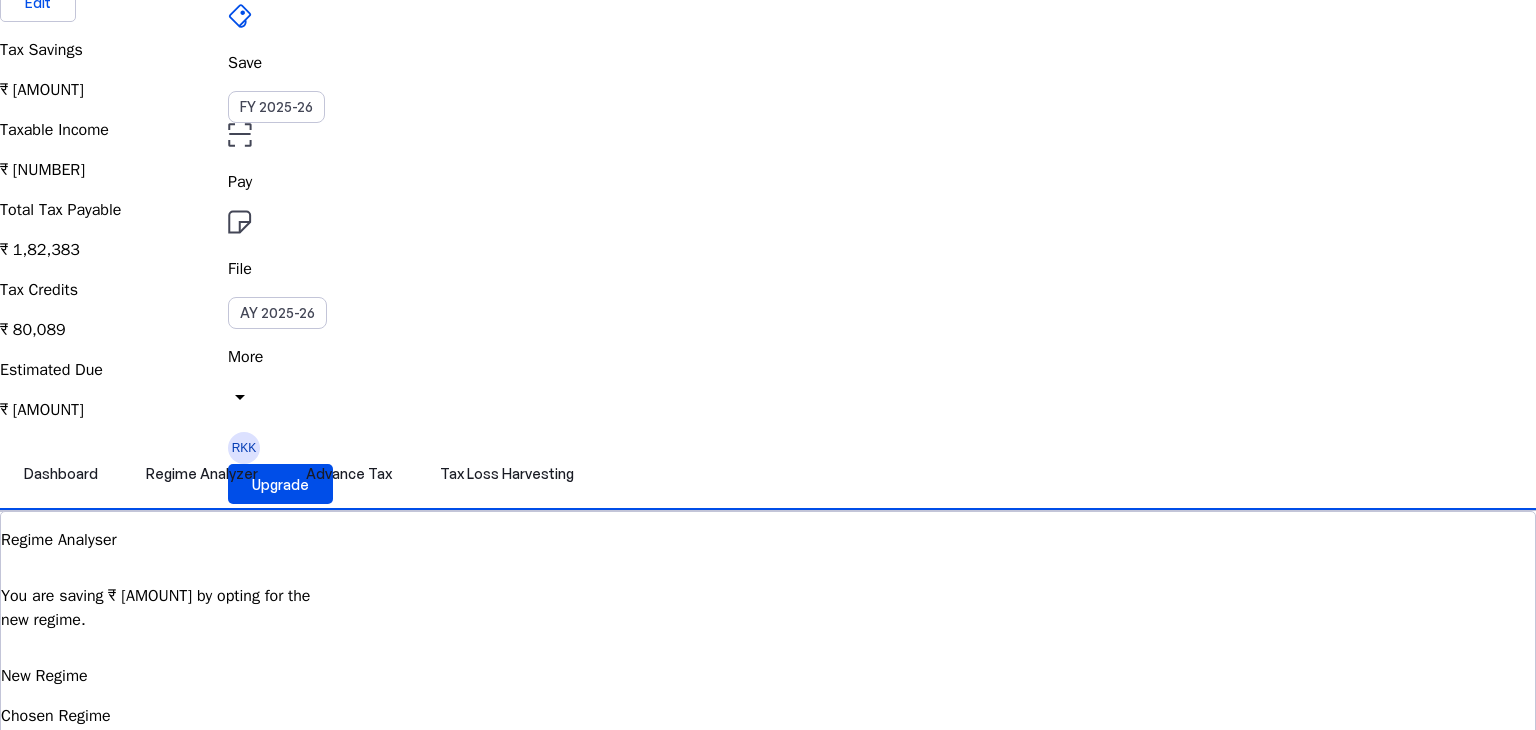 click on "Save FY [YEAR]  Pay   File AY [YEAR]  More  arrow_drop_down  RKK   Upgrade  My Tax Situation Edit Tax Savings ₹ [AMOUNT] Taxable Income ₹ [AMOUNT] Total Tax Payable ₹ [AMOUNT] Tax Credits ₹ [AMOUNT] Estimated Due ₹ [AMOUNT]  Dashboard   Regime Analyzer   Advance Tax   Tax Loss Harvesting  Regime Analyser You are saving ₹ [AMOUNT] by opting for the new regime.  New Regime Chosen Regime View Comparision  4.8/5 | [NUMBER] reviews  We do your taxes Expert will prepare, review & e-file your tax return, making sure nothing gets missed.  Get in touch  Documents Tax Computation Summary A brief summary of how we arrived at your final taxability based on your financial situation download Advance Tax Quarter [NUMBER] Current Quarter  [DATE]  Due Date  ₹ [AMOUNT]  Tax Dues Explore Tax Loss Harvesting  Coming Soon!  Connect to your broker! Link your broker & view tax saving opportunities! View Simulator National Pension Scheme Tax-saving plan that   pays you back Lower your taxes, grow your future. Benefit  favorite" at bounding box center [768, 1829] 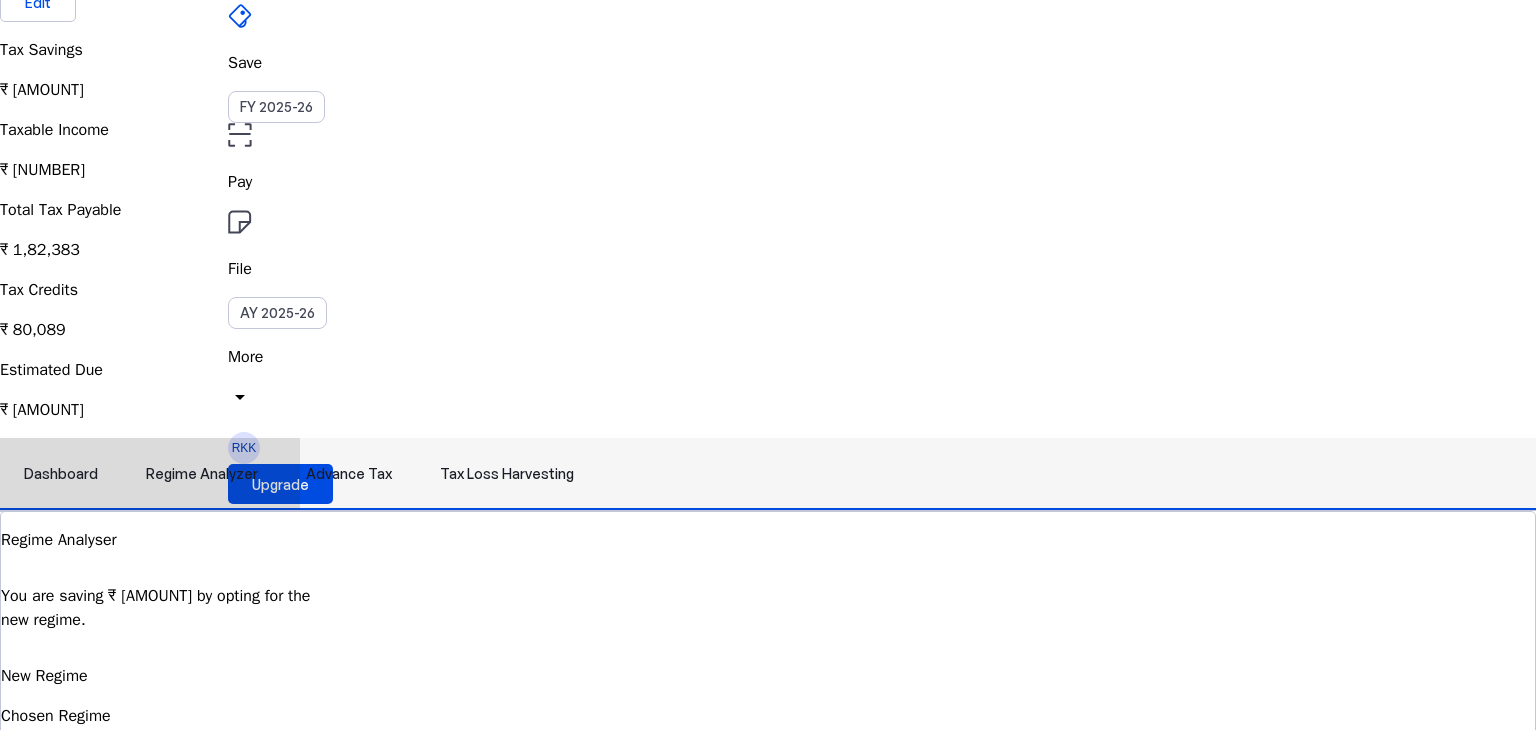 click on "Regime Analyzer" at bounding box center (202, 474) 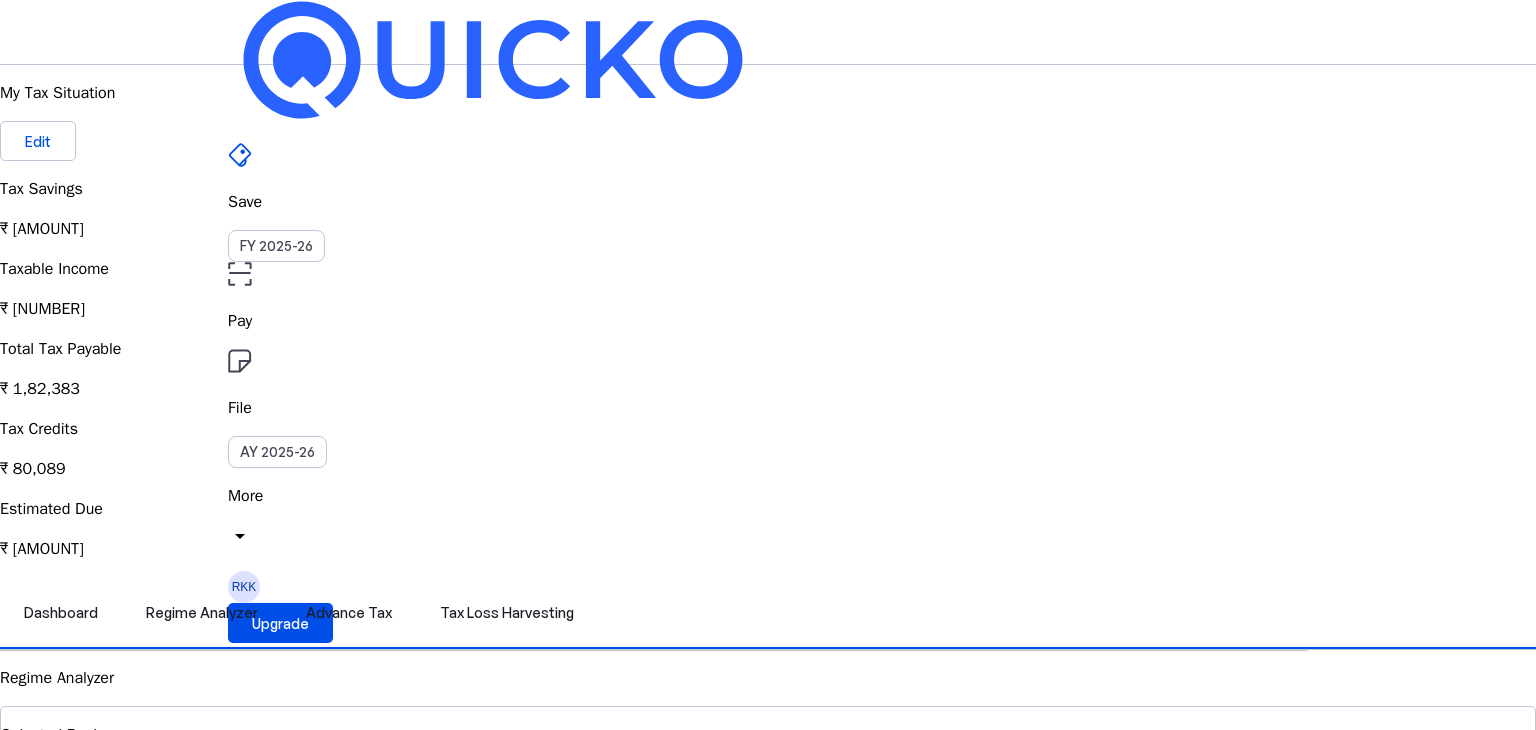 scroll, scrollTop: 3, scrollLeft: 0, axis: vertical 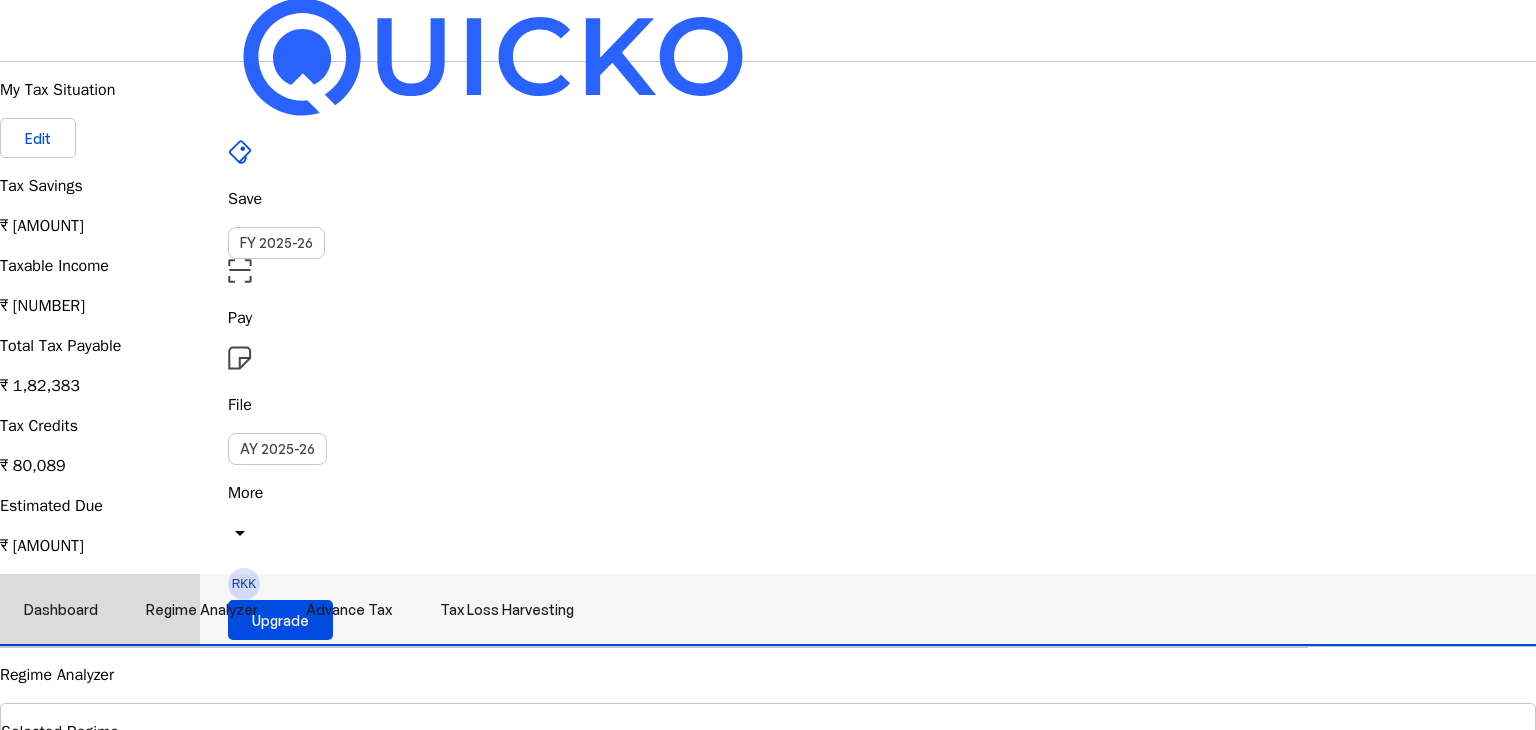 click on "Advance Tax" at bounding box center [349, 610] 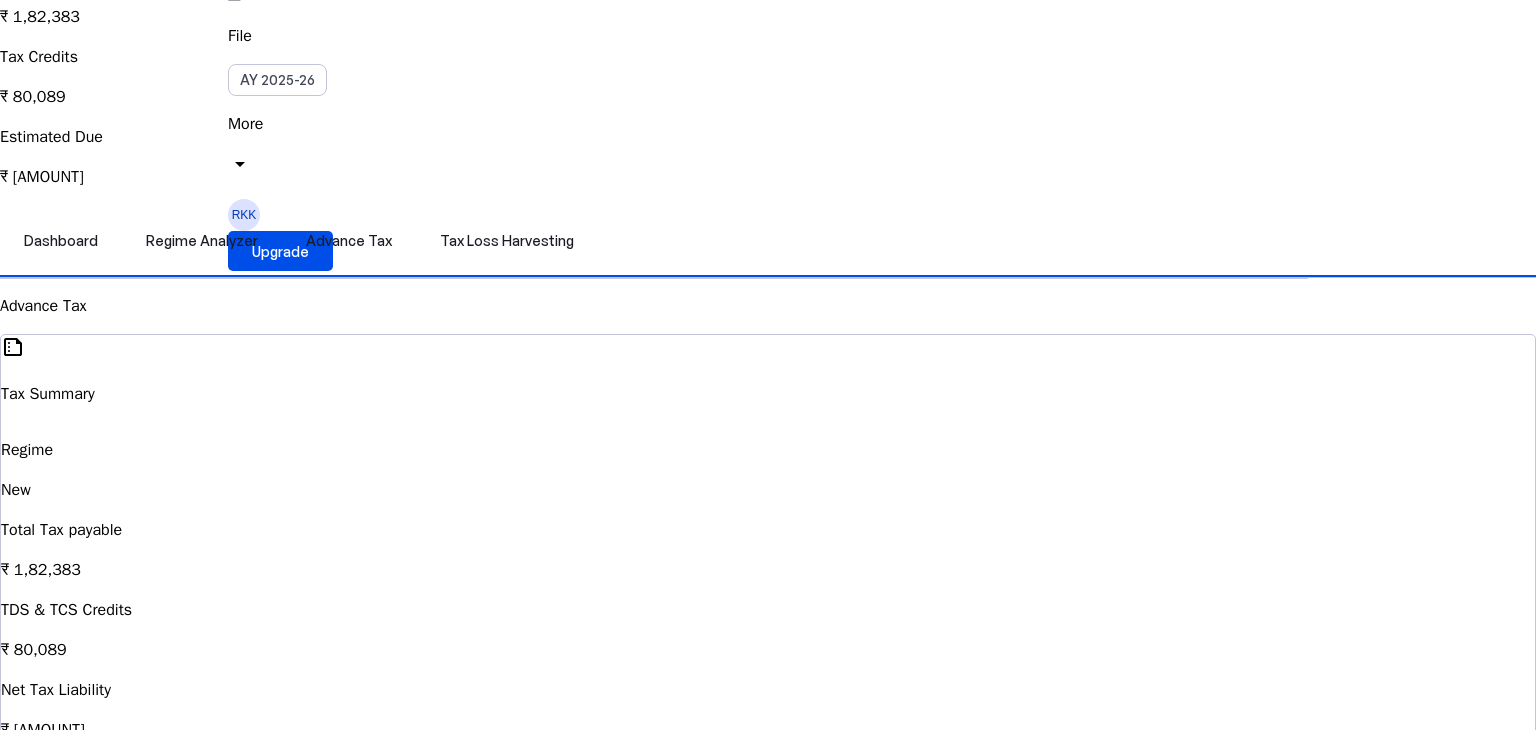 scroll, scrollTop: 0, scrollLeft: 0, axis: both 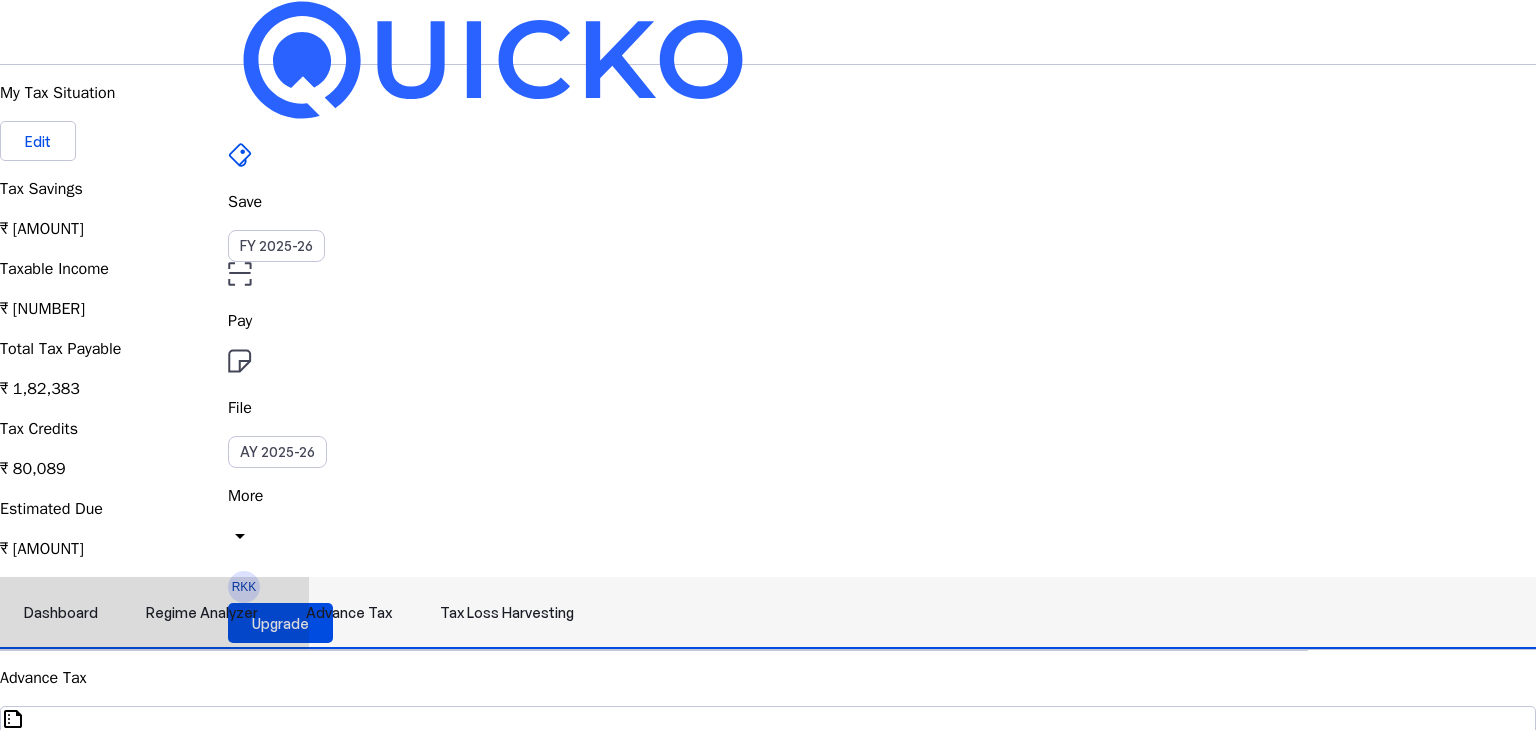 click on "Tax Loss Harvesting" at bounding box center [507, 613] 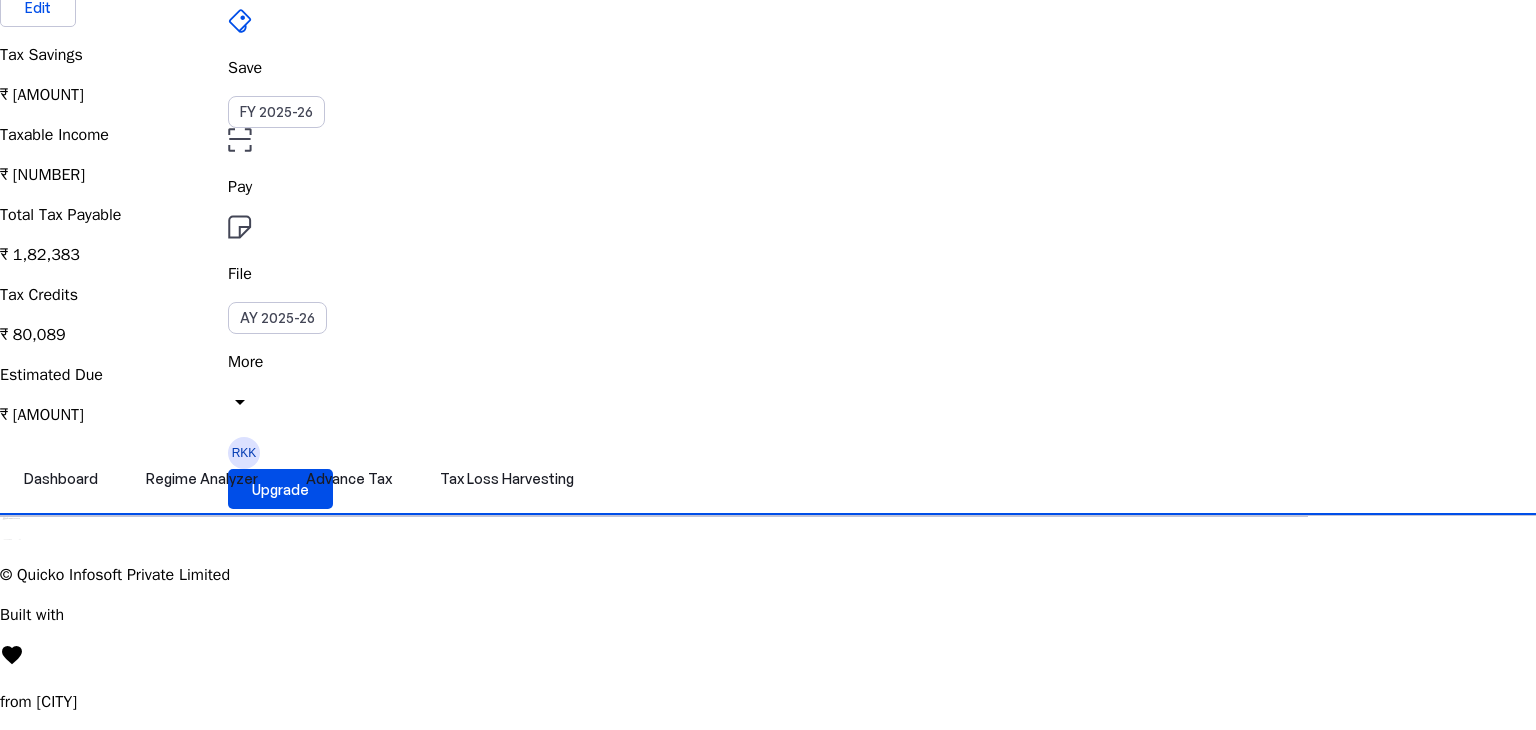 scroll, scrollTop: 0, scrollLeft: 0, axis: both 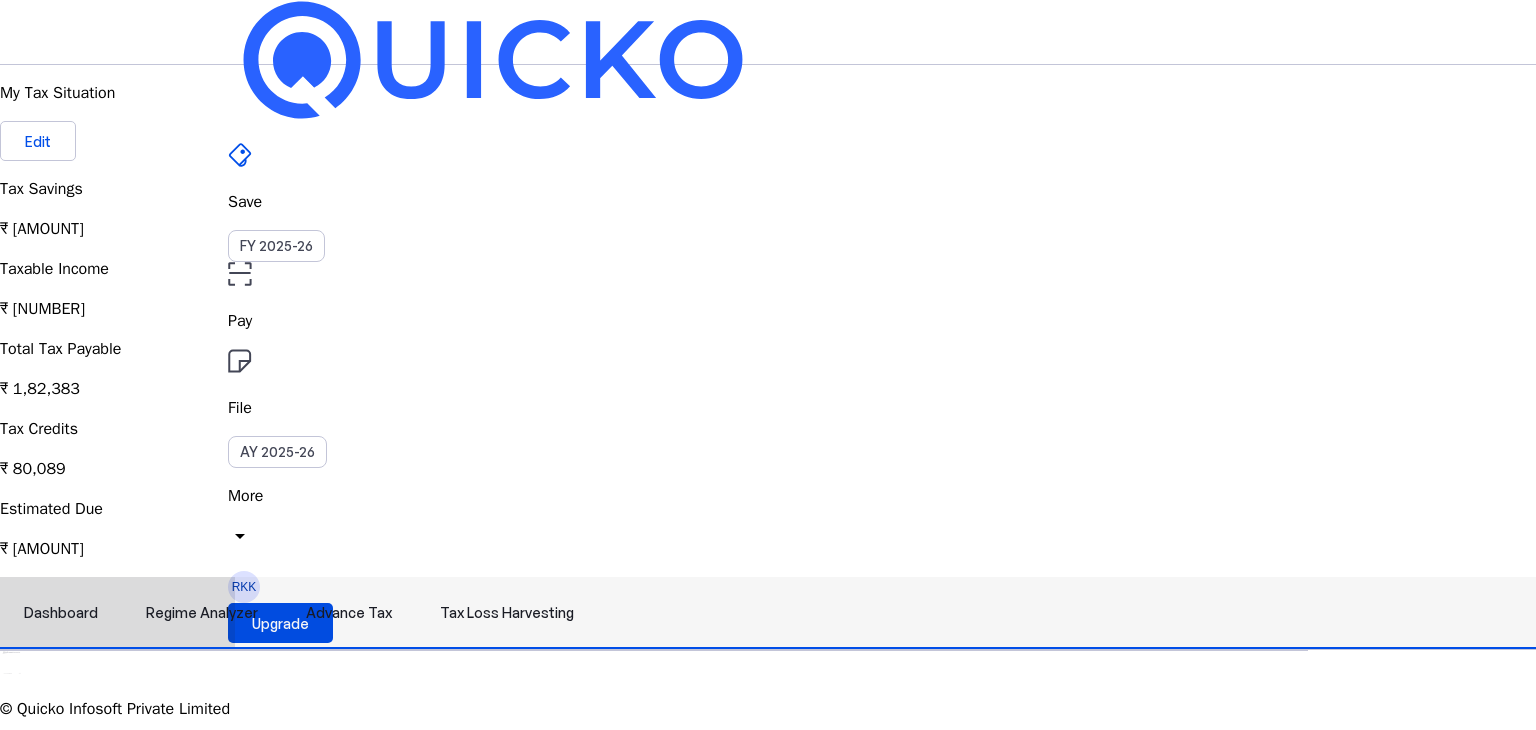 click on "Dashboard" at bounding box center [61, 613] 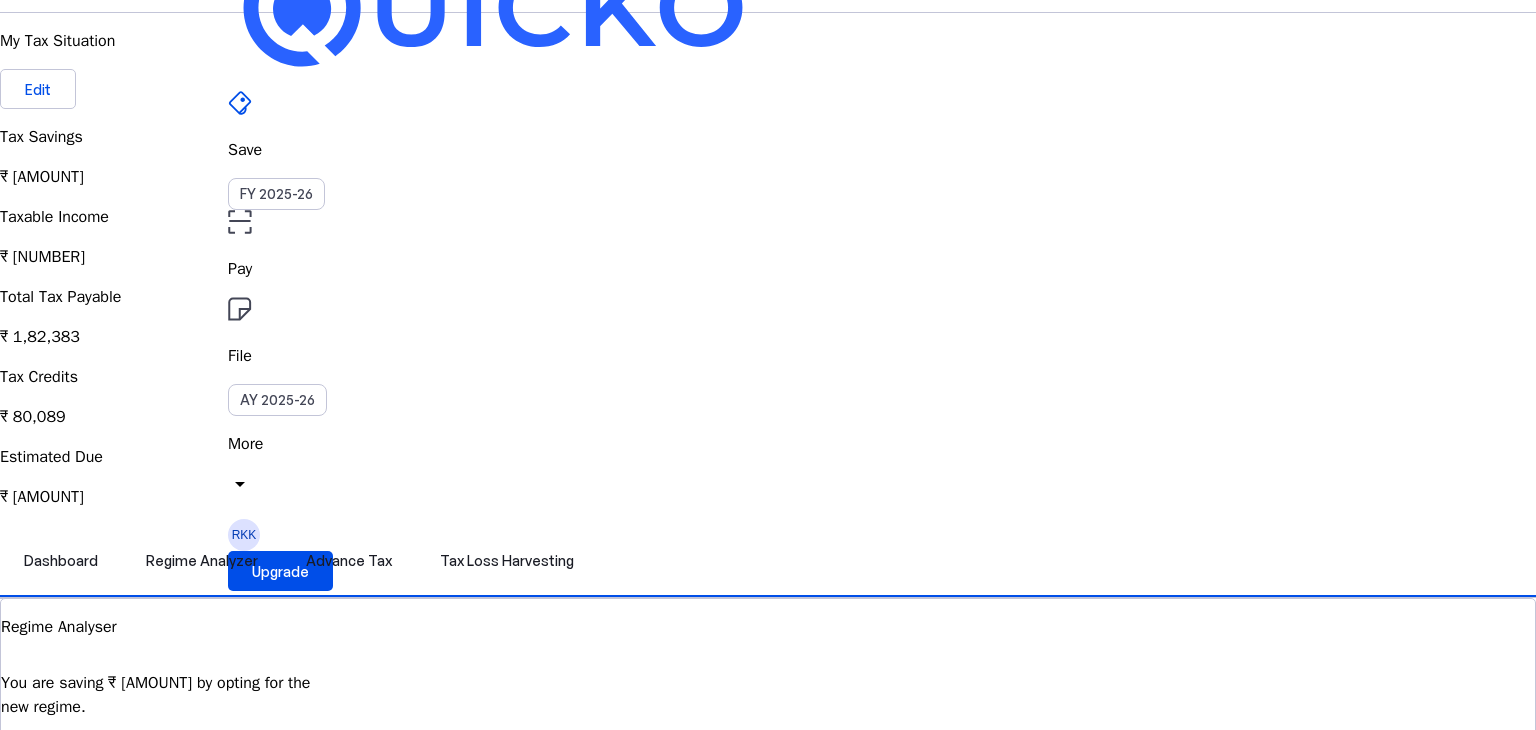 scroll, scrollTop: 0, scrollLeft: 0, axis: both 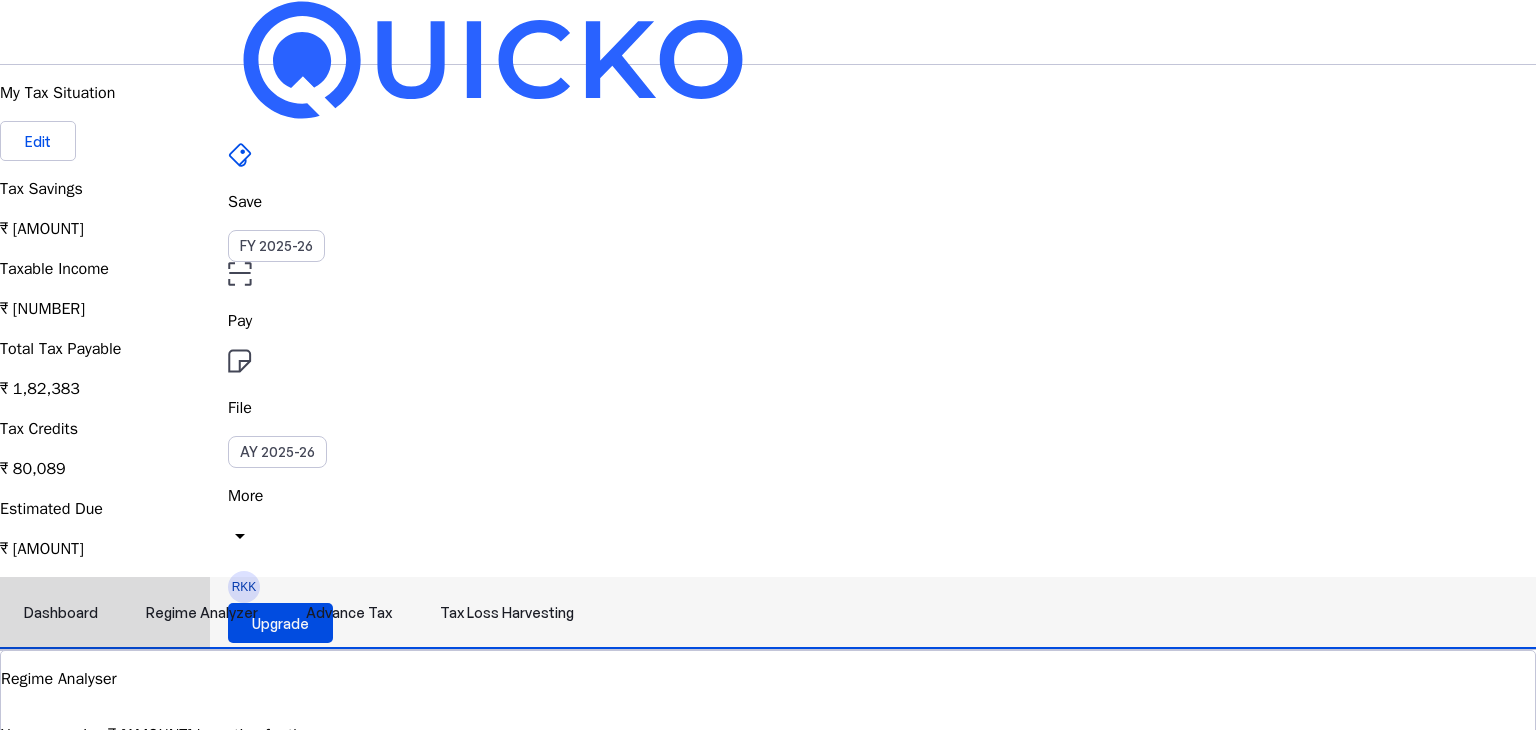 click on "Regime Analyzer" at bounding box center (202, 613) 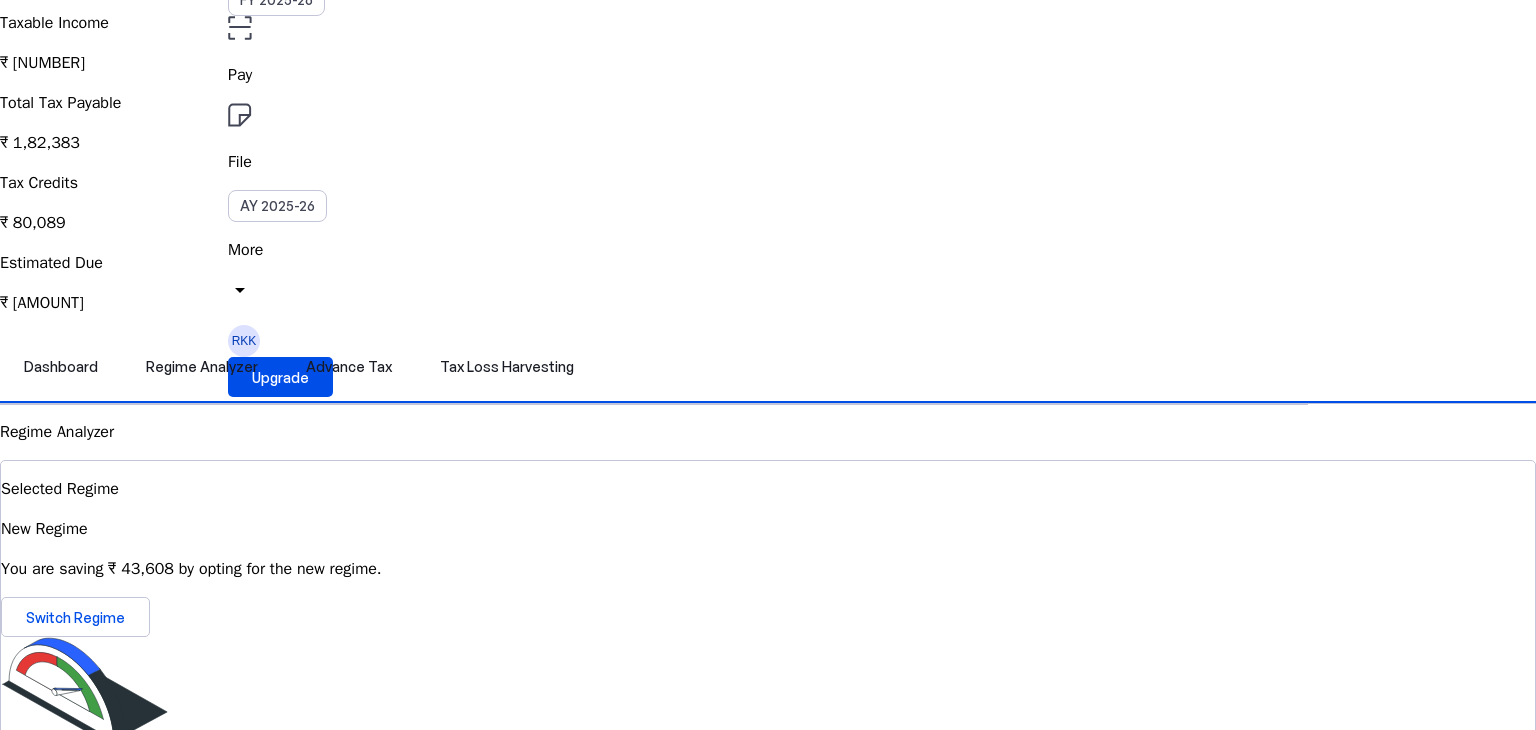 scroll, scrollTop: 244, scrollLeft: 0, axis: vertical 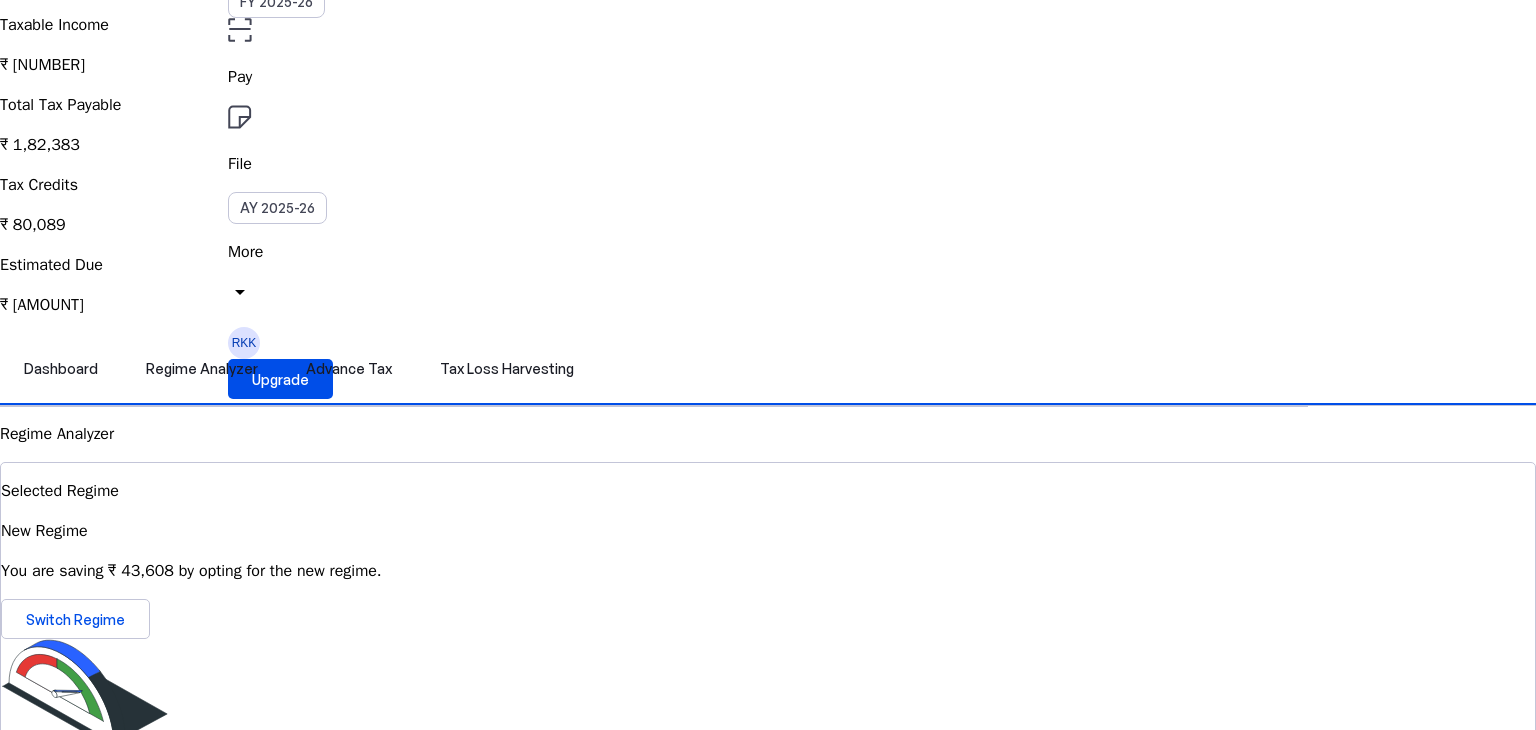 click on "New Vs Old Regime Recommended Regime Comparision New Regime Old Regime Total Headwise Income ₹ [NUMBER] ₹ [NUMBER] Losses Adjusted ₹ 0 ₹ [NUMBER] Gross Total Income ₹ [NUMBER] ₹ [NUMBER] Deductions ₹ 0 ₹ [NUMBER] Total Income ₹ [NUMBER] ₹ [NUMBER] Gross Tax Payable ₹ [NUMBER] ₹ [NUMBER] Interest & Penalty ₹ [NUMBER] ₹ [NUMBER] Net Tax Liability ₹ [NUMBER] ₹ [NUMBER] Saving ₹ [NUMBER]" at bounding box center [768, 1757] 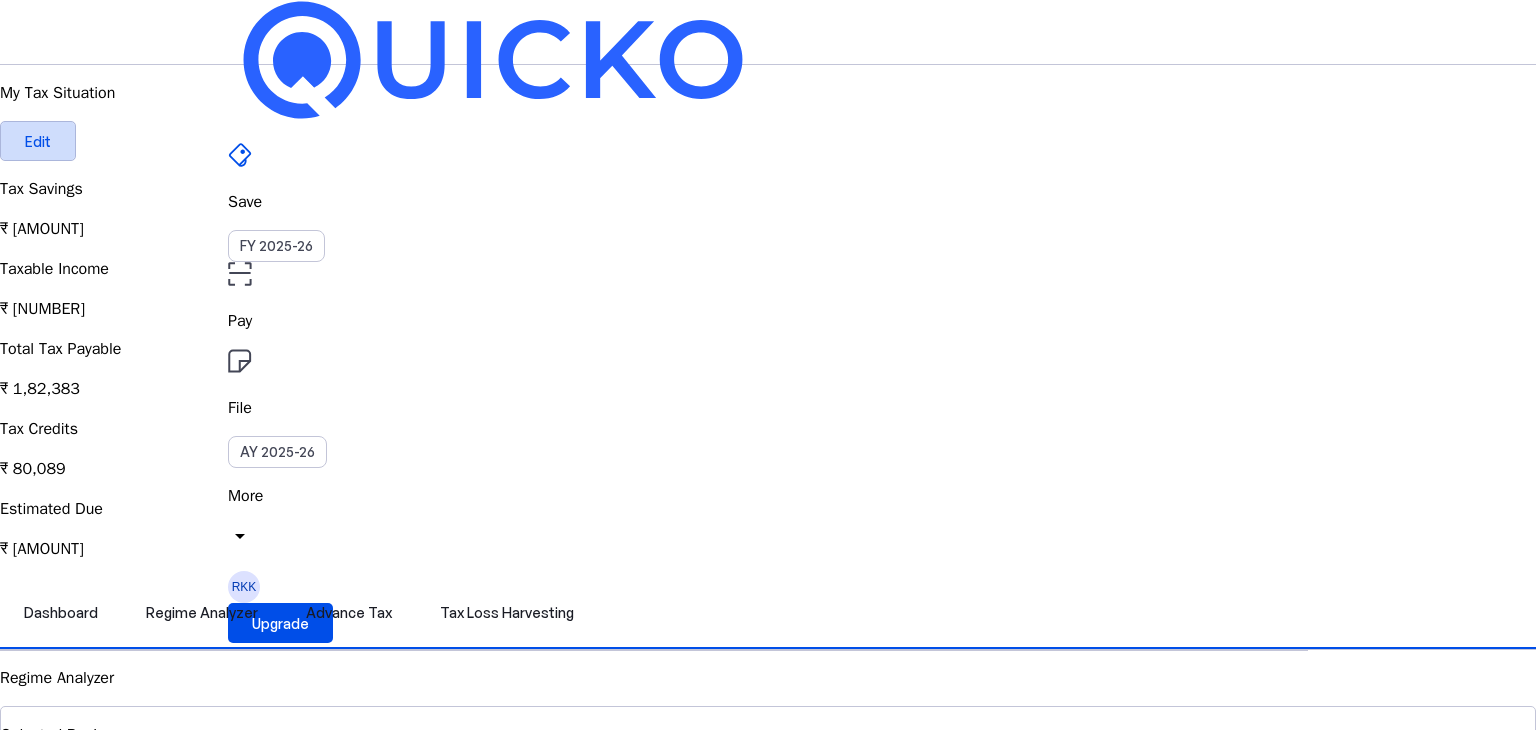 click on "Edit" at bounding box center [38, 141] 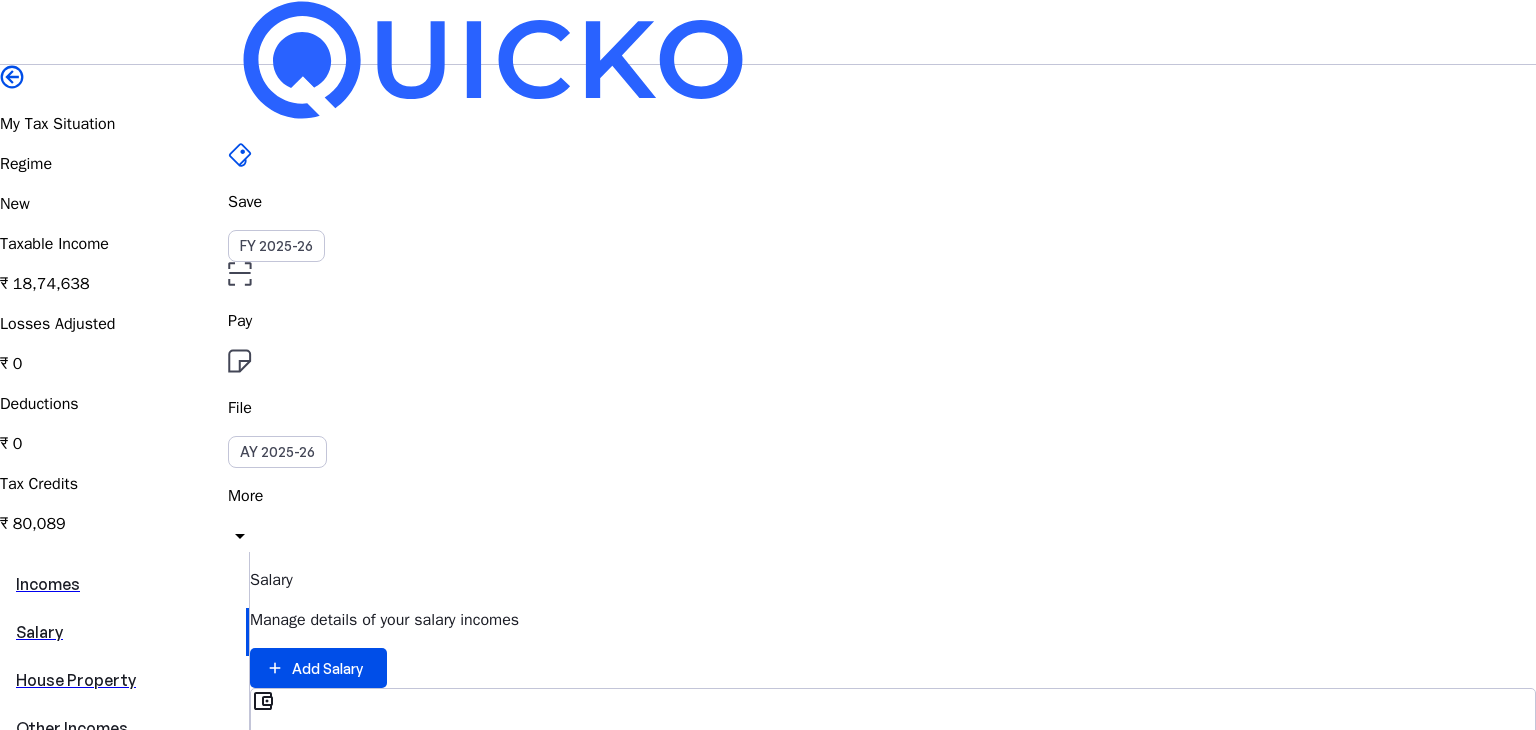 click on "House Property" at bounding box center (124, 680) 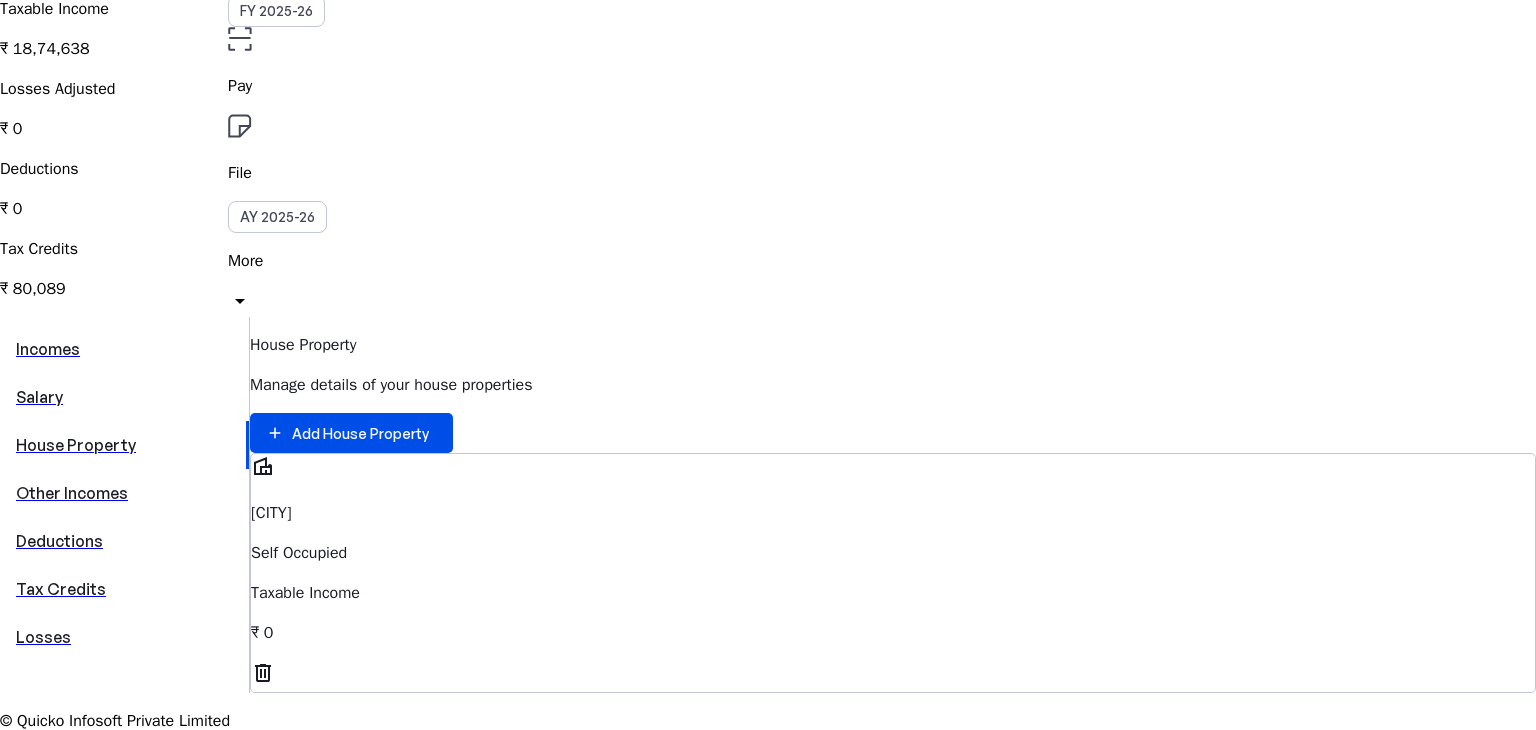 scroll, scrollTop: 260, scrollLeft: 0, axis: vertical 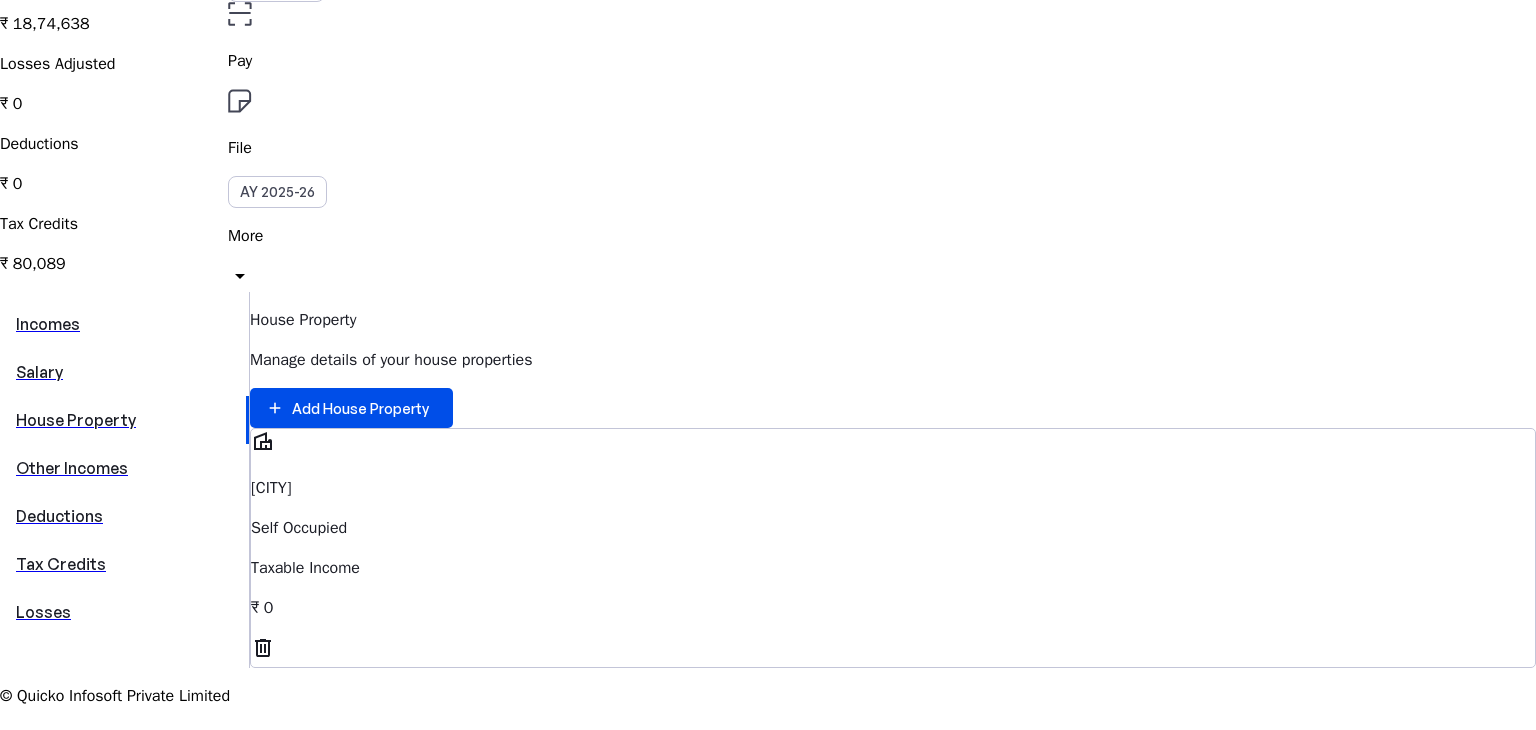 click on "Other Incomes" at bounding box center [124, 468] 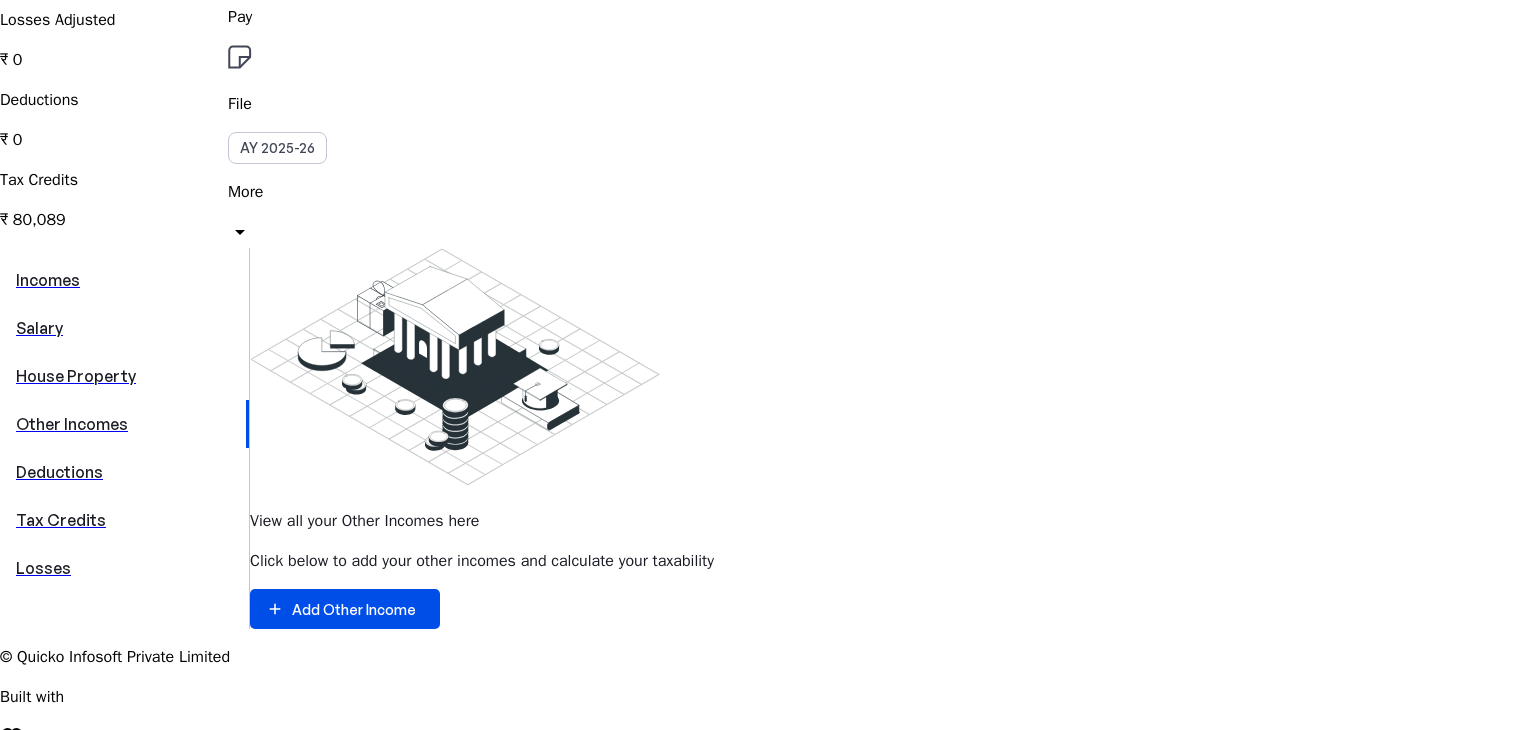 scroll, scrollTop: 263, scrollLeft: 0, axis: vertical 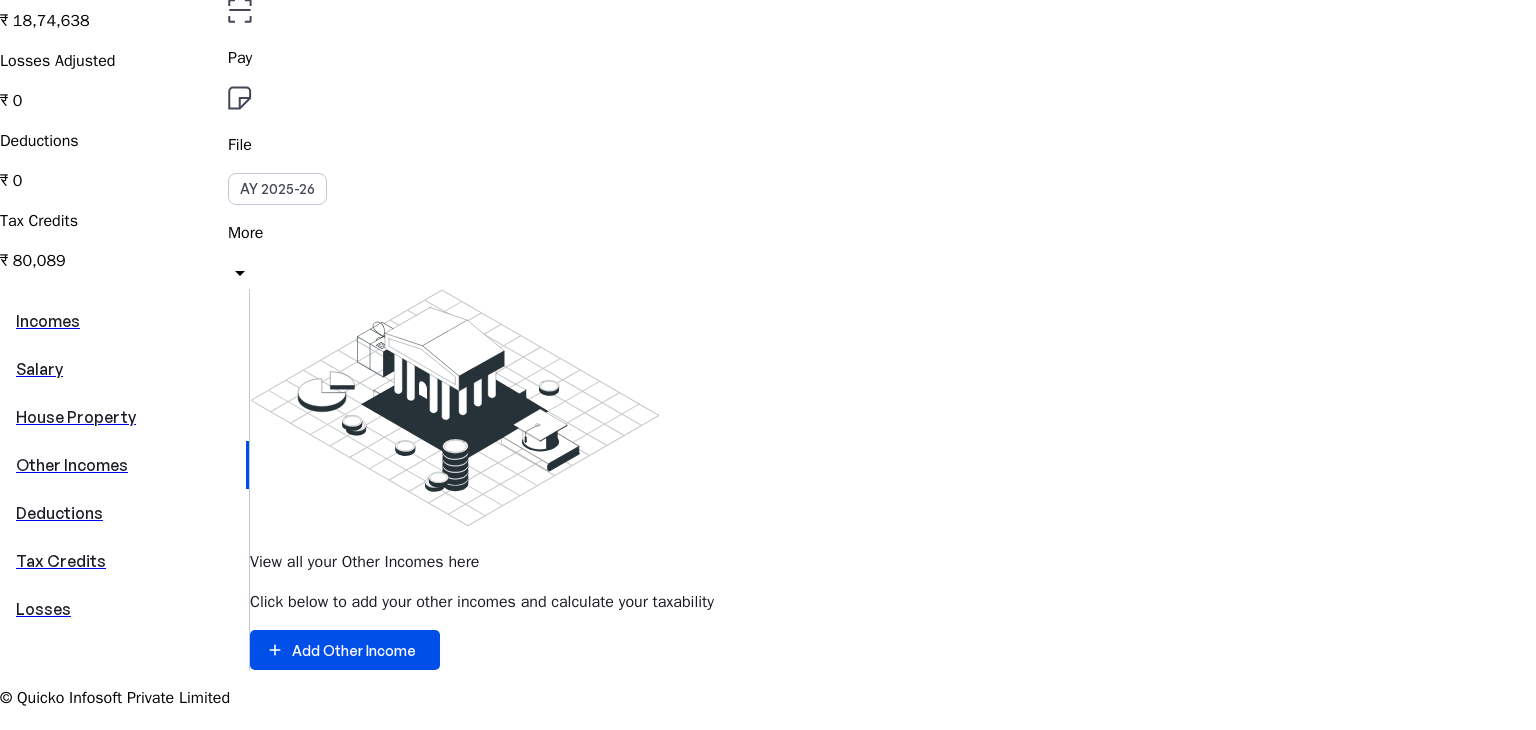click on "Deductions" at bounding box center (124, 513) 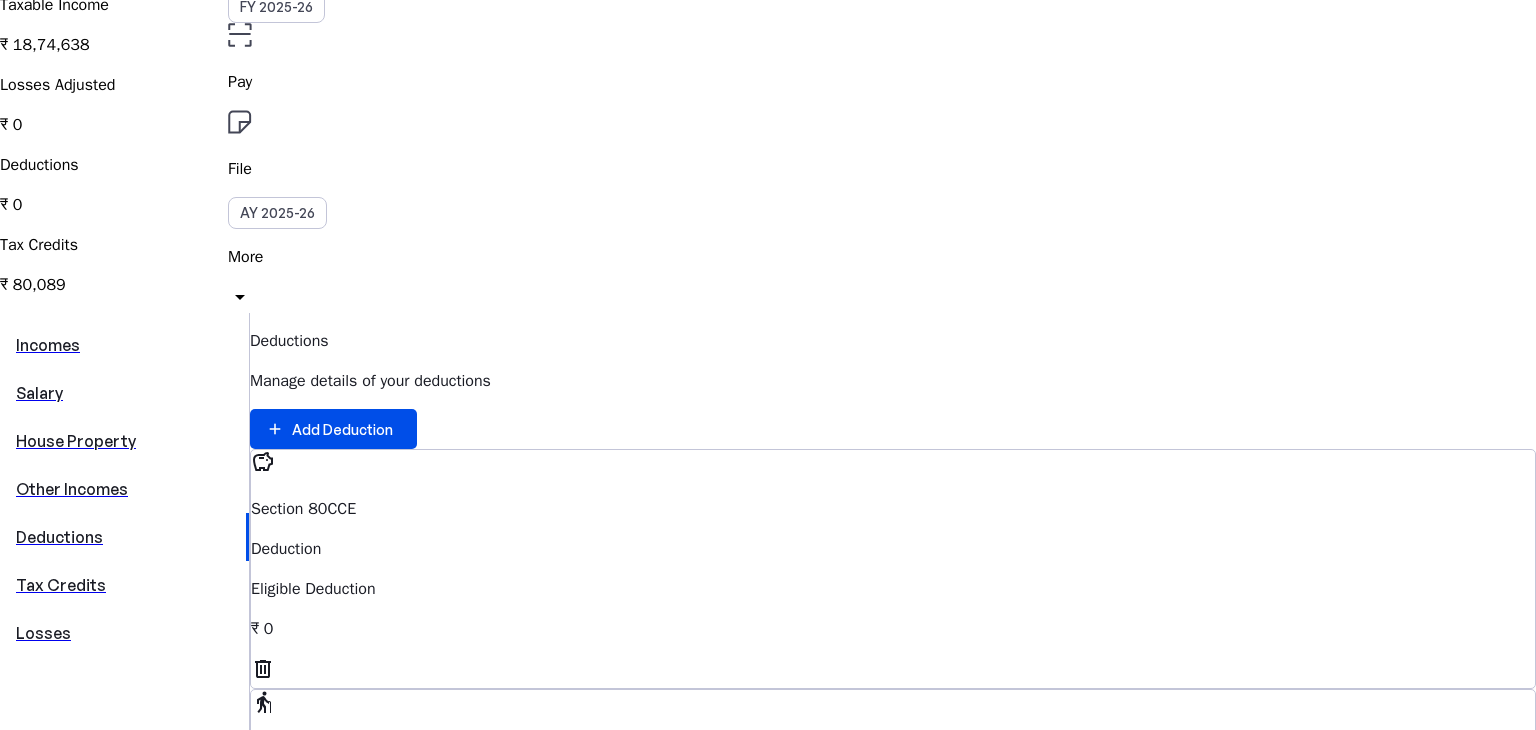 scroll, scrollTop: 236, scrollLeft: 0, axis: vertical 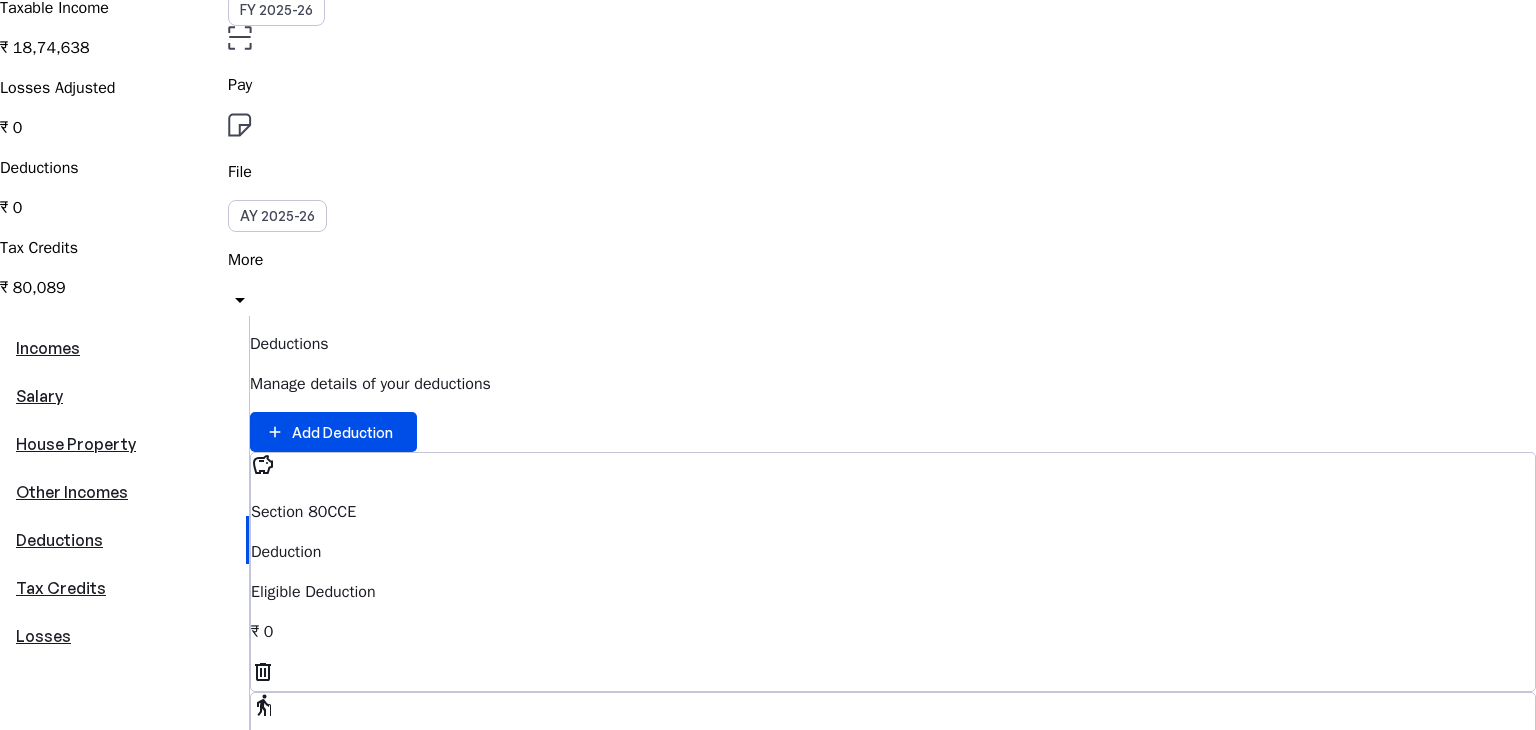 click on "Incomes" at bounding box center [124, 348] 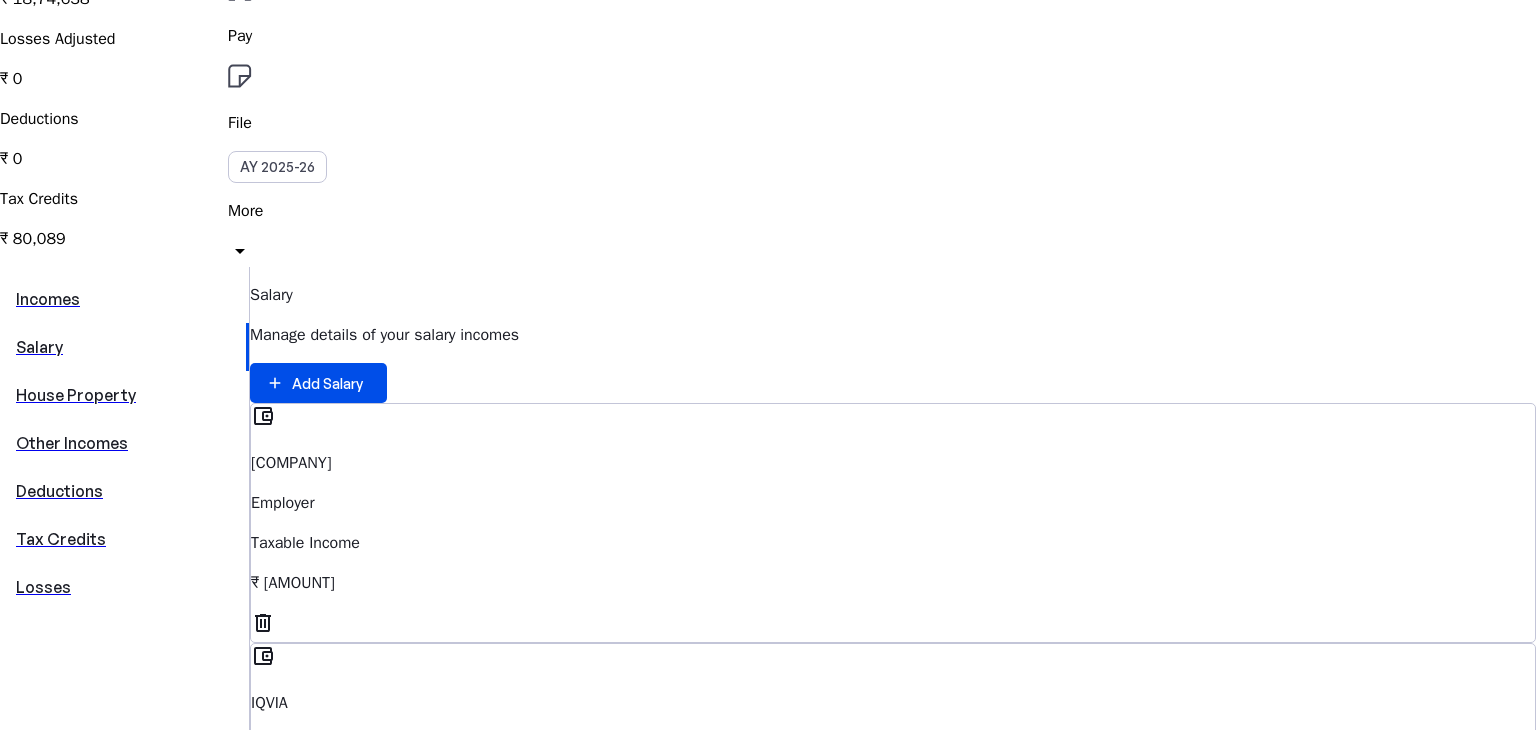 scroll, scrollTop: 284, scrollLeft: 0, axis: vertical 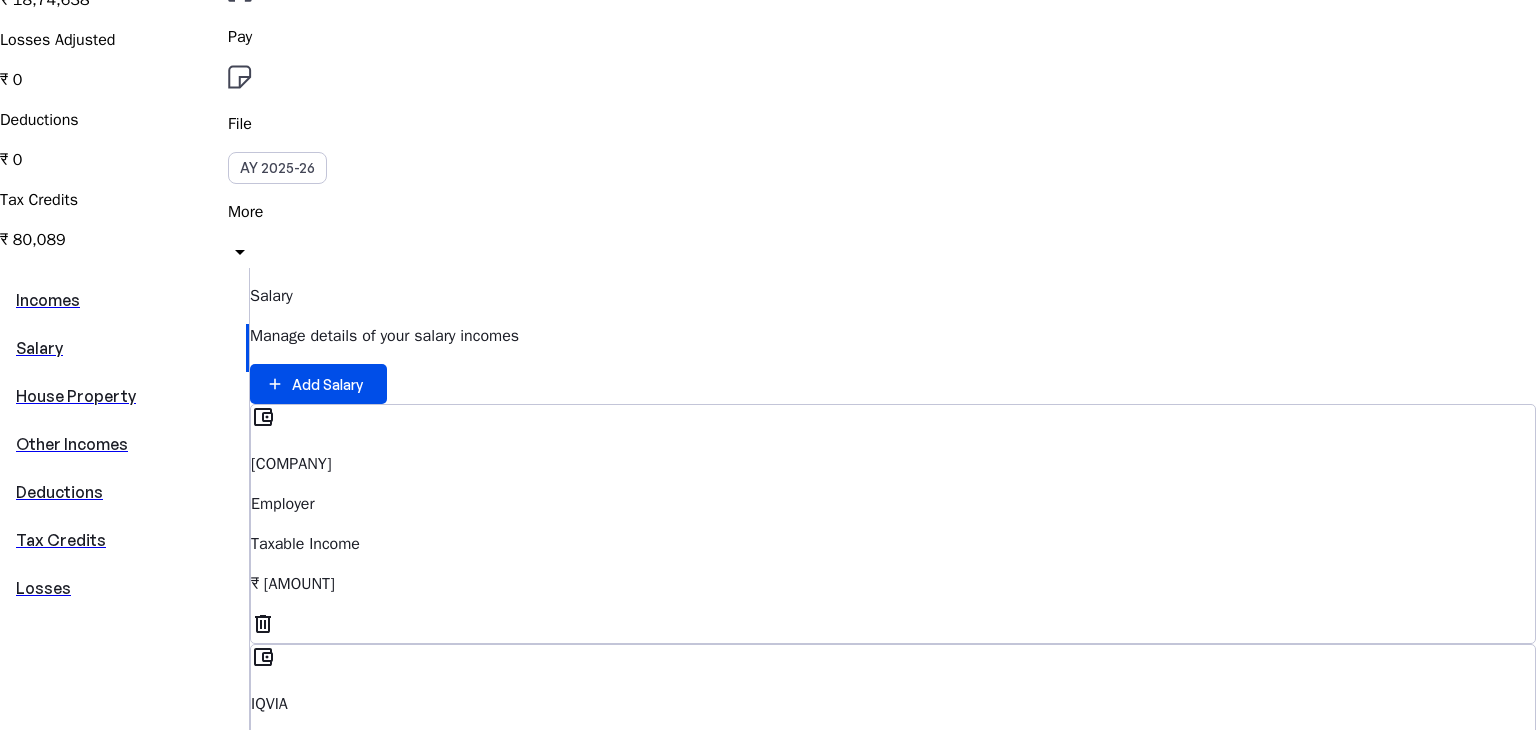 click on "account_balance_wallet Tech Mahindra Employer Taxable Income ₹ [NUMBER]" at bounding box center [893, 500] 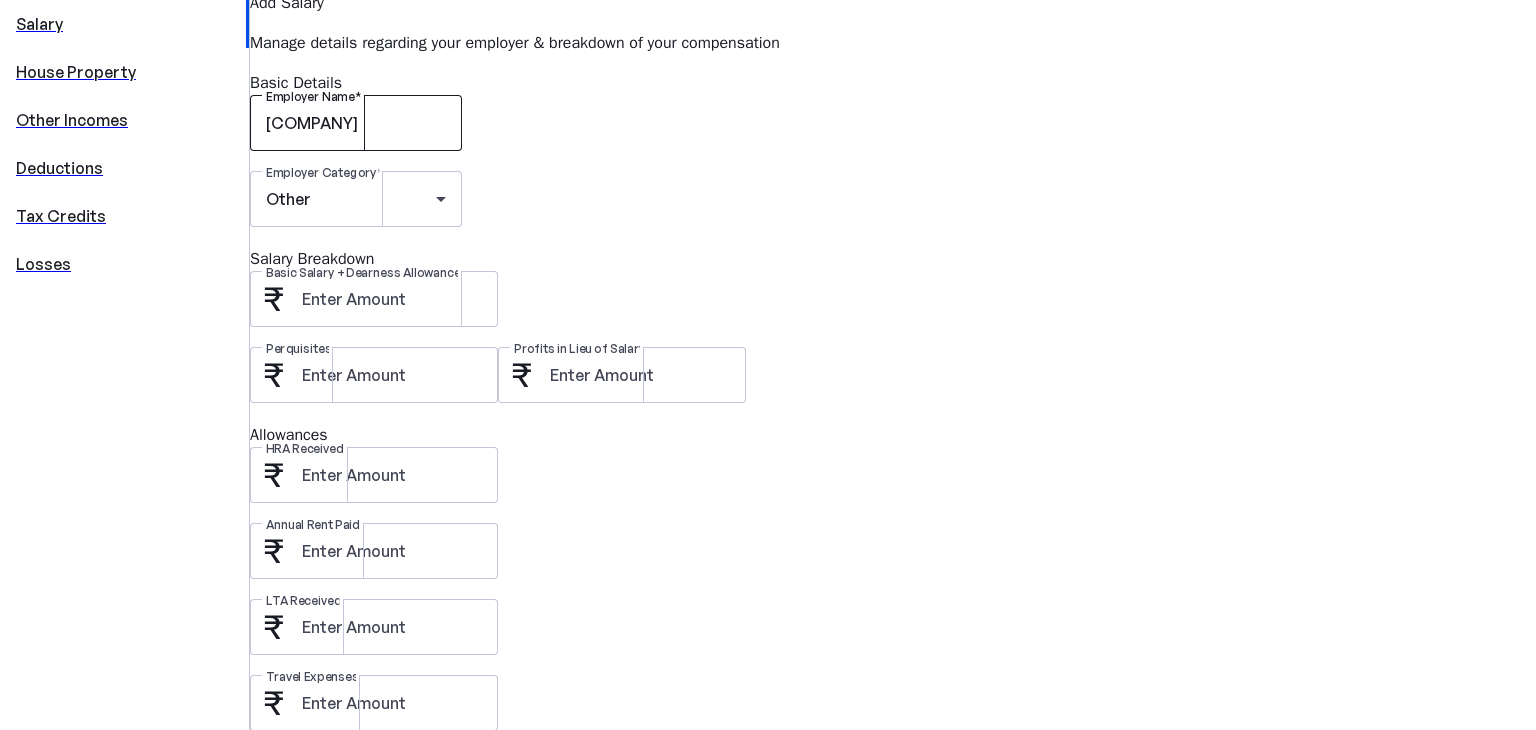 scroll, scrollTop: 609, scrollLeft: 0, axis: vertical 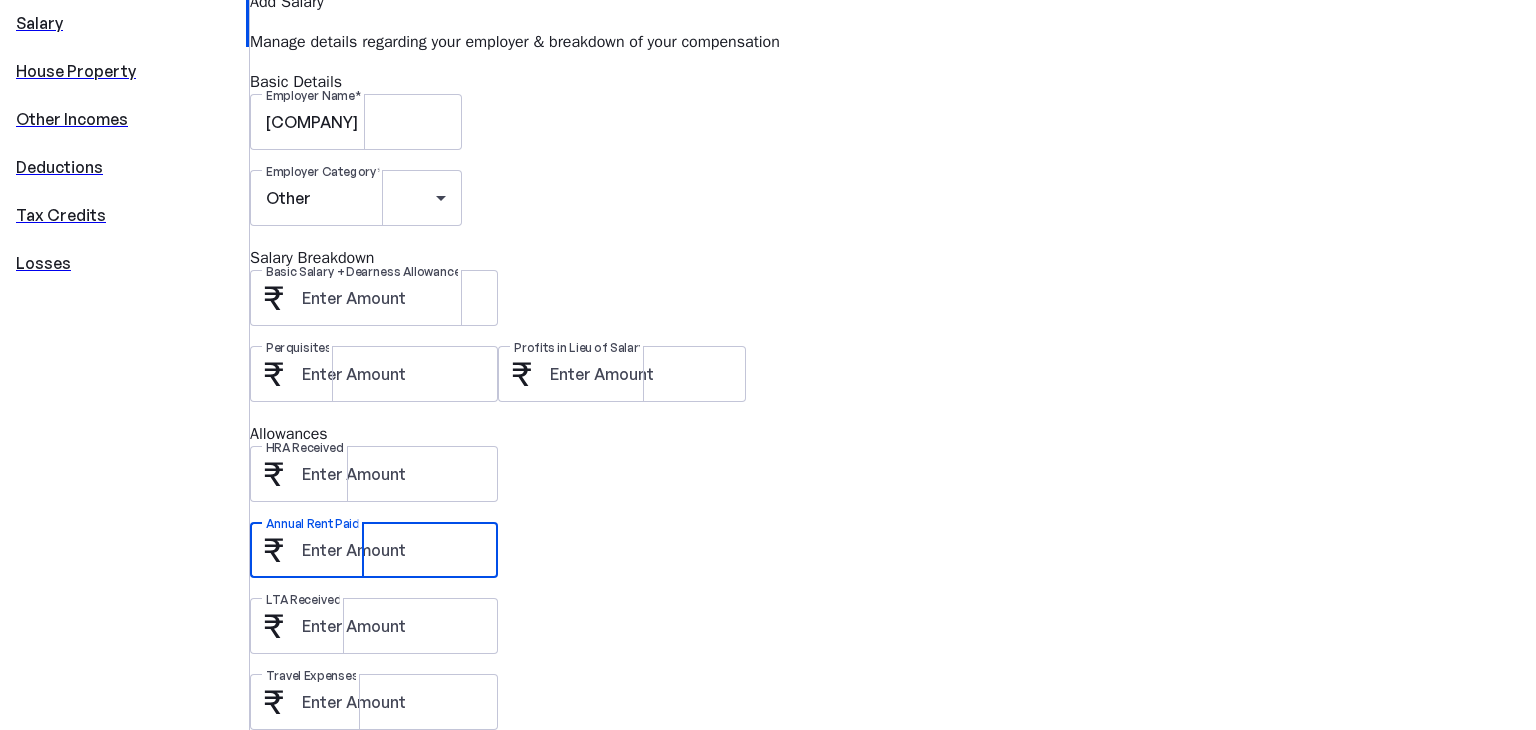 click on "Annual Rent Paid" at bounding box center (392, 550) 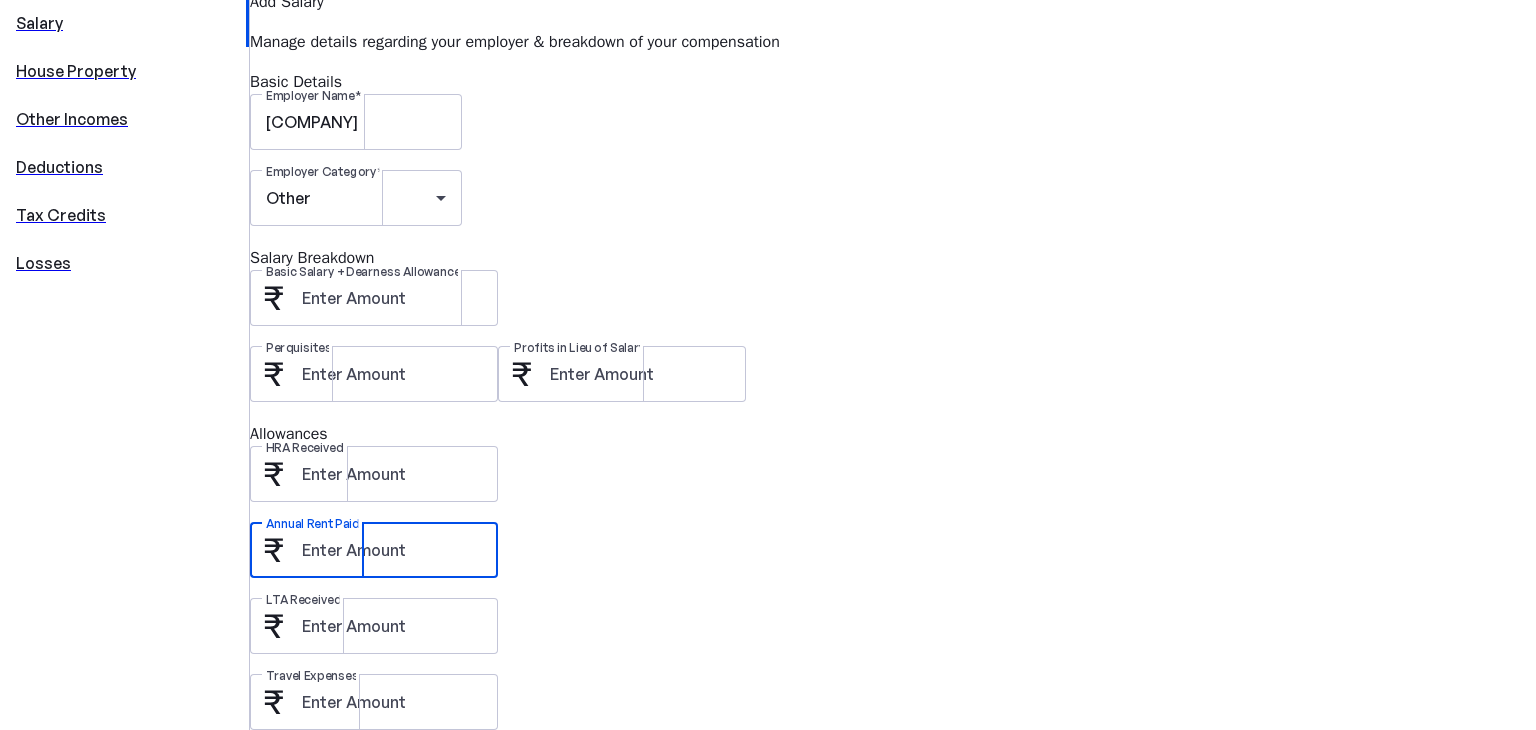 scroll, scrollTop: 947, scrollLeft: 0, axis: vertical 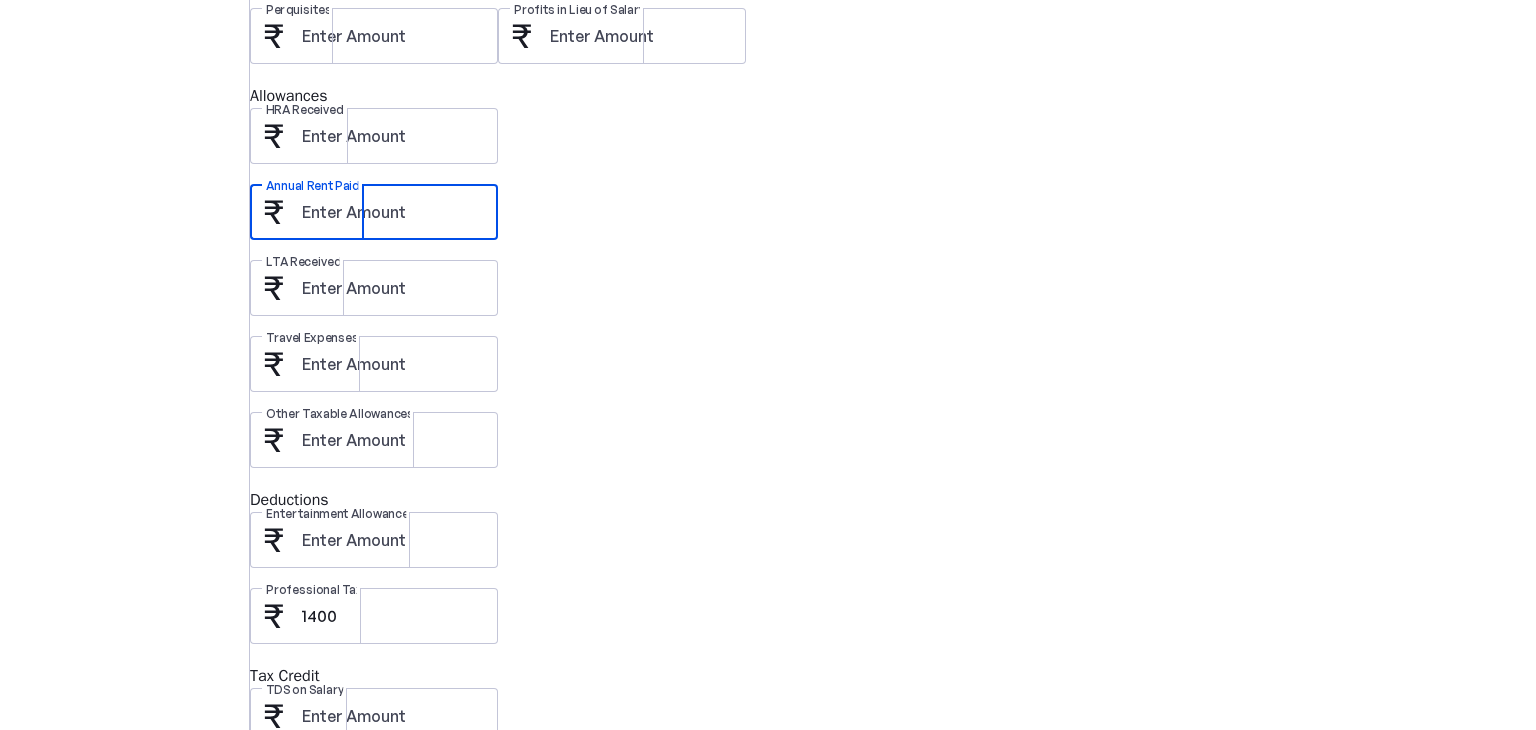 type on "[NUMBER]" 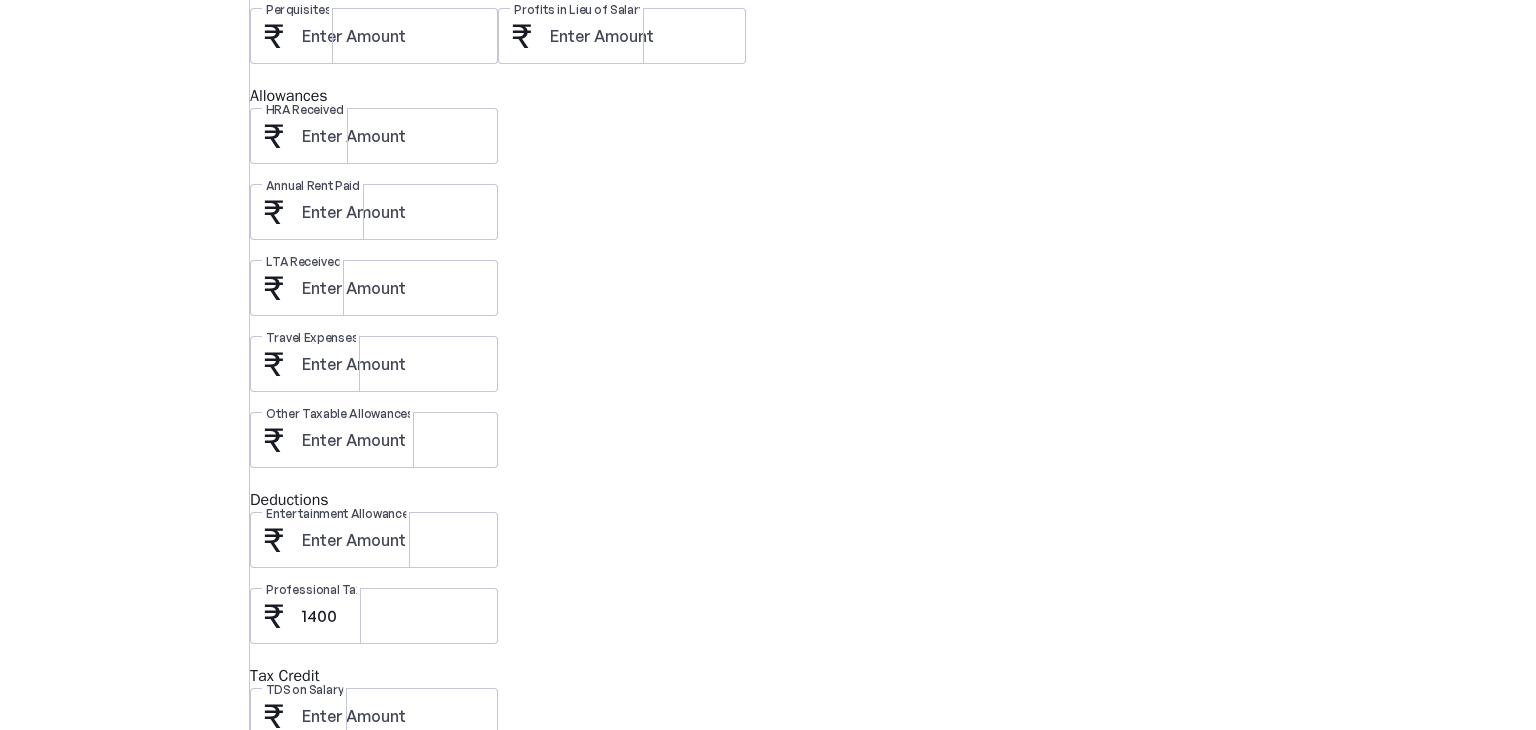 click on "Save" at bounding box center [290, 784] 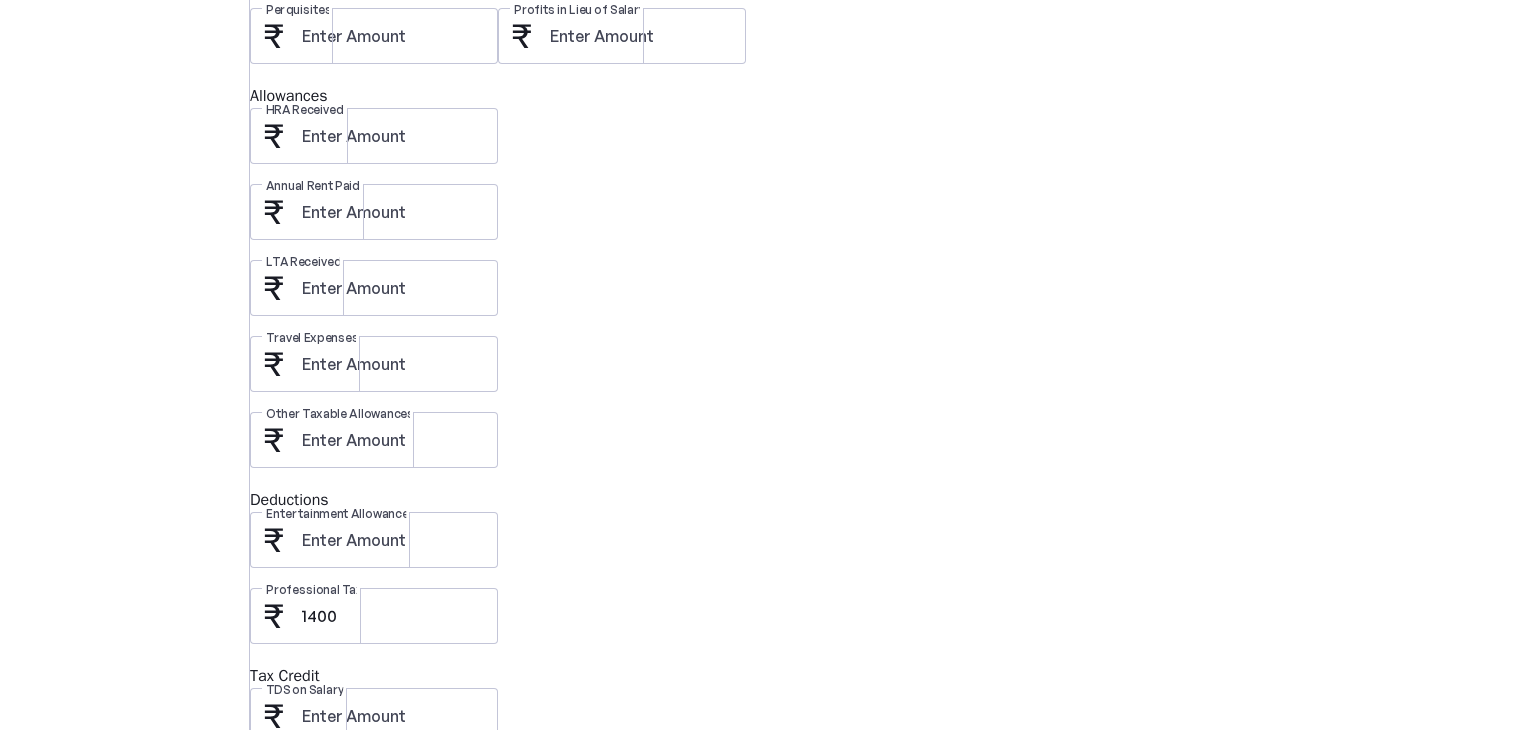 scroll, scrollTop: 0, scrollLeft: 0, axis: both 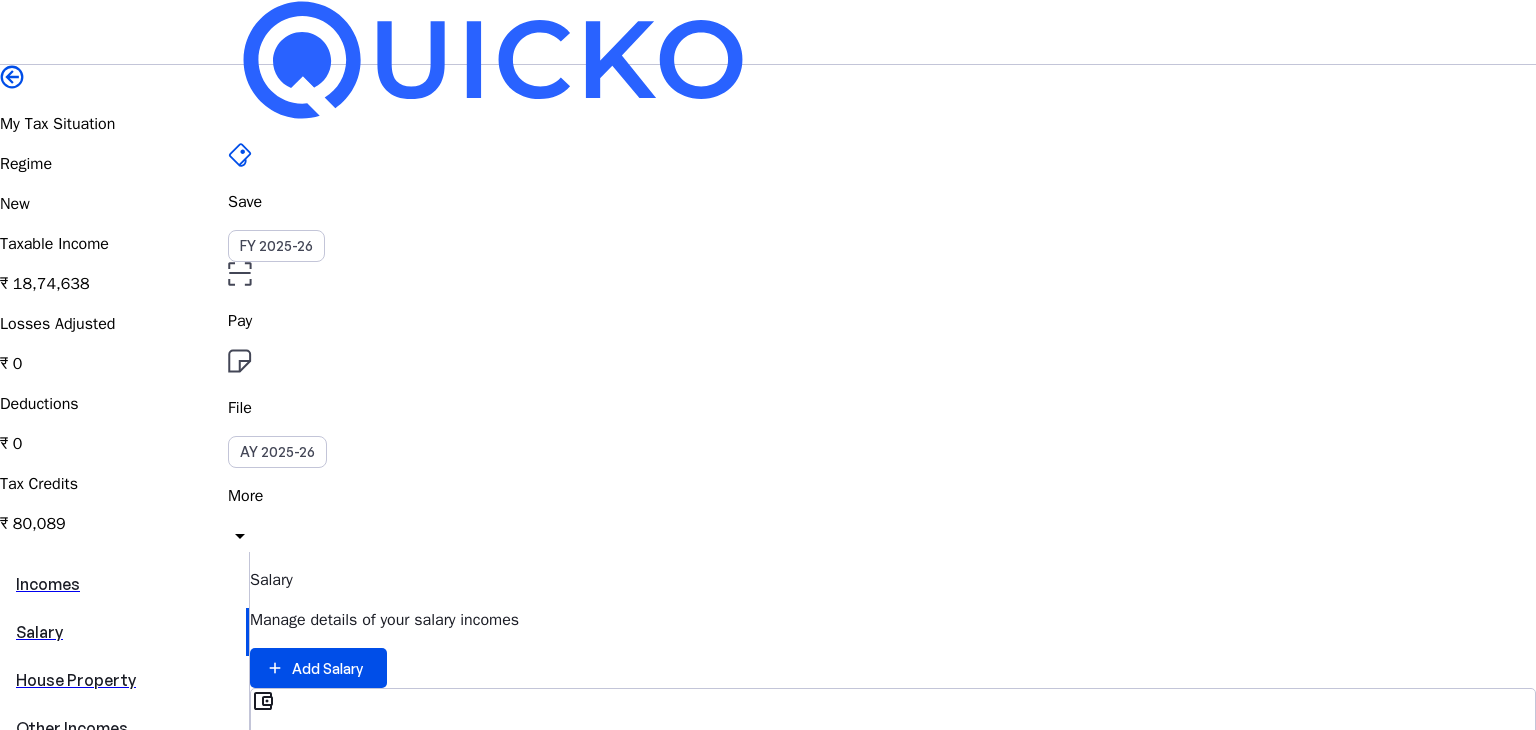 click on "Employer Taxable Income ₹ [AMOUNT]" at bounding box center [893, 784] 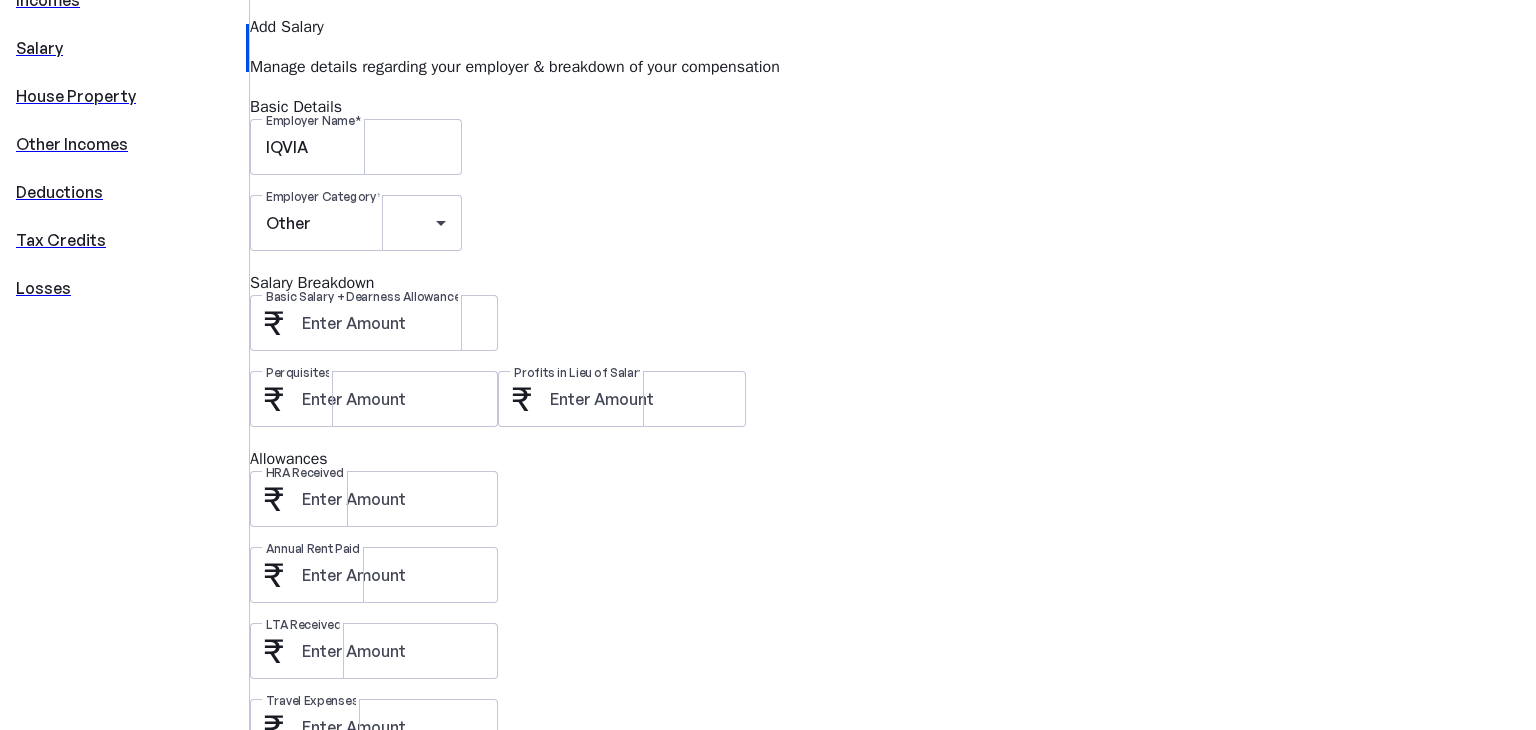scroll, scrollTop: 580, scrollLeft: 0, axis: vertical 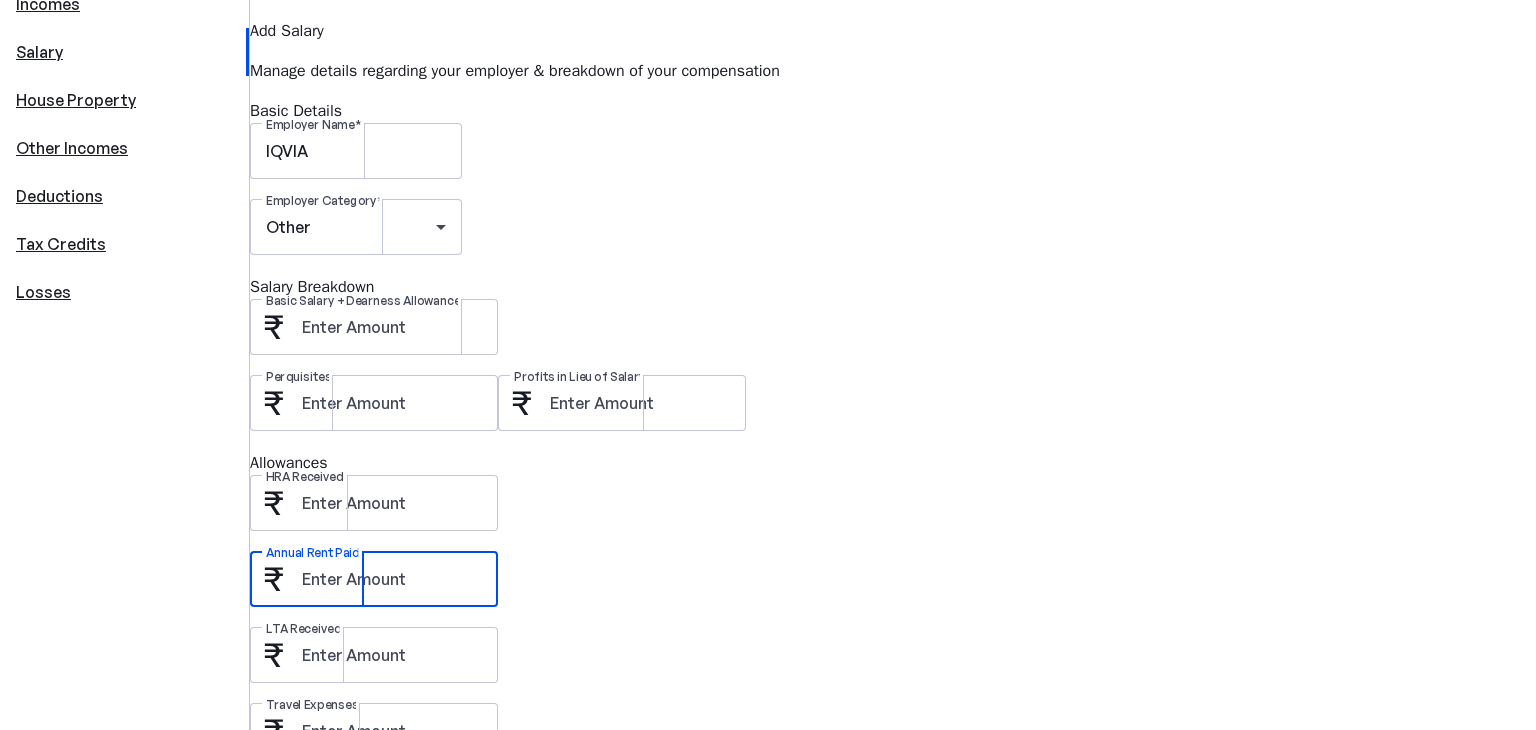 click on "Annual Rent Paid" at bounding box center [392, 579] 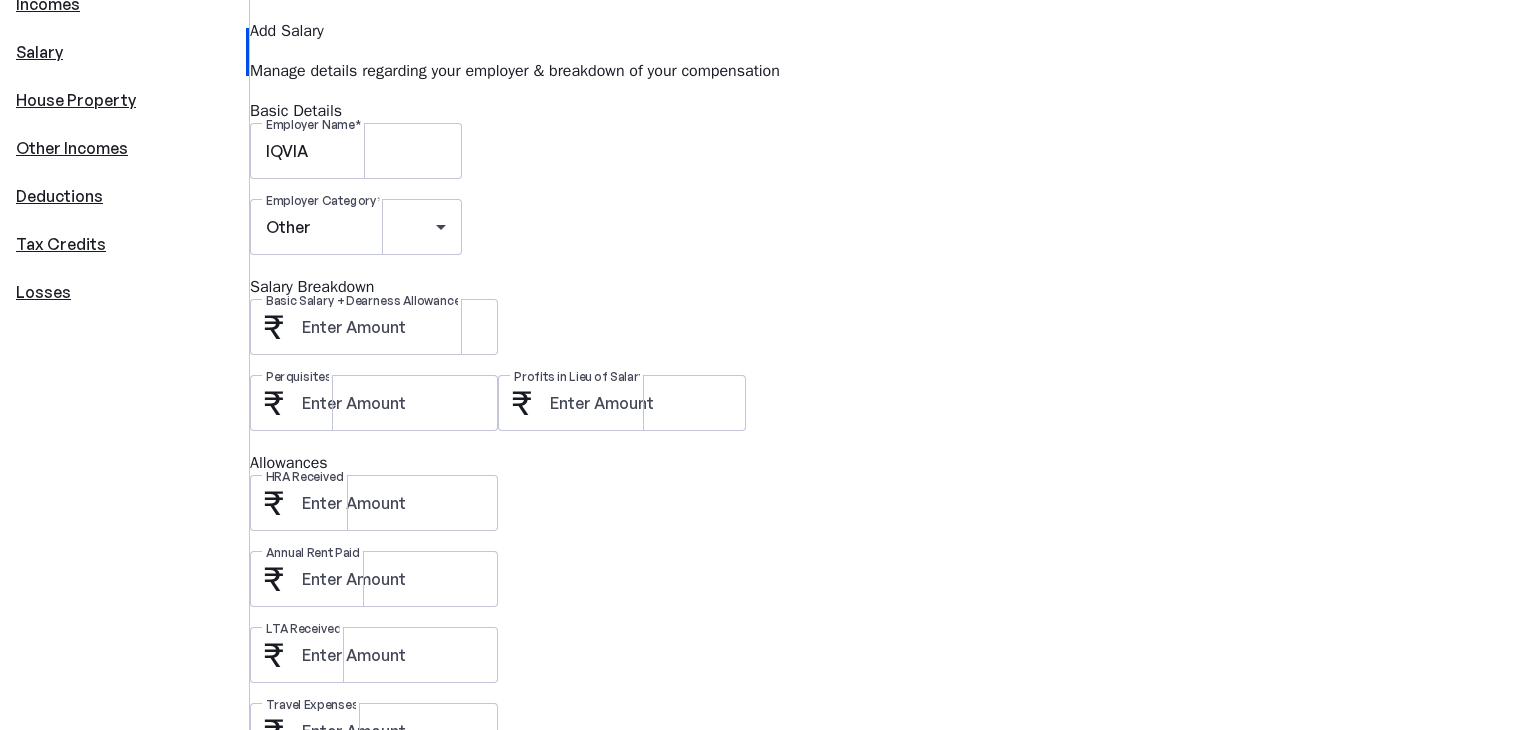 click on "Other Taxable Allowances" at bounding box center (893, 817) 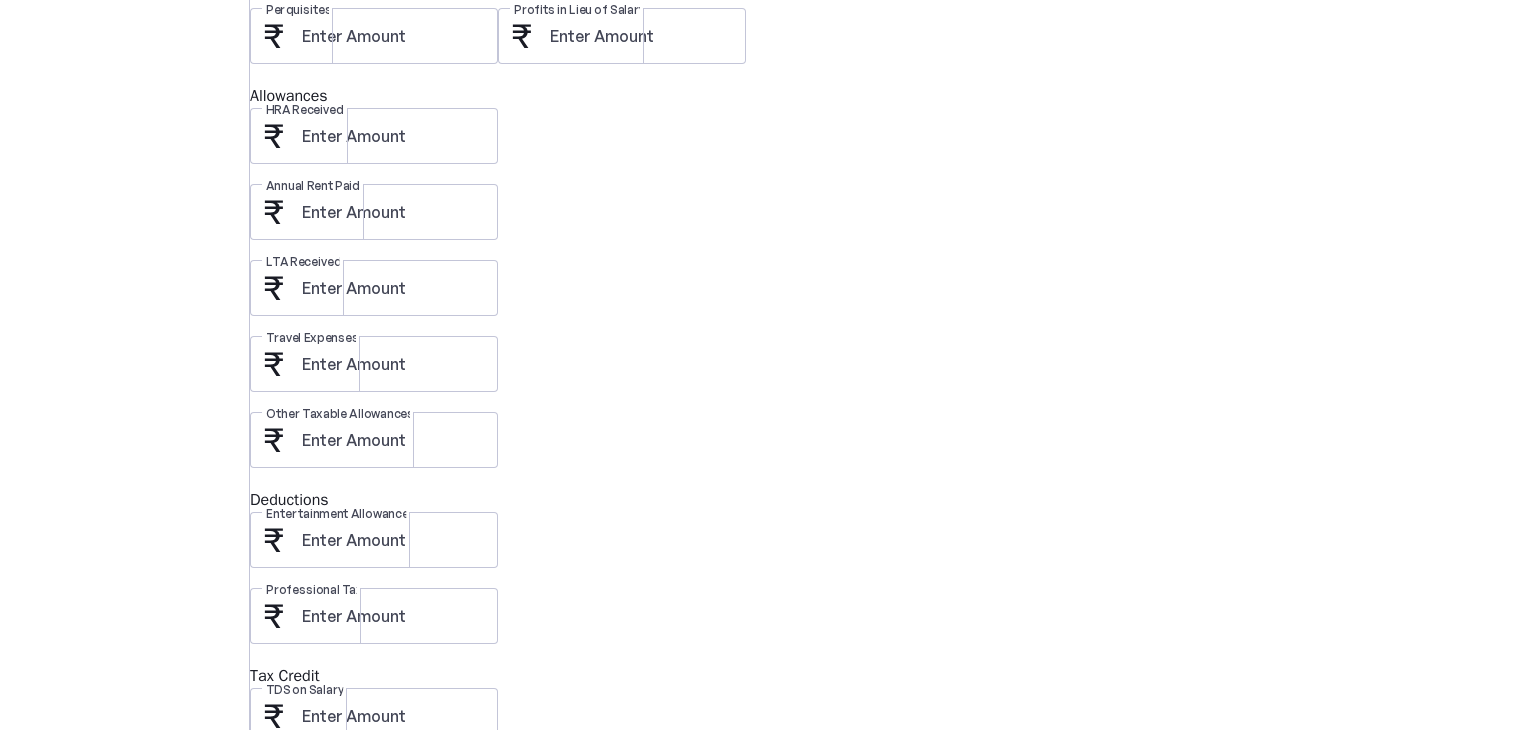 scroll, scrollTop: 942, scrollLeft: 0, axis: vertical 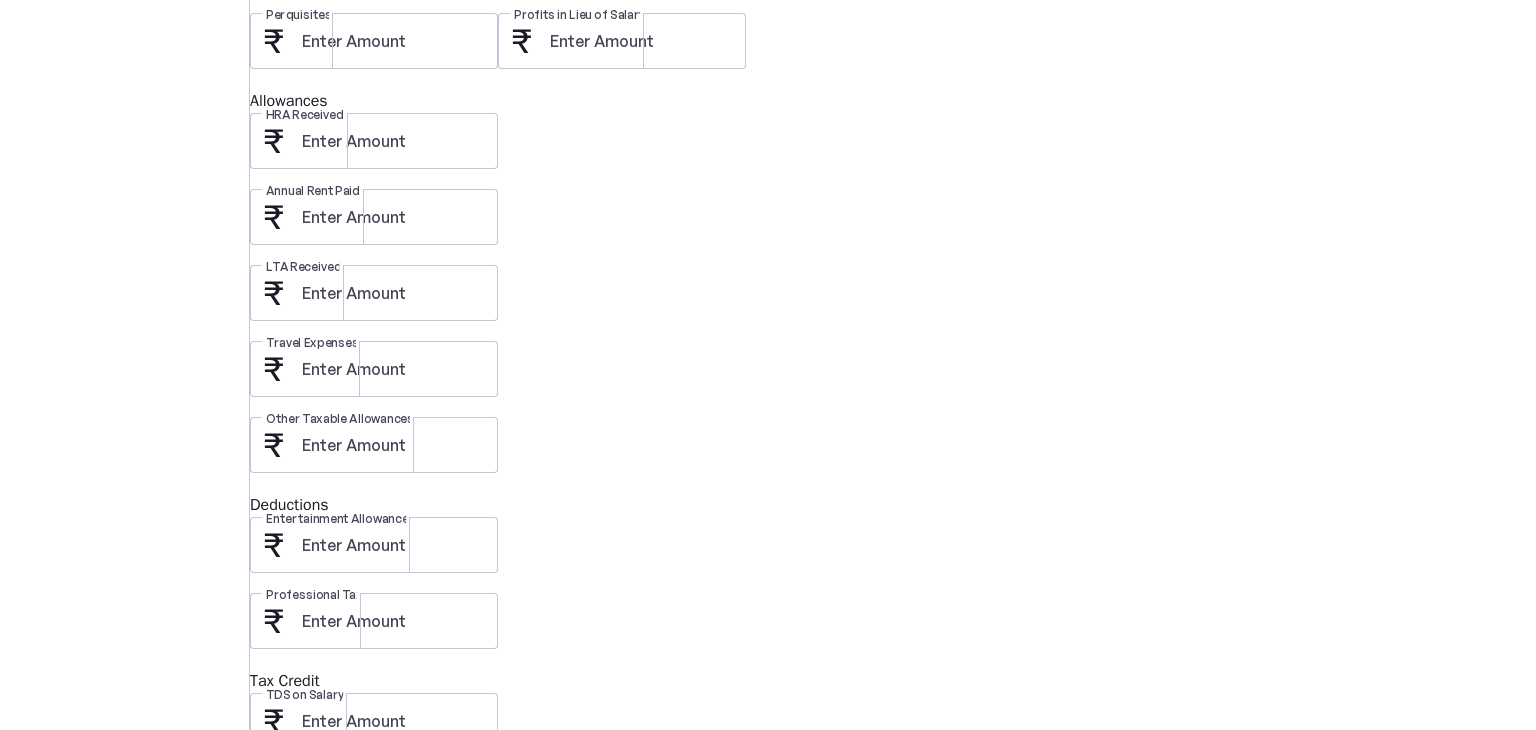 click at bounding box center [290, 789] 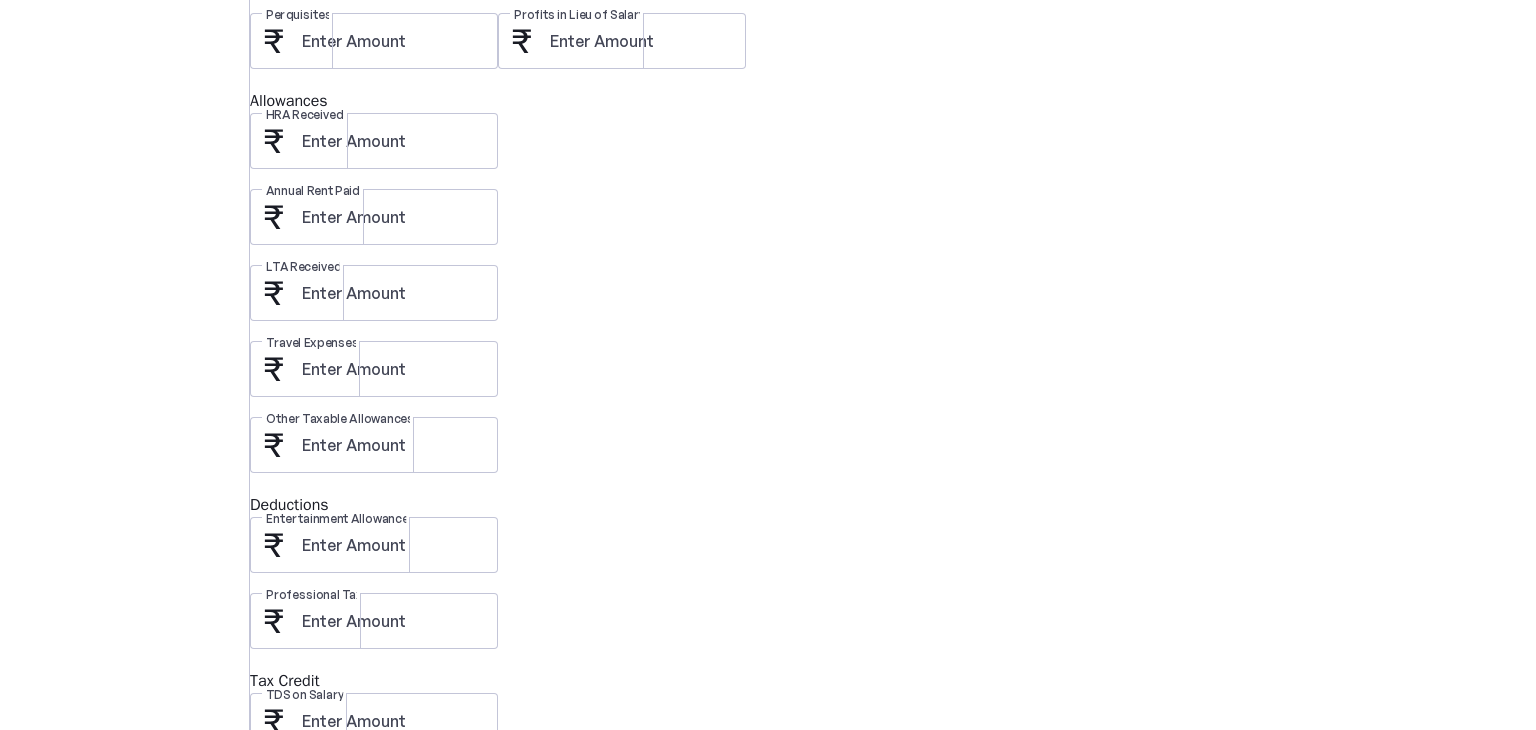 scroll, scrollTop: 0, scrollLeft: 0, axis: both 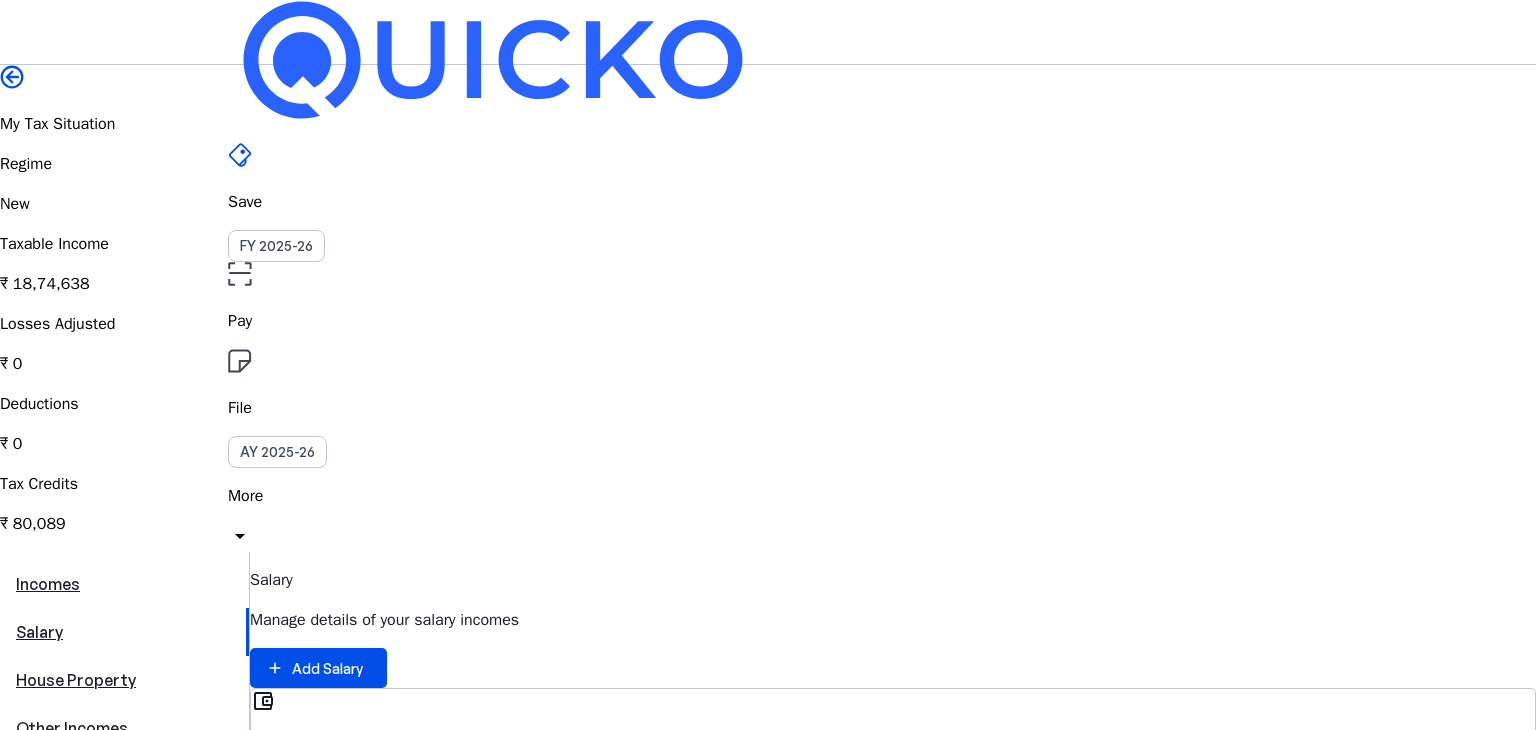 click at bounding box center (12, 77) 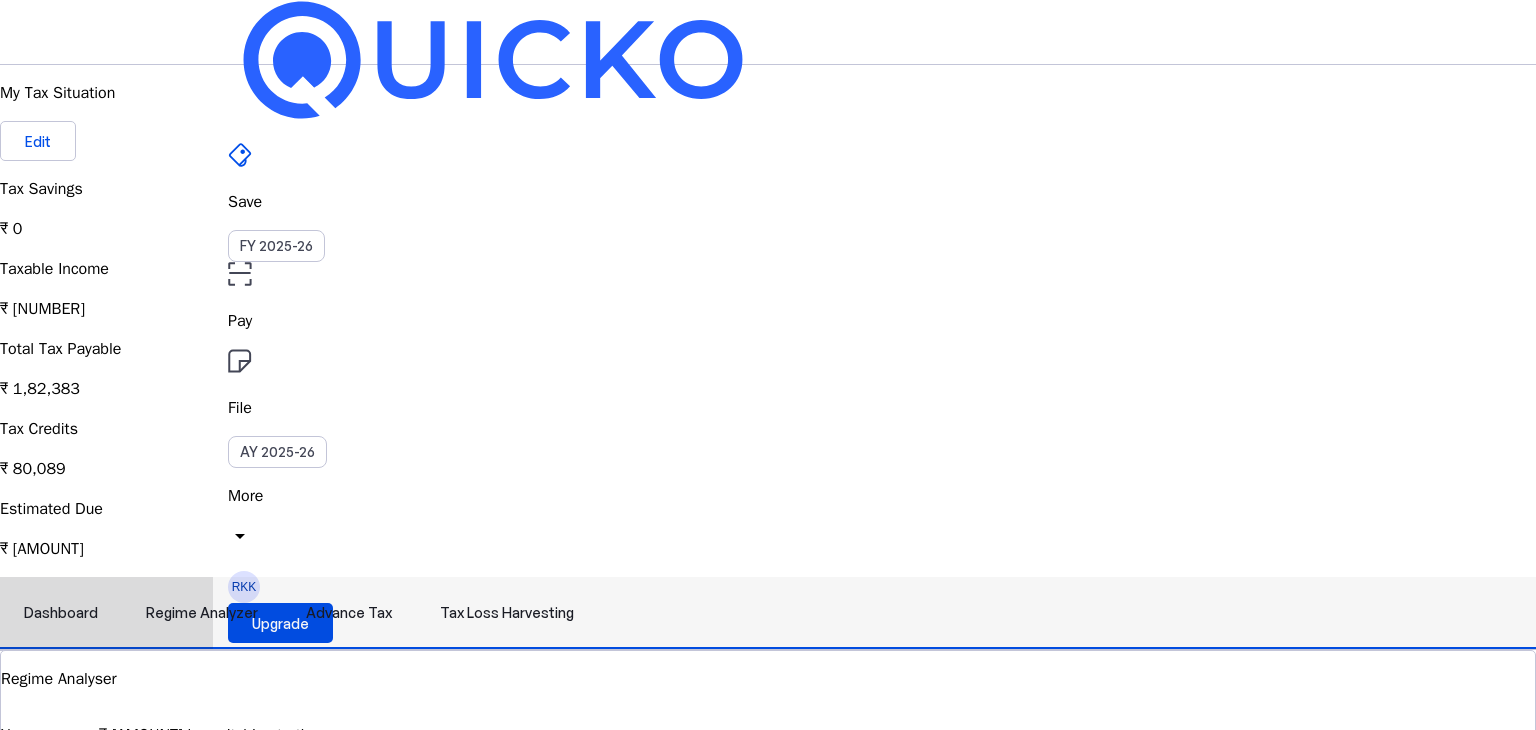 click on "Regime Analyzer" at bounding box center [202, 613] 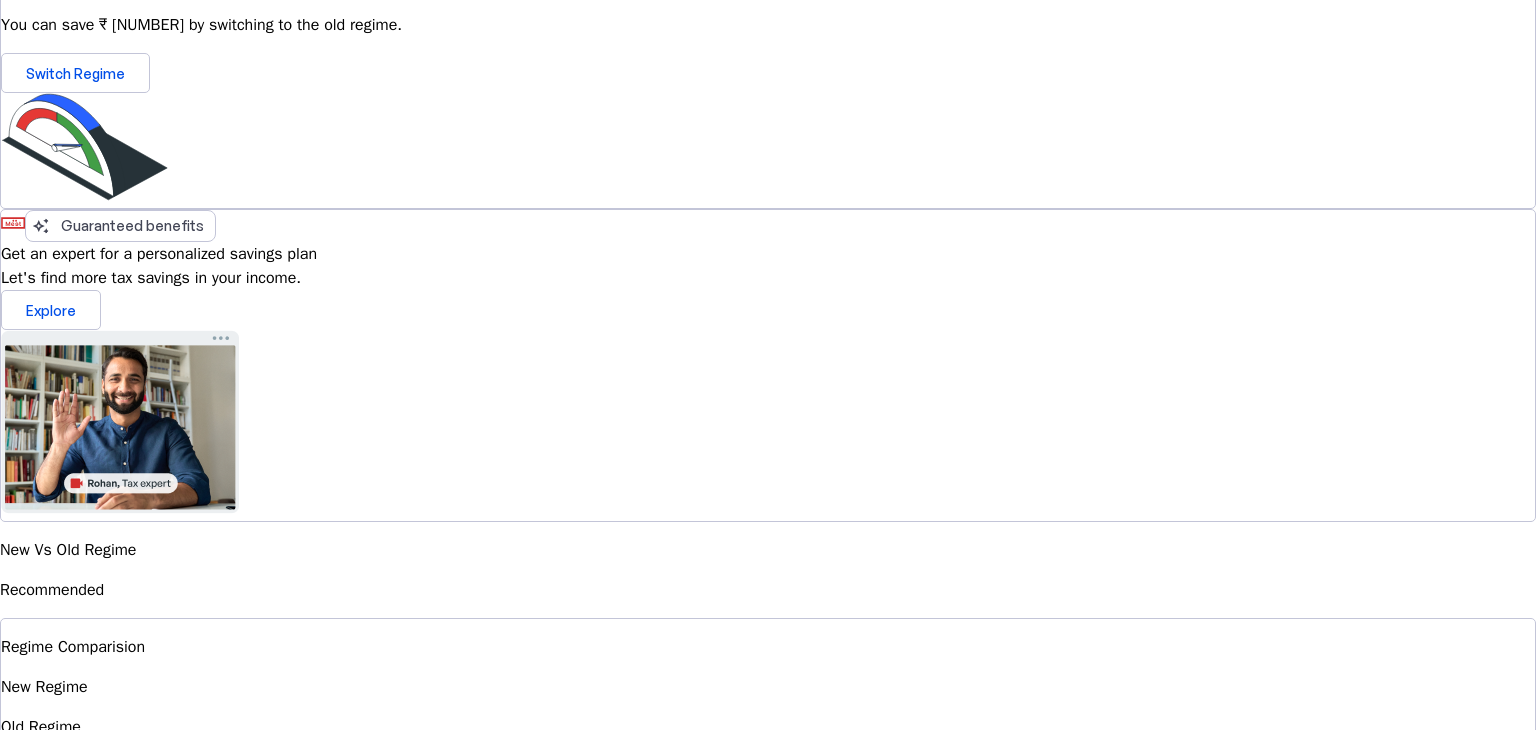 scroll, scrollTop: 789, scrollLeft: 0, axis: vertical 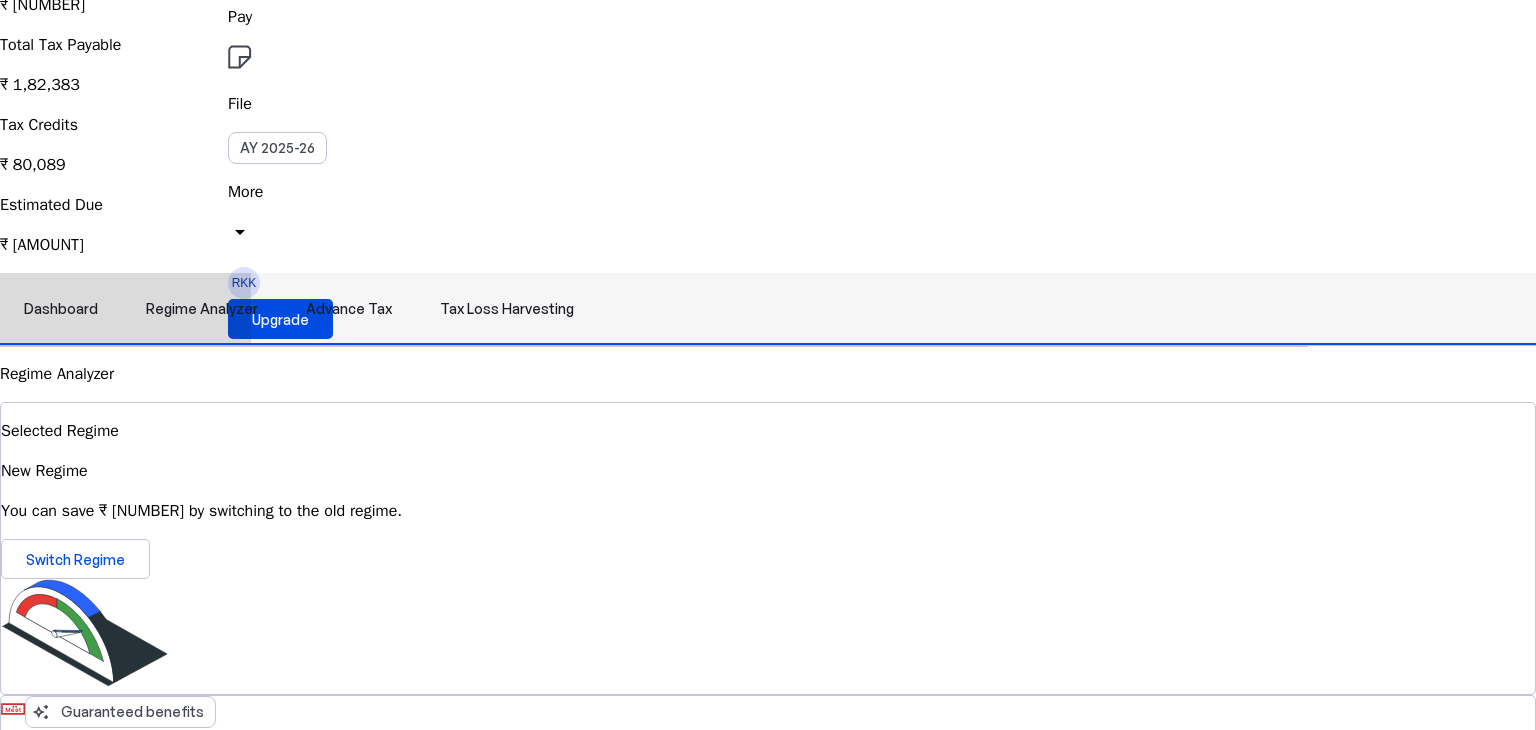 click on "Dashboard" at bounding box center (61, 309) 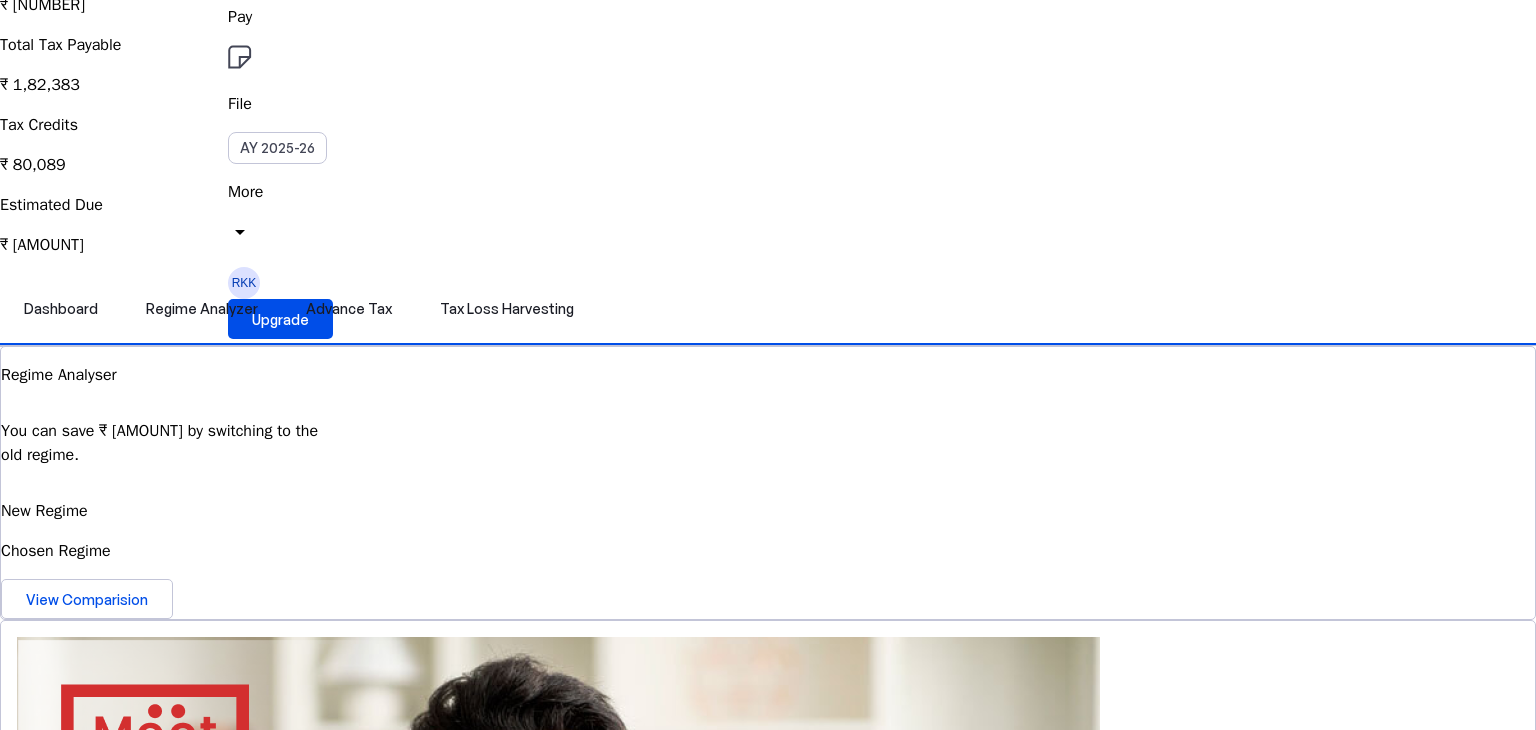 scroll, scrollTop: 0, scrollLeft: 0, axis: both 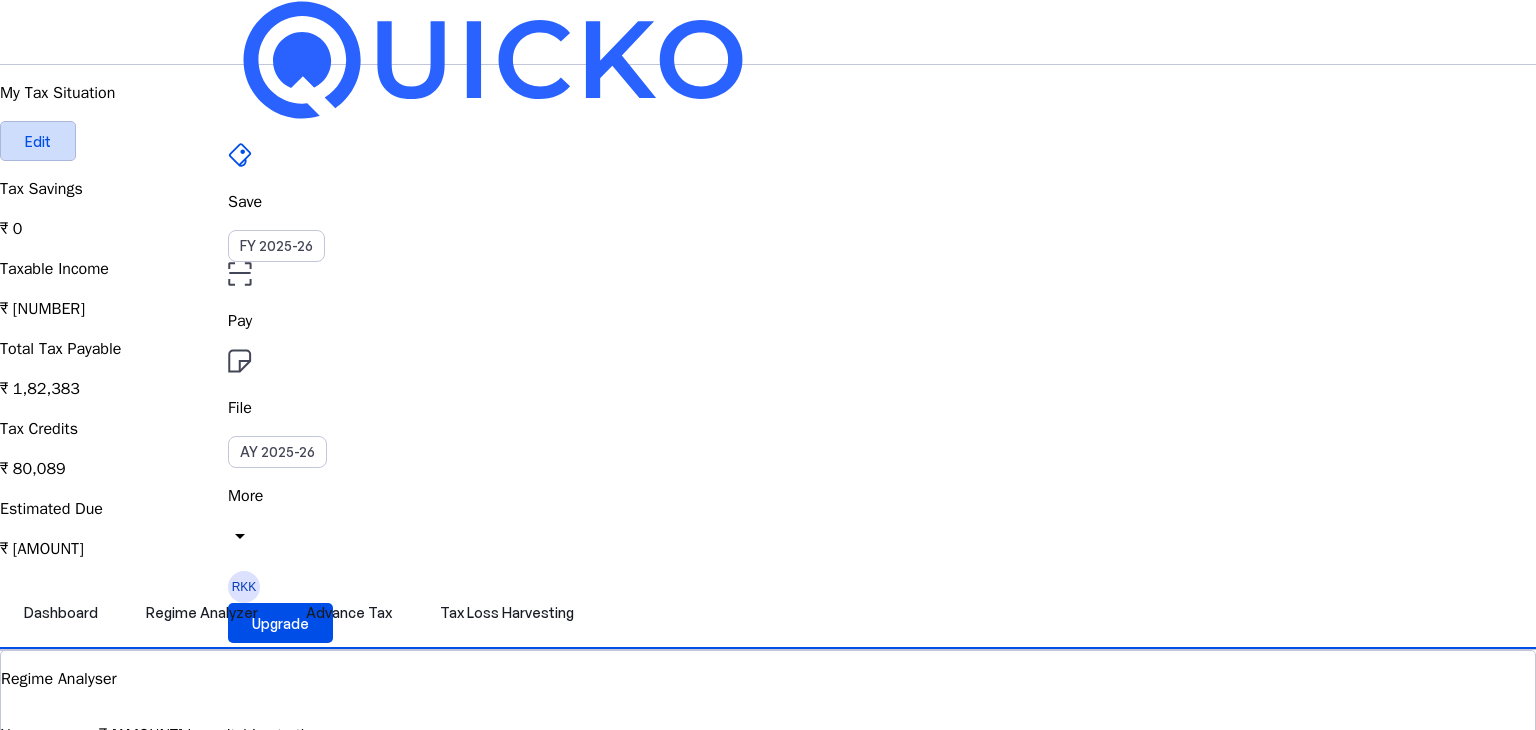 click on "Edit" at bounding box center (38, 141) 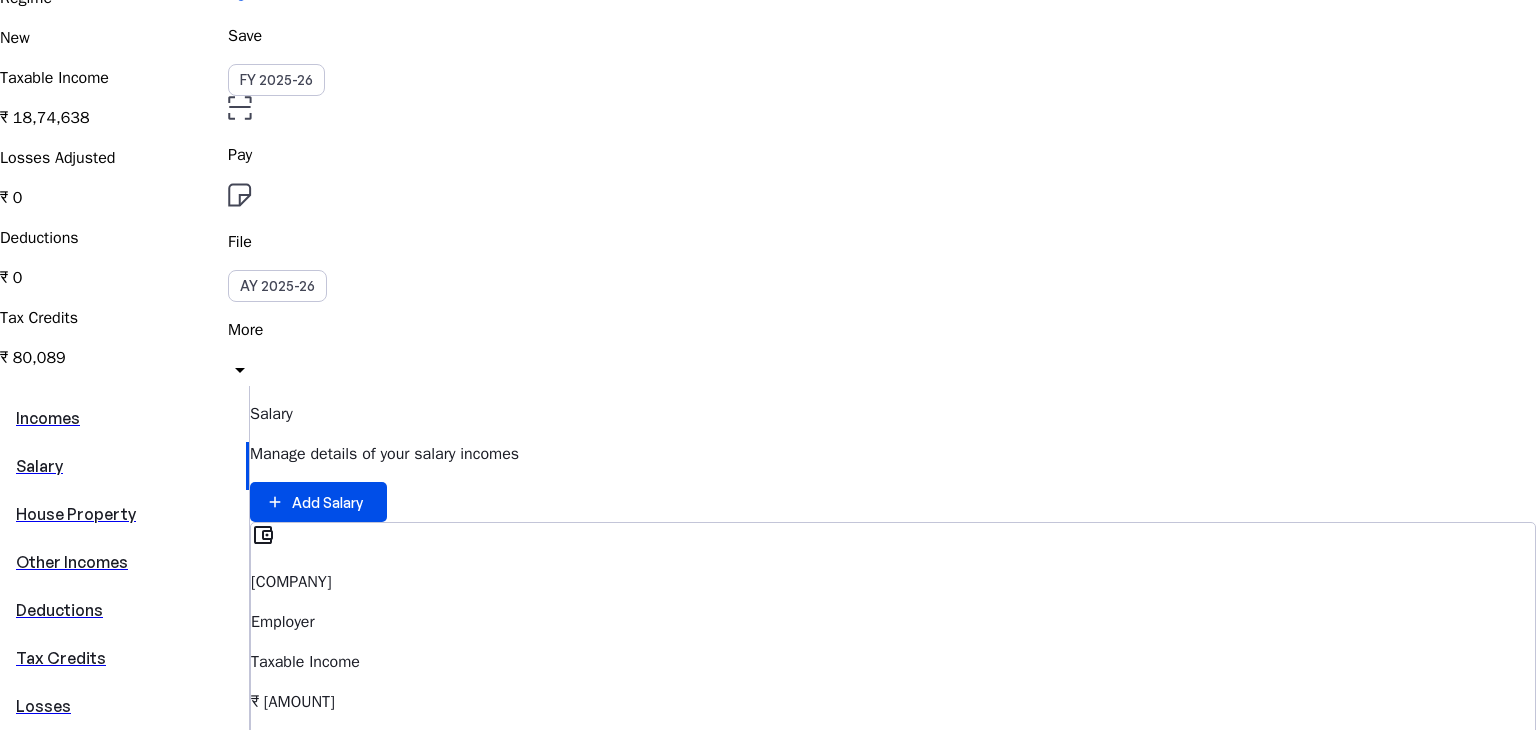 scroll, scrollTop: 167, scrollLeft: 0, axis: vertical 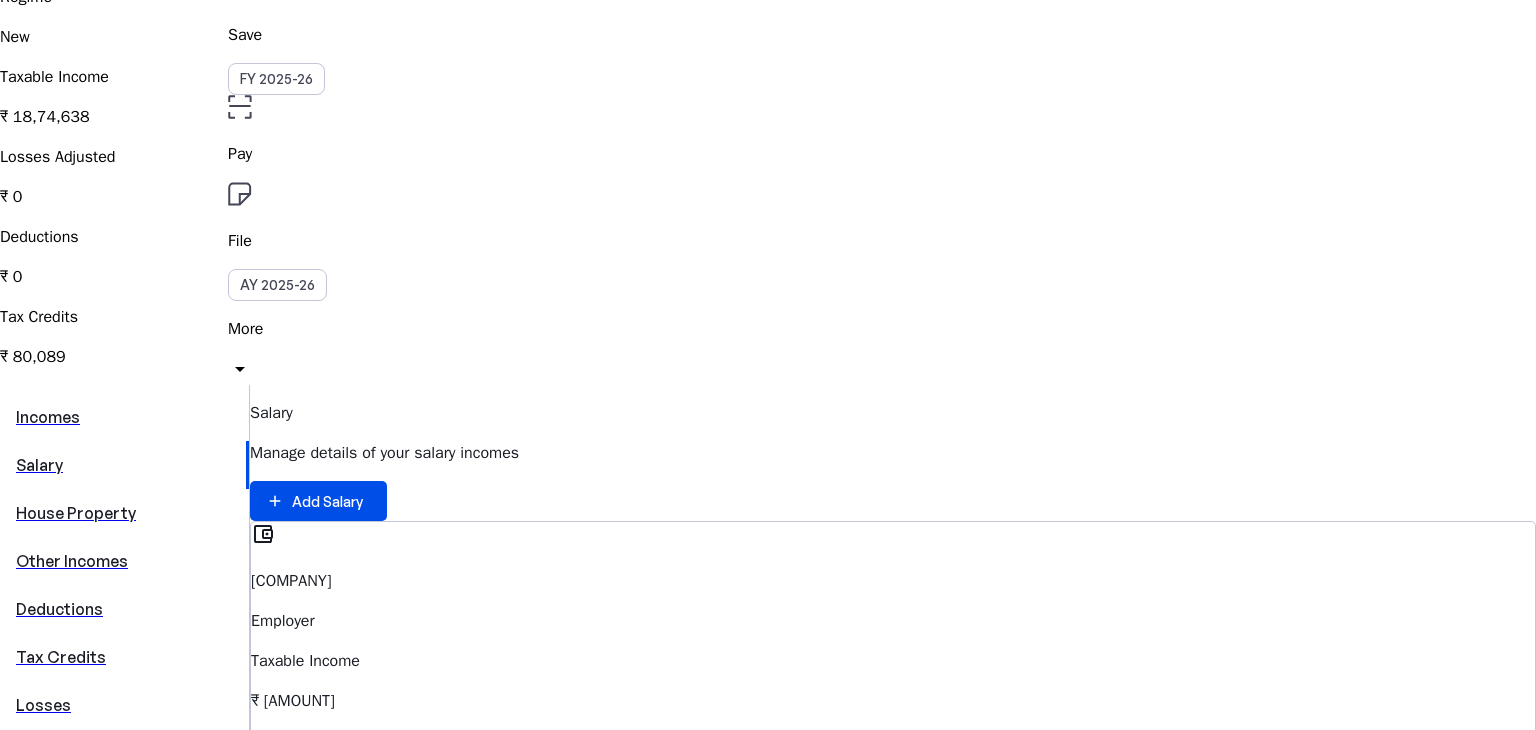 click on "Taxable Income ₹ 11,18,105" at bounding box center (893, 681) 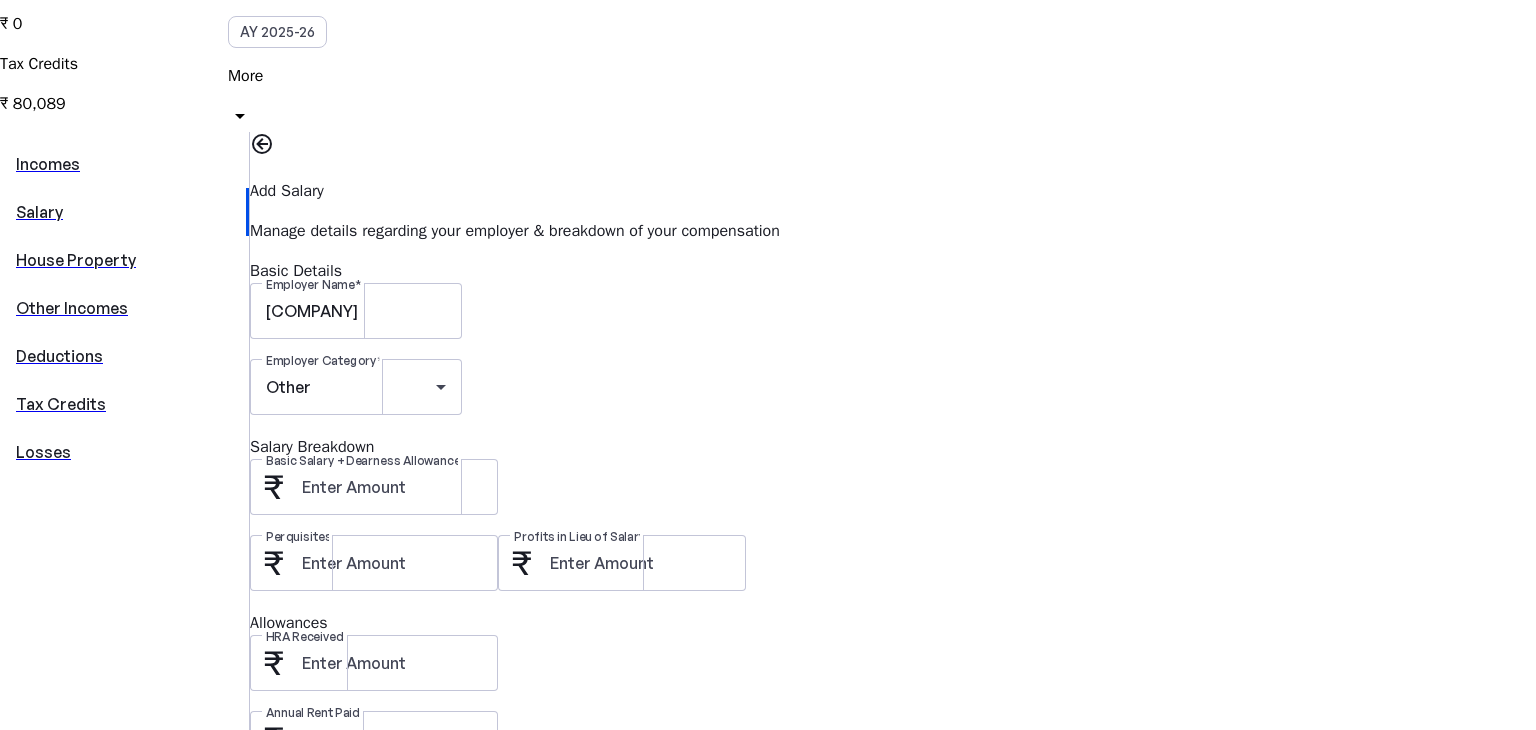 scroll, scrollTop: 424, scrollLeft: 0, axis: vertical 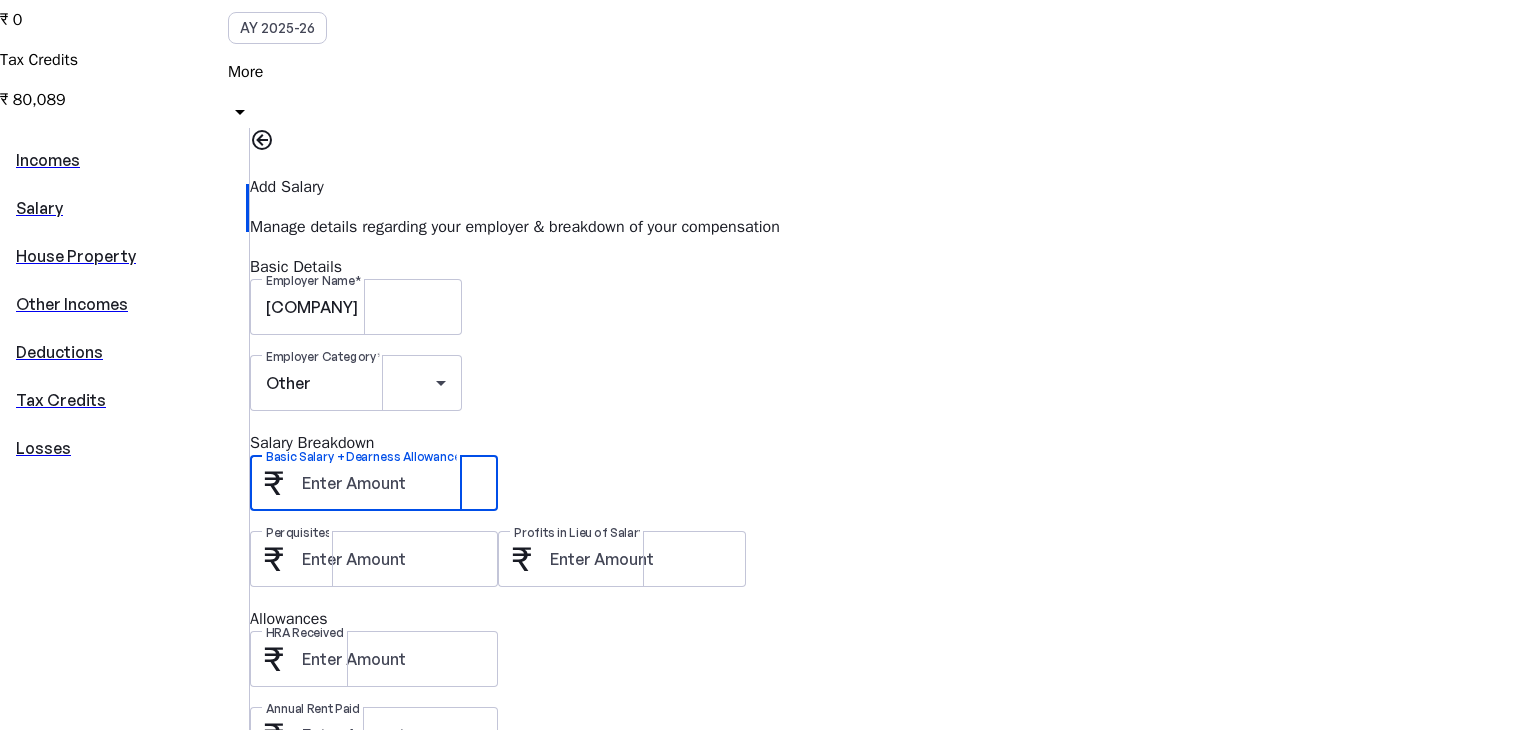 drag, startPoint x: 636, startPoint y: 330, endPoint x: 500, endPoint y: 331, distance: 136.00368 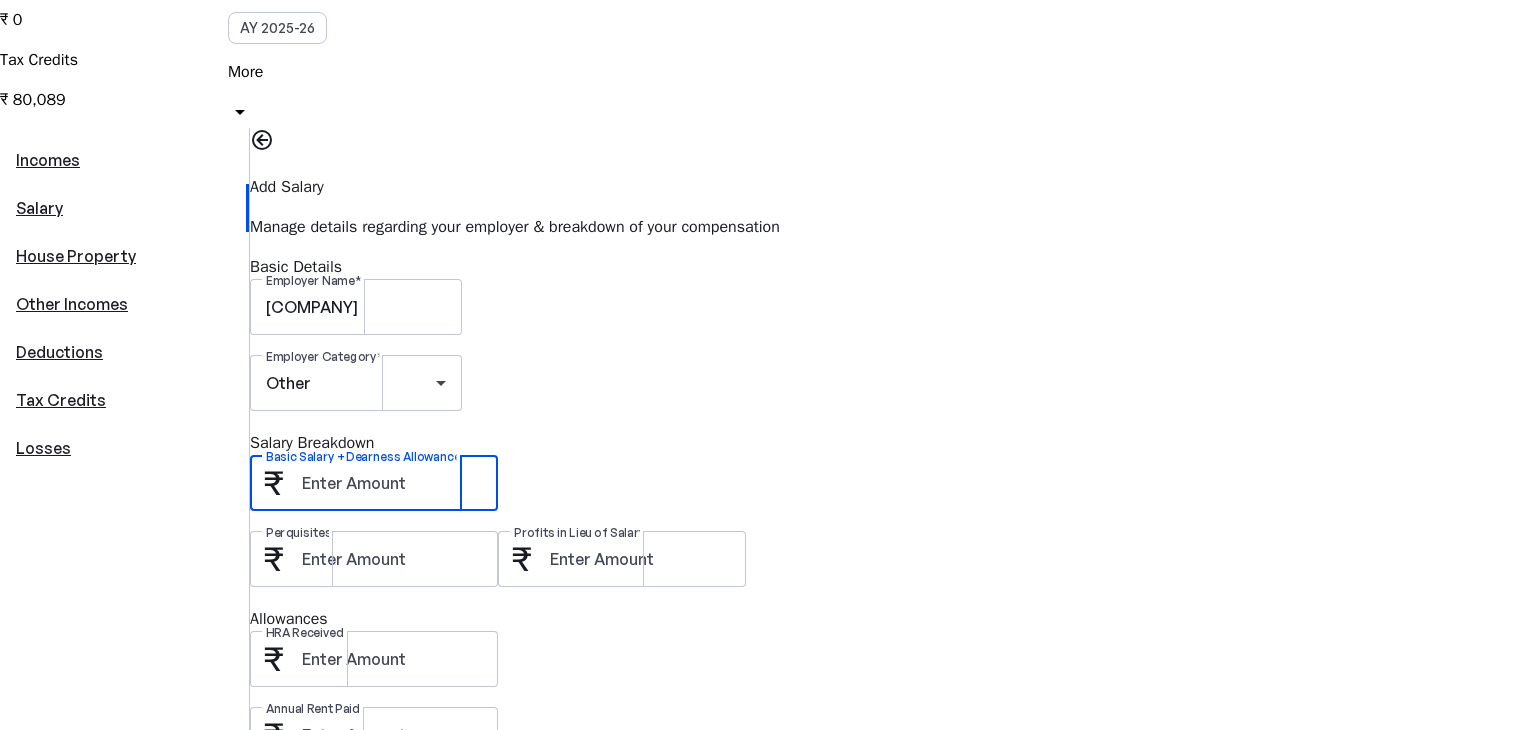 click on "Add Salary Manage details regarding your employer & breakdown of your compensation Basic Details Employer Name [COMPANY] Employer Category Other Salary Breakdown Basic Salary + Dearness Allowance [NUMBER] Perquisites Profits in Lieu of Salary Allowances HRA Received [NUMBER] Annual Rent Paid [NUMBER] LTA Received Travel Expenses Other Taxable Allowances Deductions Entertainment Allowance Professional Tax [NUMBER] Tax Credit TDS on Salary [NUMBER] Save Cancel" at bounding box center [893, 727] 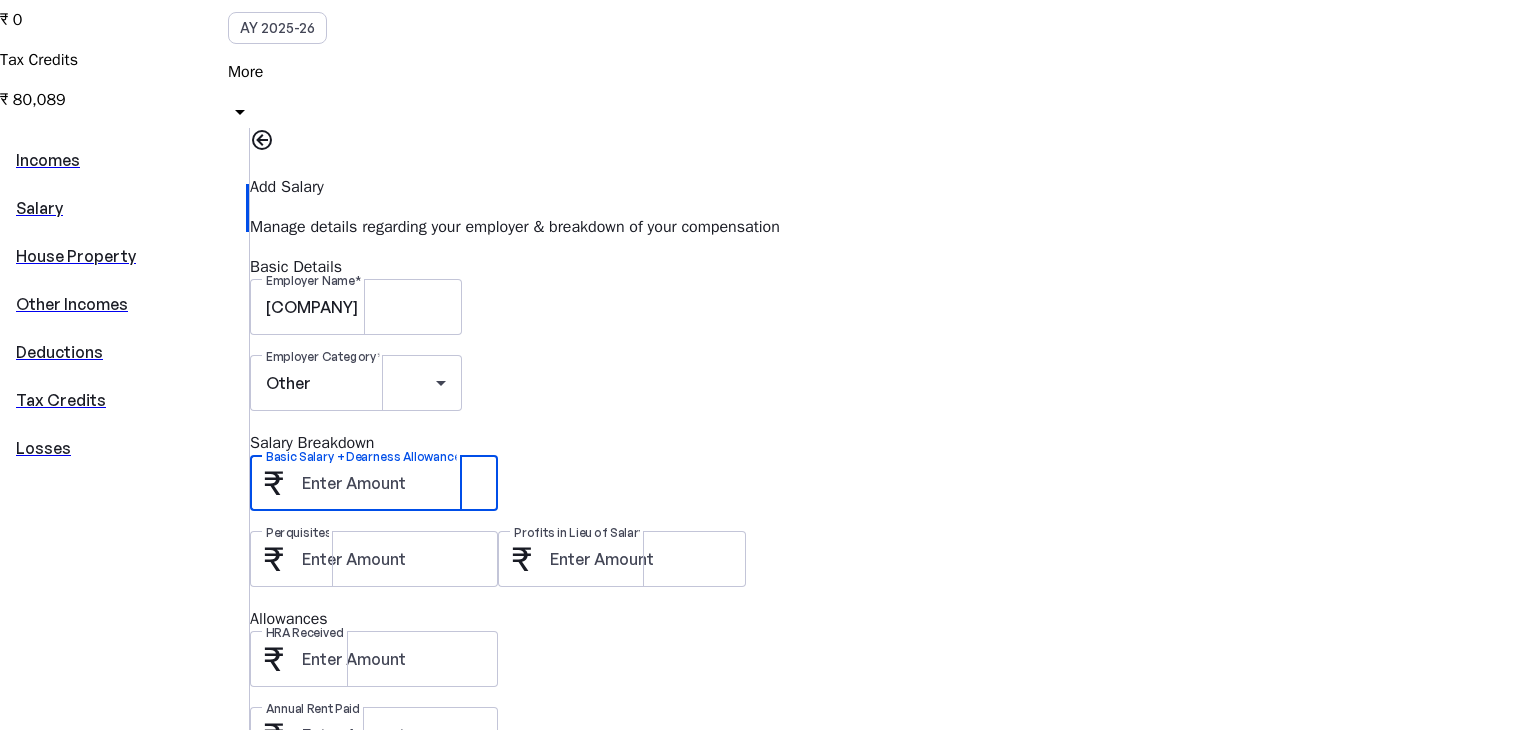 scroll, scrollTop: 947, scrollLeft: 0, axis: vertical 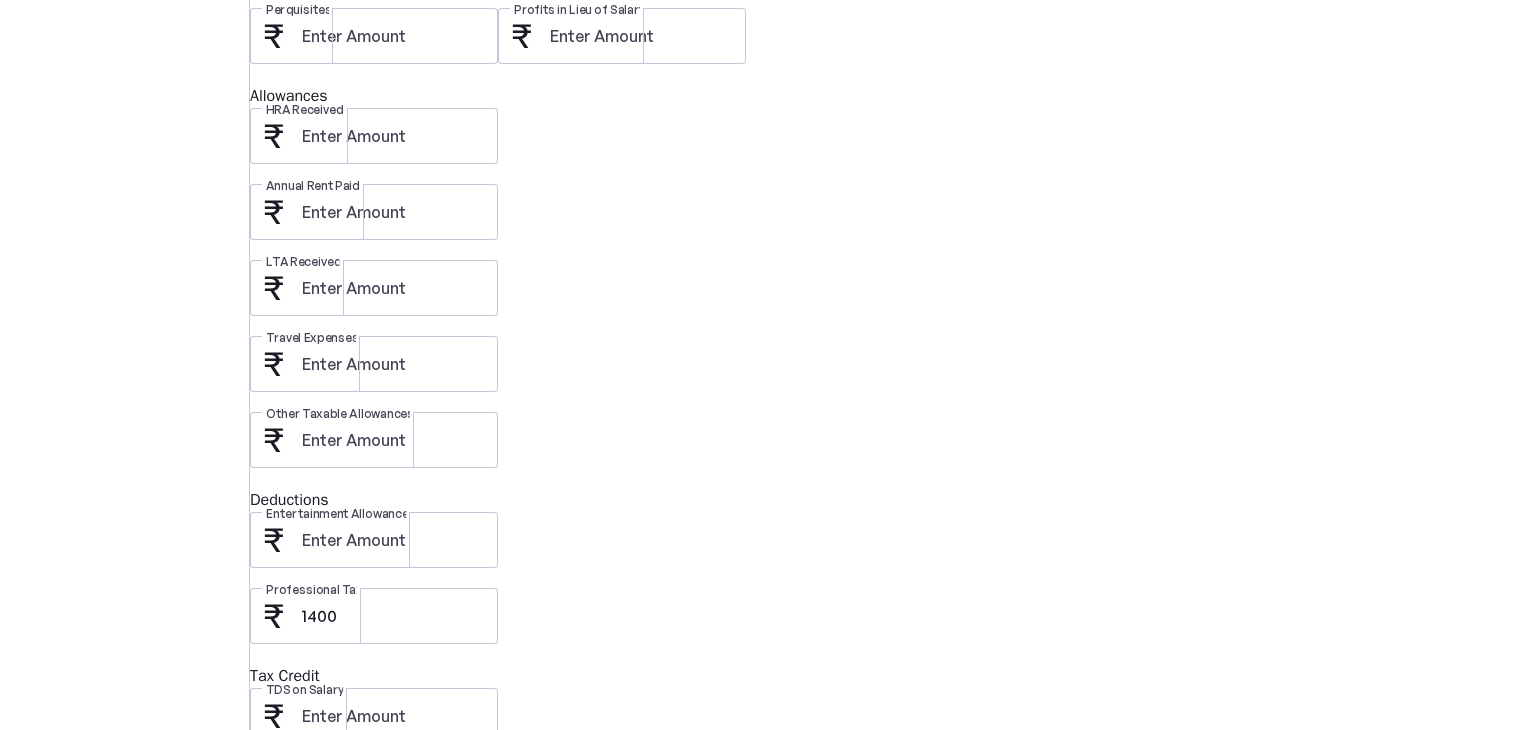 type on "[NUMBER]" 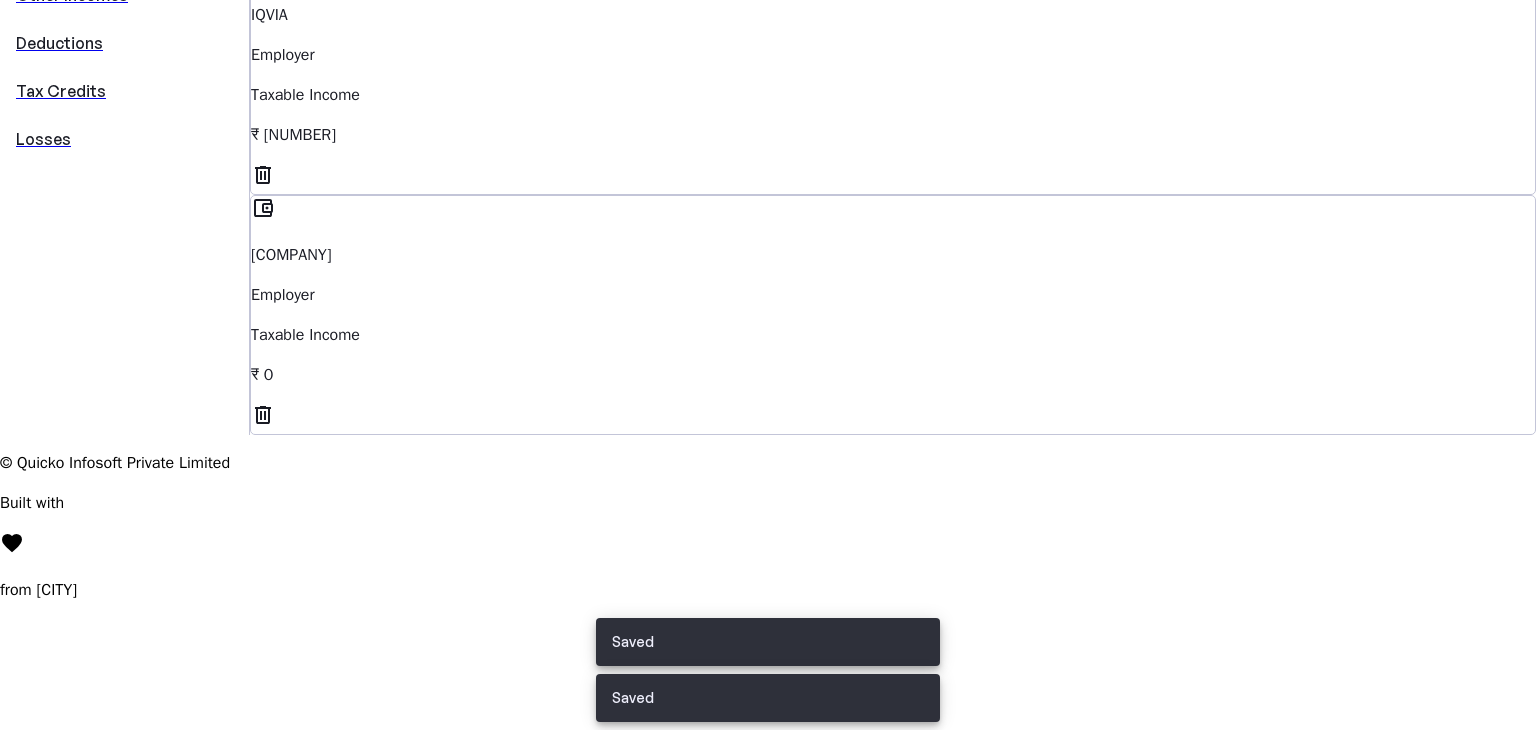 scroll, scrollTop: 0, scrollLeft: 0, axis: both 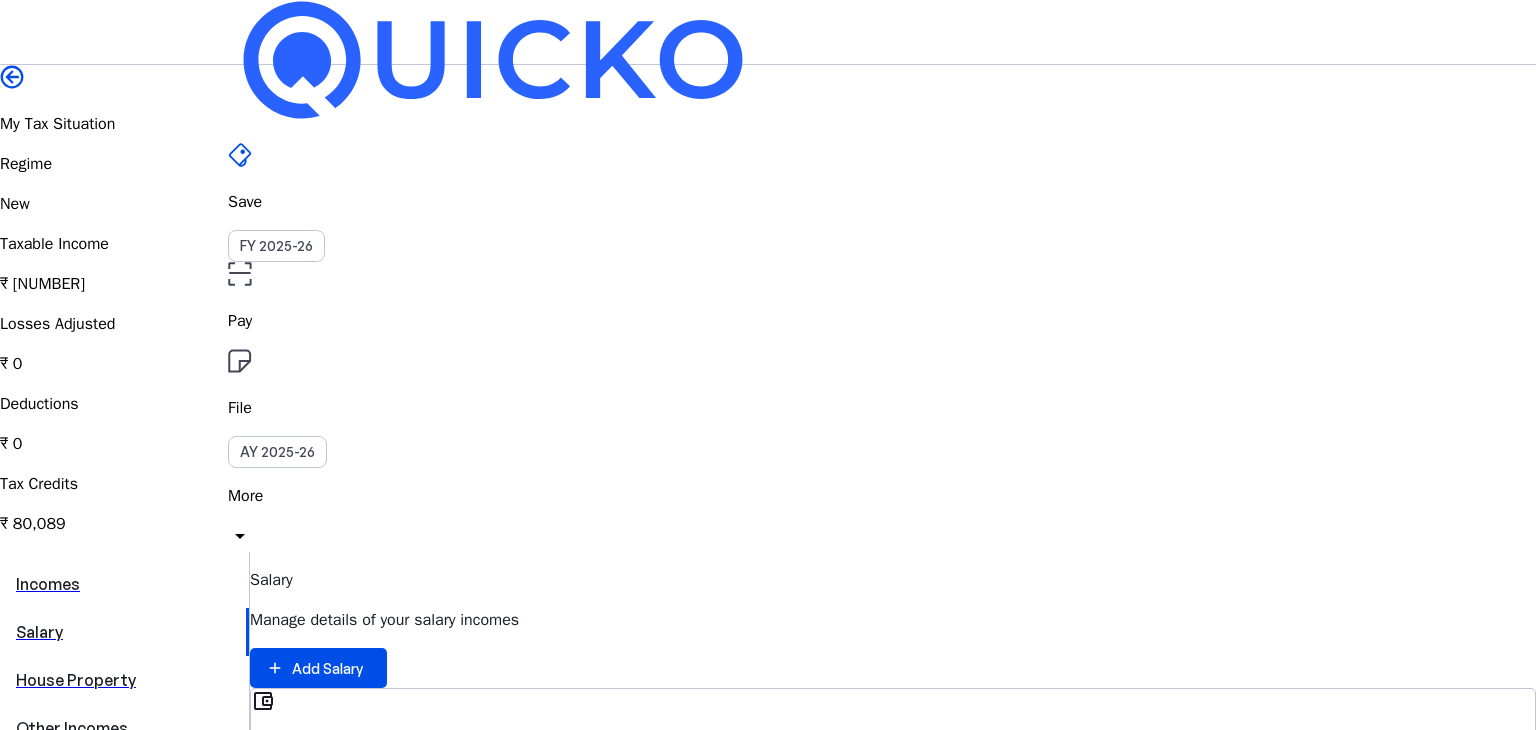 click on "Add Salary Manage details of your salary incomes add  Add Salary" at bounding box center (893, 628) 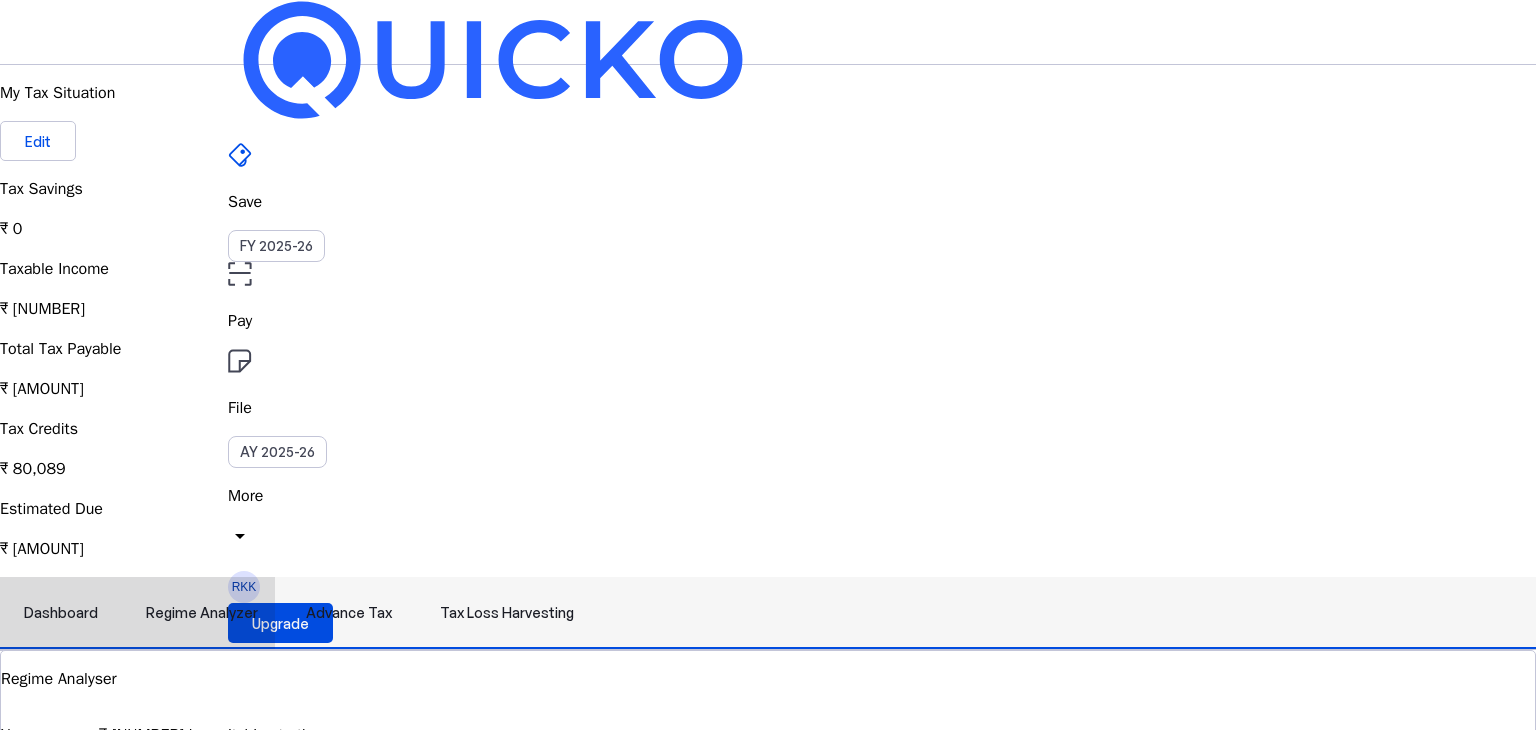 click on "Regime Analyzer" at bounding box center (202, 613) 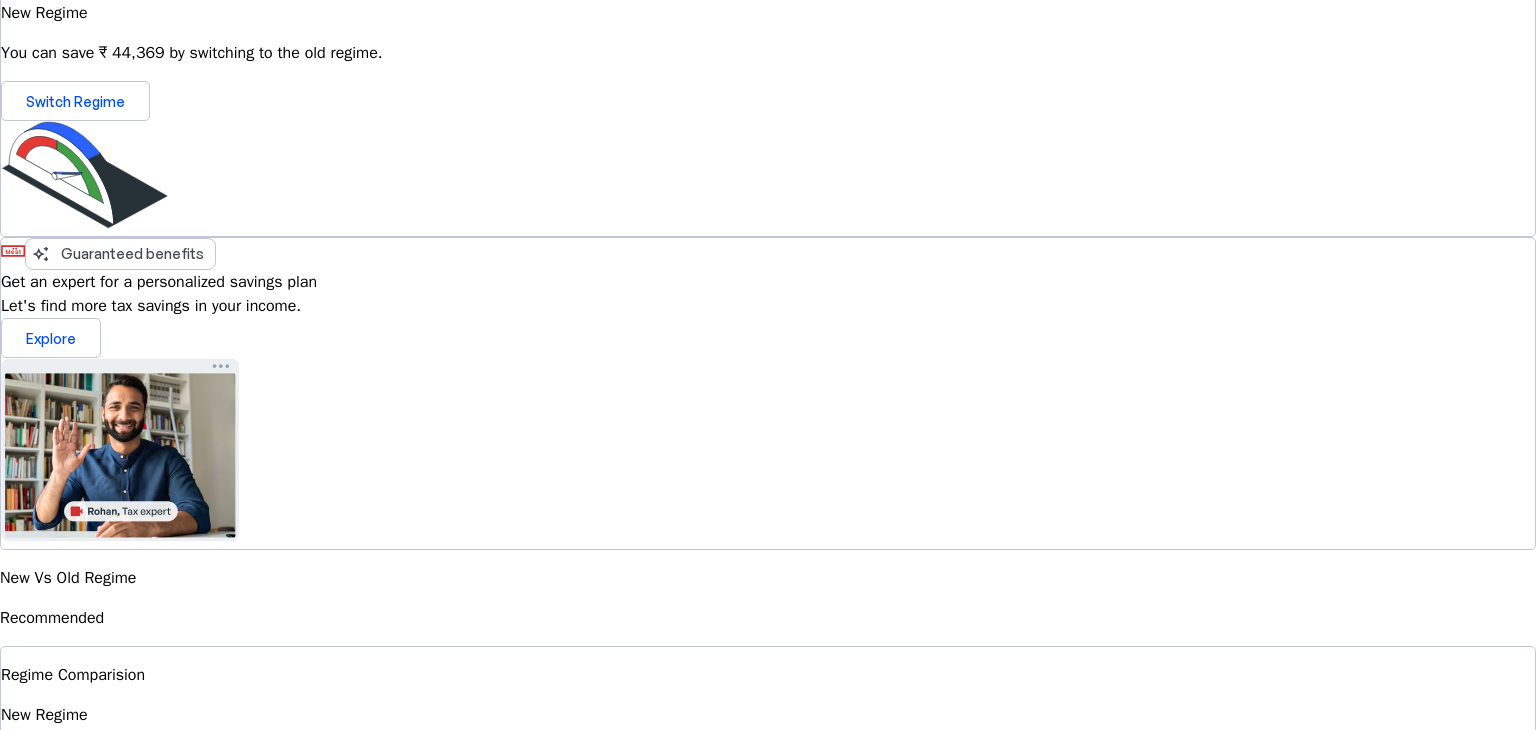 scroll, scrollTop: 761, scrollLeft: 0, axis: vertical 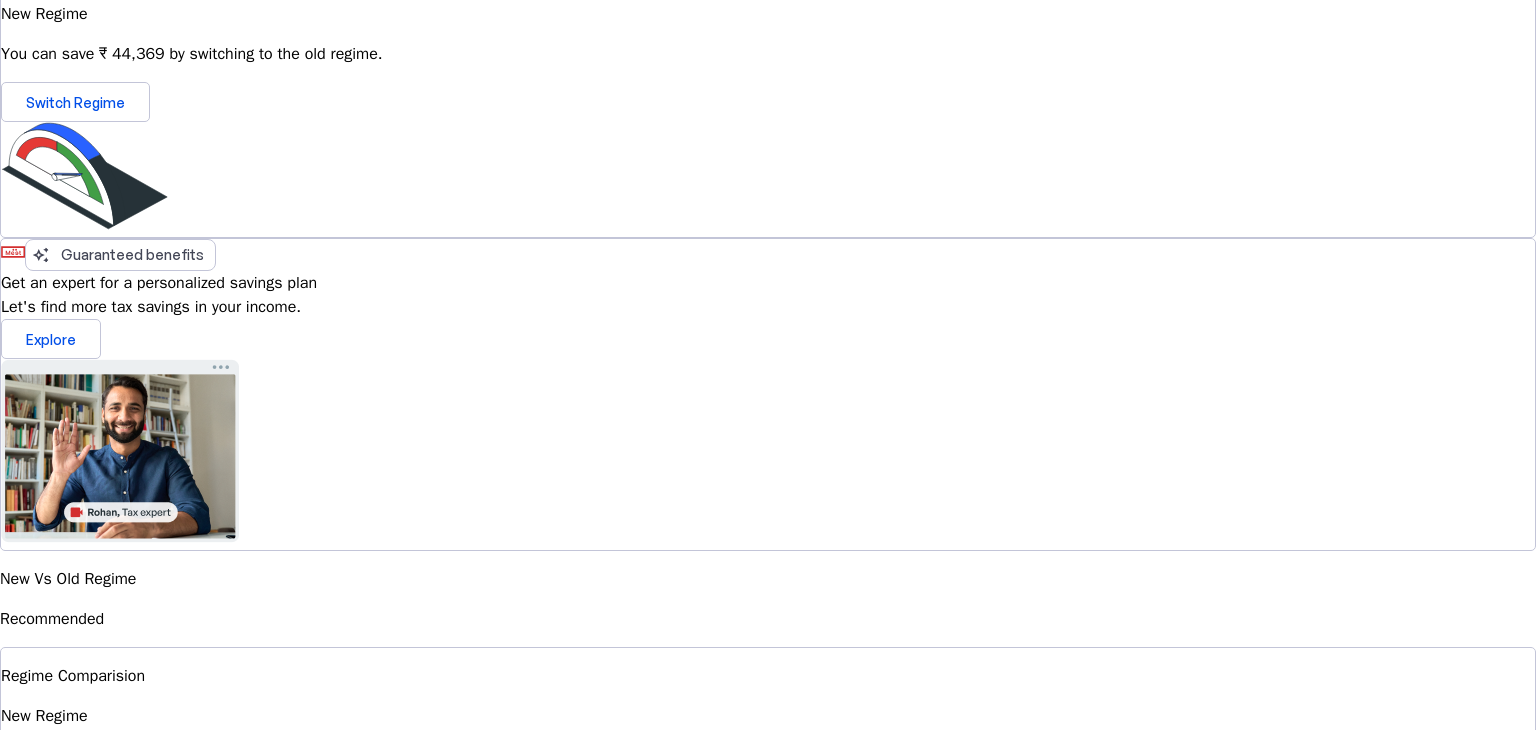 drag, startPoint x: 1160, startPoint y: 273, endPoint x: 1049, endPoint y: 283, distance: 111.44954 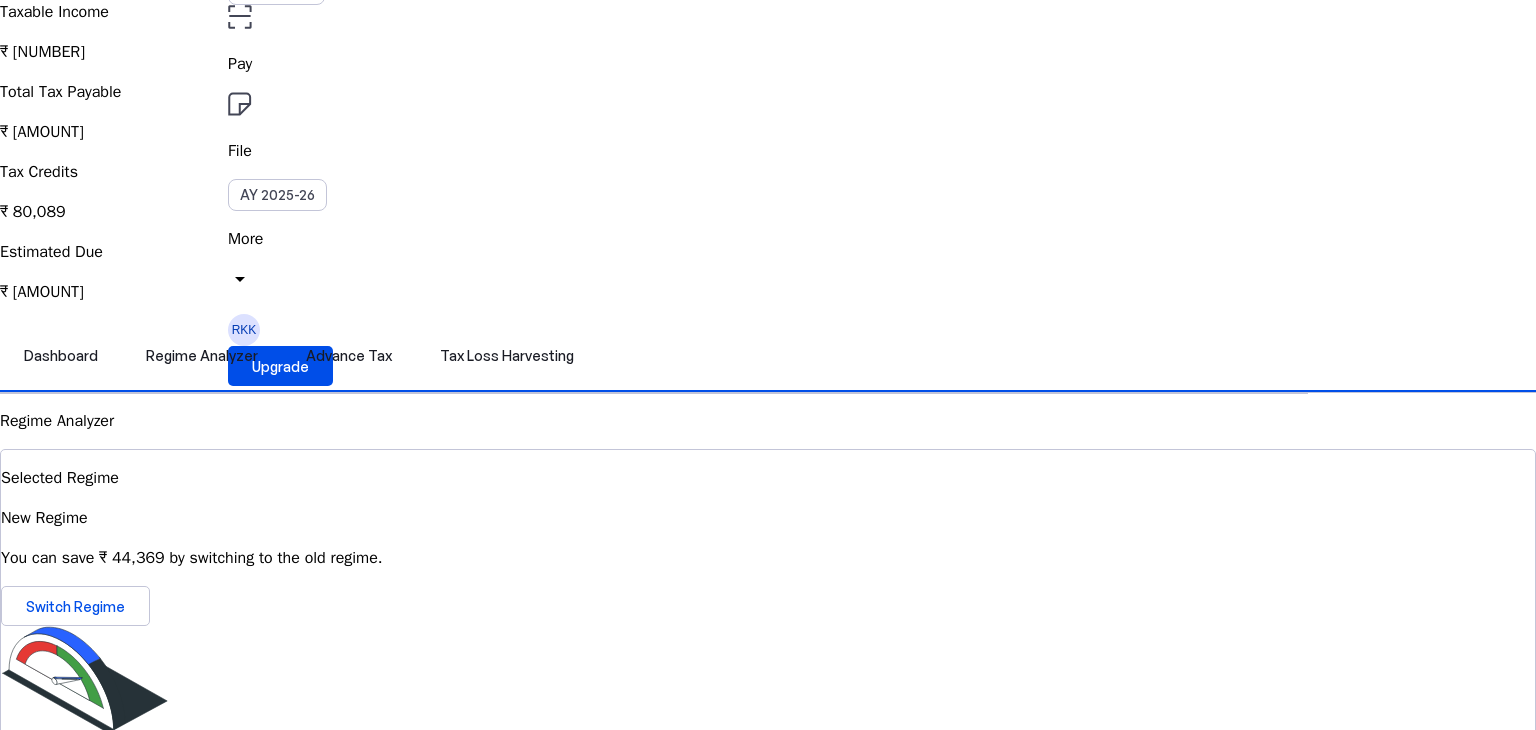 scroll, scrollTop: 256, scrollLeft: 0, axis: vertical 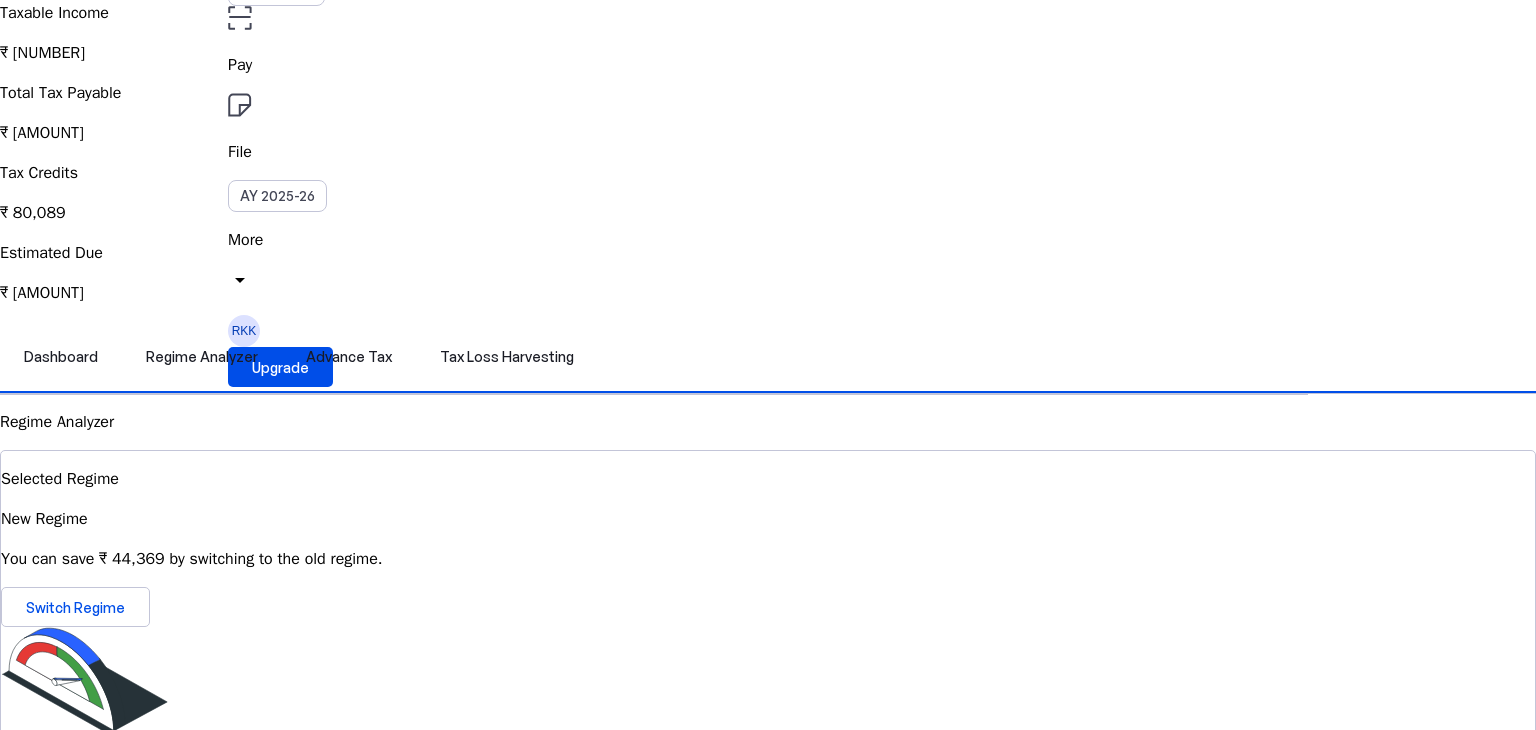 click on "Get an expert for a personalized savings plan" at bounding box center [768, 788] 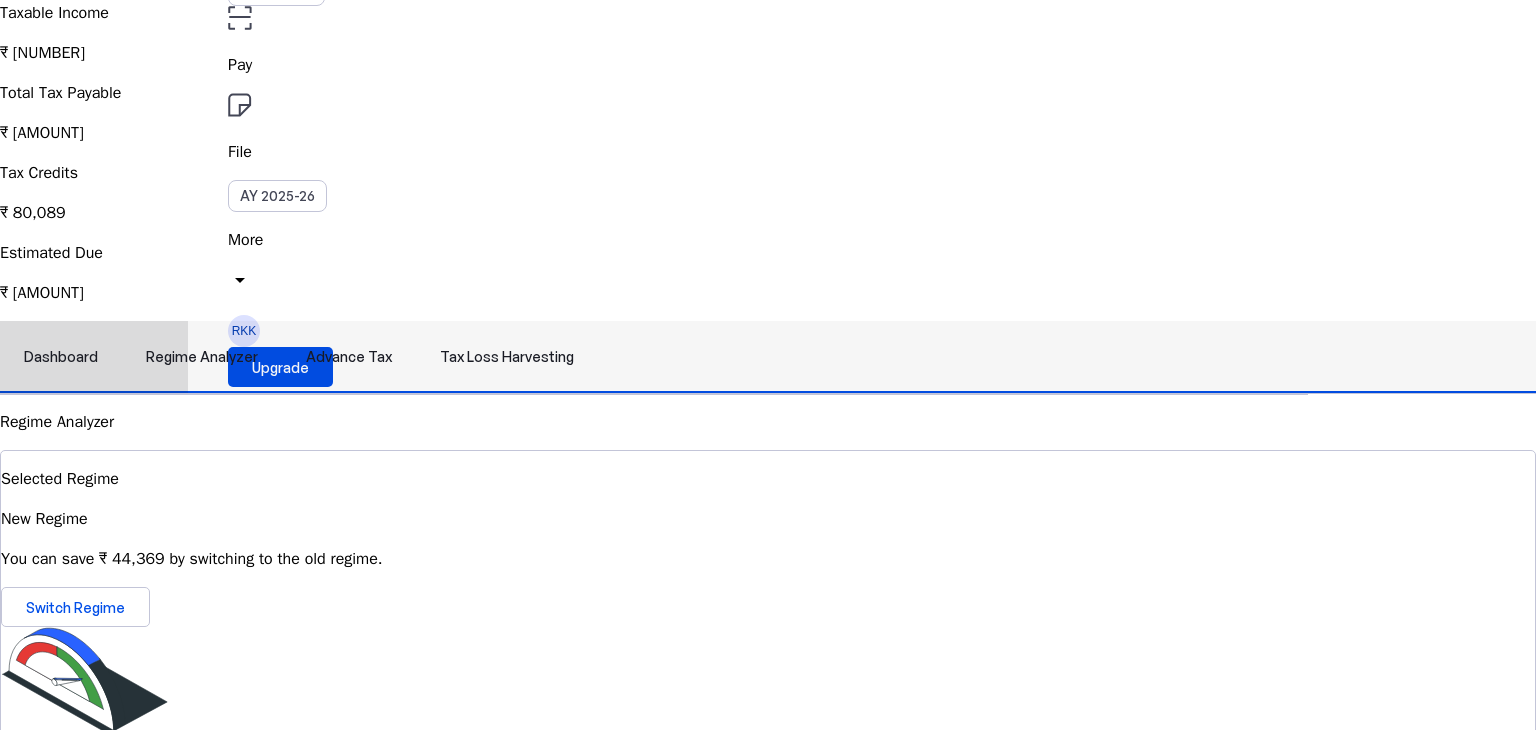 click on "Advance Tax" at bounding box center (349, 357) 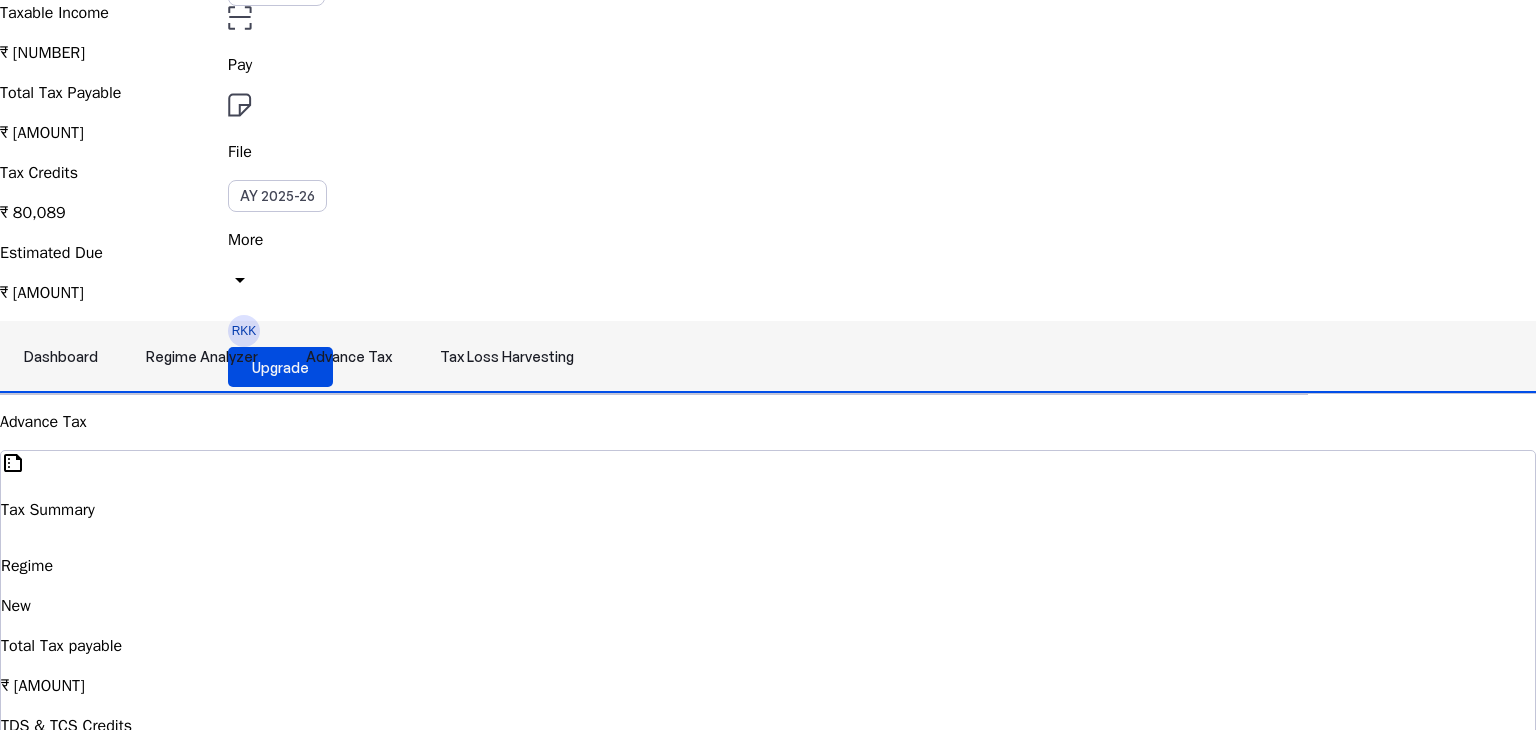 scroll, scrollTop: 0, scrollLeft: 0, axis: both 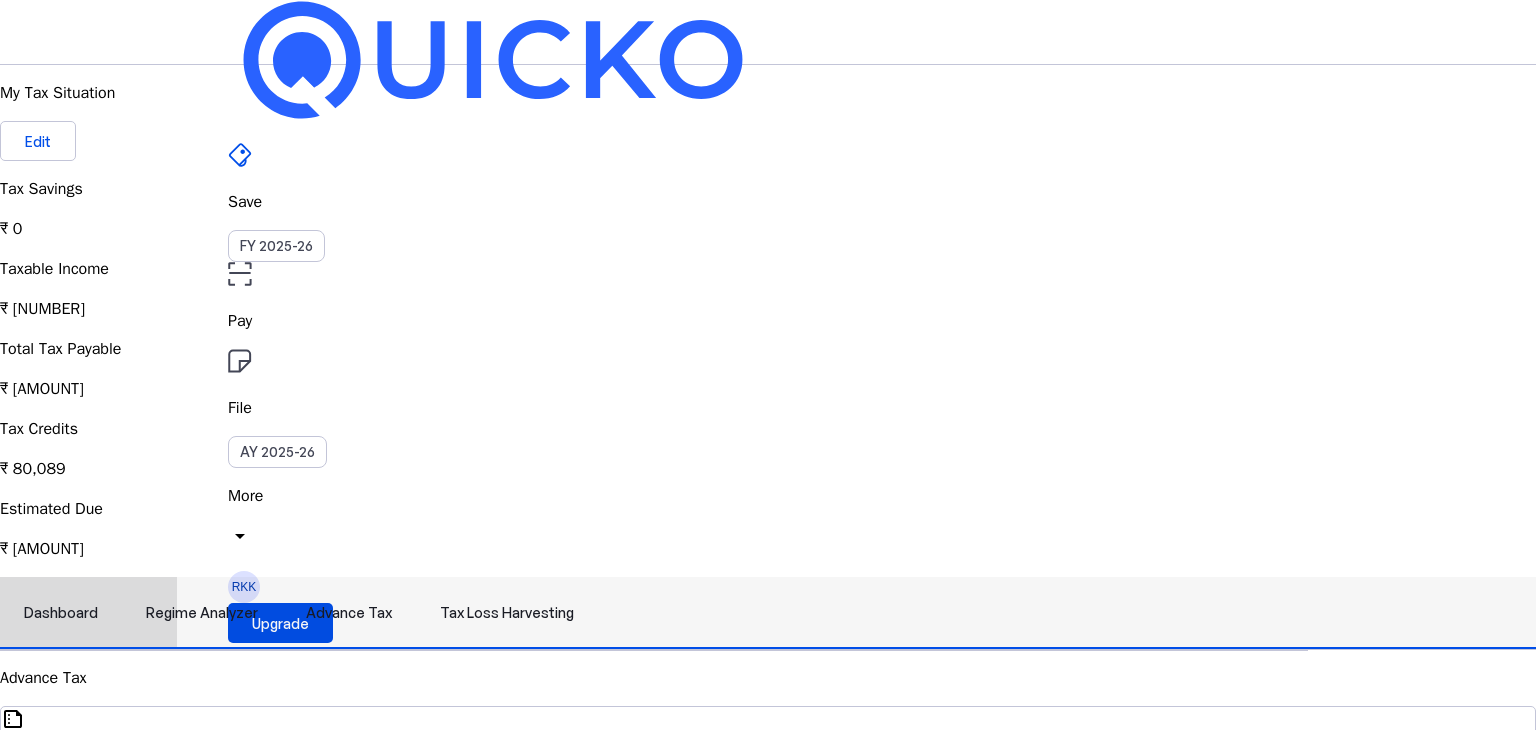 click on "Dashboard" at bounding box center (61, 613) 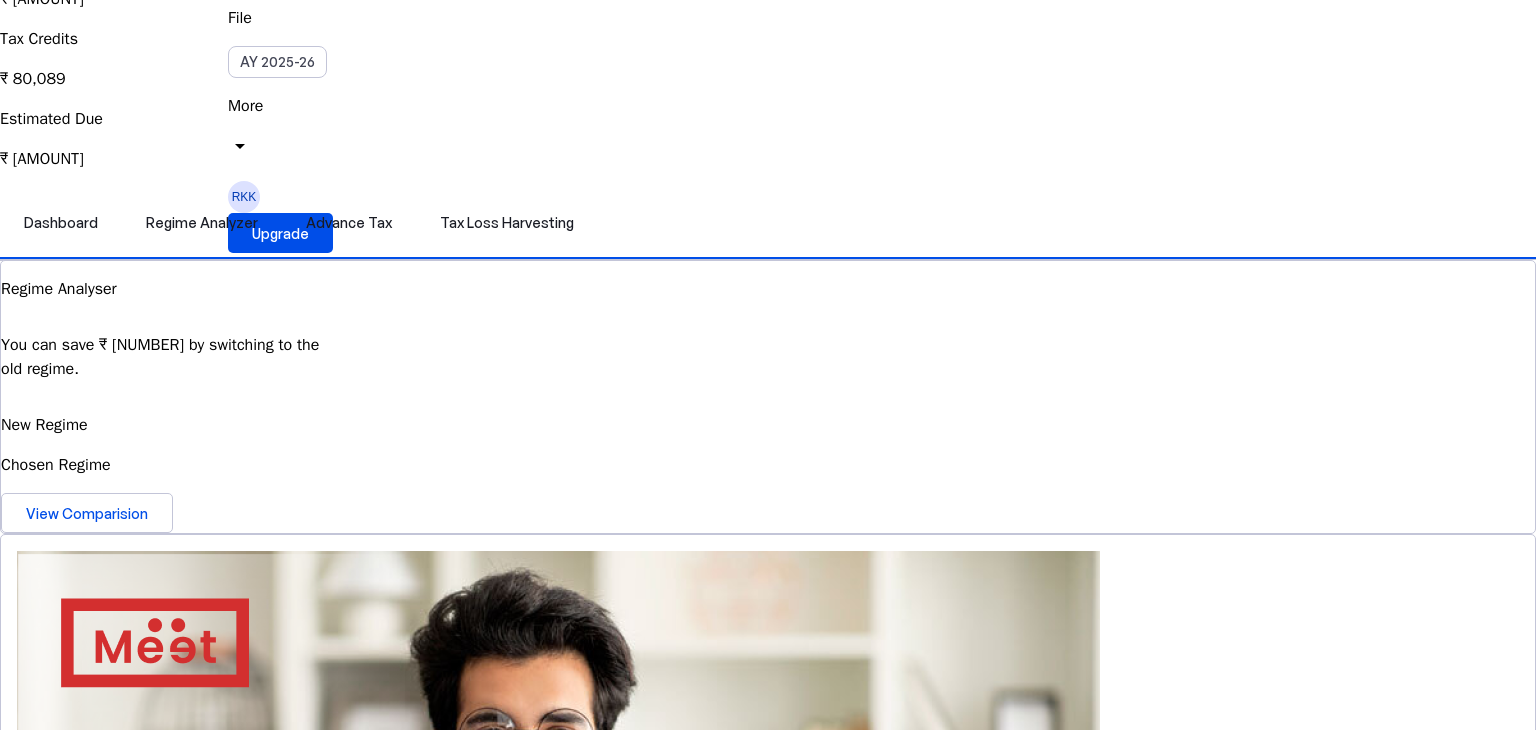 scroll, scrollTop: 0, scrollLeft: 0, axis: both 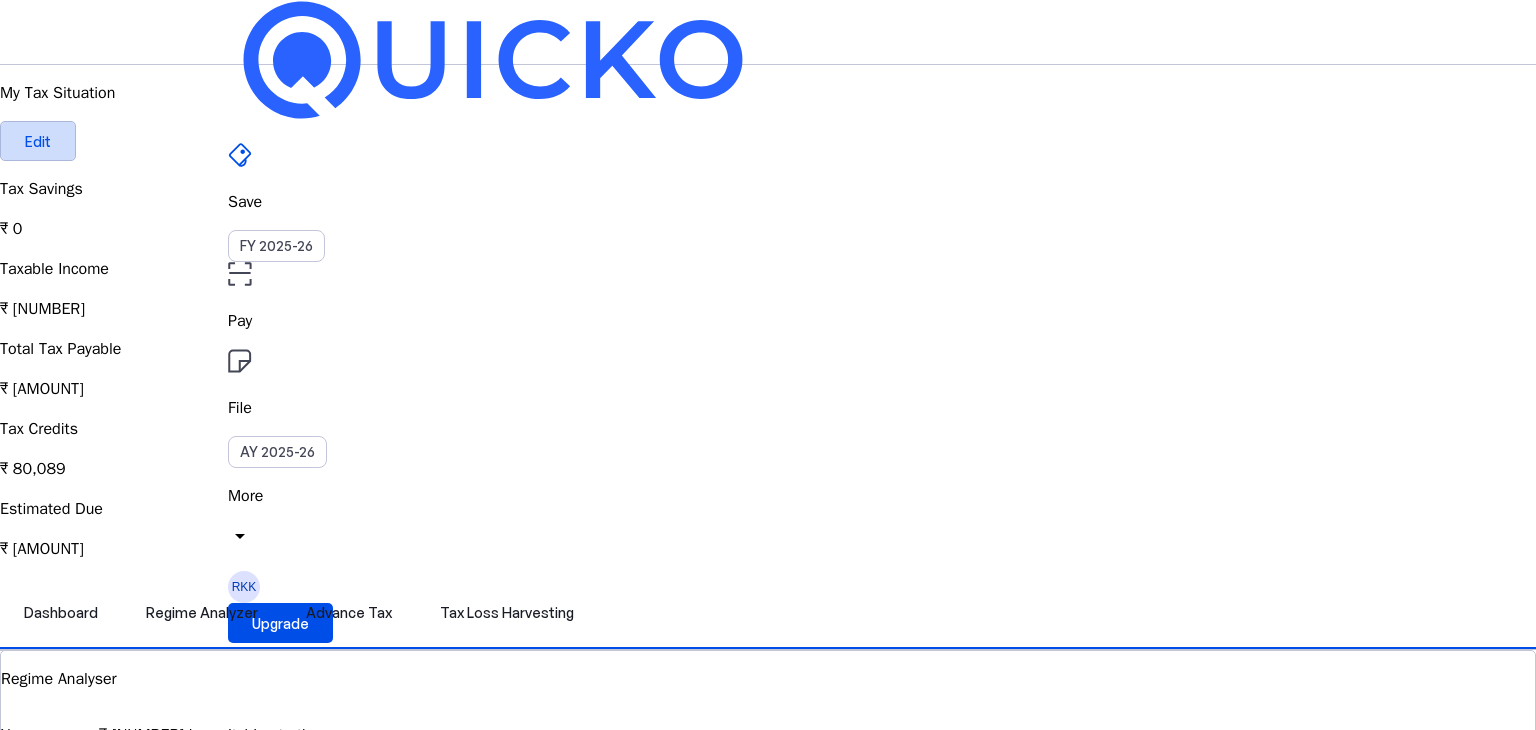 click at bounding box center [38, 141] 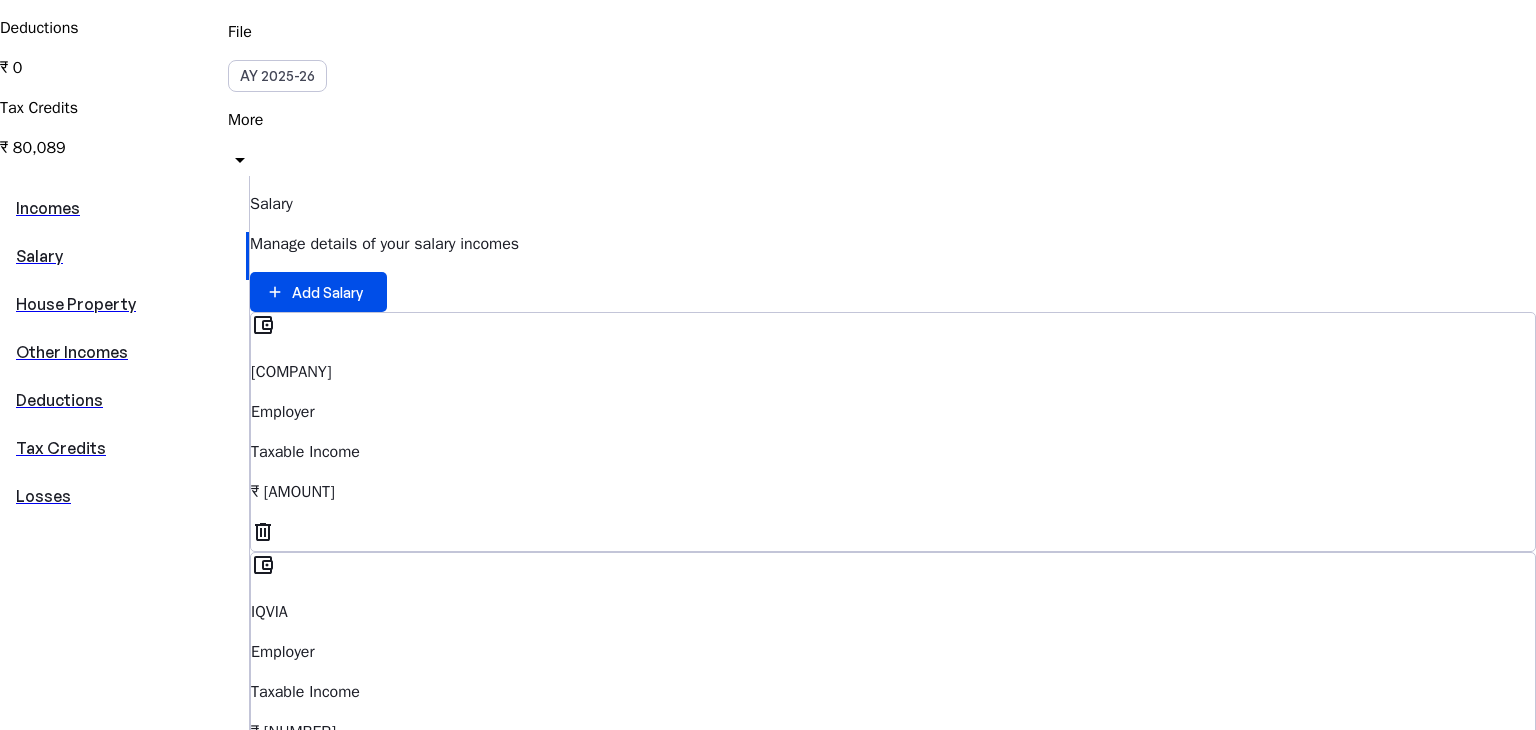 scroll, scrollTop: 376, scrollLeft: 0, axis: vertical 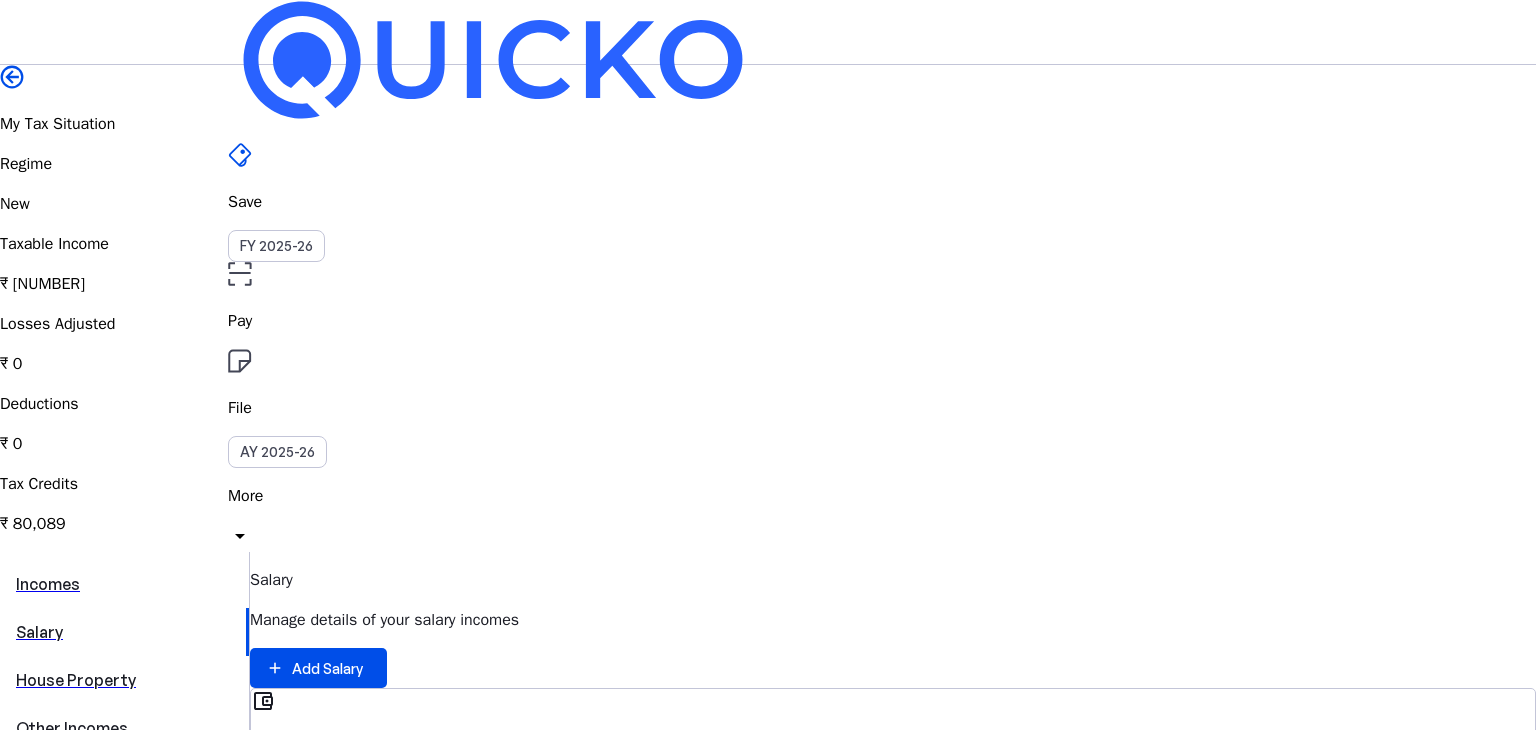 click on "Incomes" at bounding box center (124, 584) 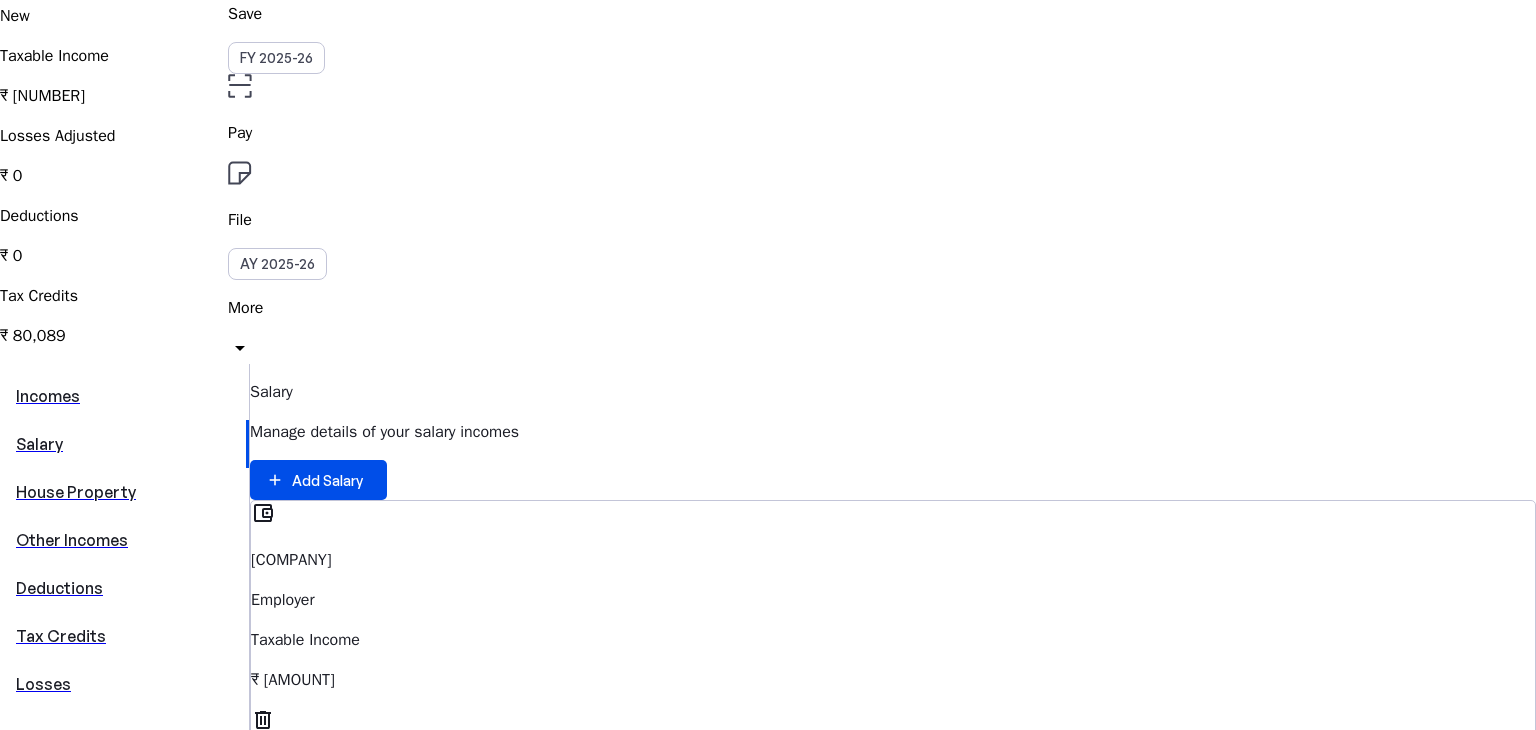 scroll, scrollTop: 190, scrollLeft: 0, axis: vertical 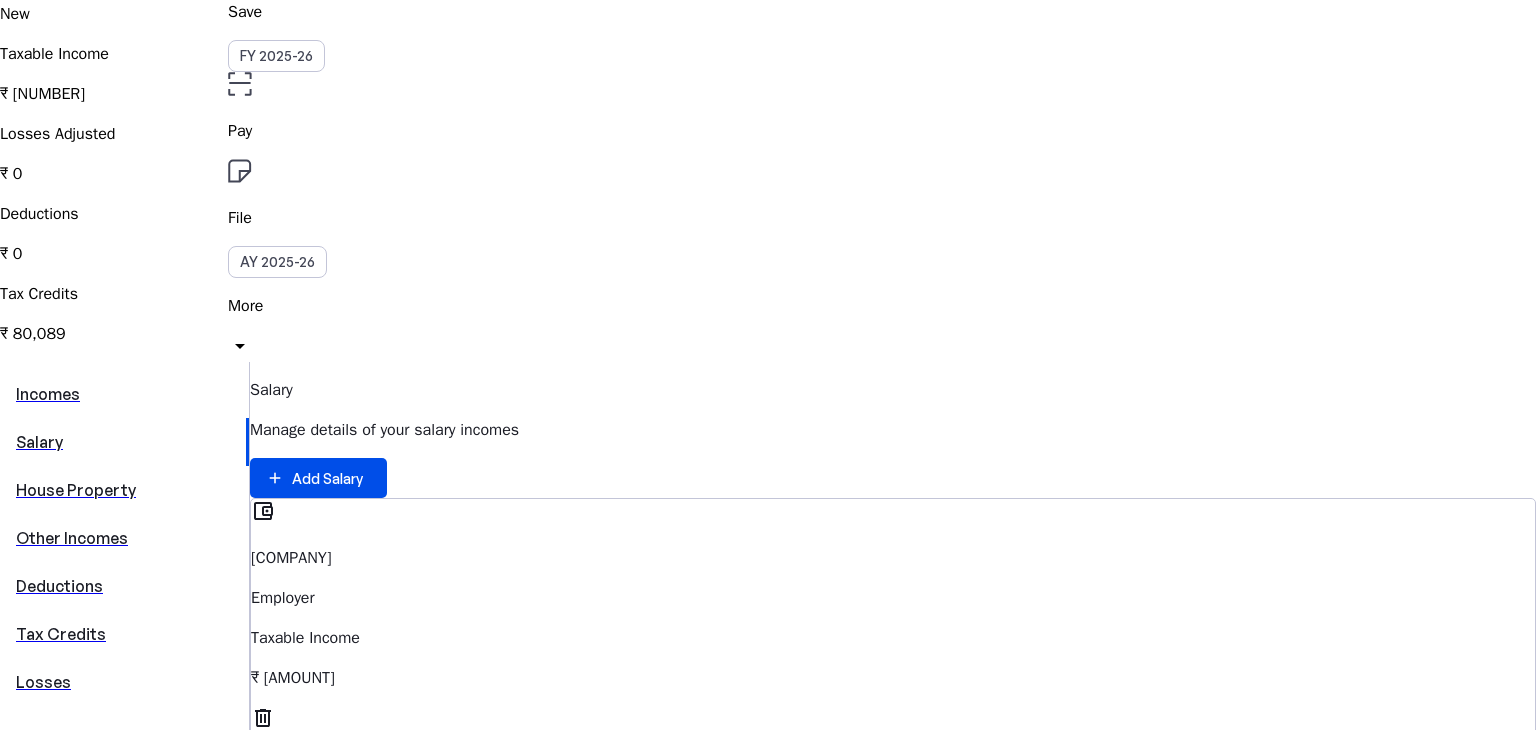 click on "House Property" at bounding box center [124, 490] 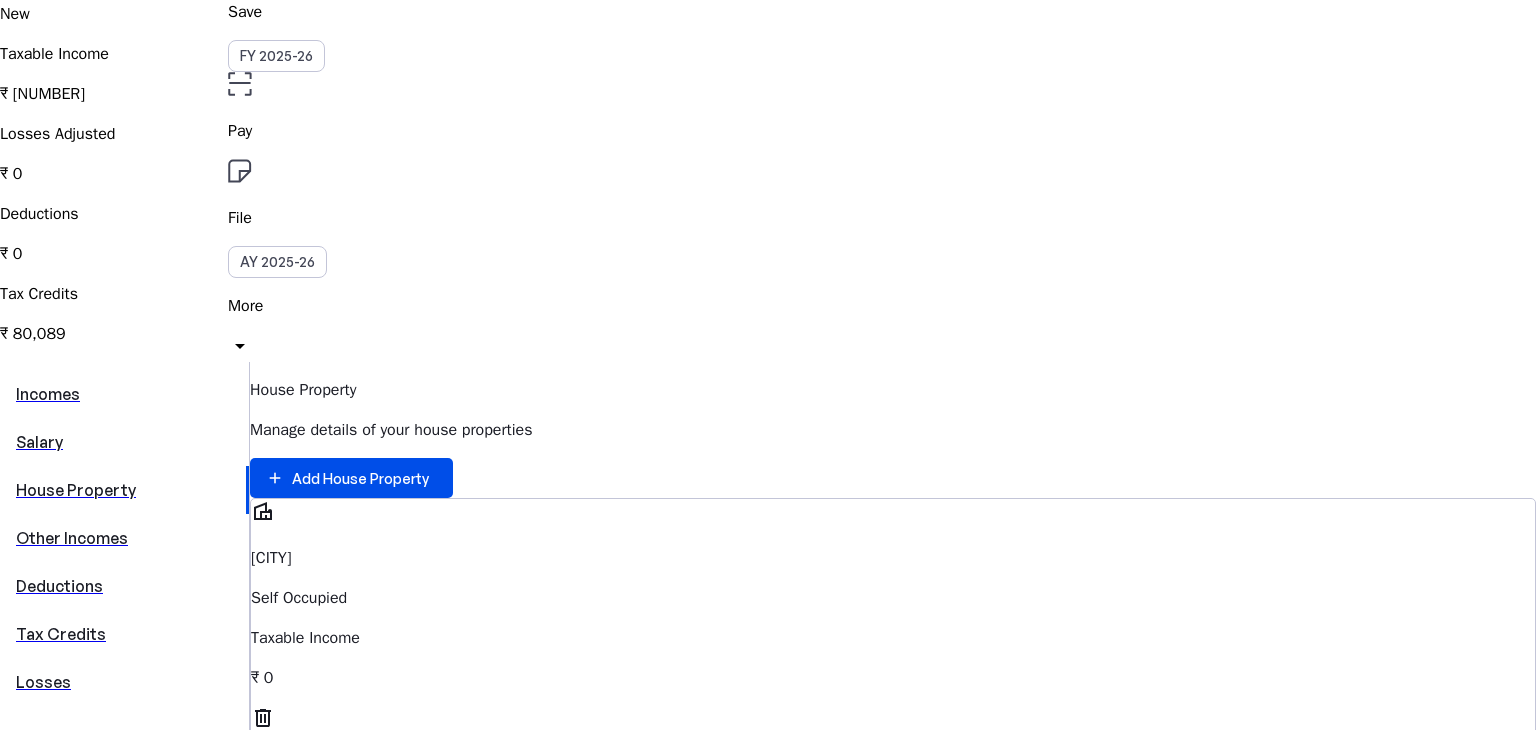 scroll, scrollTop: 0, scrollLeft: 0, axis: both 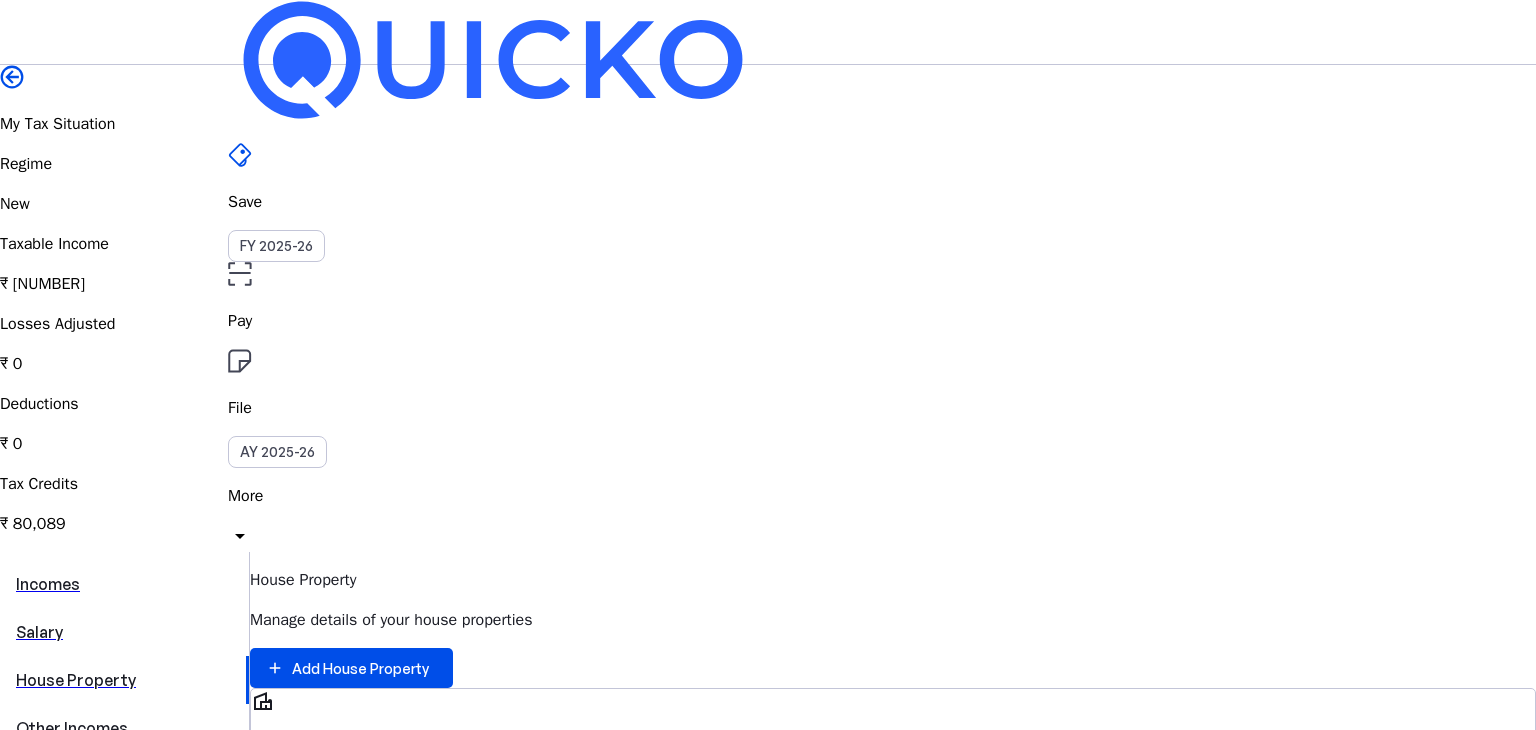 click on "Other Incomes" at bounding box center (124, 728) 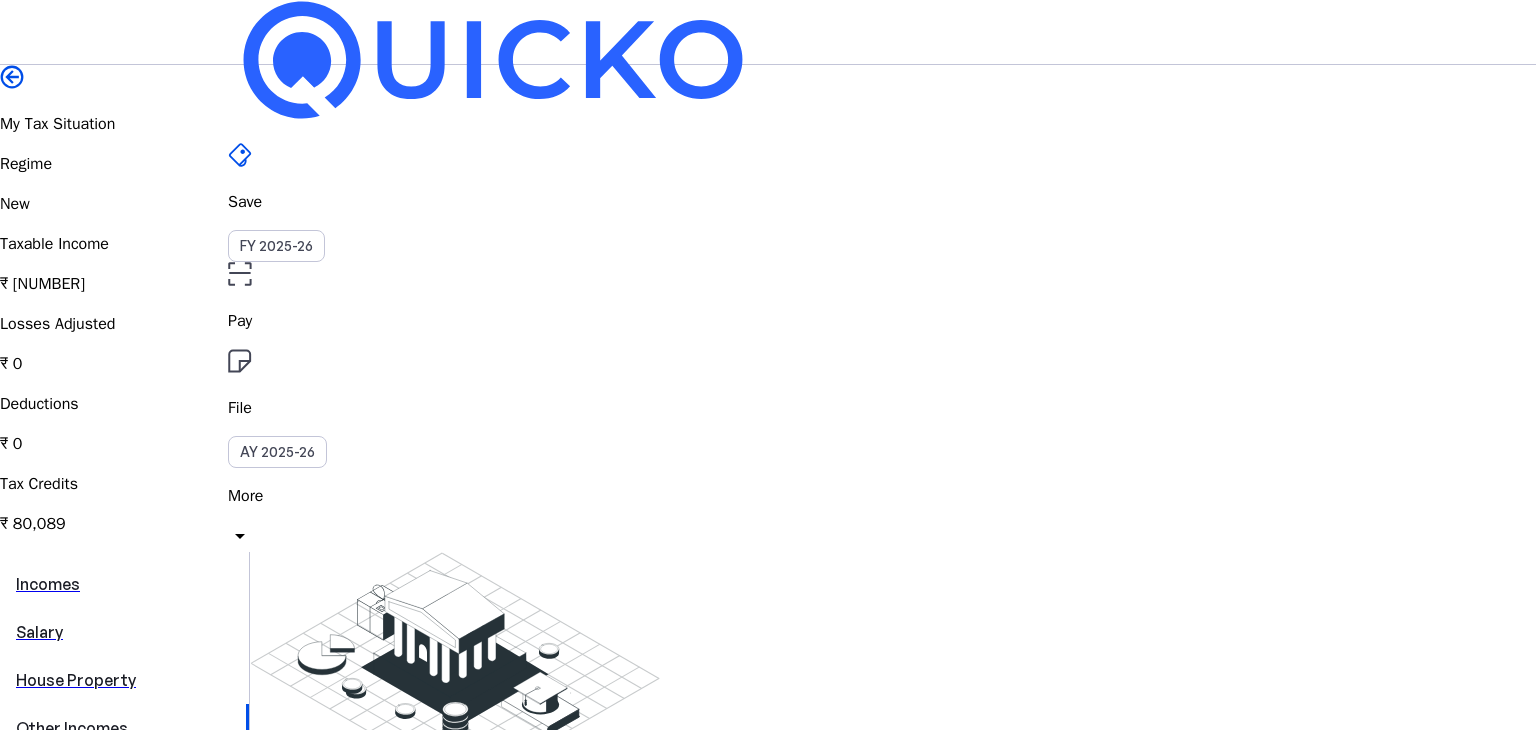 scroll, scrollTop: 376, scrollLeft: 0, axis: vertical 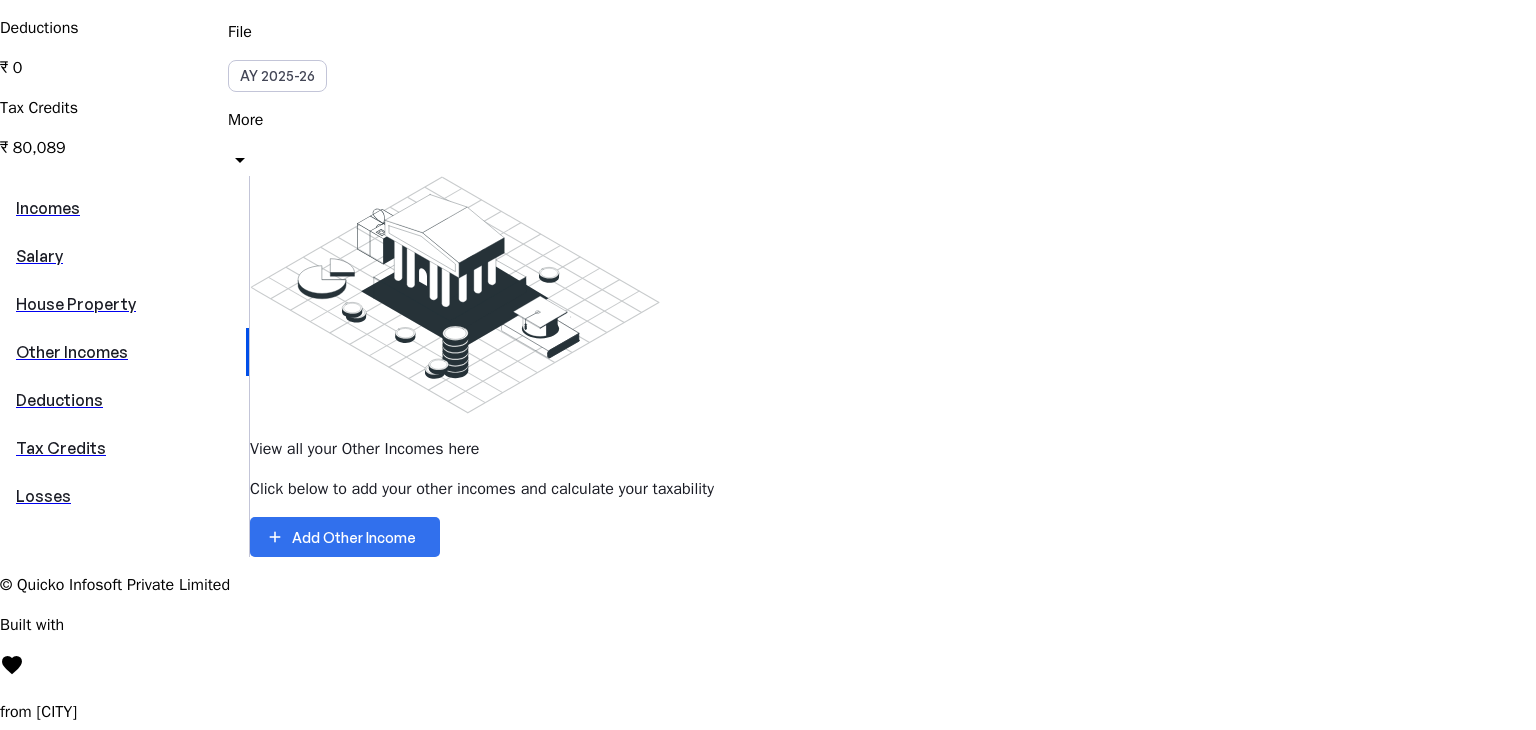 click on "Add Other Income" at bounding box center [354, 537] 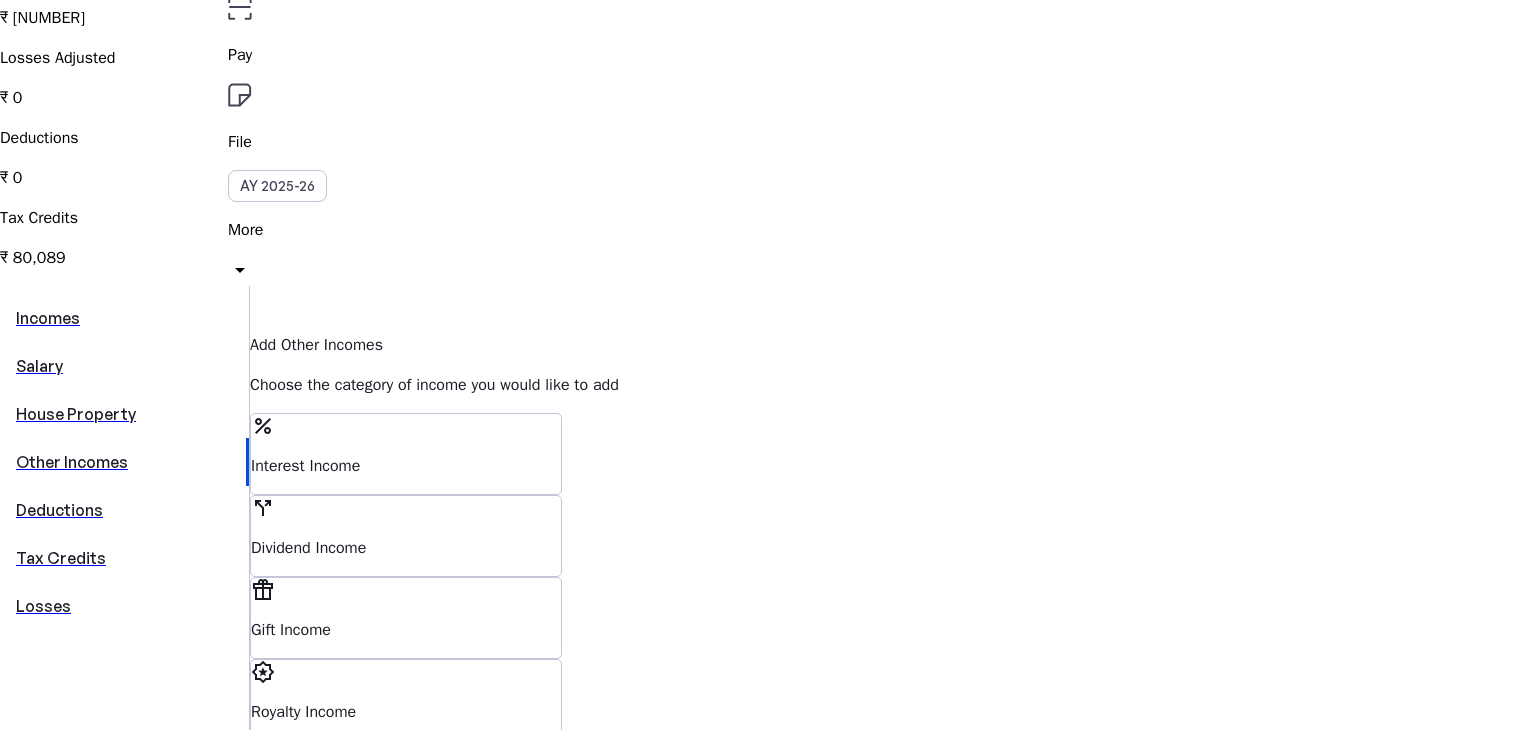 scroll, scrollTop: 267, scrollLeft: 0, axis: vertical 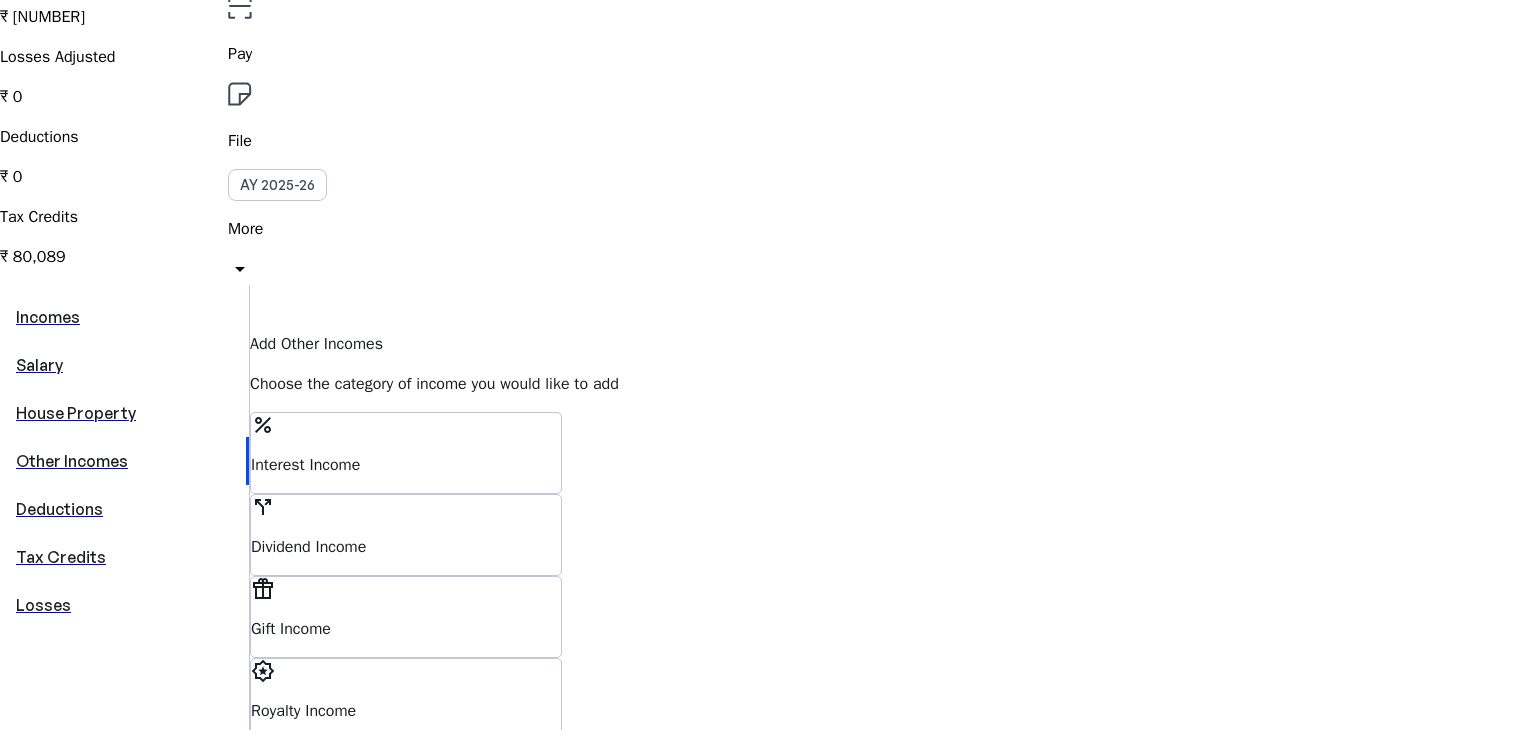 click on "Add Other Incomes Choose the category of income you would like to add percent Interest Income call_split Dividend Income featured_seasonal_and_gifts Gift Income award_star Royalty Income money Other Proceed" at bounding box center (893, 568) 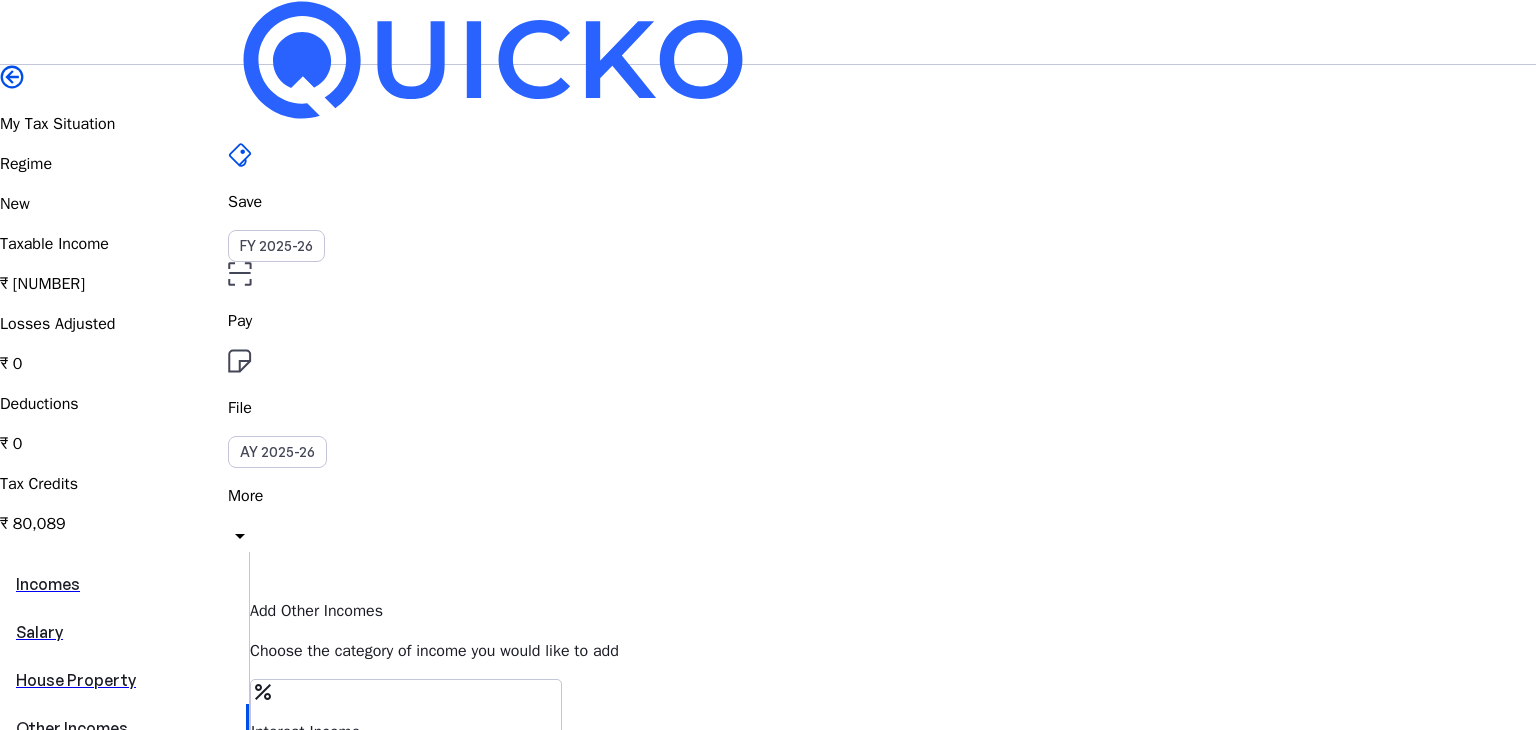click on "File" at bounding box center (768, 321) 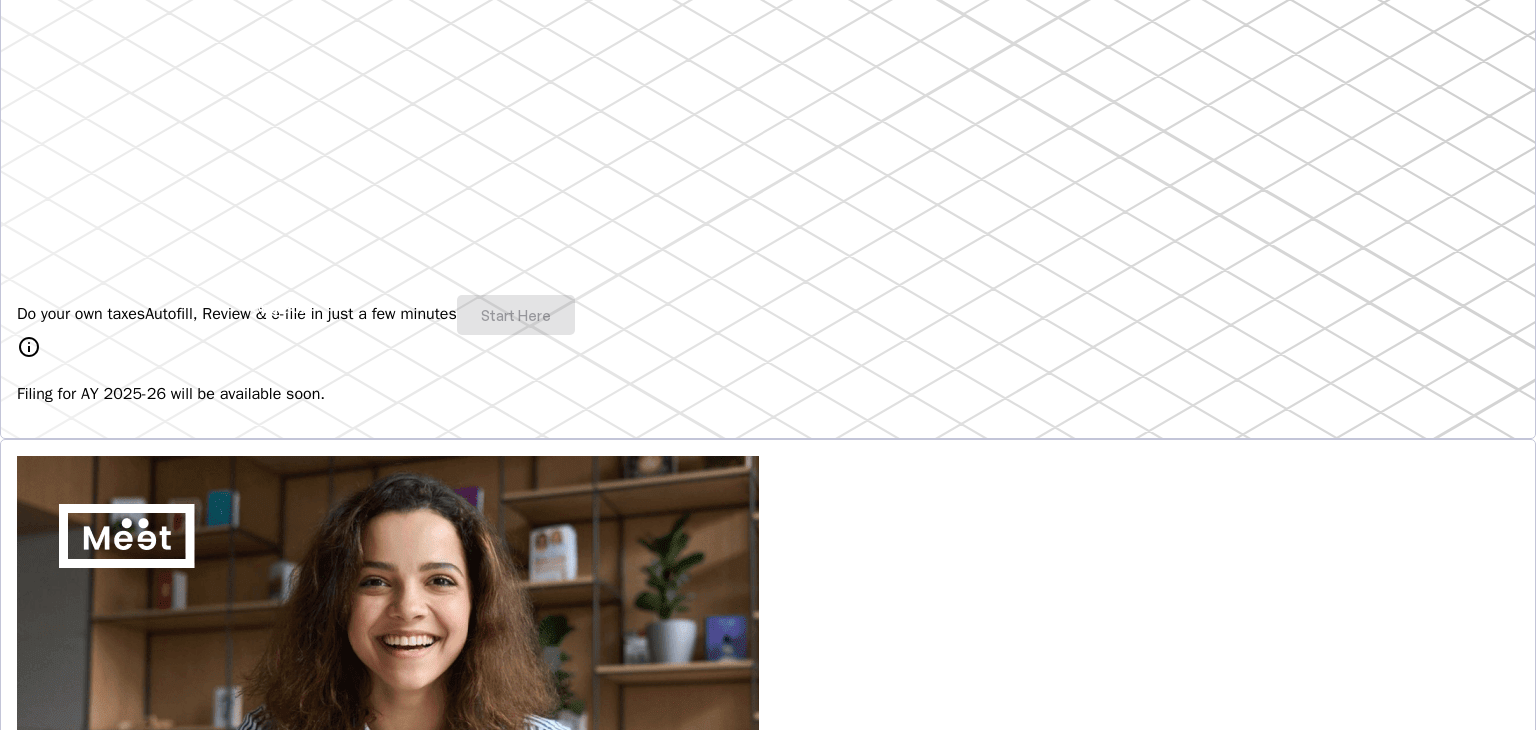 scroll, scrollTop: 311, scrollLeft: 0, axis: vertical 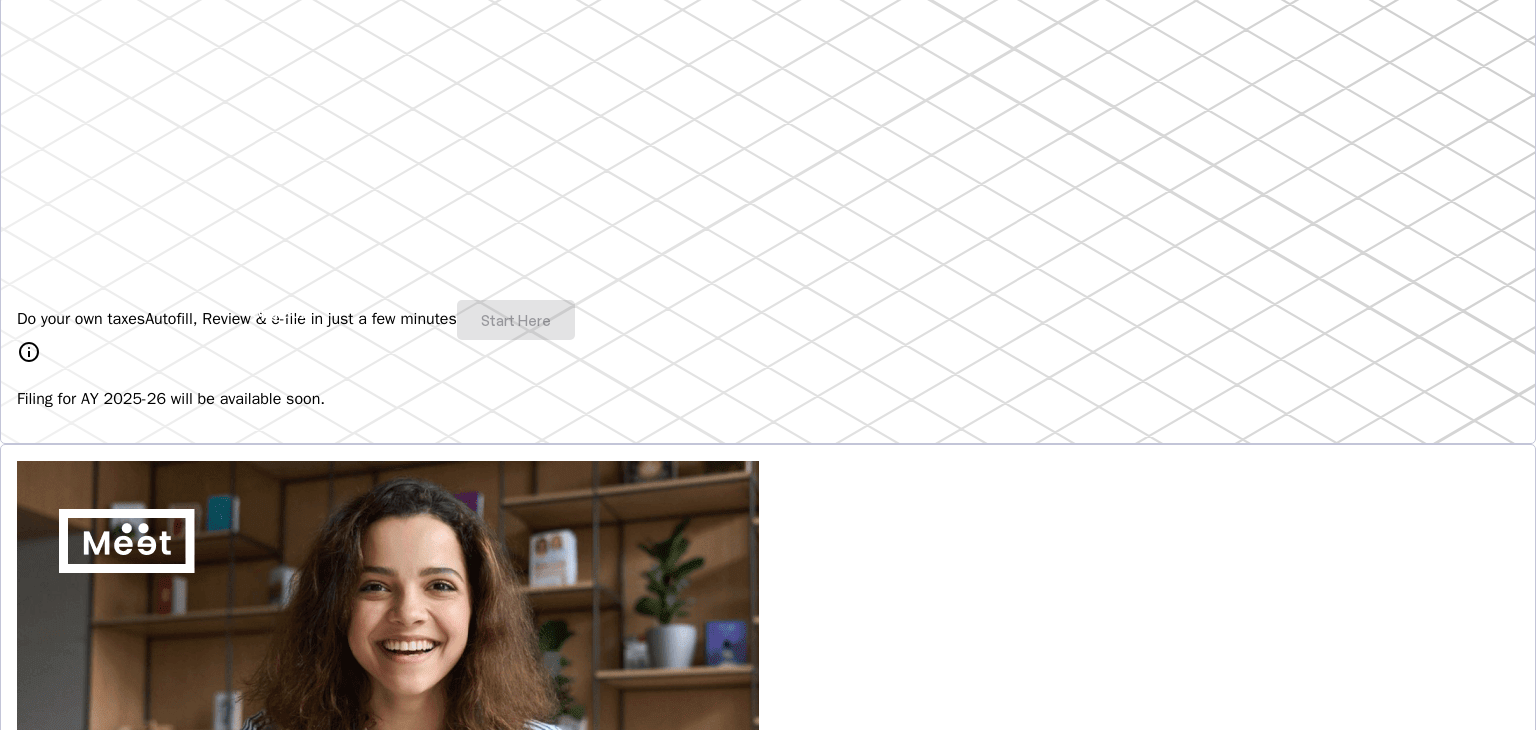 click on "Hey there, [NAME]   You're all set - filing for AY [YEAR] opens soon!   Do your own taxes   Autofill, Review & e-file in just a few minutes   Start Here  info Filing for AY [YEAR] will be available soon.   4.8/5 | [NUMBER] reviews   We do your taxes   Expert will prepare, review & e-file your tax return, making sure nothing gets missed.   Explore   Benefits of filing on Quicko  Fetch everything using Autofill Automatically retrieve your income, deductions, tax credits & losses directly from ITD. No need of any forms! Connect to multiple apps In just a few clicks, seamlessly fetch all your trades directly from your broker and ensure accurate reporting. Get Personalized Insights Gain full visibility into the computation. Easily view and understand how your taxes are calculated.  Explore  Upgrade to Elite Elevate your experience and maximize the full potential of Quicko. Upgrade now & unlock advanced features. Learn More File Revised Return Revise Return View E-Filed Returns Explore File ITR-U thumb_up_alt" at bounding box center [768, 1355] 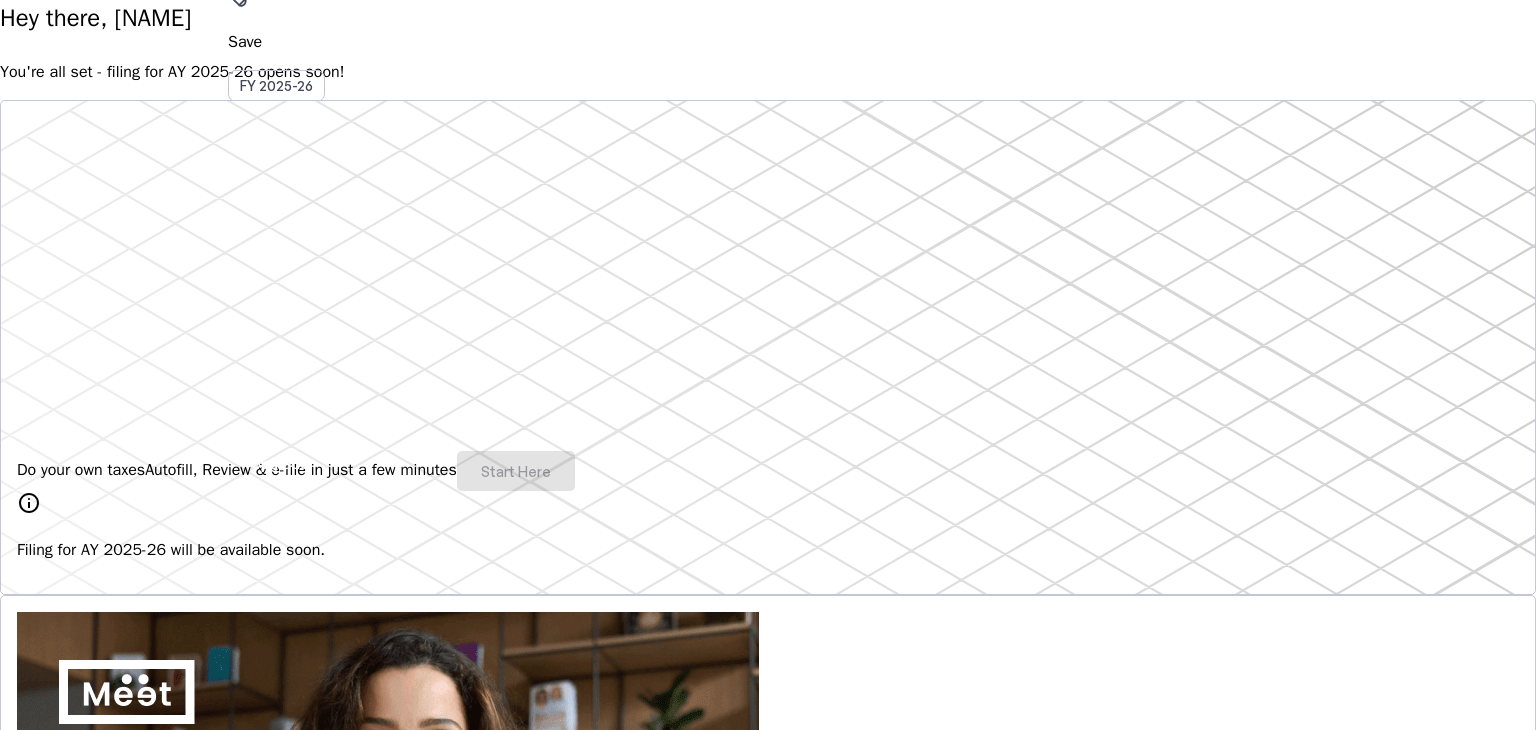 scroll, scrollTop: 0, scrollLeft: 0, axis: both 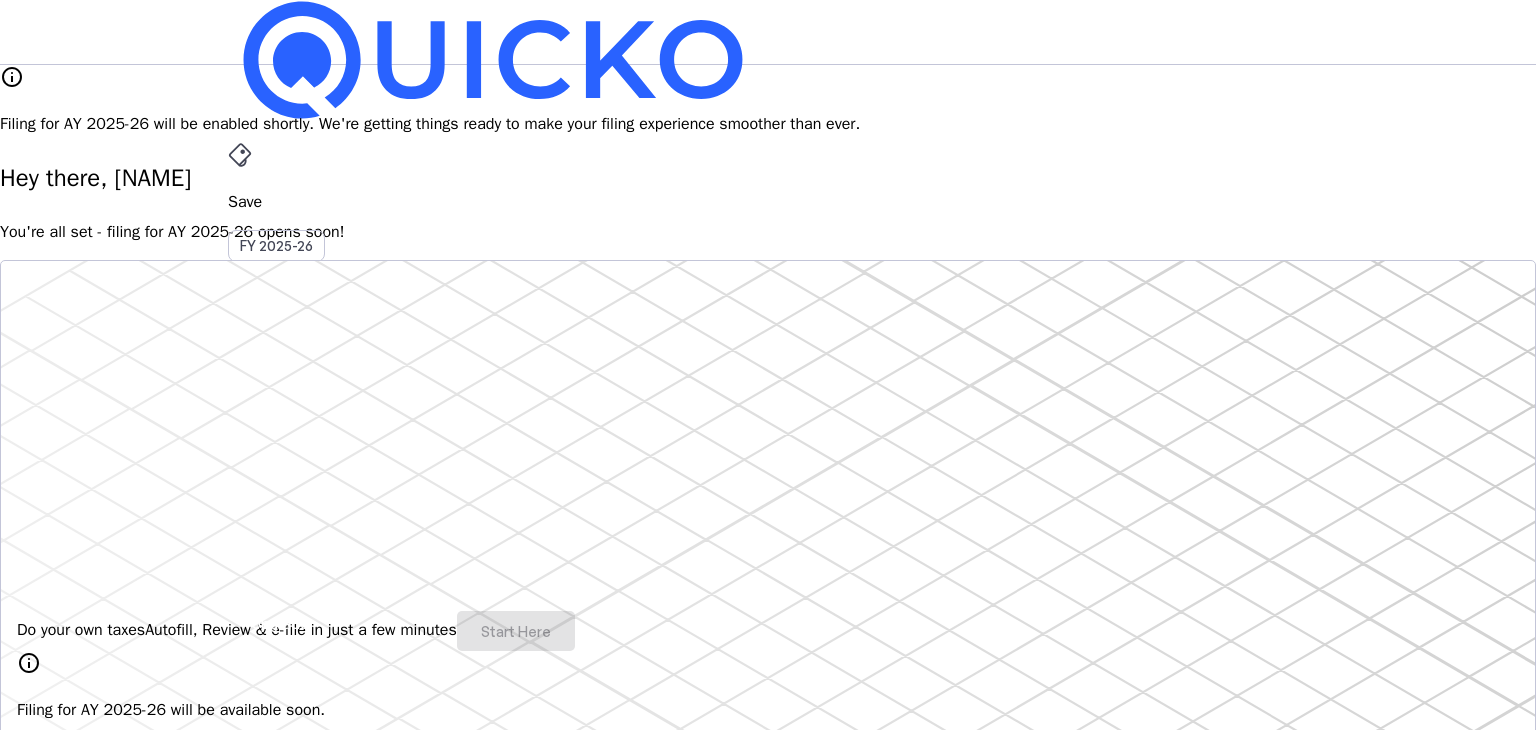 click on "Save" at bounding box center (768, 202) 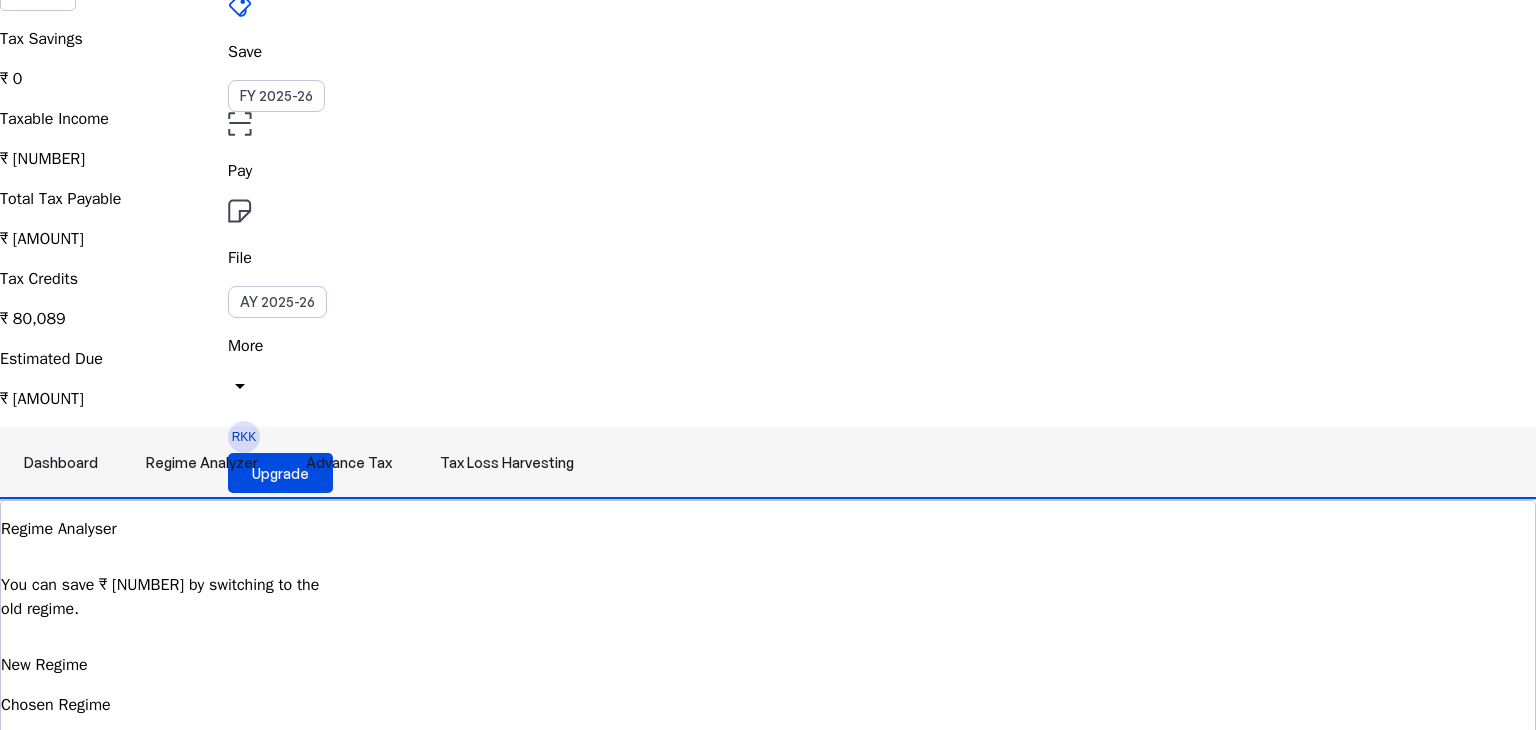 scroll, scrollTop: 0, scrollLeft: 0, axis: both 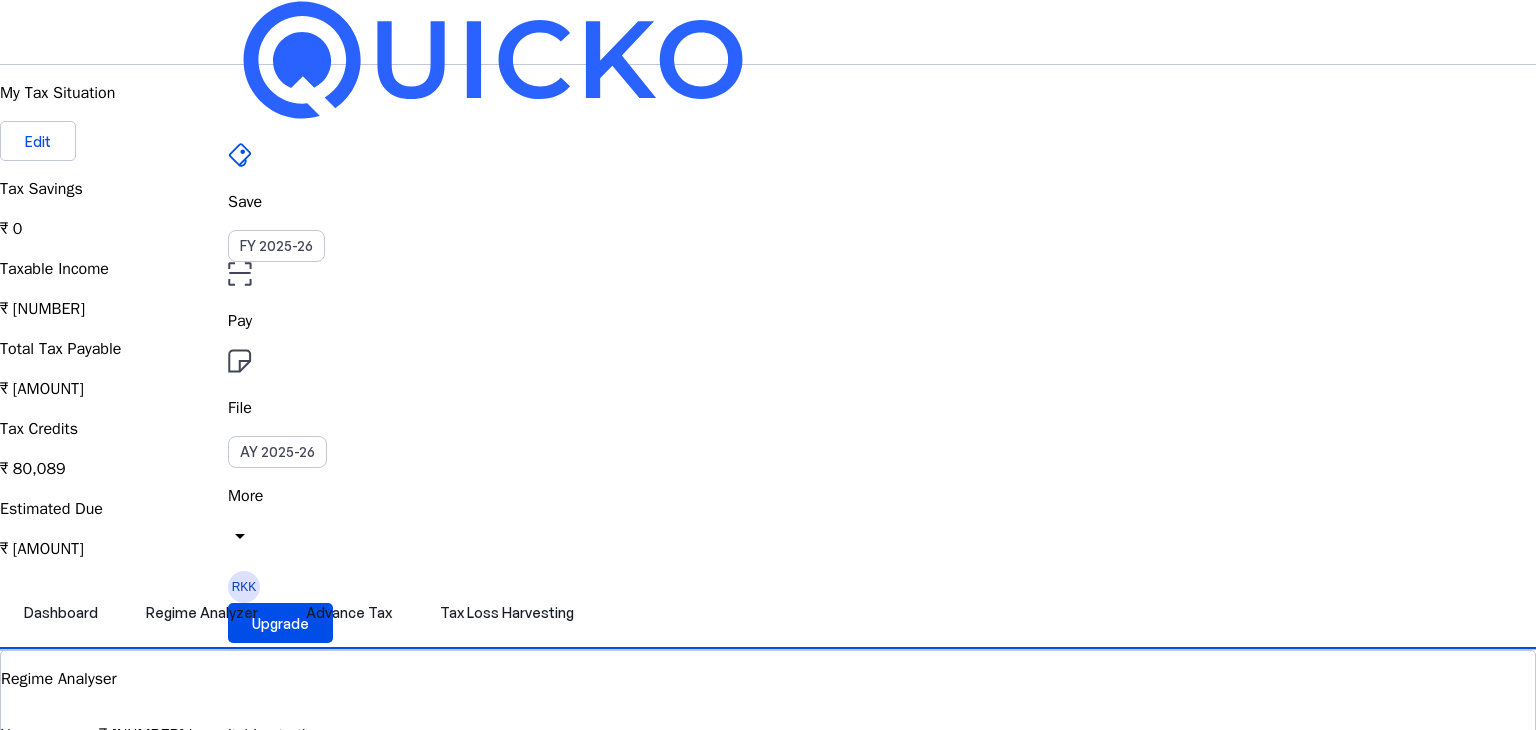 click on "Dashboard Regime Analyzer Advance Tax Tax Loss Harvesting Regime Analyser You can save ₹ [NUMBER] by switching to the old regime. New Regime Chosen Regime View Comparision 4.8/5 | 1400 reviews We do your taxes Expert will prepare, review & e-file your tax return, making sure nothing gets missed. Get in touch Documents Tax Computation Summary A brief summary of how we arrived at your final taxability based on your financial situation download Advance Tax Quarter 2 Current Quarter Sep 15, [YEAR] Due Date ₹ [NUMBER] Tax Dues Explore Tax Loss Harvesting Coming Soon! Connect to your broker! Link your broker & view tax saving opportunities! View Simulator National Pension Scheme Tax-saving plan that pays you back Lower your taxes, grow your future. Benefit from compounding growth with long-term security. open_in_new_tab Invest now In partnership with" at bounding box center [768, 2173] 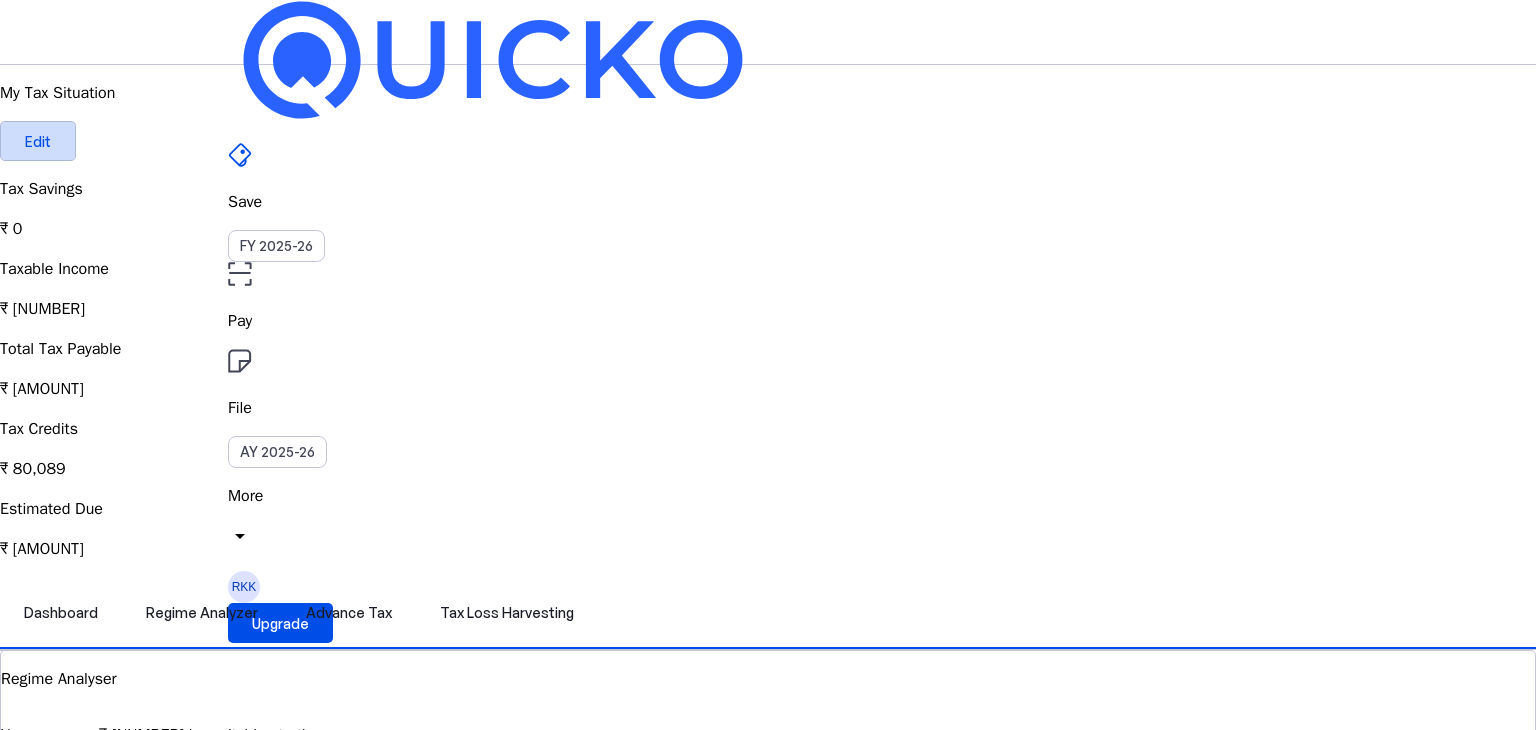 click on "Edit" at bounding box center (38, 141) 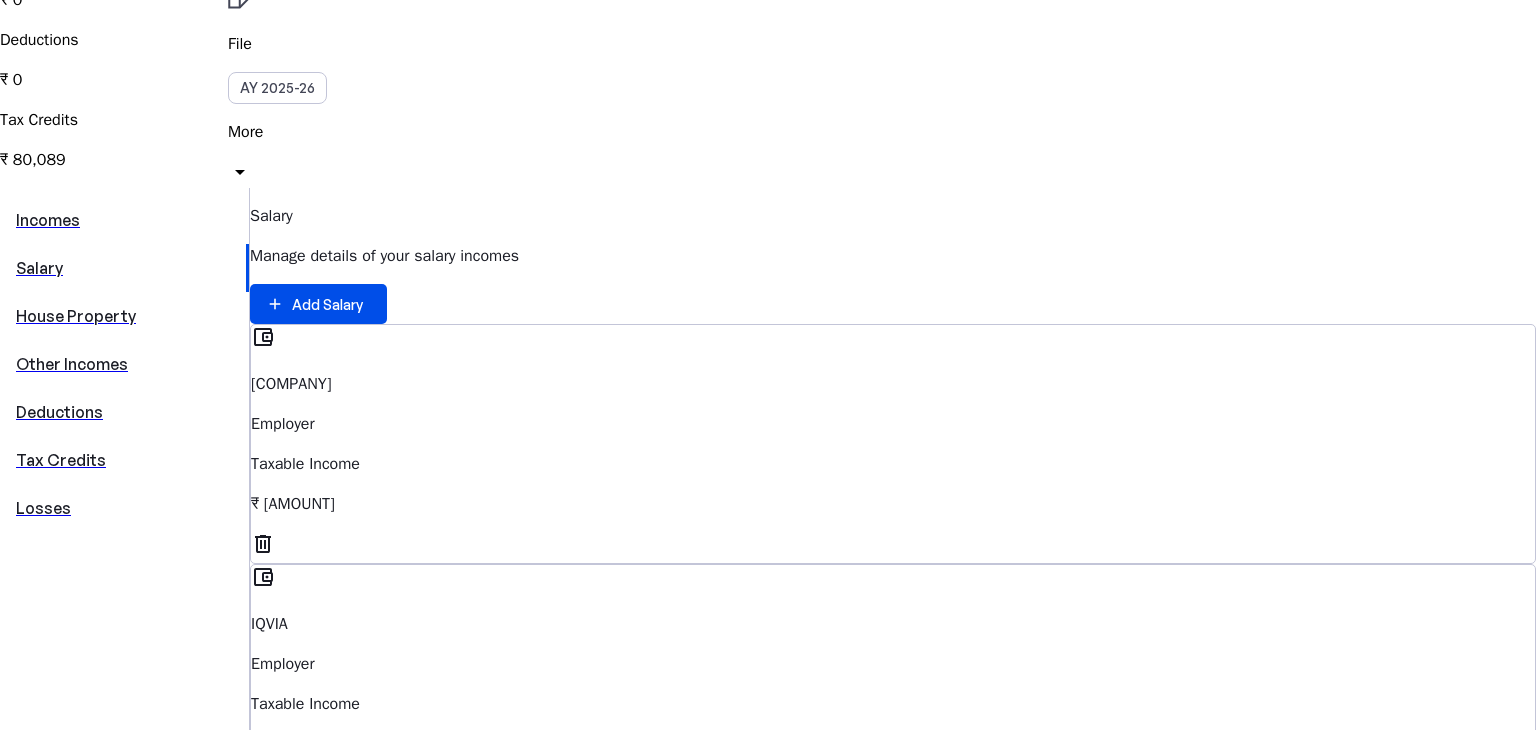 scroll, scrollTop: 0, scrollLeft: 0, axis: both 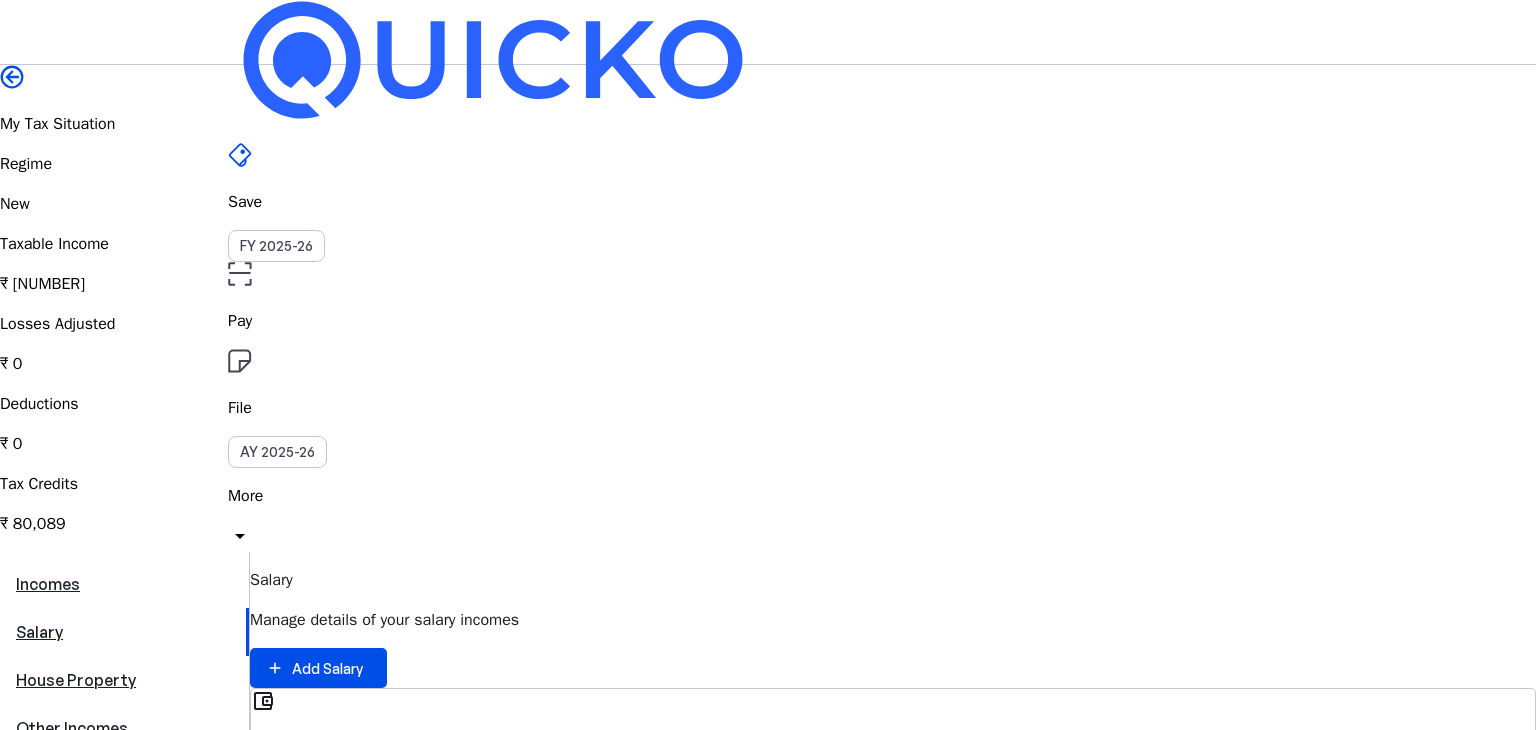 click at bounding box center [12, 77] 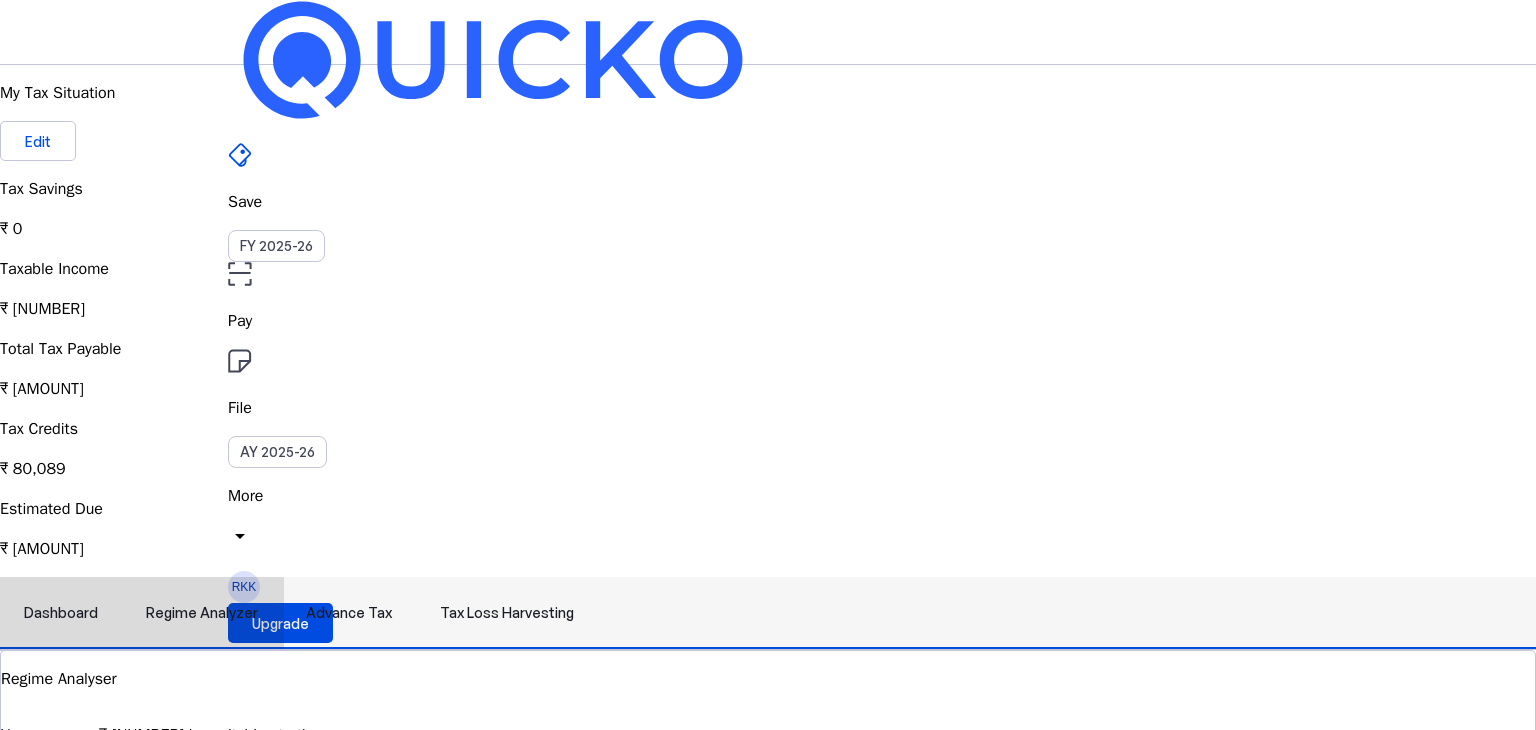 click on "Tax Loss Harvesting" at bounding box center (507, 613) 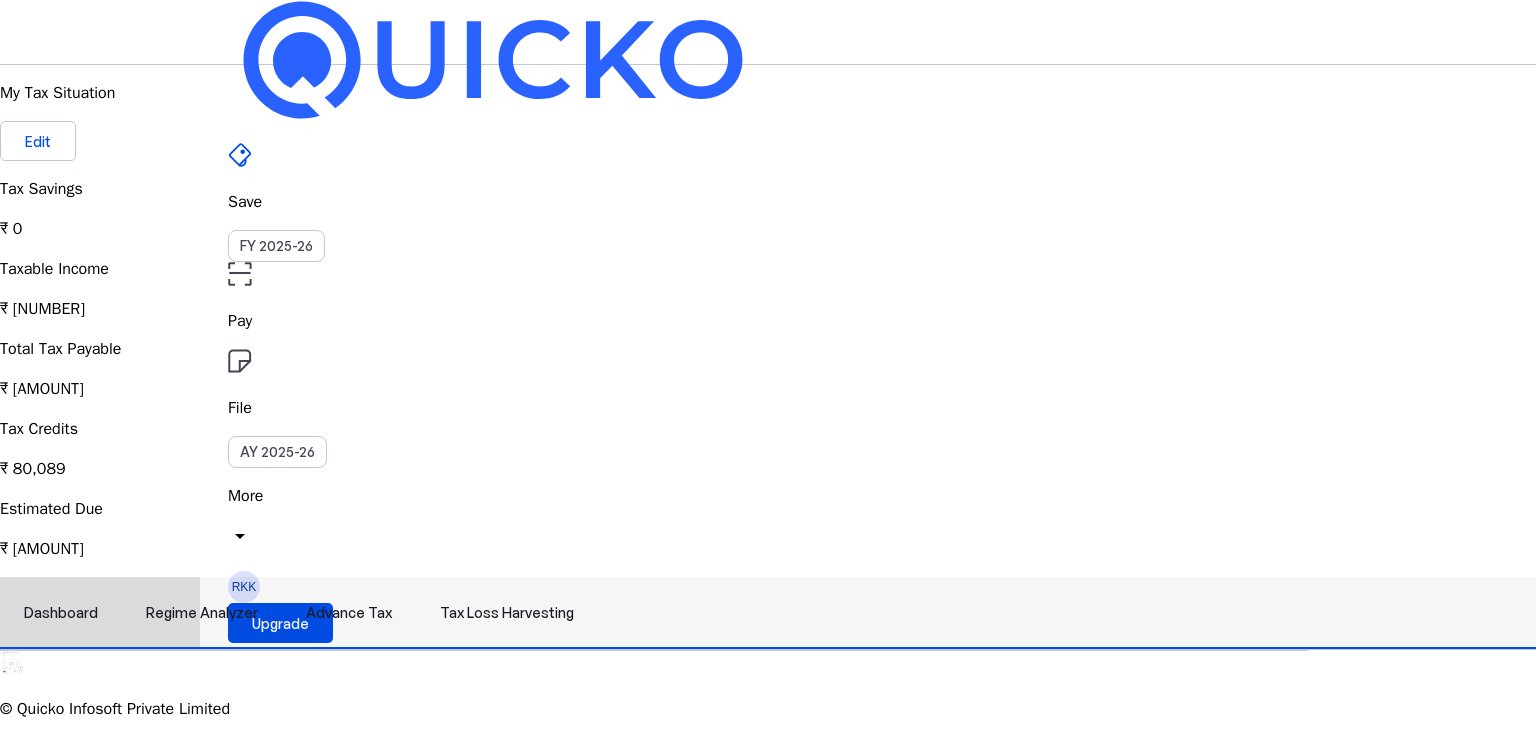 click on "Advance Tax" at bounding box center (349, 613) 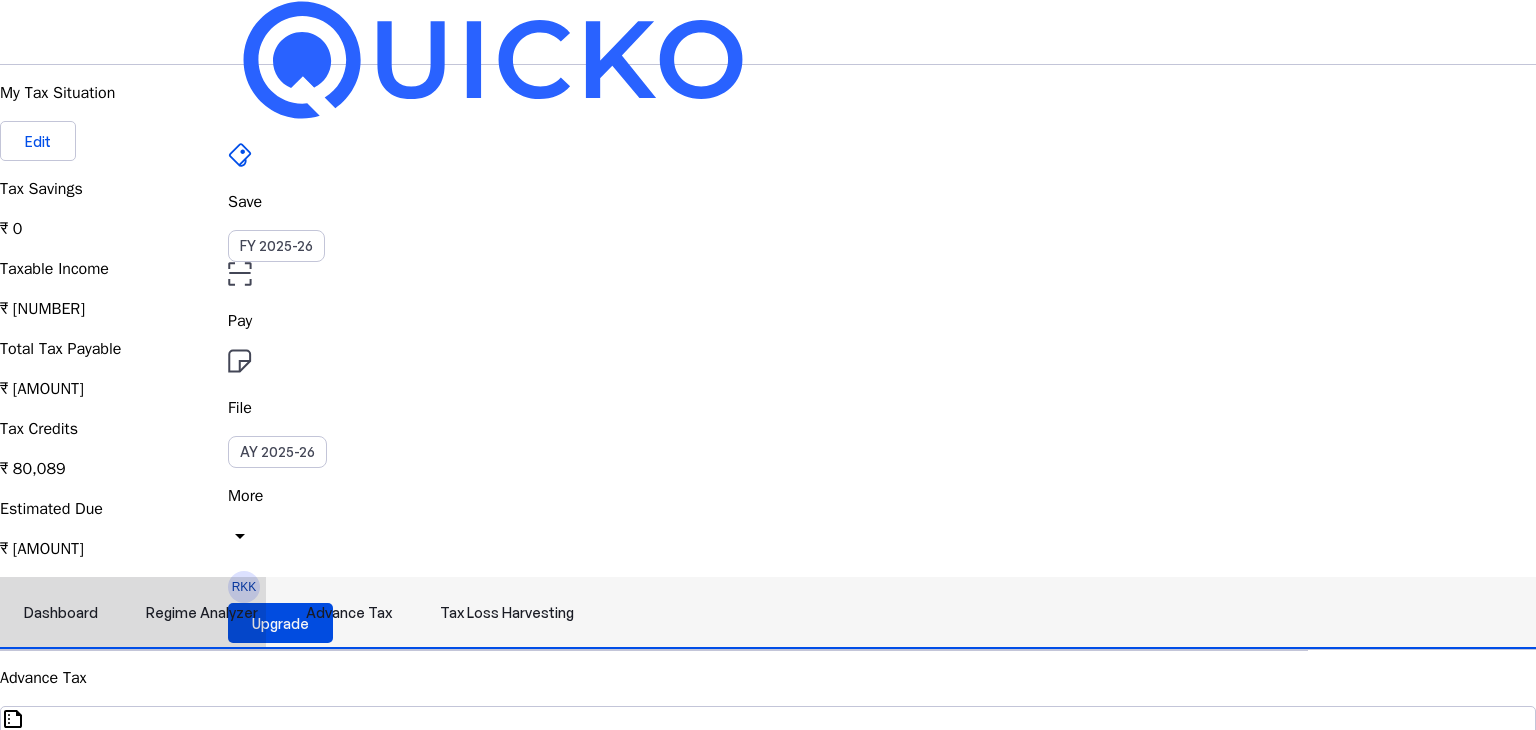 click on "Regime Analyzer" at bounding box center (202, 613) 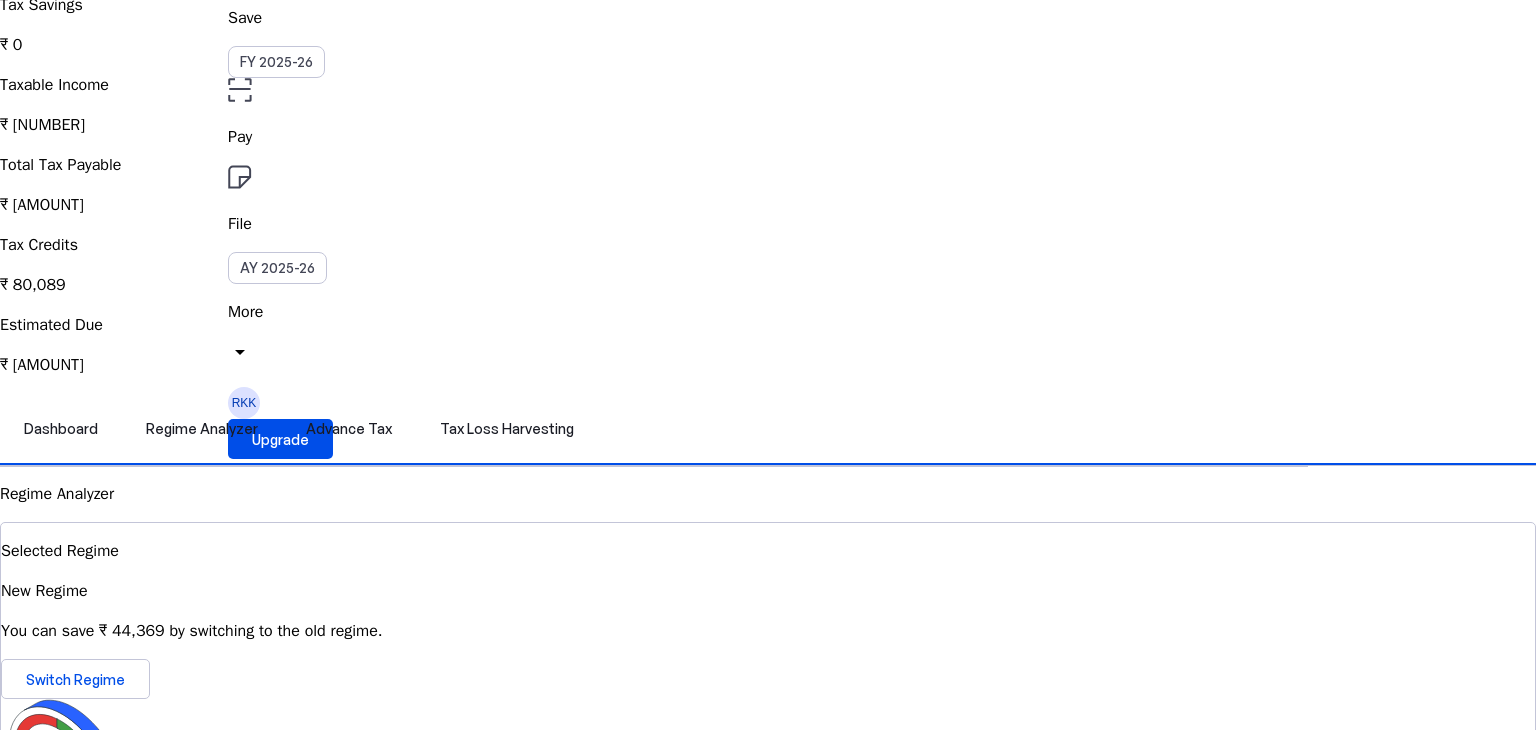 scroll, scrollTop: 0, scrollLeft: 0, axis: both 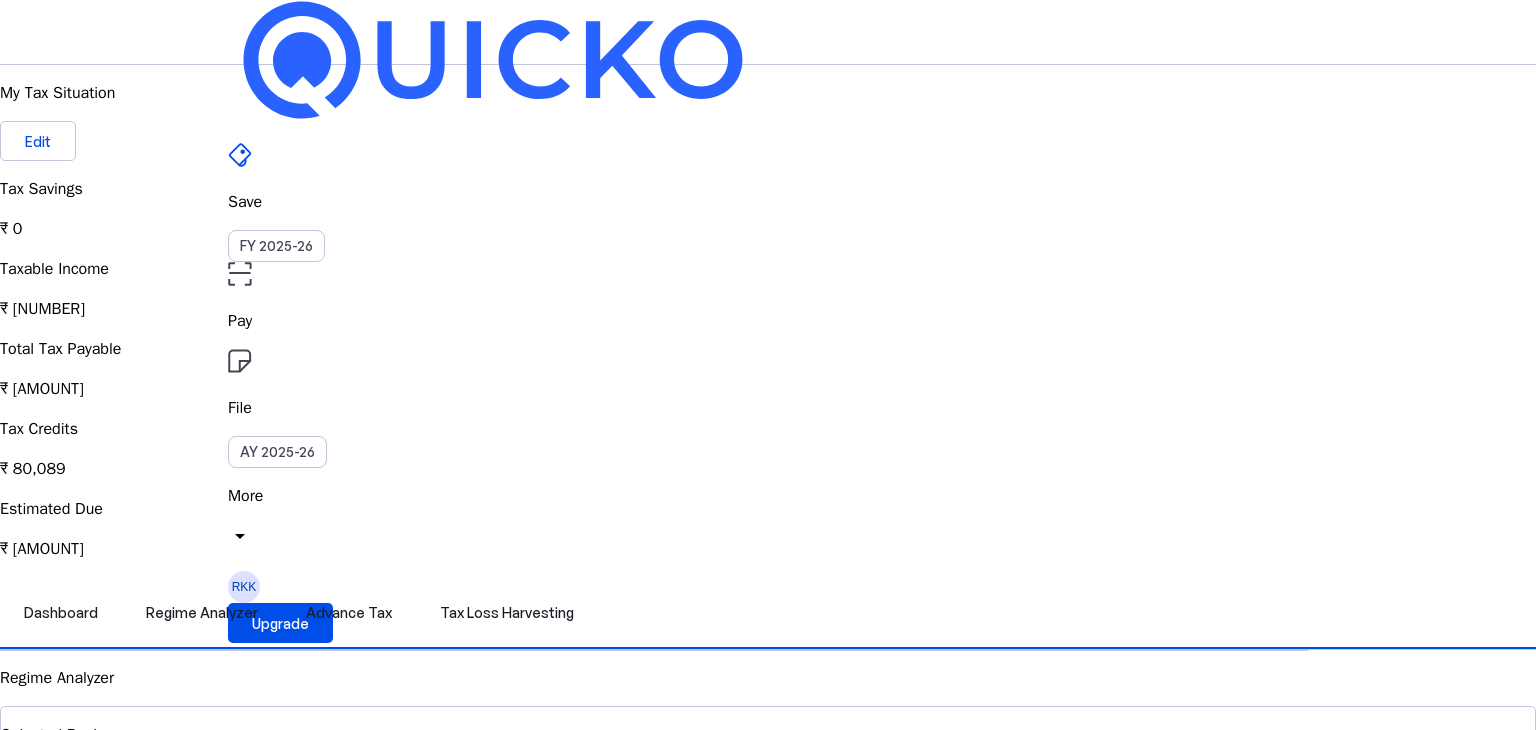 click on "Dashboard   Regime Analyzer   Advance Tax   Tax Loss Harvesting" at bounding box center [768, 613] 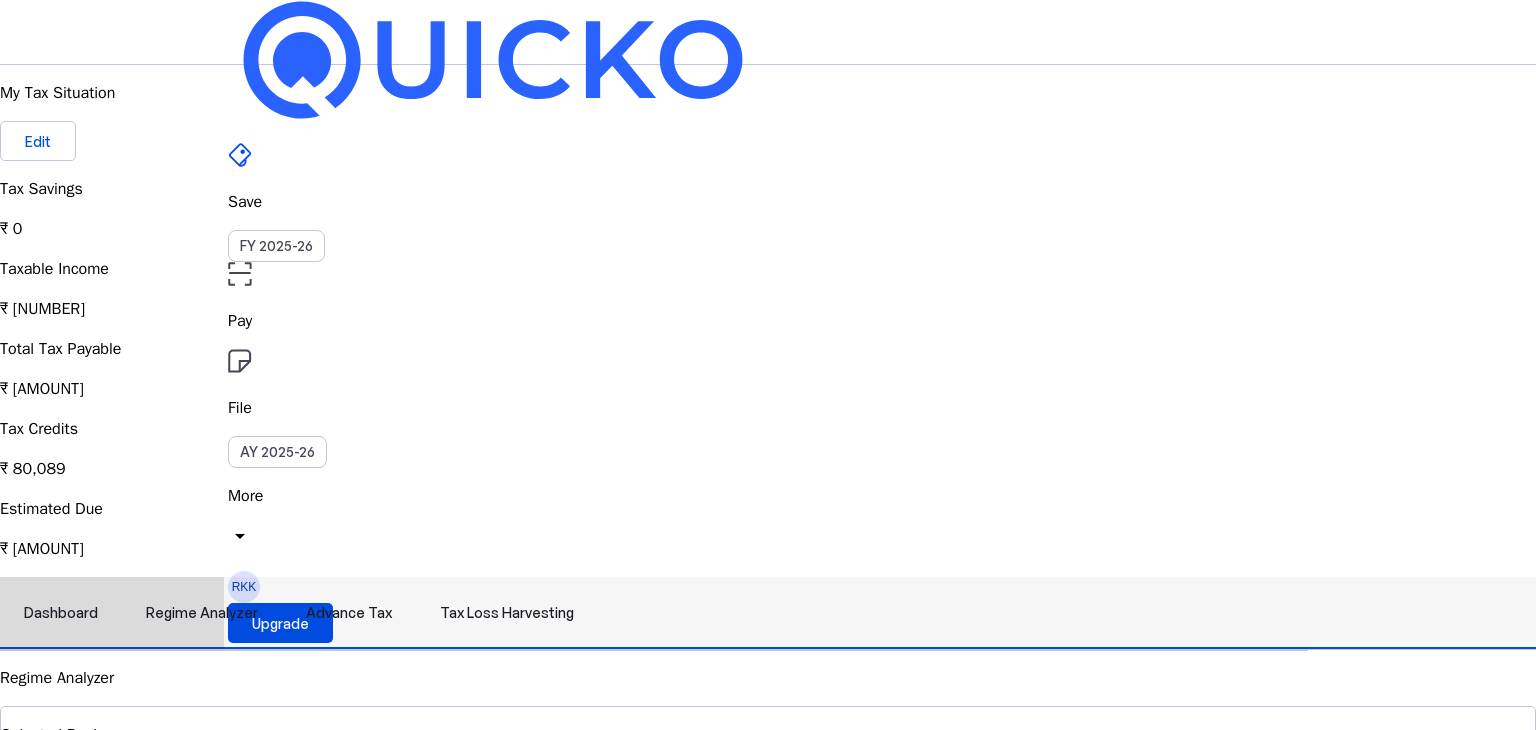 click on "Advance Tax" at bounding box center (349, 613) 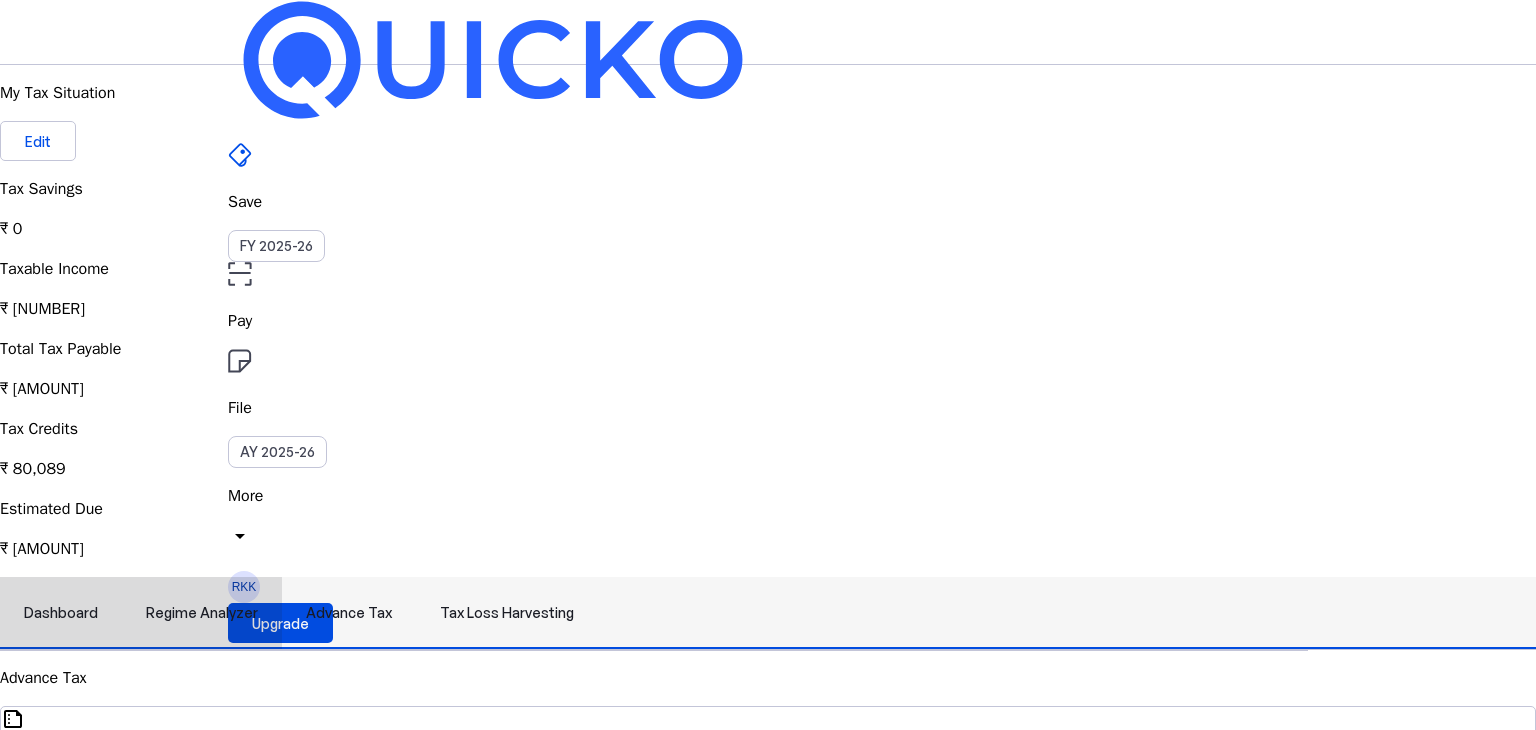 click on "Tax Loss Harvesting" at bounding box center [507, 613] 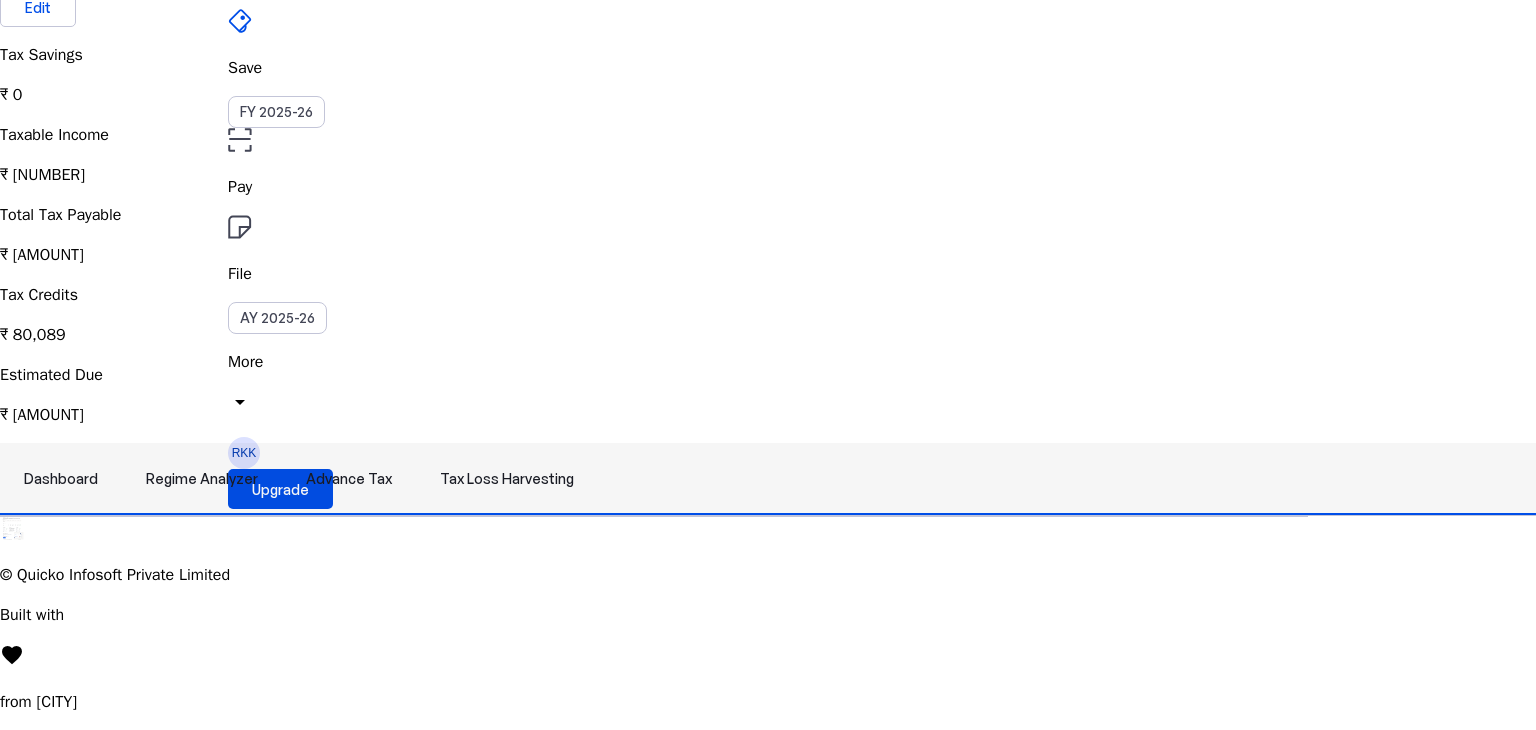 scroll, scrollTop: 0, scrollLeft: 0, axis: both 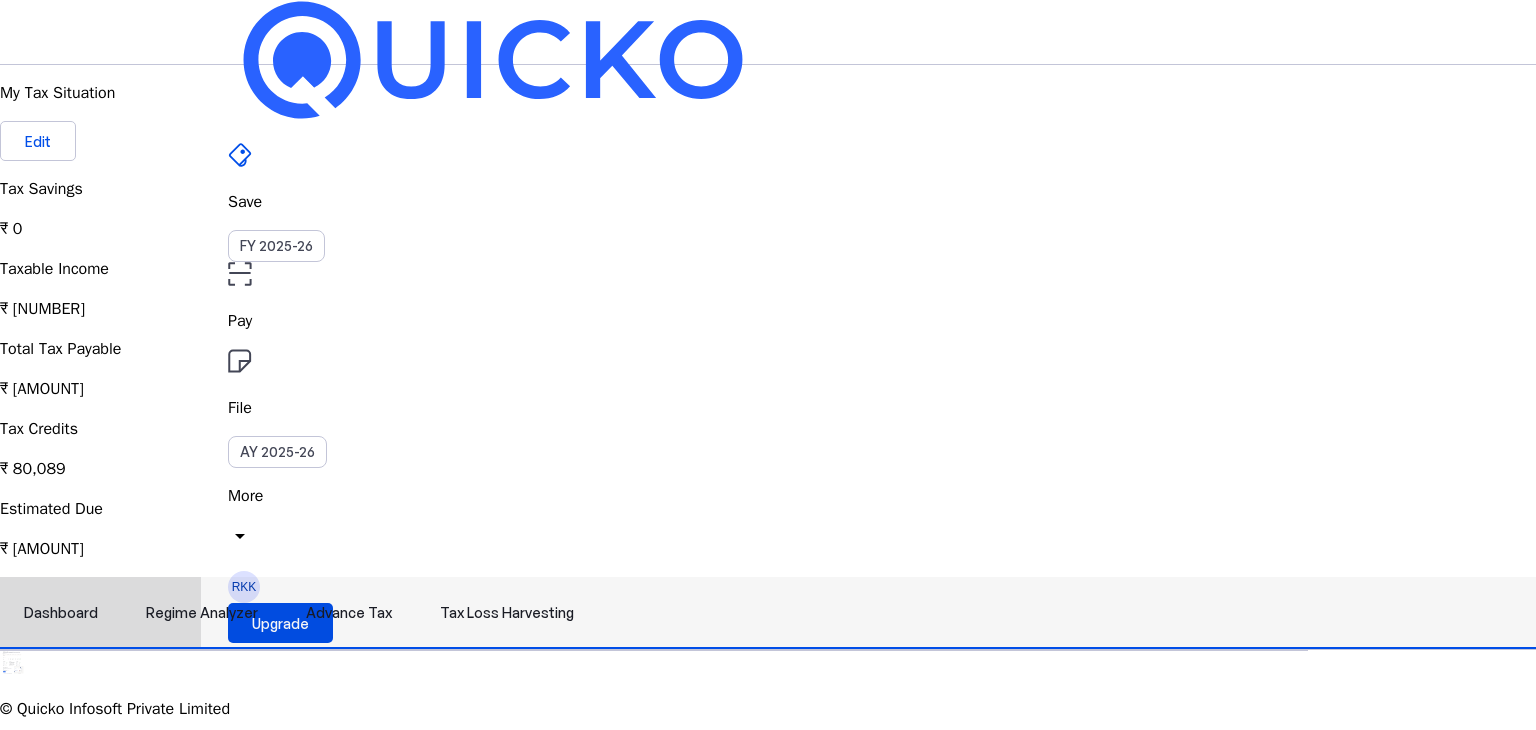 click on "Dashboard" at bounding box center (61, 613) 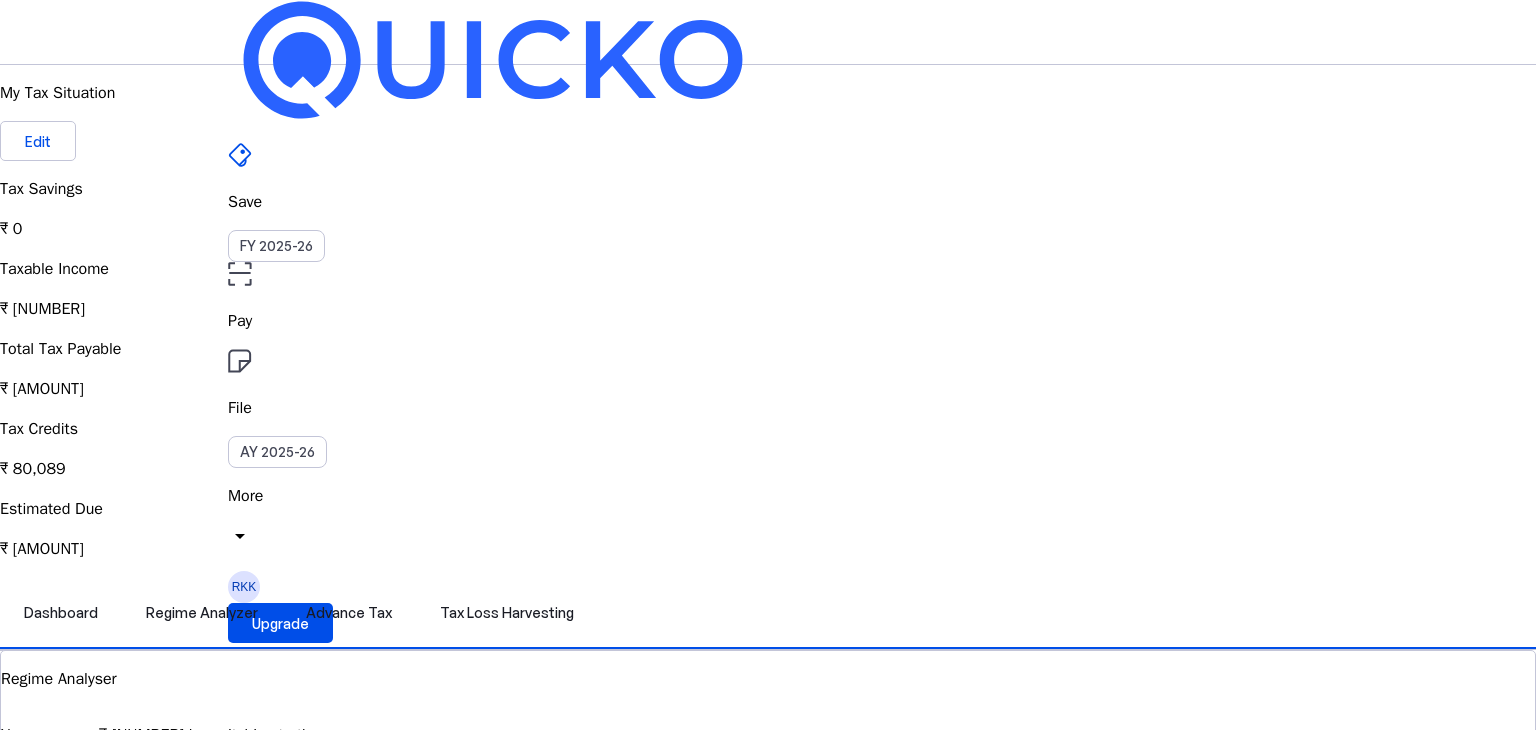 scroll, scrollTop: 386, scrollLeft: 0, axis: vertical 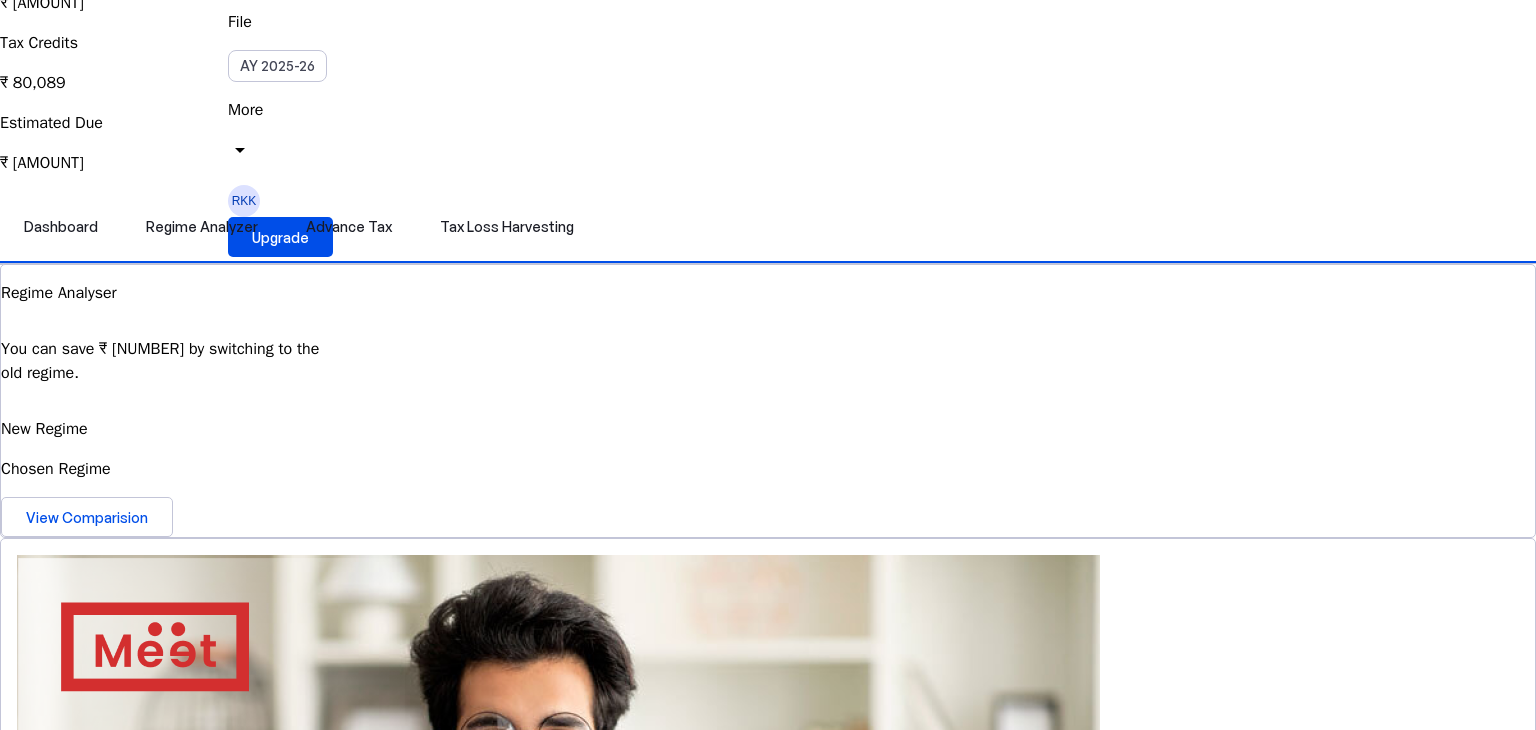click on "Save FY [YEAR]-[YEAR] Pay File AY [YEAR]-[YEAR] More arrow_drop_down RKK Upgrade My Tax Situation Edit Tax Savings ₹ 0 Taxable Income ₹ [NUMBER] Total Tax Payable ₹ [NUMBER] Tax Credits ₹ [NUMBER] Estimated Due ₹ [NUMBER] Dashboard Regime Analyzer Advance Tax Tax Loss Harvesting Regime Analyser You can save ₹ [NUMBER] by switching to the old regime. New Regime Chosen Regime View Comparision 4.8/5 | 1400 reviews We do your taxes Expert will prepare, review & e-file your tax return, making sure nothing gets missed. Get in touch Documents Tax Computation Summary A brief summary of how we arrived at your final taxability based on your financial situation download Advance Tax Quarter 2 Current Quarter Sep 15, [YEAR] Due Date ₹ [NUMBER] Tax Dues Explore Tax Loss Harvesting Coming Soon! Connect to your broker! Link your broker & view tax saving opportunities! View Simulator National Pension Scheme Tax-saving plan that pays you back Lower your taxes, grow your future. Benefit security. favorite" at bounding box center (768, 1582) 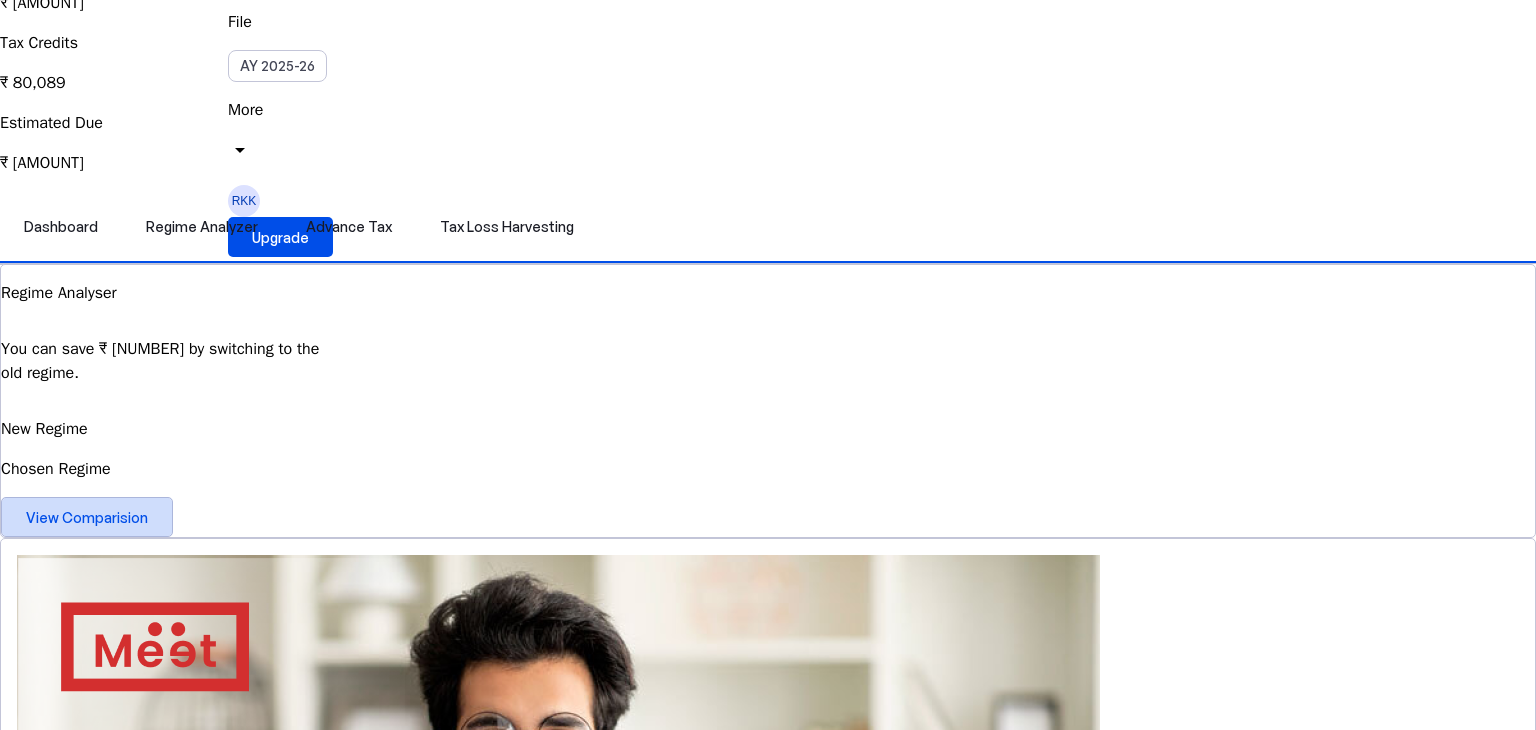 click on "View Comparision" at bounding box center [87, 517] 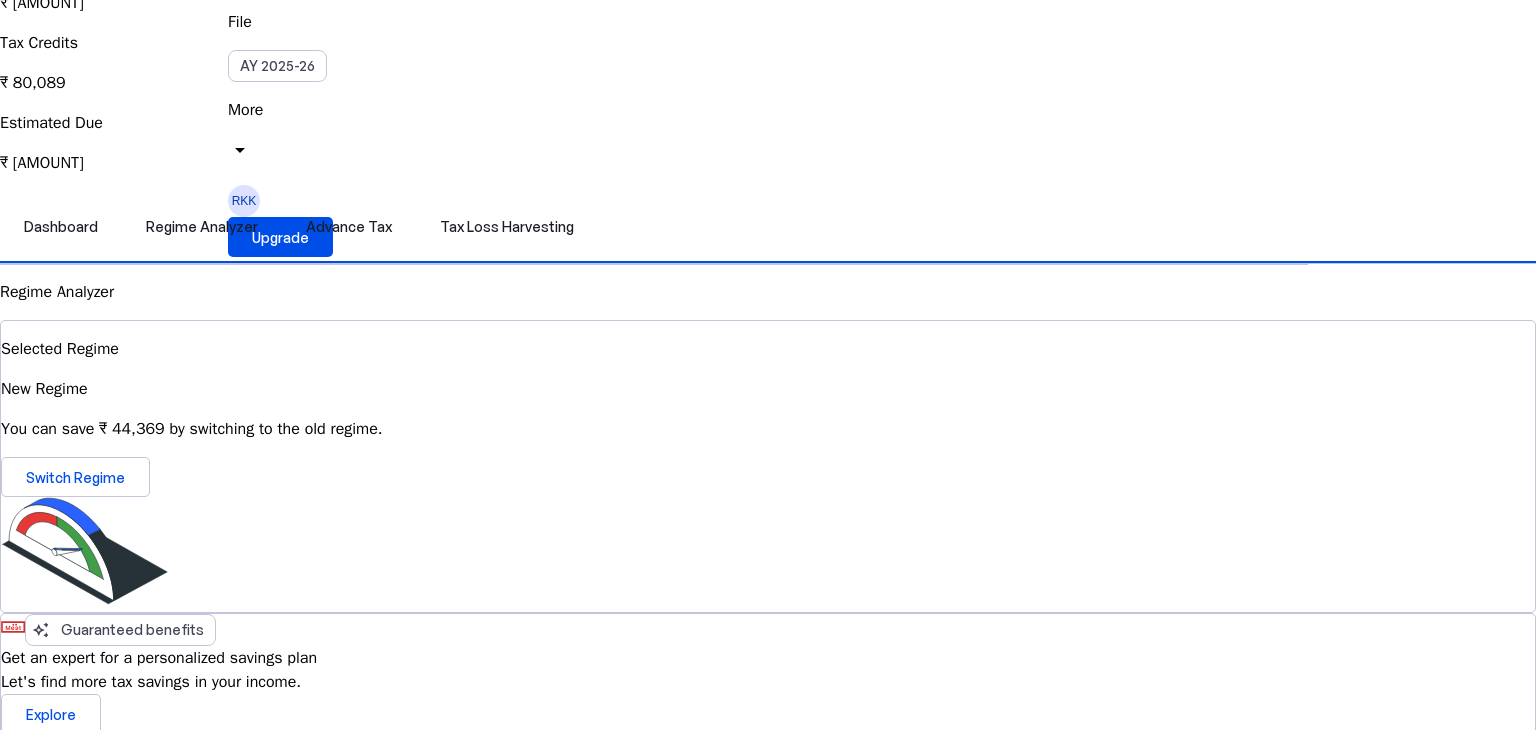 scroll, scrollTop: 0, scrollLeft: 0, axis: both 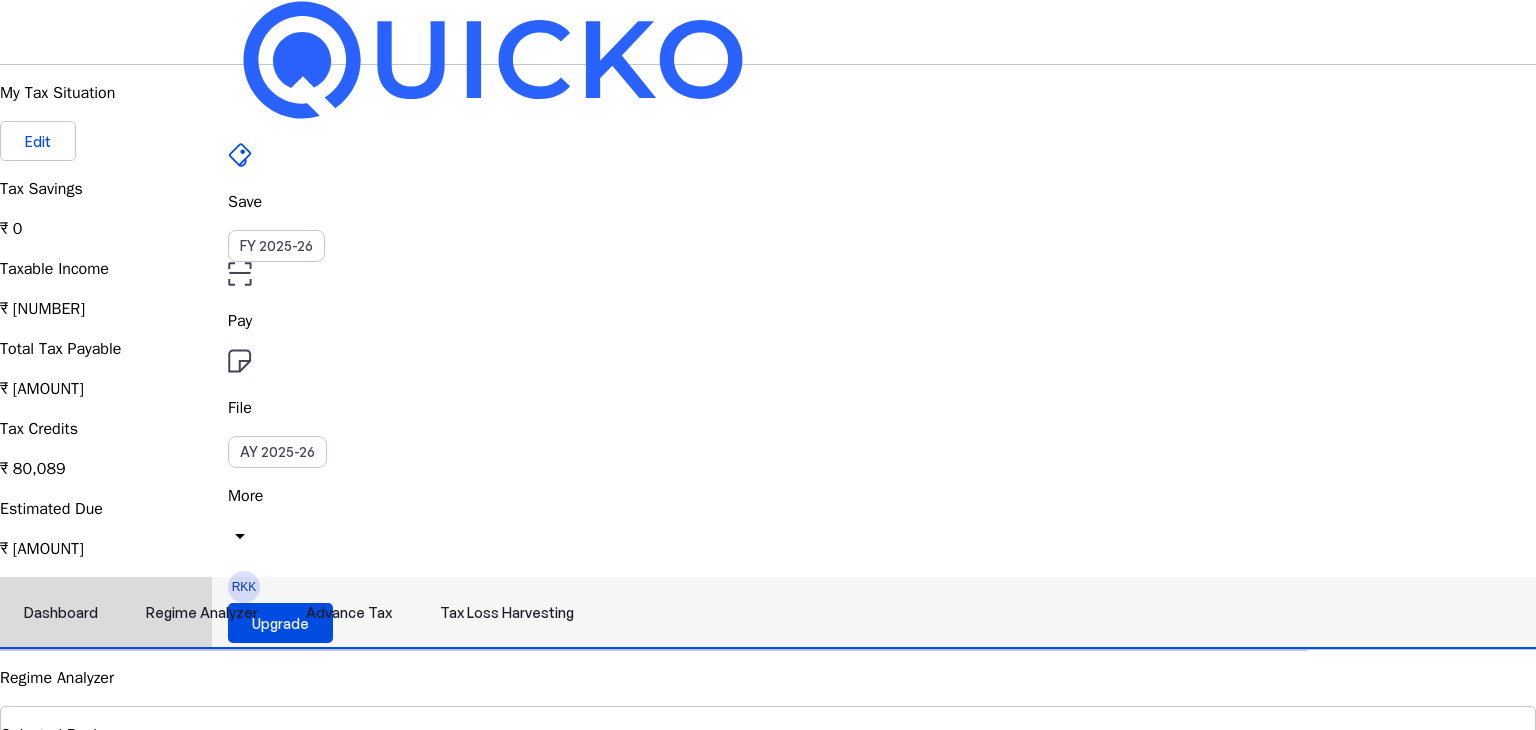 click on "Dashboard" at bounding box center [61, 613] 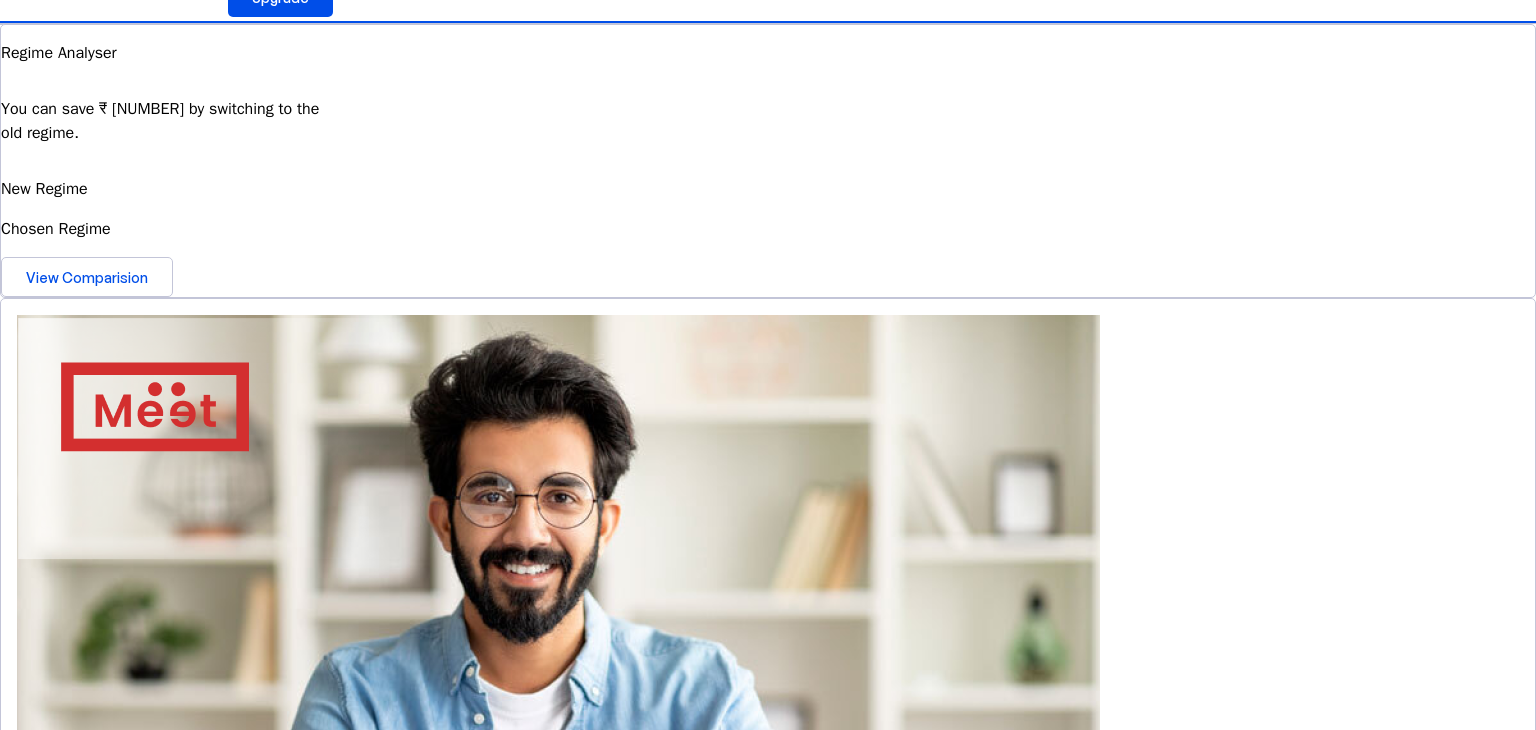 click on "Save FY [YEAR]-[YEAR] Pay File AY [YEAR]-[YEAR] More arrow_drop_down RKK Upgrade My Tax Situation Edit Tax Savings ₹ 0 Taxable Income ₹ [NUMBER] Total Tax Payable ₹ [NUMBER] Tax Credits ₹ [NUMBER] Estimated Due ₹ [NUMBER] Dashboard Regime Analyzer Advance Tax Tax Loss Harvesting Regime Analyser You can save ₹ [NUMBER] by switching to the old regime. New Regime Chosen Regime View Comparision 4.8/5 | 1400 reviews We do your taxes Expert will prepare, review & e-file your tax return, making sure nothing gets missed. Get in touch Documents Tax Computation Summary A brief summary of how we arrived at your final taxability based on your financial situation download Advance Tax Quarter 2 Current Quarter Sep 15, [YEAR] Due Date ₹ [NUMBER] Tax Dues Explore Tax Loss Harvesting Coming Soon! Connect to your broker! Link your broker & view tax saving opportunities! View Simulator National Pension Scheme Tax-saving plan that pays you back Lower your taxes, grow your future. Benefit security. favorite" at bounding box center (768, 1342) 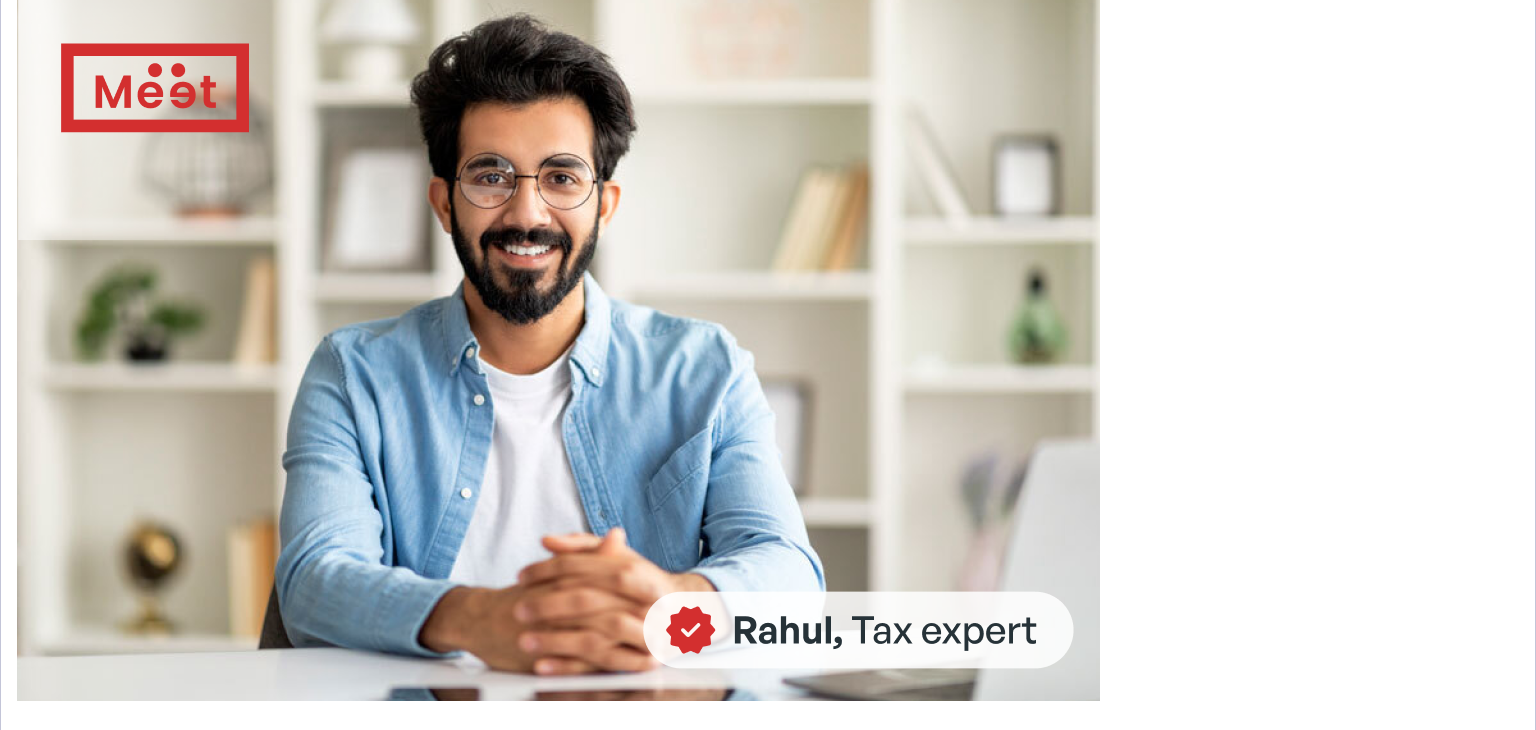scroll, scrollTop: 944, scrollLeft: 0, axis: vertical 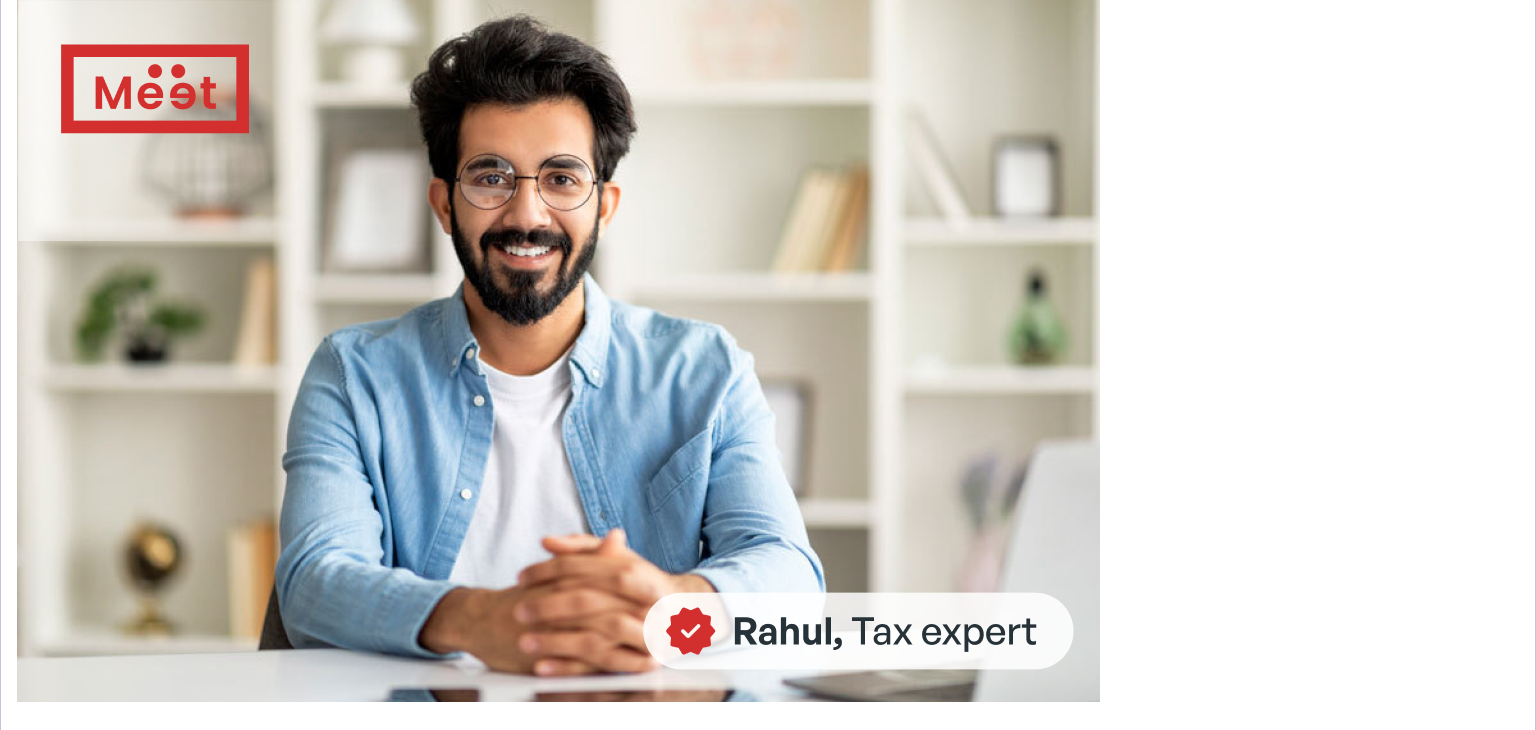 click on "Advance Tax Quarter 2 Current Quarter Sep 15, 2025 Due Date ₹ 4,318 Tax Dues Explore Tax Loss Harvesting Coming Soon! Connect to your broker! Link your broker & view tax saving opportunities! View Simulator National Pension Scheme Tax-saving plan that pays you back Lower your taxes, grow your future. Benefit from compounding growth with long-term security. open_in_new_tab Invest now In partnership with" at bounding box center (768, 1984) 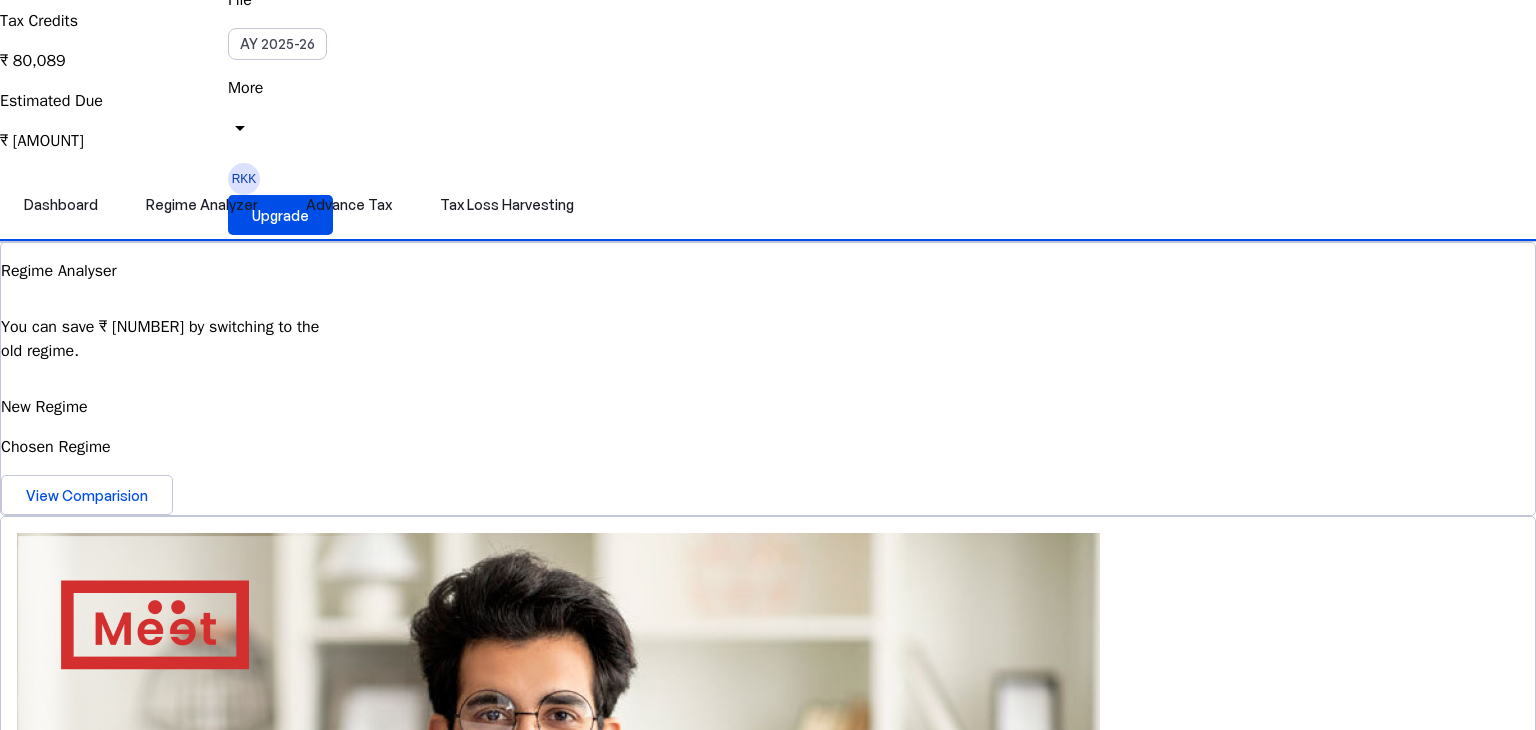 scroll, scrollTop: 435, scrollLeft: 0, axis: vertical 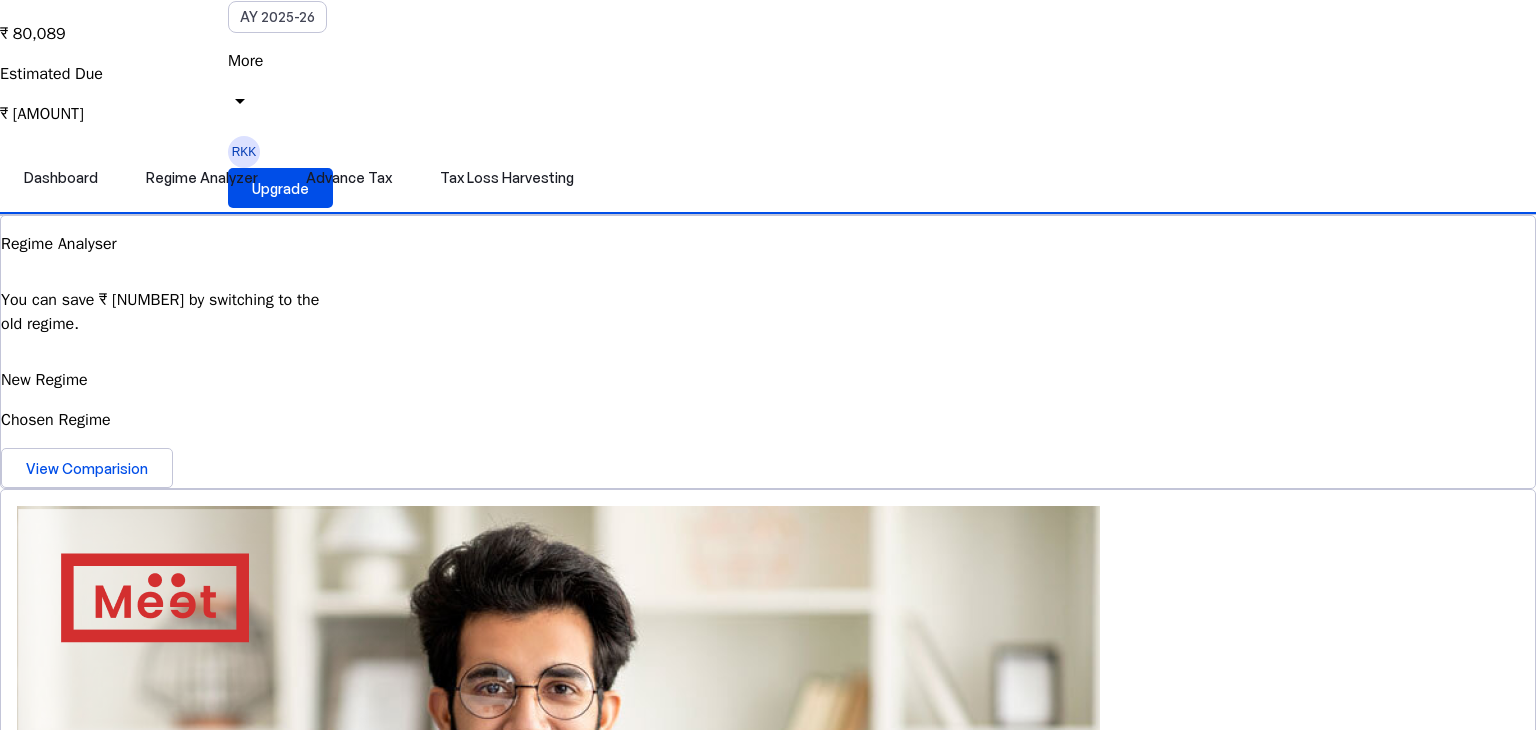 click on "Explore" at bounding box center [51, 1968] 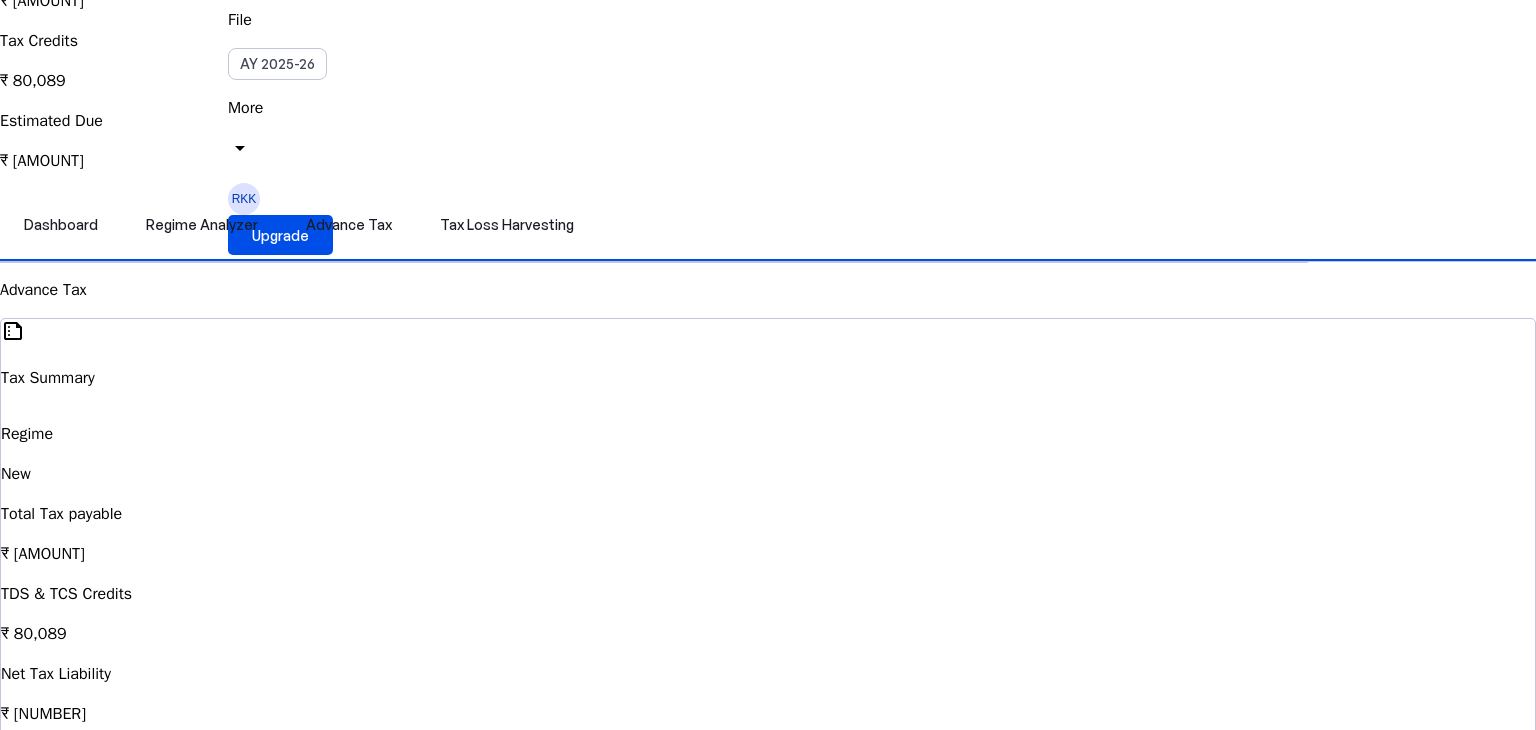 scroll, scrollTop: 0, scrollLeft: 0, axis: both 